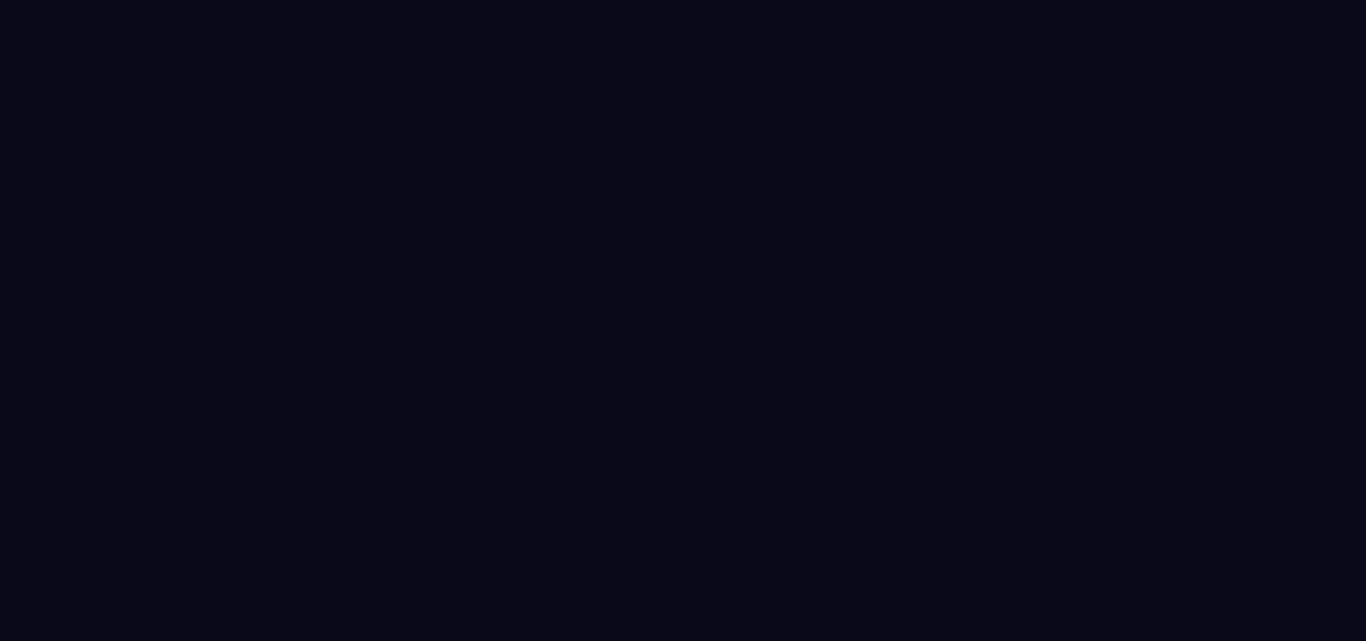 scroll, scrollTop: 0, scrollLeft: 0, axis: both 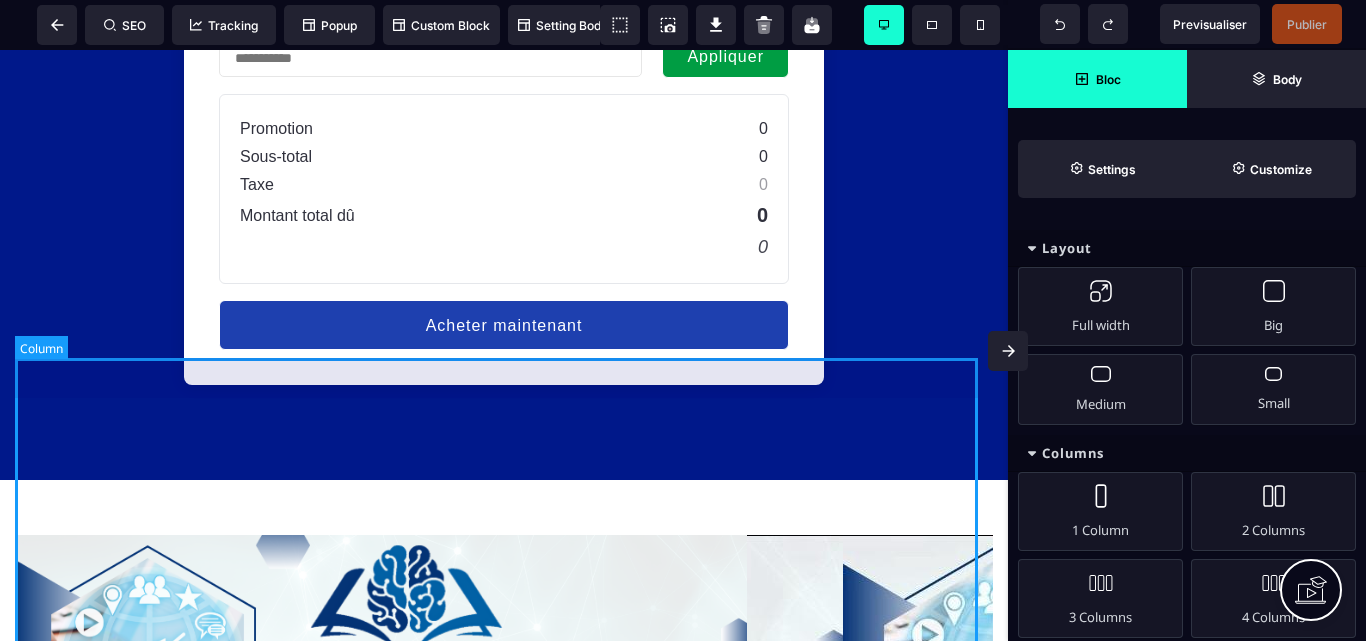 click on "Informations de base Informations paiement Affirm Apple Pay Bancontact Carte de crédit Cash App Pay EPS Giropay Ideal Karna Link Affirm is a 'Buy Now, Pay Later' method that enables customers in the US and Canada to pay in instalments / monthly payments. Apple Pay enables frictionless card payments and eliminates the need to manually type card or shipping details. Apple Pay requires registration and verification of trusted domains to enable web use. To enable Apple Pay for your iOS app, you must configure your iOS certificates. Accept payments using Bancontact, Belgium's most popular payment method. Accept Visa, Mastercard, American Express, Discover, Diners Club, JCB and China UnionPay payments from customers worldwide. Cash App Pay enables customers to frictionlessly authenticate payments in the Cash App using their stored balance or linked card.  Une fois Abonnement Paiement en plusieurs fois Abonnement Paiement en plusieurs fois Appliquer Promotion 0 Sous-total 0 Taxe 0 Montant total dû 0 0" at bounding box center (504, -40) 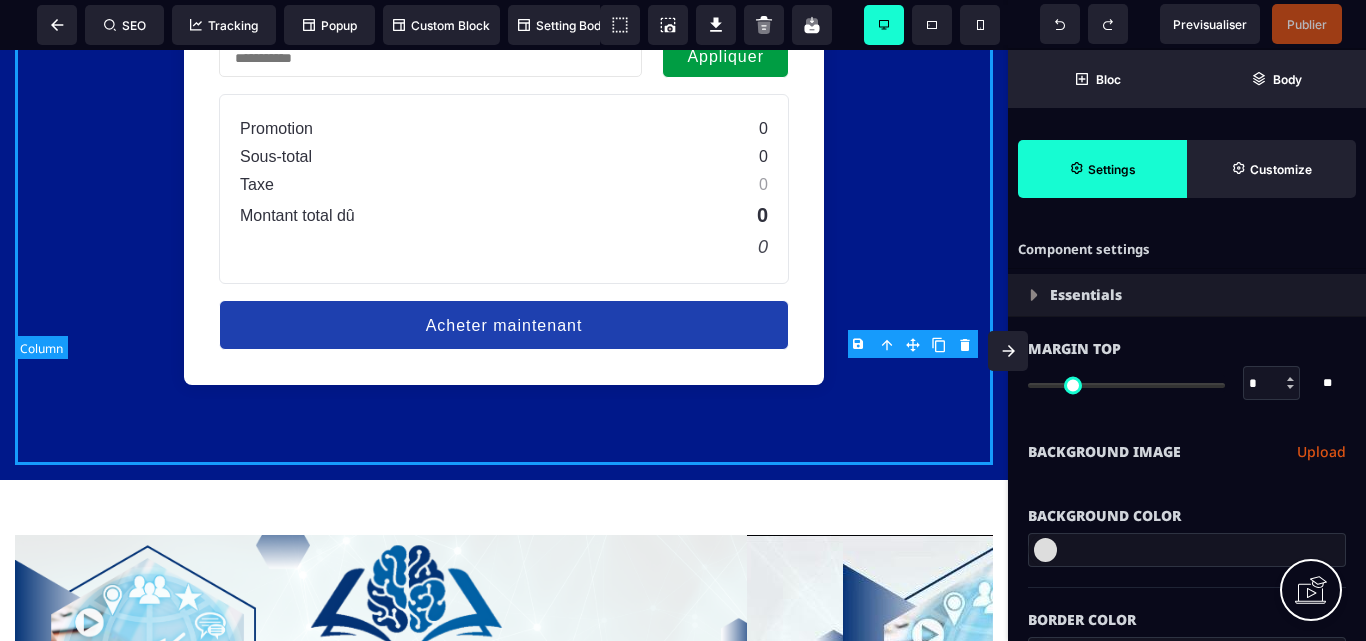 type on "*" 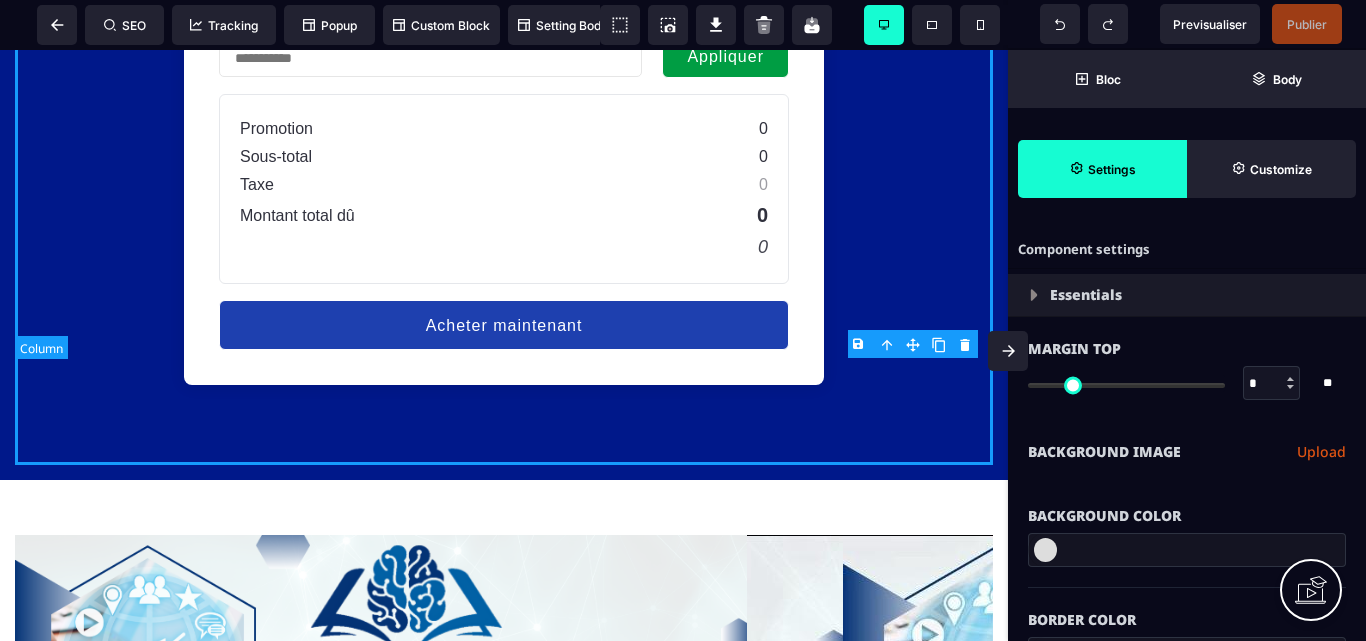 type on "*" 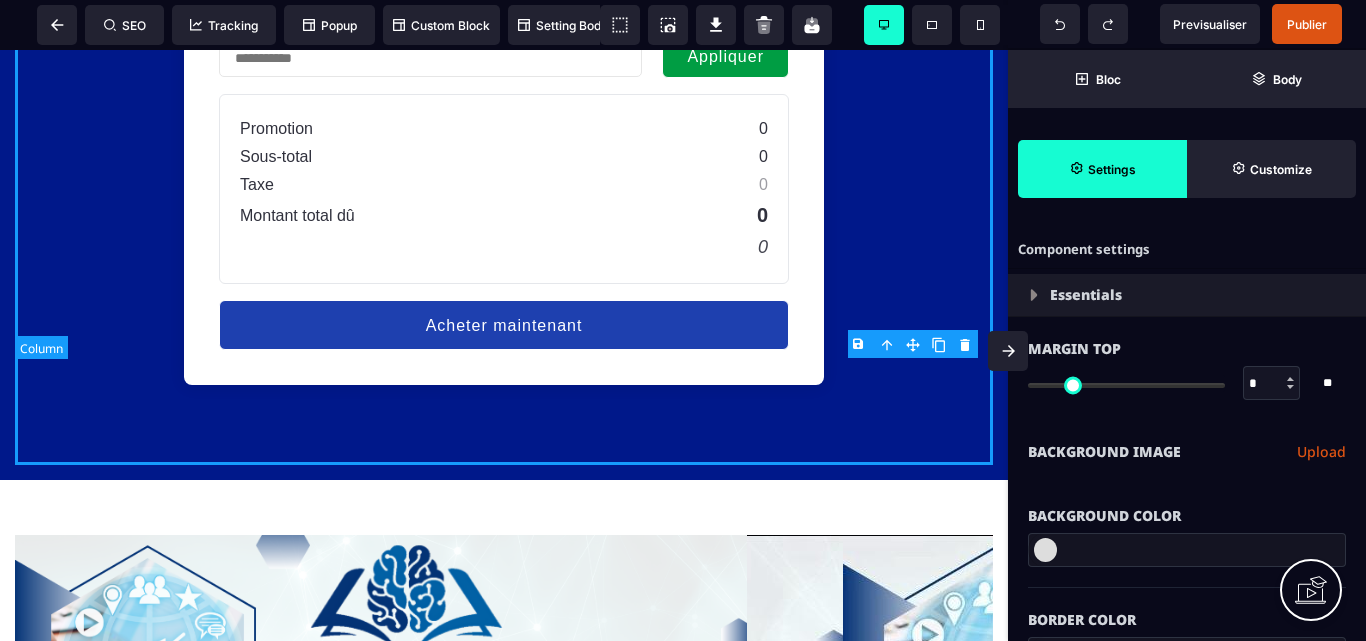 select 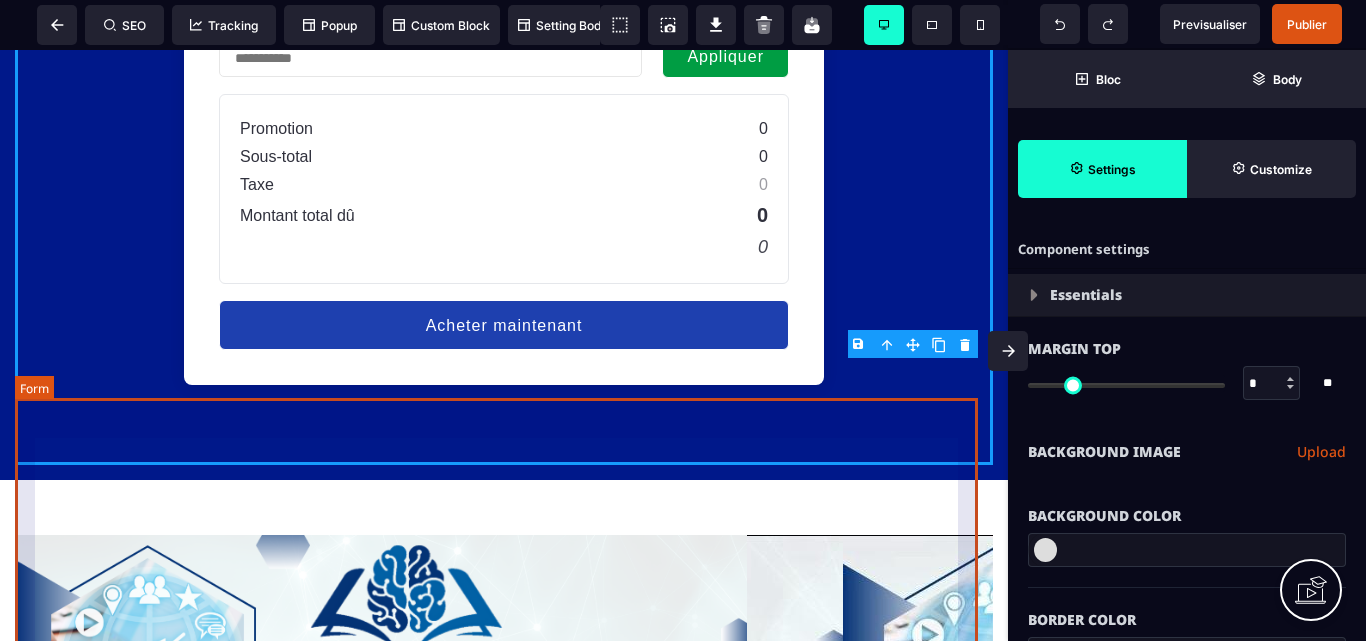 click on "Informations de base Informations paiement Affirm Apple Pay Bancontact Carte de crédit Cash App Pay EPS Giropay Ideal Karna Link Affirm is a 'Buy Now, Pay Later' method that enables customers in the US and Canada to pay in instalments / monthly payments. Apple Pay enables frictionless card payments and eliminates the need to manually type card or shipping details. Apple Pay requires registration and verification of trusted domains to enable web use. To enable Apple Pay for your iOS app, you must configure your iOS certificates. Accept payments using Bancontact, Belgium's most popular payment method. Accept Visa, Mastercard, American Express, Discover, Diners Club, JCB and China UnionPay payments from customers worldwide. Cash App Pay enables customers to frictionlessly authenticate payments in the Cash App using their stored balance or linked card.  Une fois Abonnement Paiement en plusieurs fois Abonnement Paiement en plusieurs fois Appliquer Promotion 0 Sous-total 0 Taxe 0 Montant total dû 0 0" at bounding box center (504, -40) 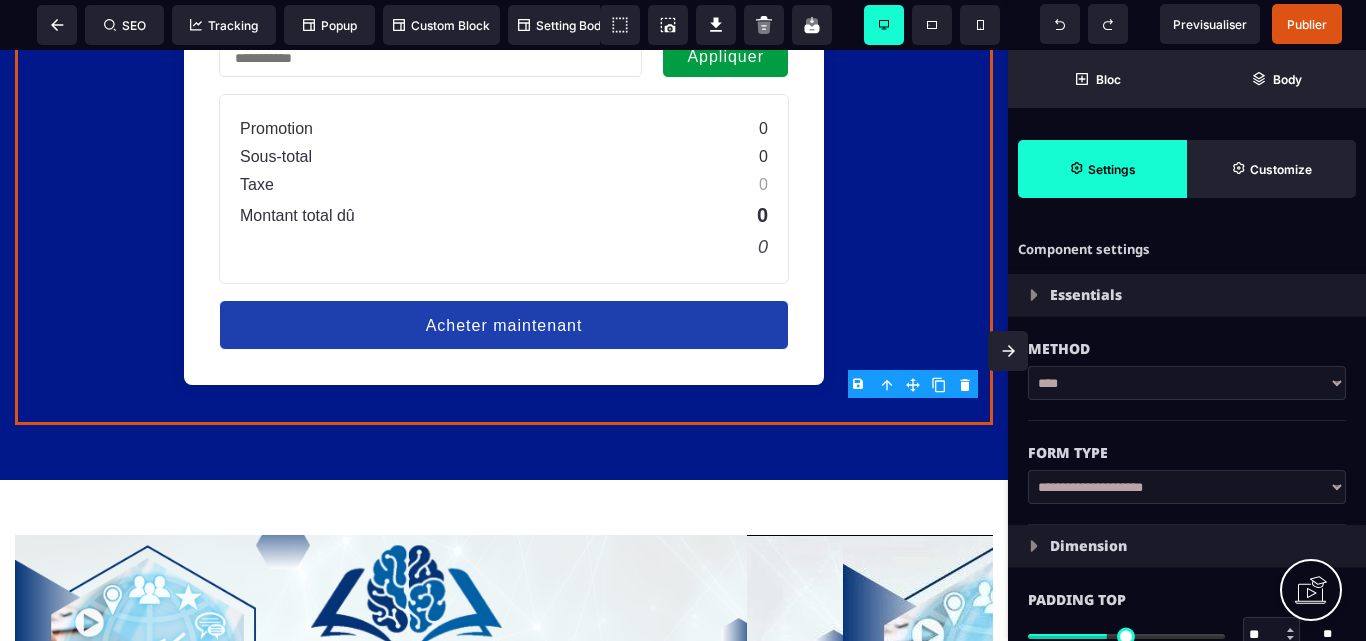 click on "B I U S
A *******
Row
SEO
Tracking
Popup" at bounding box center (683, 320) 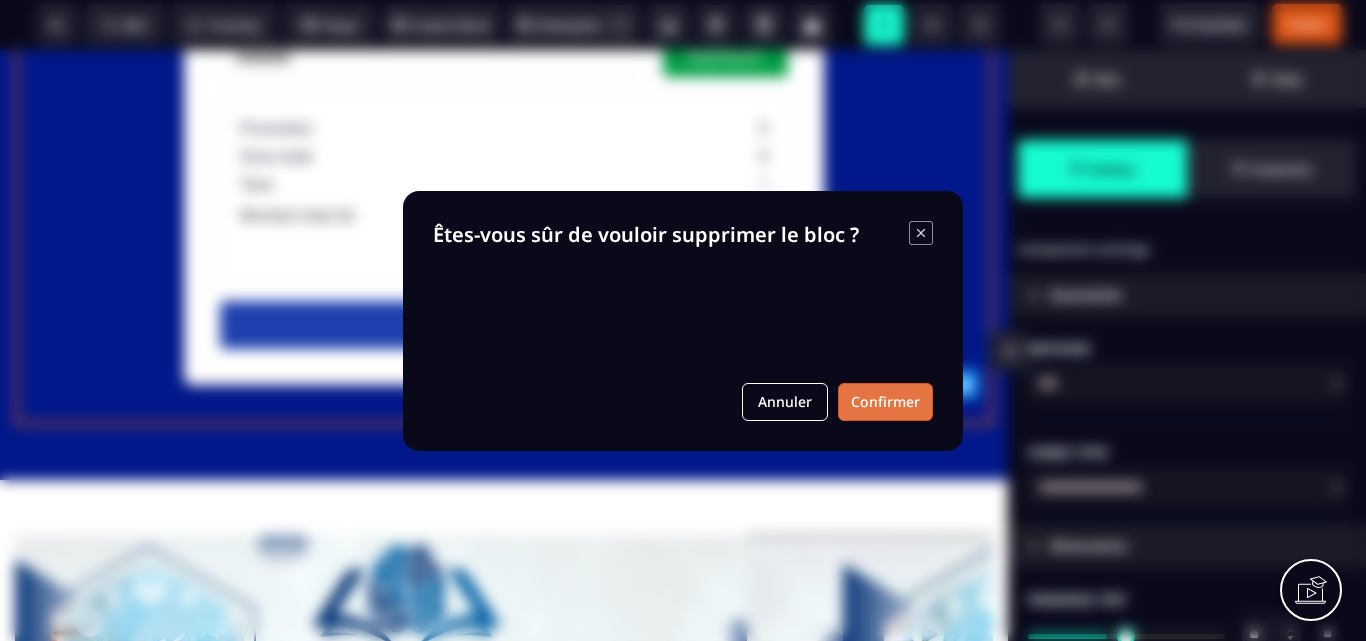click on "Confirmer" at bounding box center [885, 402] 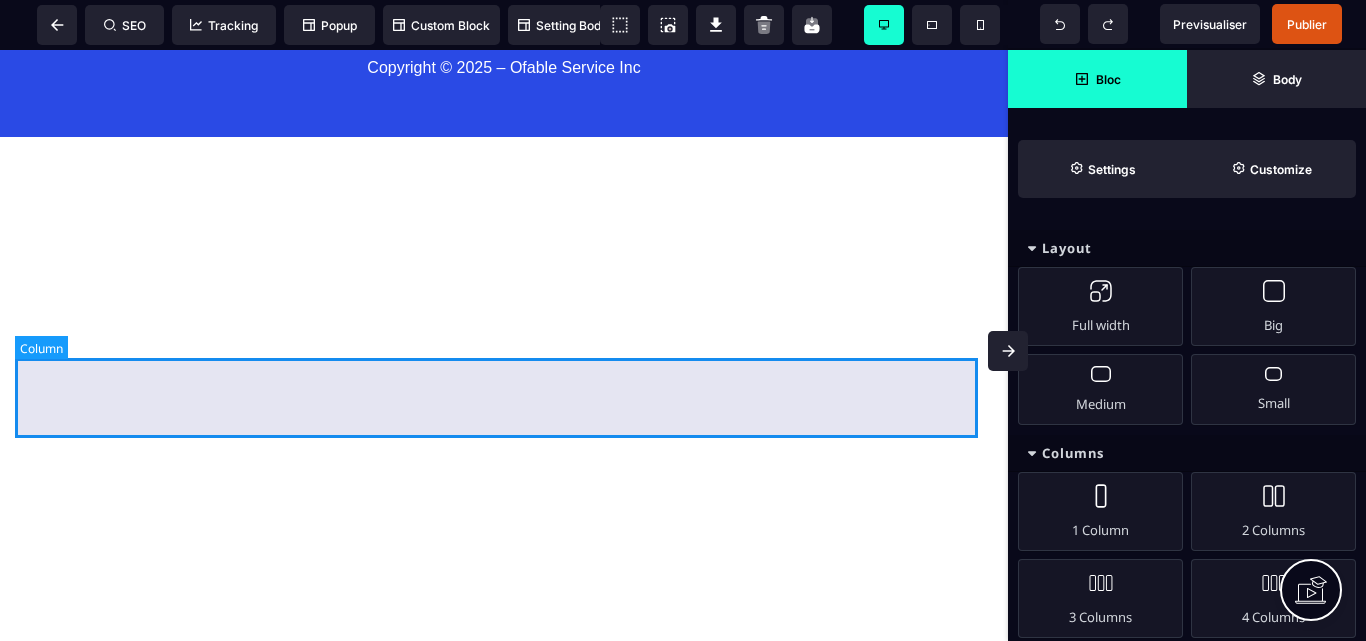 click at bounding box center [504, -471] 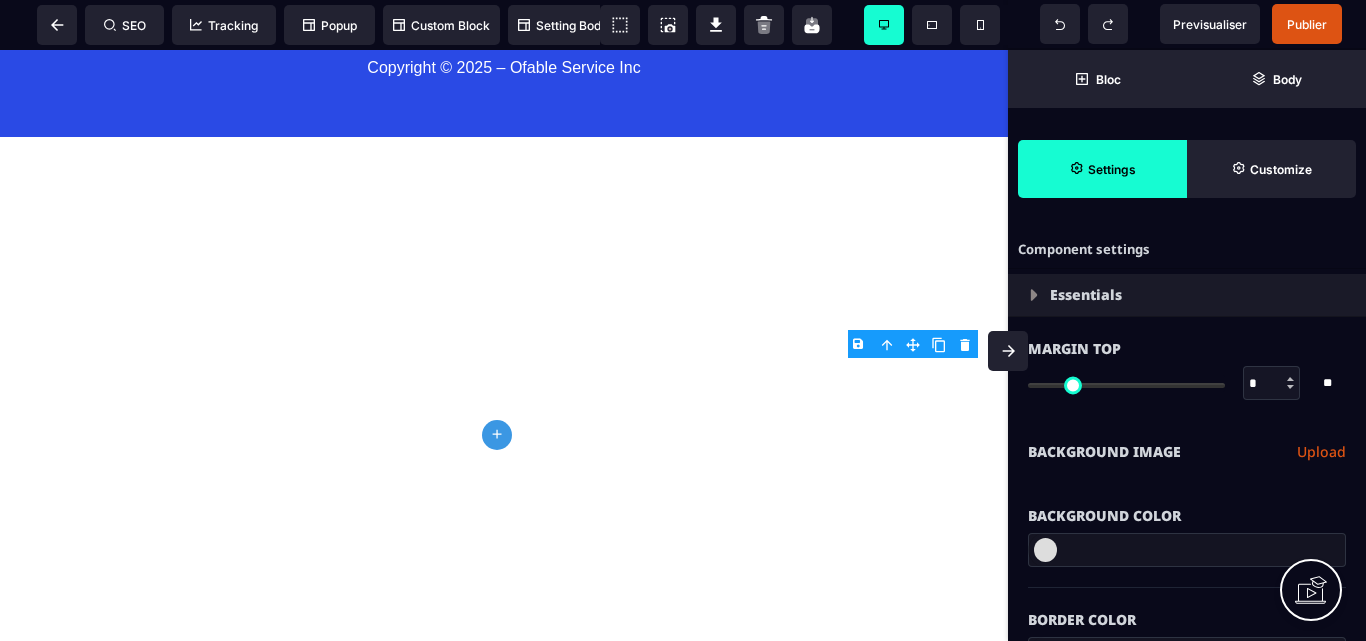 click 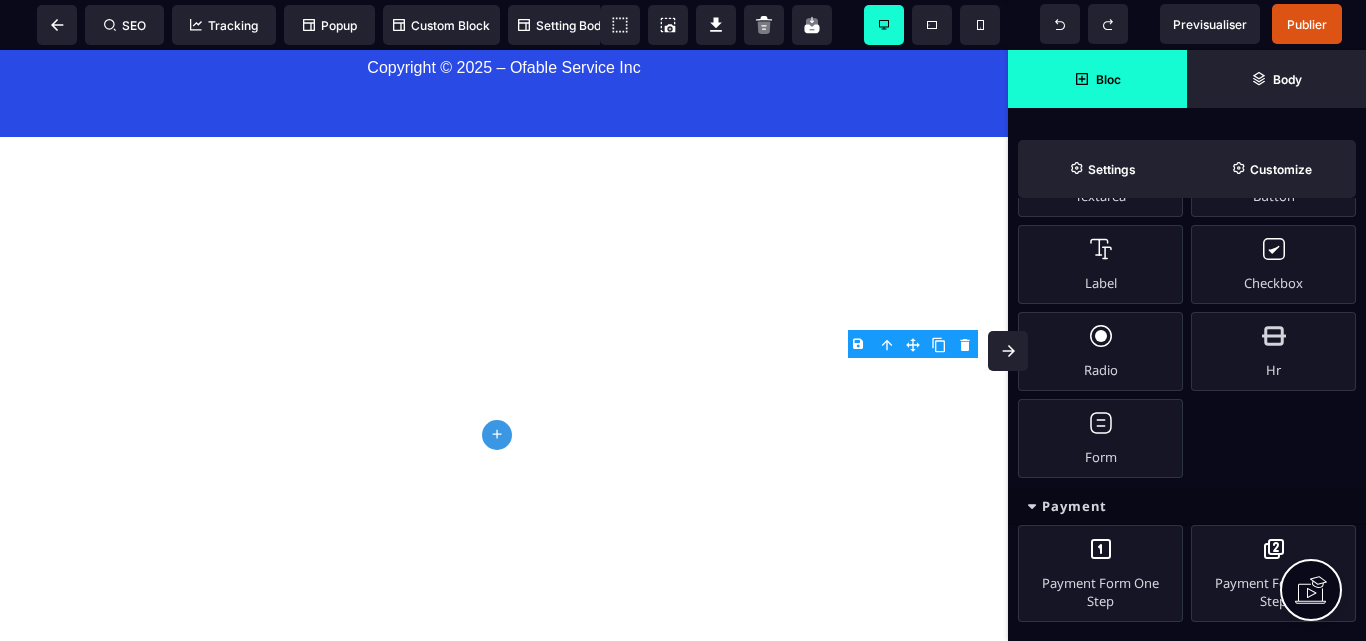 scroll, scrollTop: 959, scrollLeft: 0, axis: vertical 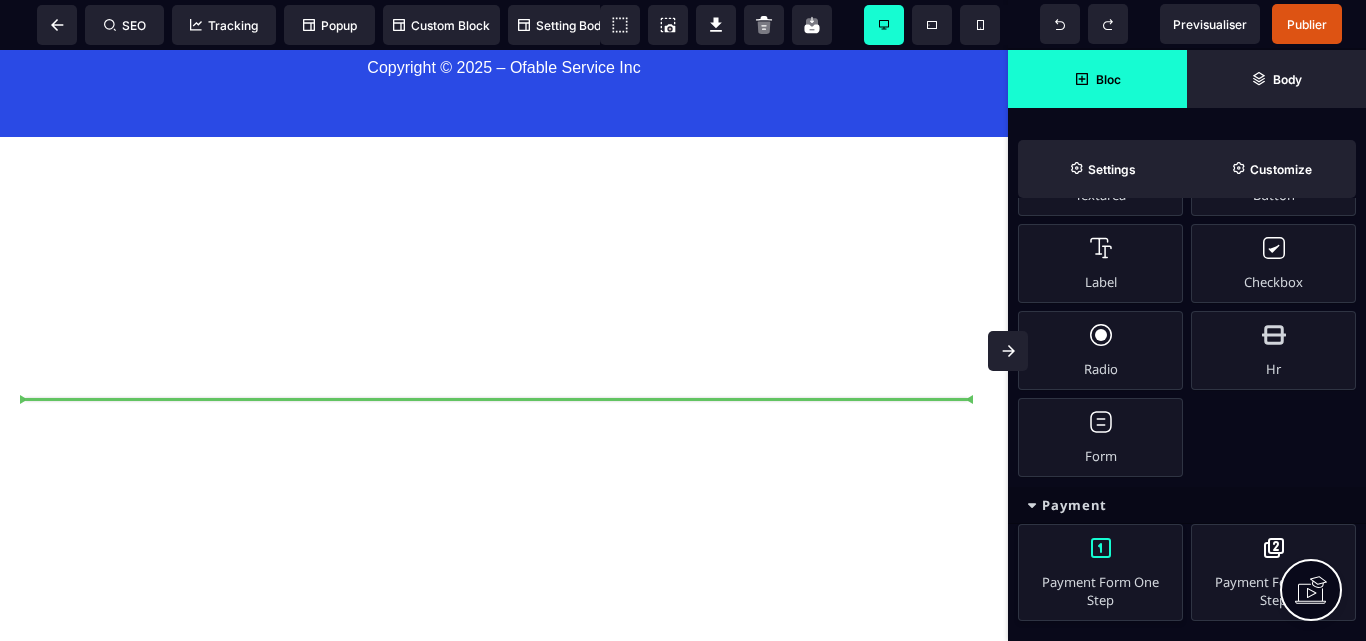 select on "**********" 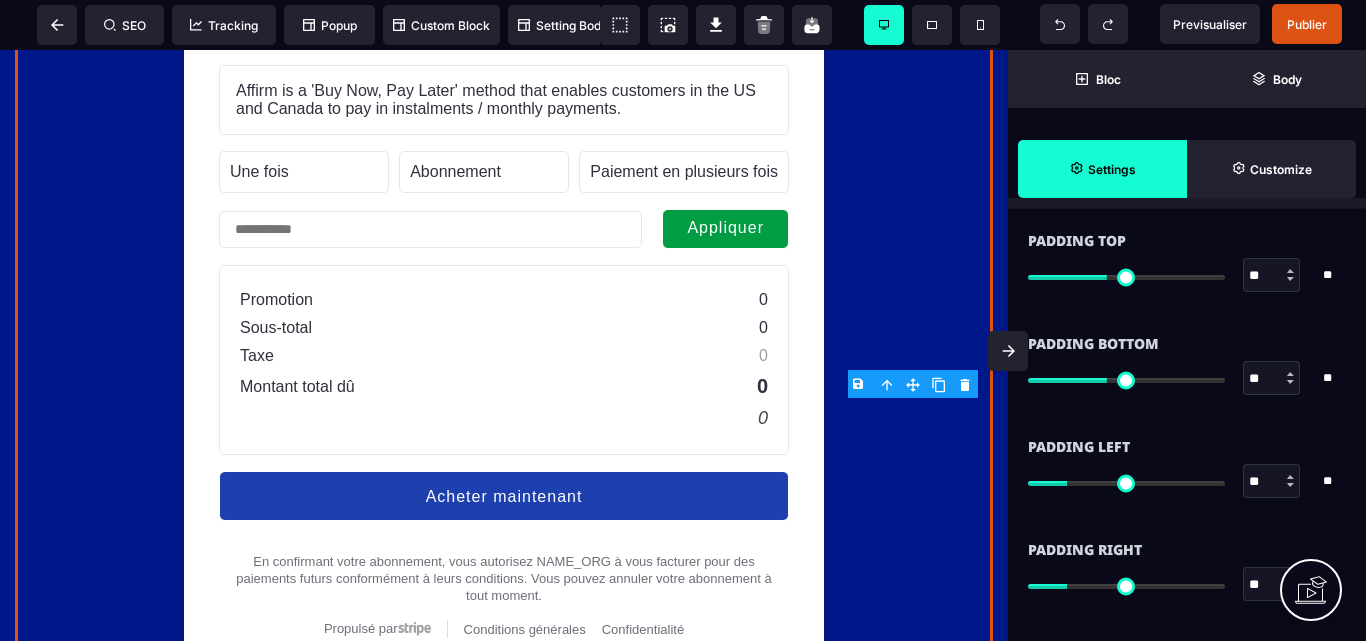 scroll, scrollTop: 0, scrollLeft: 0, axis: both 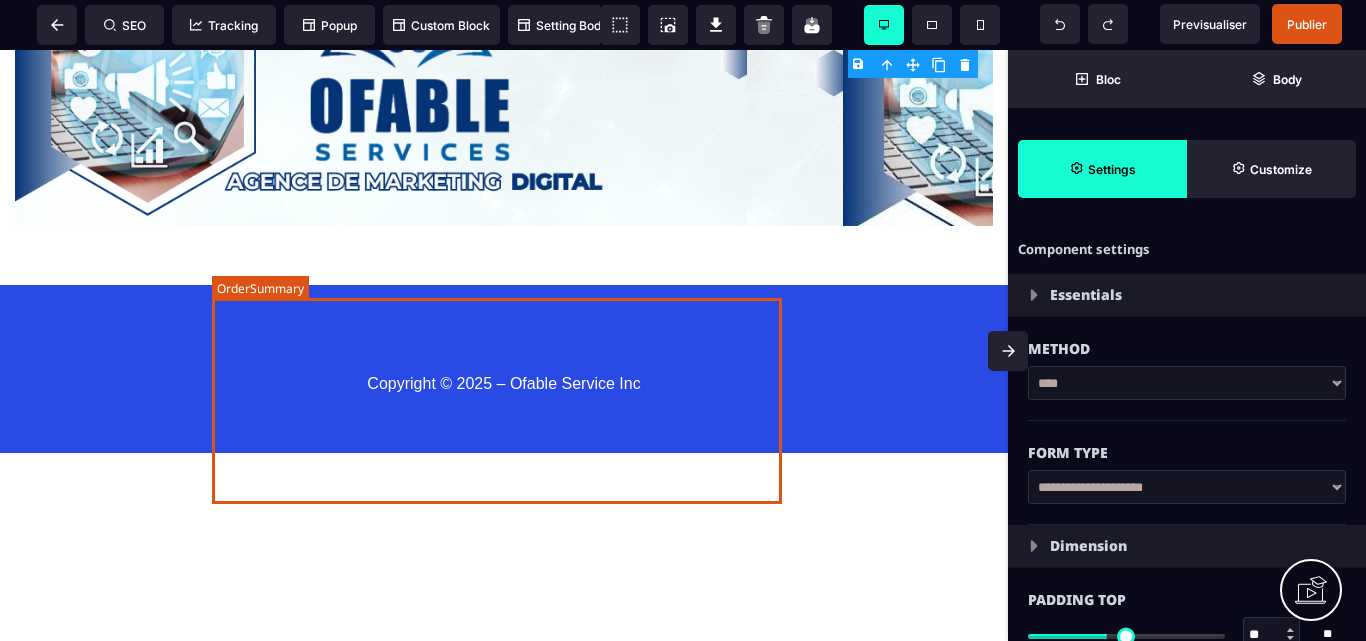 click on "Promotion 0 Sous-total 0 Taxe 0 Montant total dû 0 0" at bounding box center [504, -540] 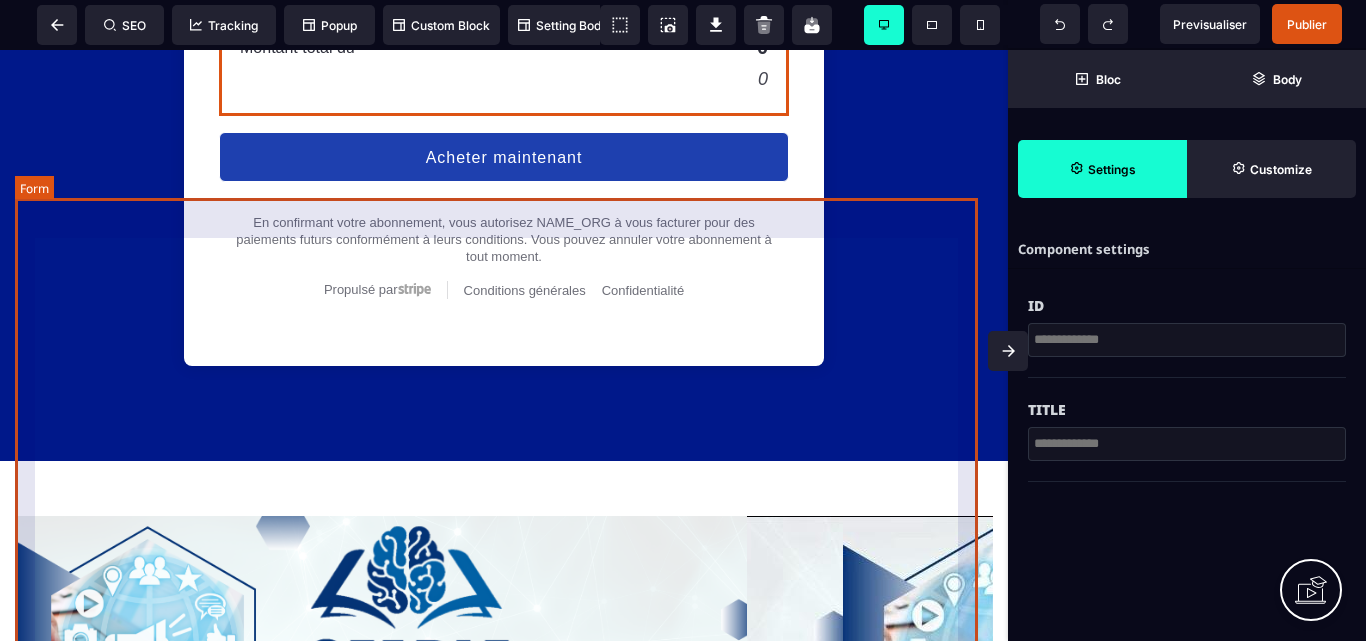 scroll, scrollTop: 18813, scrollLeft: 0, axis: vertical 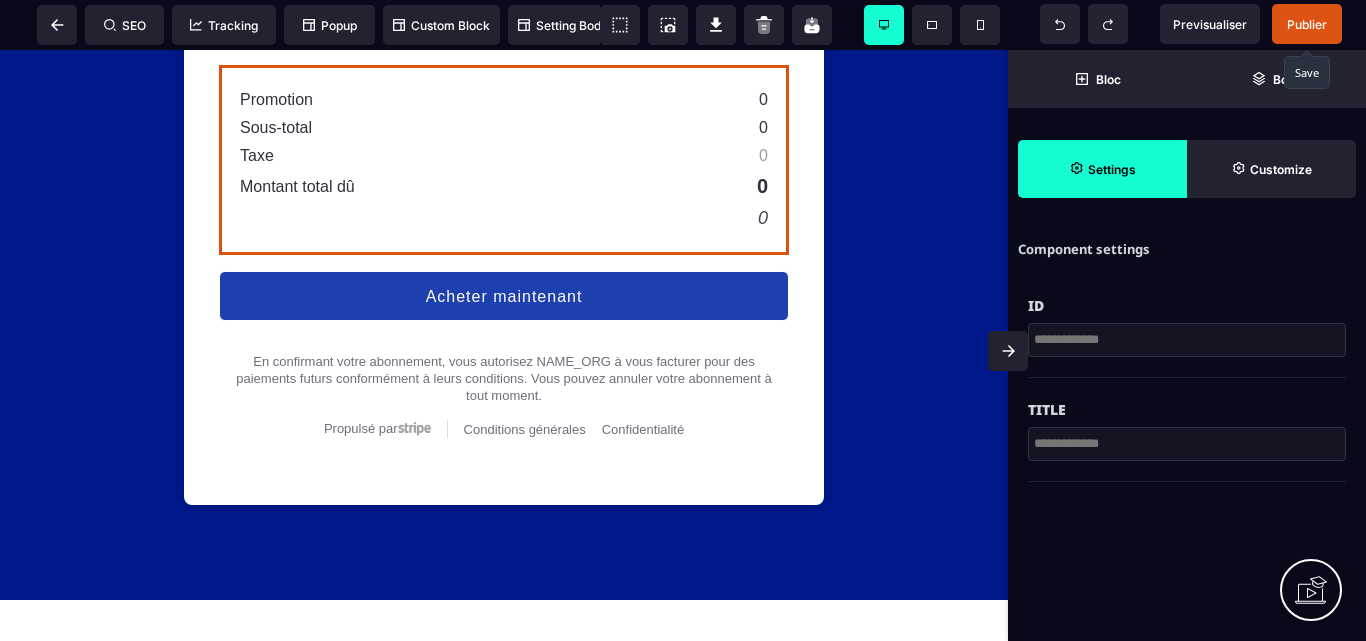 click on "Publier" at bounding box center [1307, 24] 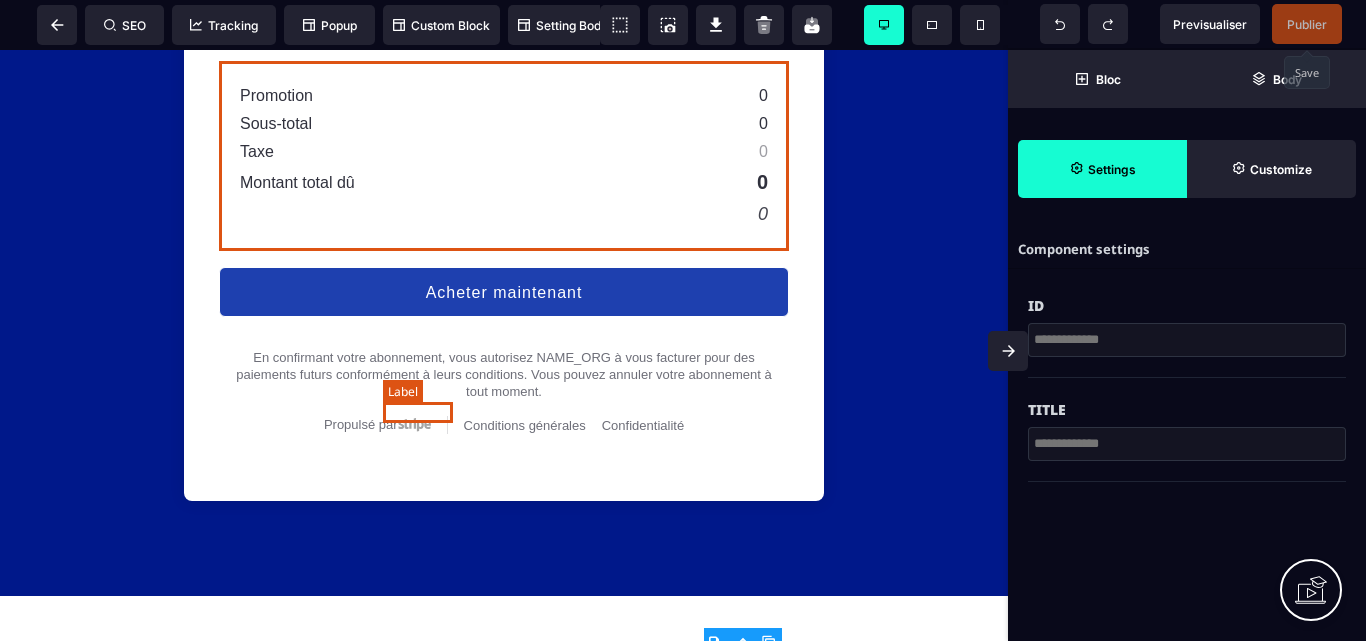 scroll, scrollTop: 18813, scrollLeft: 0, axis: vertical 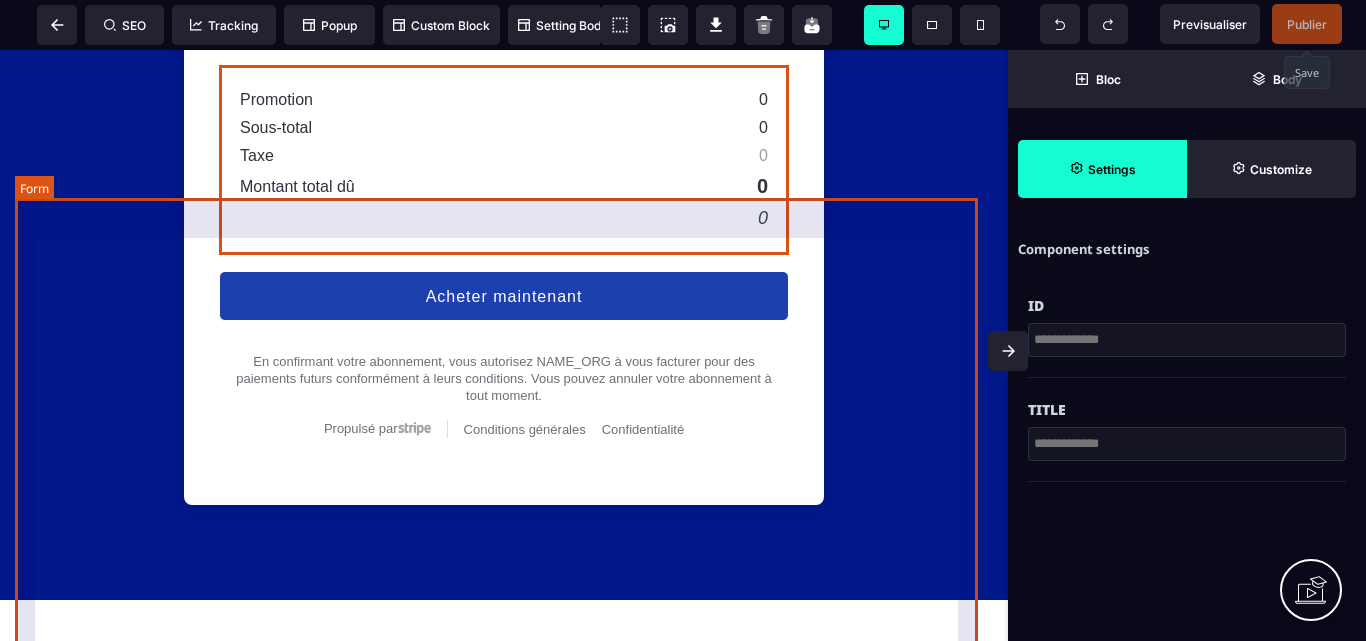 click on "Unit price Informations de base Professionnel Informations paiement Affirm Apple Pay Bancontact Carte de crédit Cash App Pay EPS Giropay Ideal Karna Link Affirm is a 'Buy Now, Pay Later' method that enables customers in the US and Canada to pay in instalments / monthly payments. Apple Pay enables frictionless card payments and eliminates the need to manually type card or shipping details. Apple Pay requires registration and verification of trusted domains to enable web use. To enable Apple Pay for your iOS app, you must configure your iOS certificates. Accept payments using Bancontact, Belgium's most popular payment method. Accept Visa, Mastercard, American Express, Discover, Diners Club, JCB and China UnionPay payments from customers worldwide. Cash App Pay enables customers to frictionlessly authenticate payments in the Cash App using their stored balance or linked card.  Une fois Abonnement Paiement en plusieurs fois Abonnement Paiement en plusieurs fois Appliquer Promotion 0 Sous-total 0 Taxe 0 0 0" at bounding box center [504, -80] 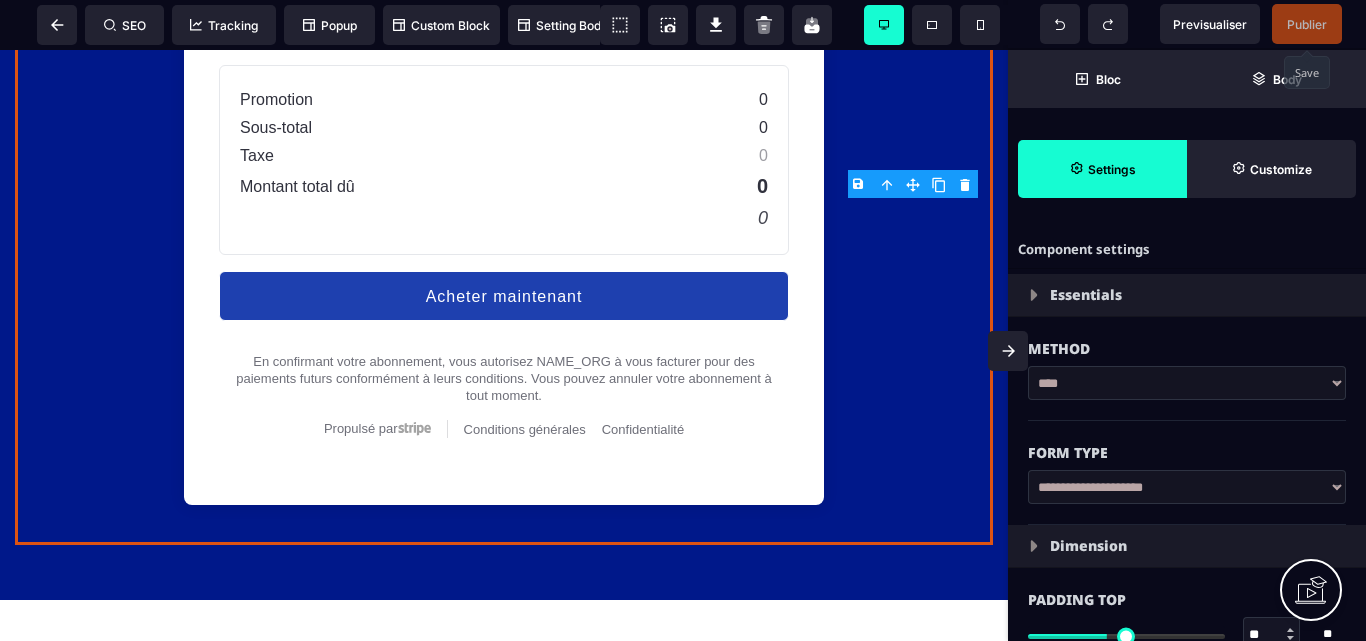 click on "B I U S
A *******
Form
SEO
Tracking
Popup" at bounding box center [683, 320] 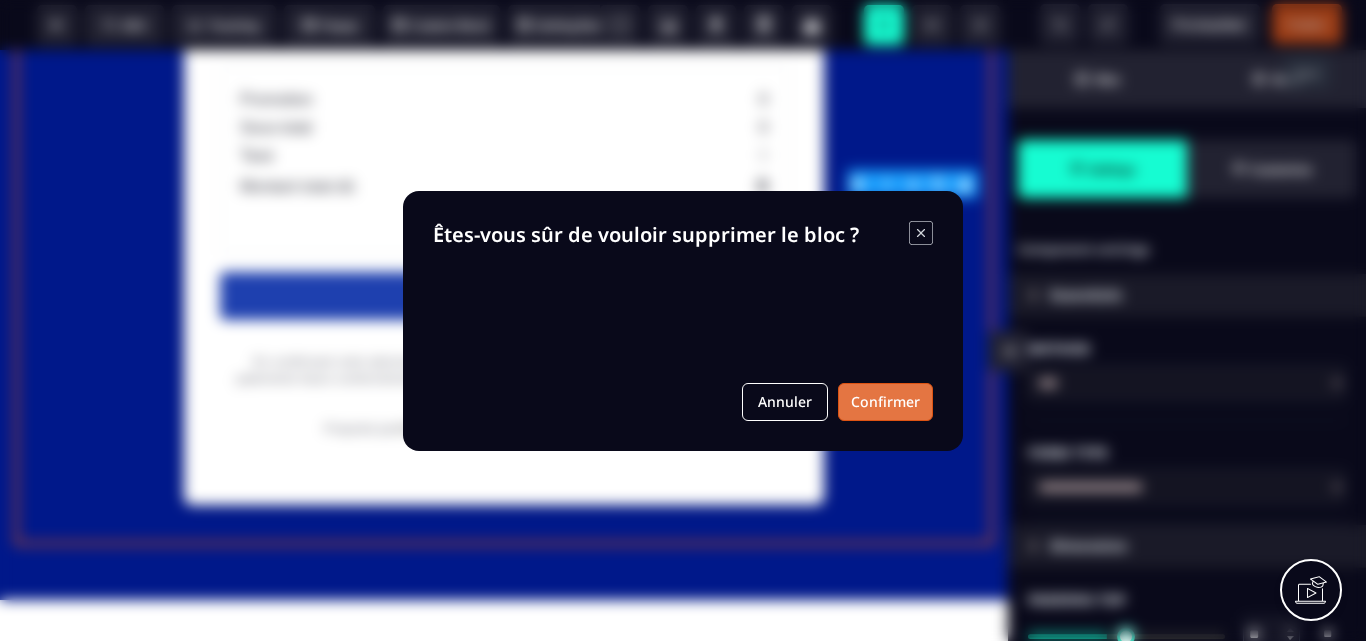 click on "Confirmer" at bounding box center [885, 402] 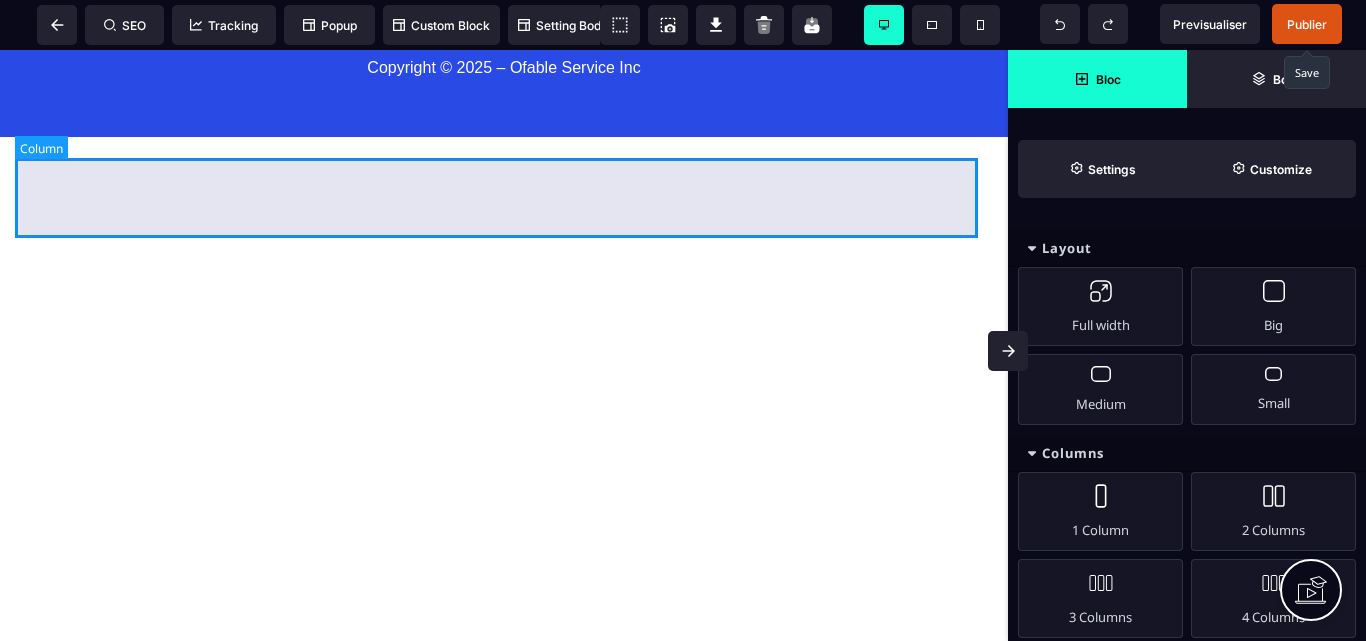 click at bounding box center (504, -471) 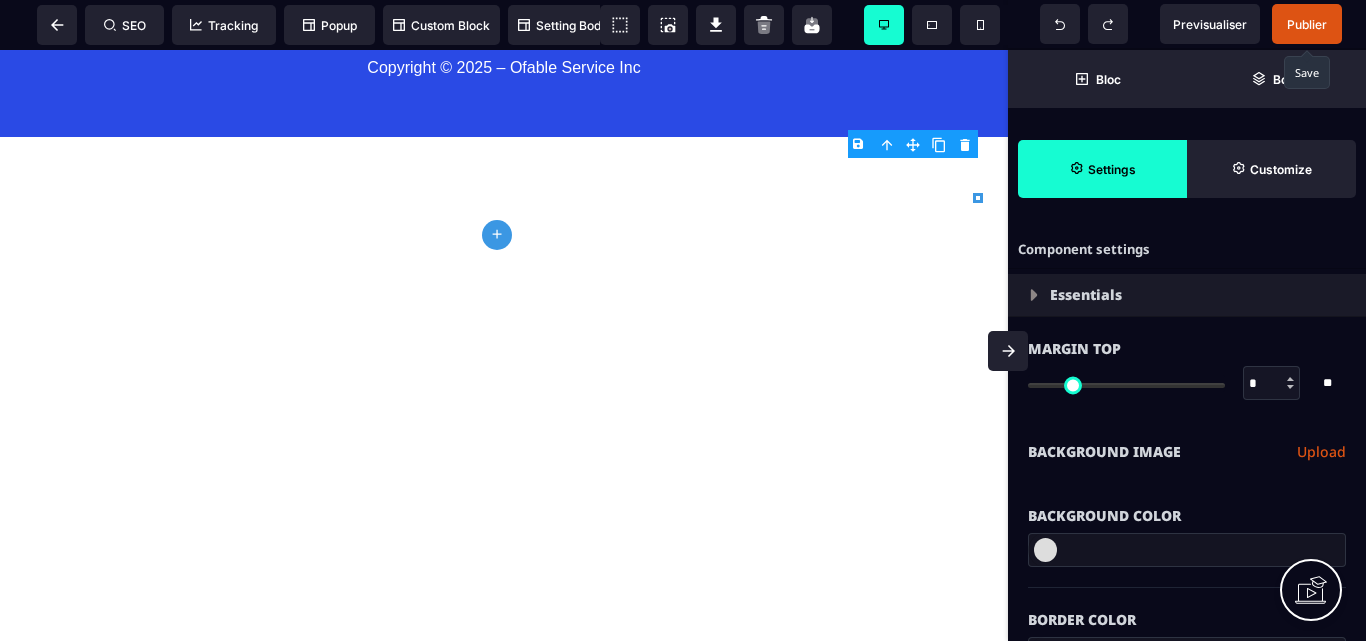click on "plus" 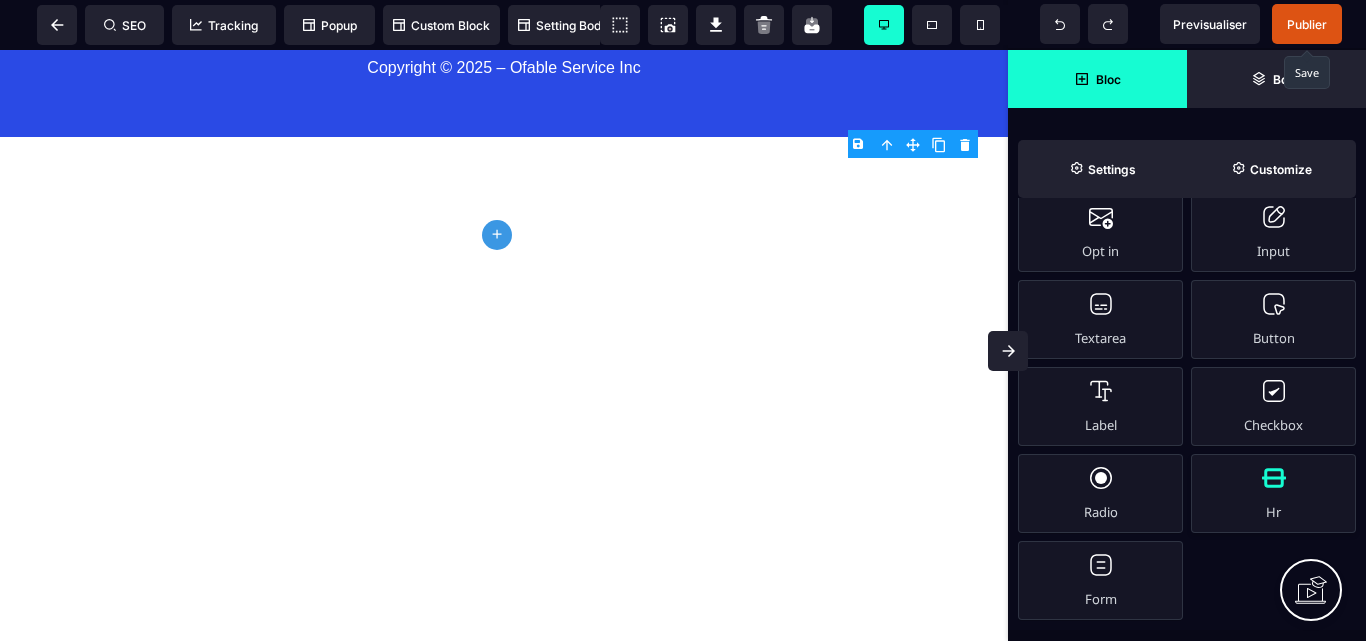 scroll, scrollTop: 959, scrollLeft: 0, axis: vertical 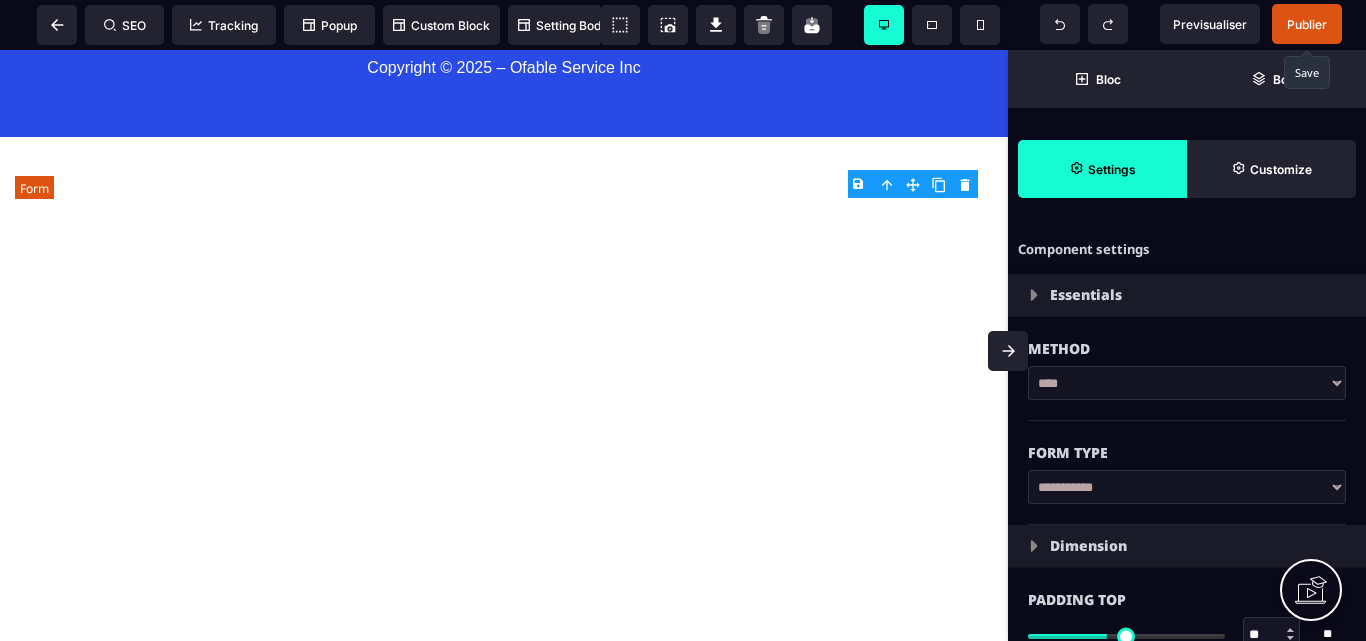 click at bounding box center (504, -511) 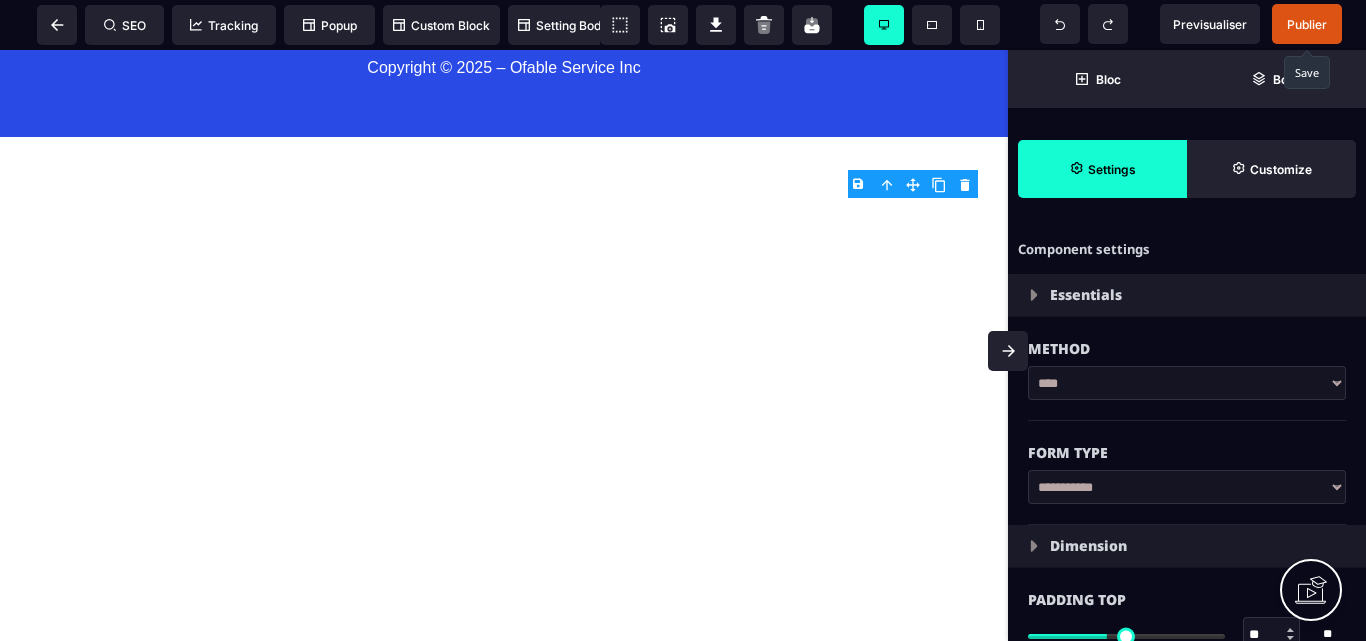 click on "**********" at bounding box center [1187, 487] 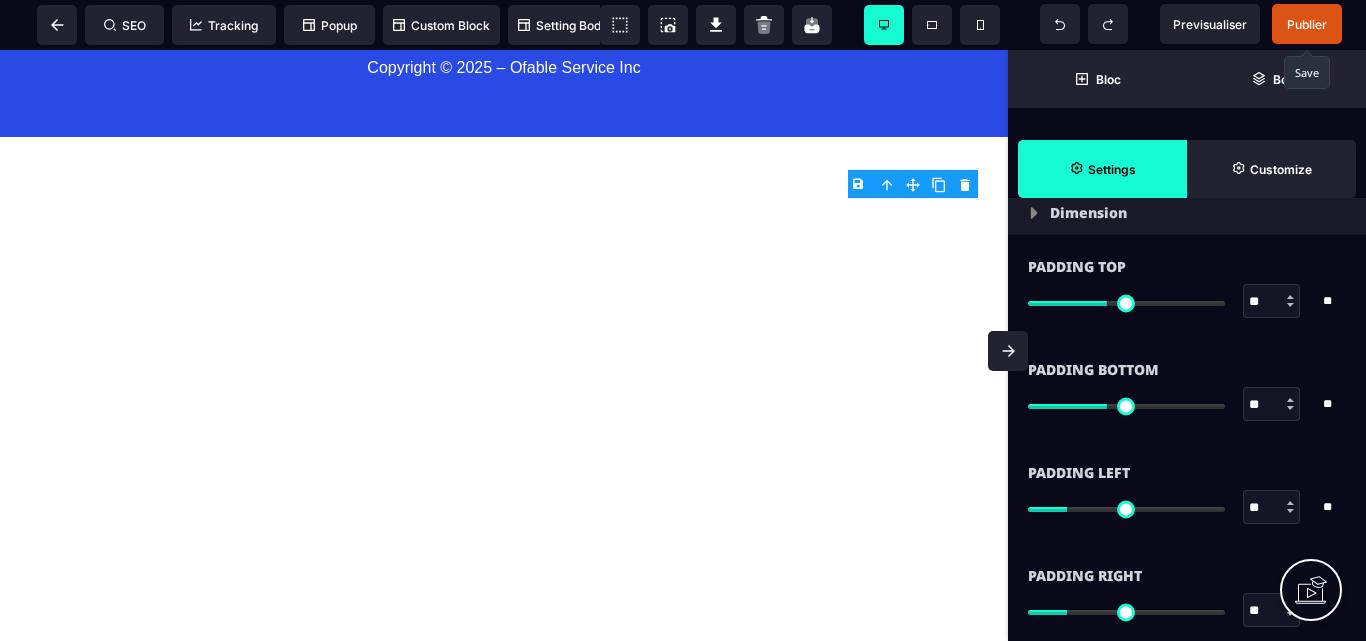 scroll, scrollTop: 359, scrollLeft: 0, axis: vertical 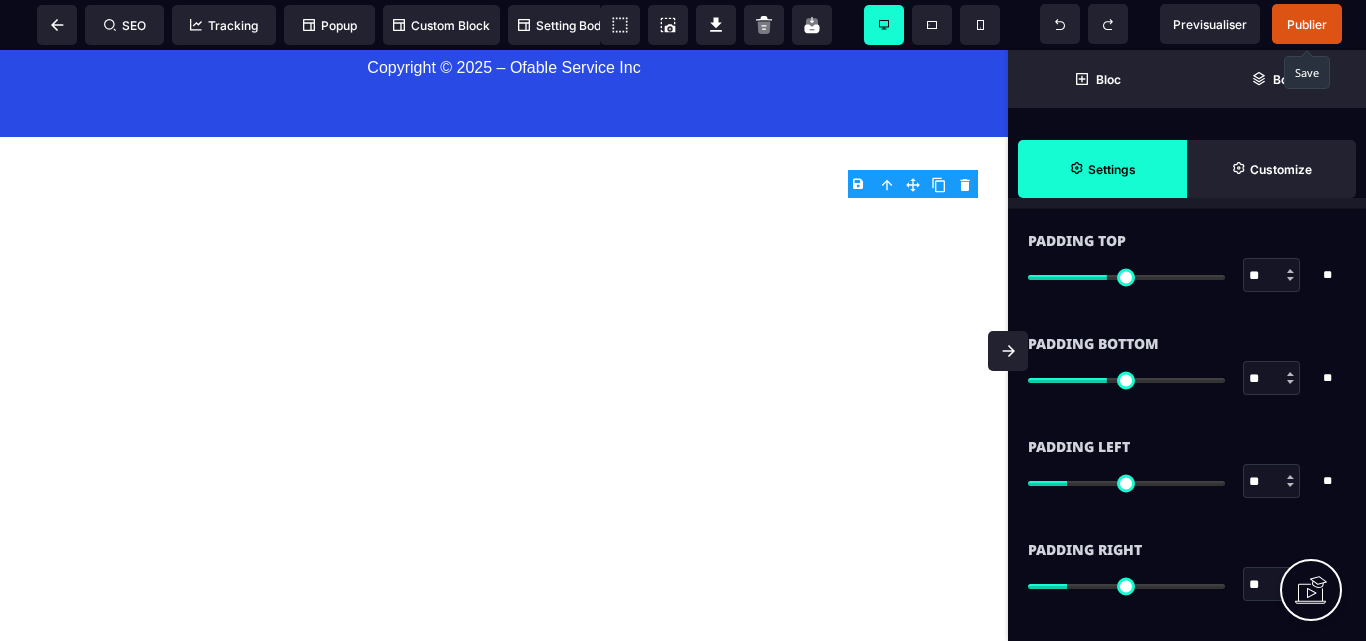 click on "Publier" at bounding box center [1307, 24] 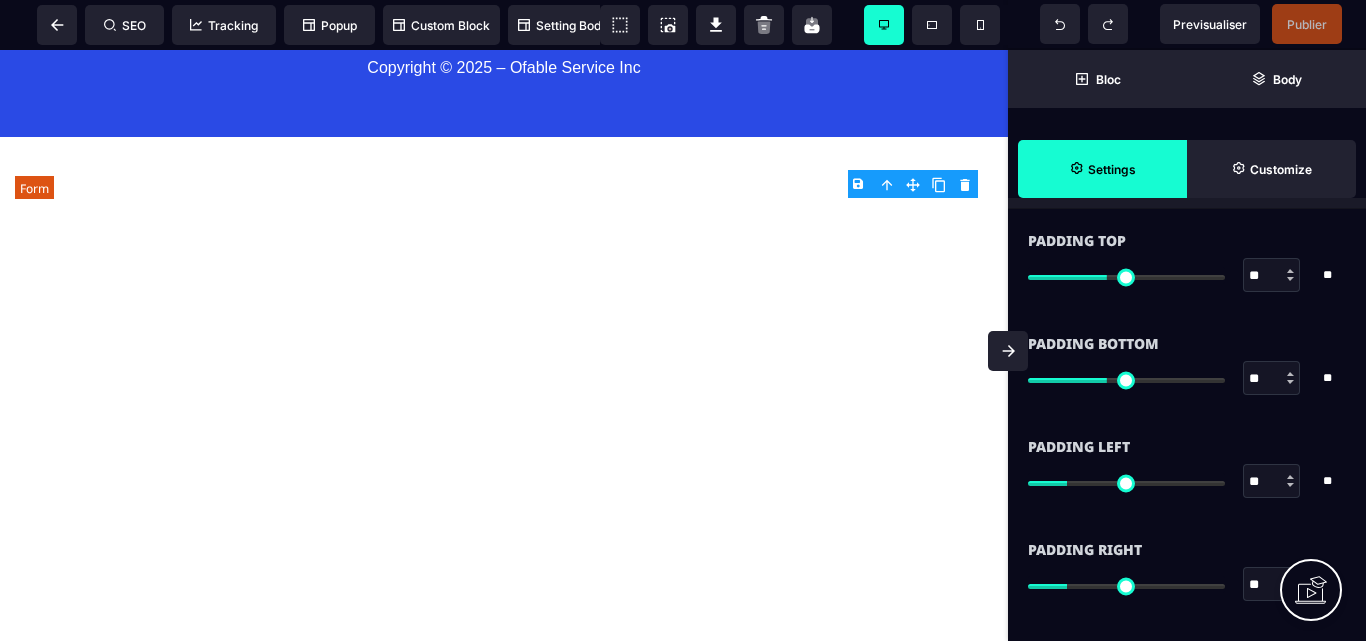 click at bounding box center [504, -511] 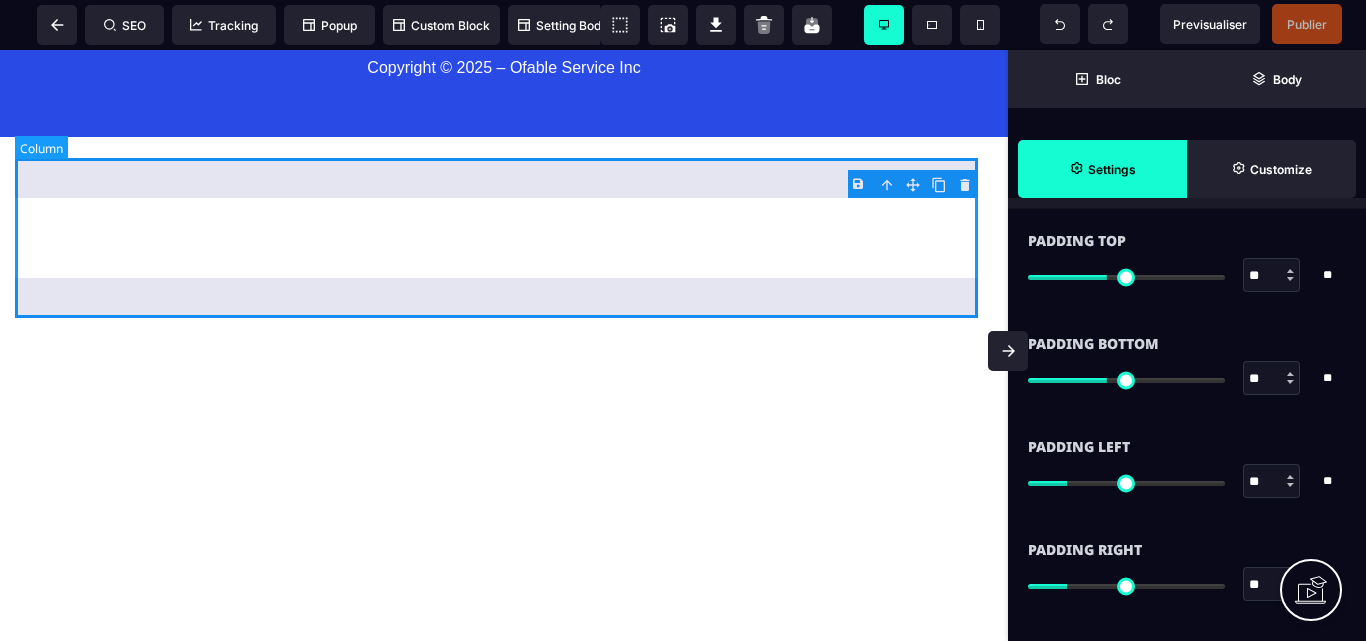 click at bounding box center [504, -511] 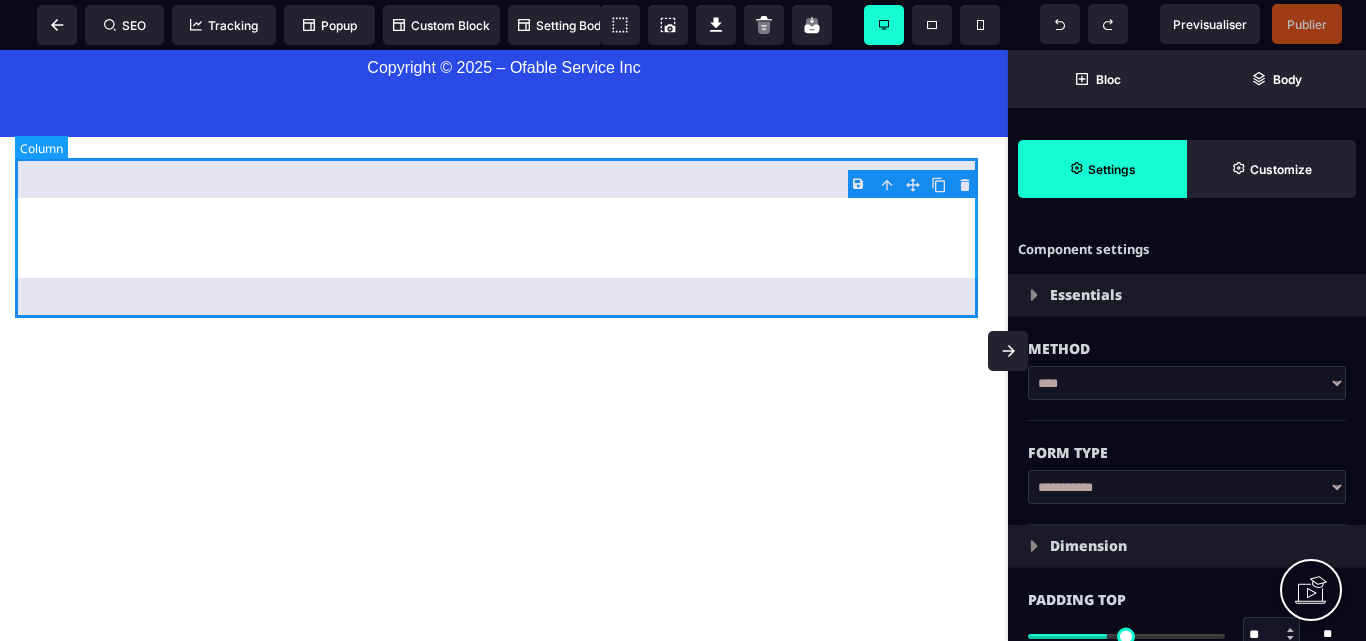 select 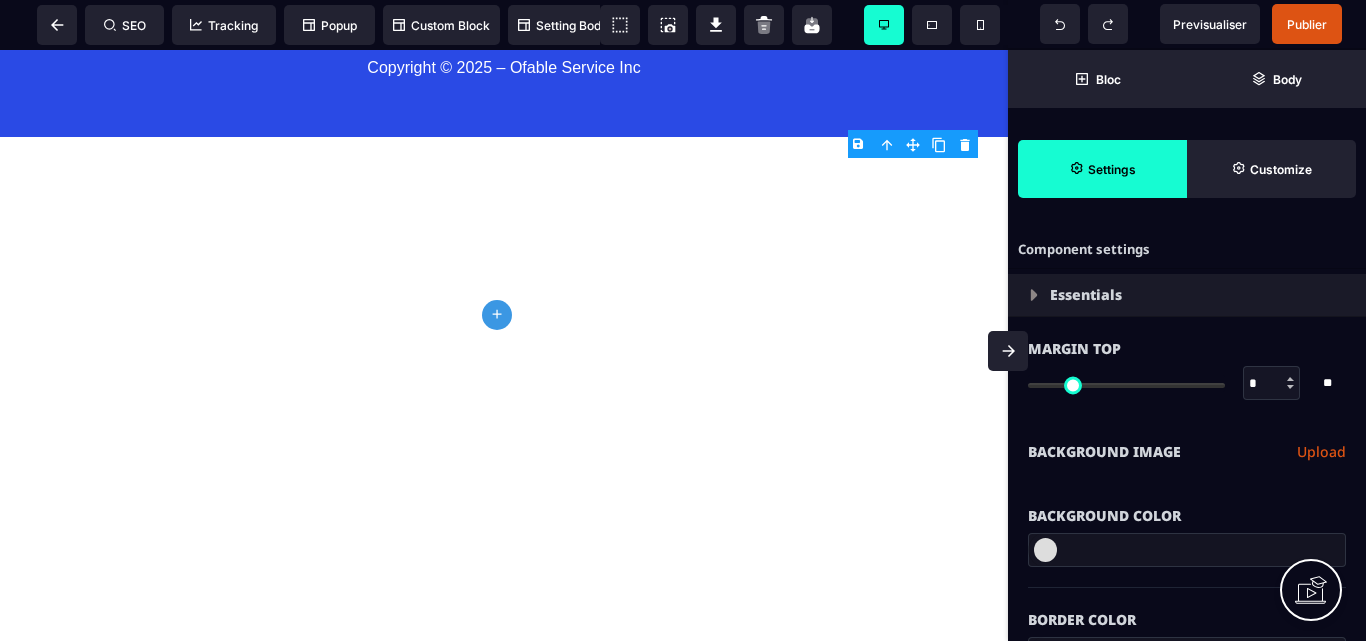 click on "plus" 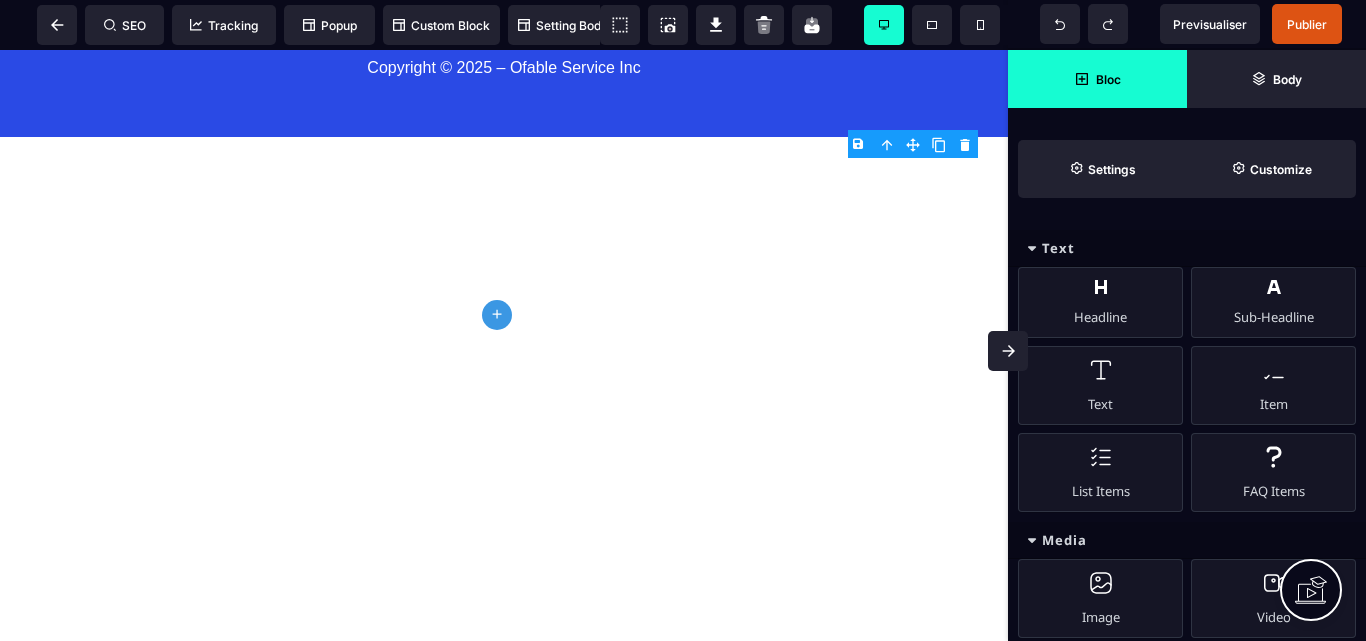 click on "plus" 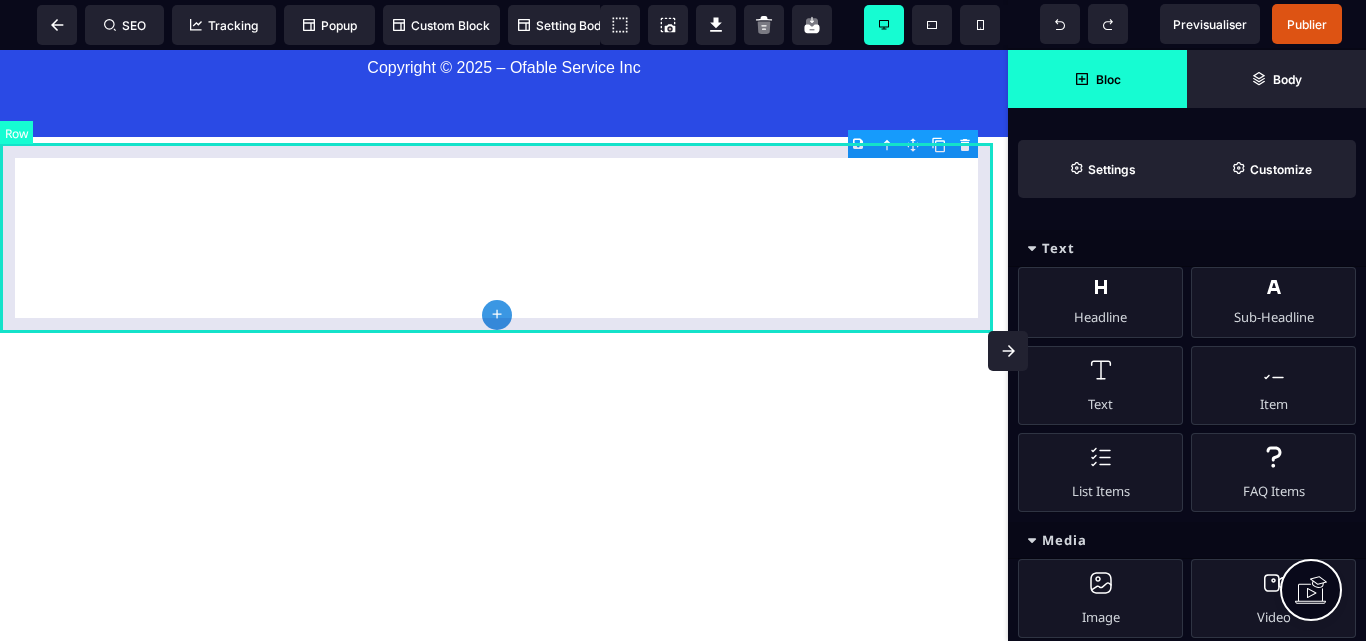 click at bounding box center (504, -511) 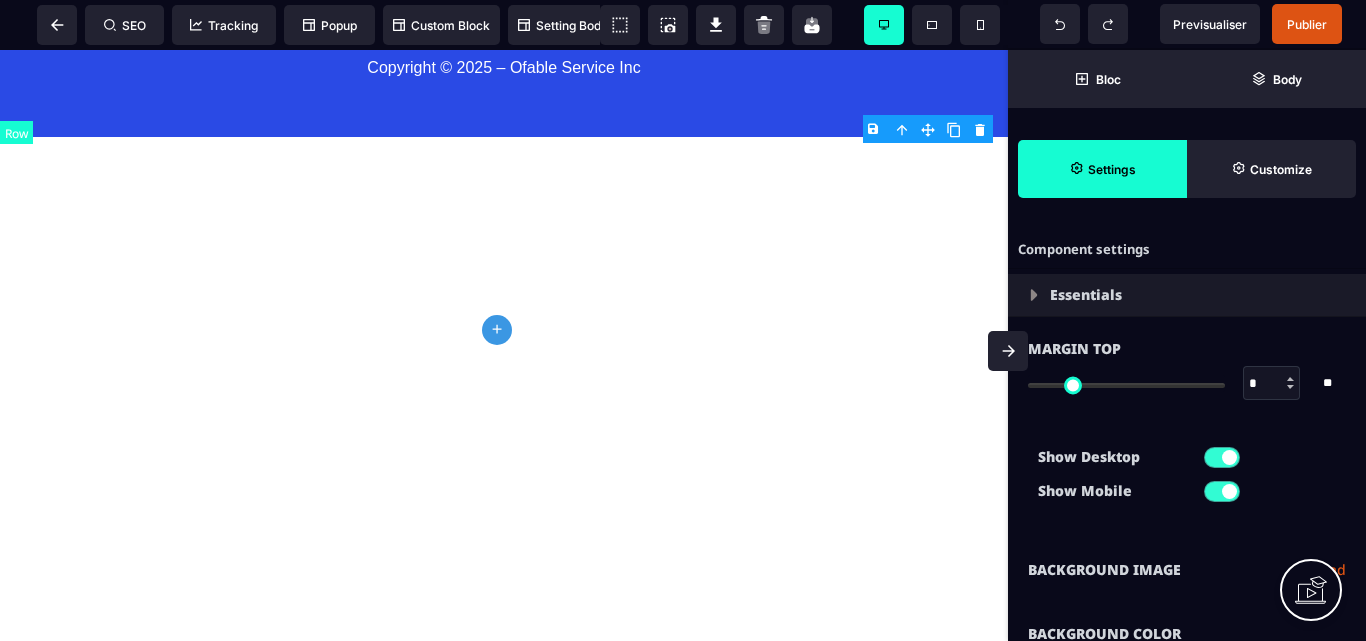 type on "*" 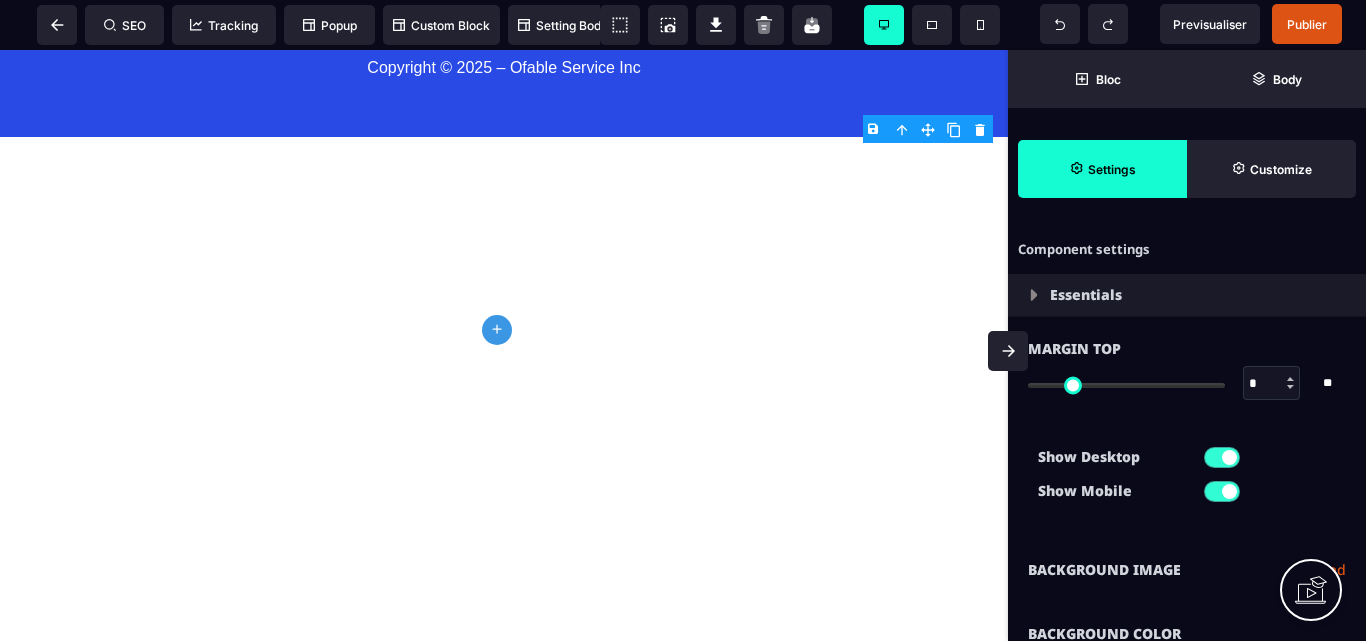click on "plus" at bounding box center (497, 330) 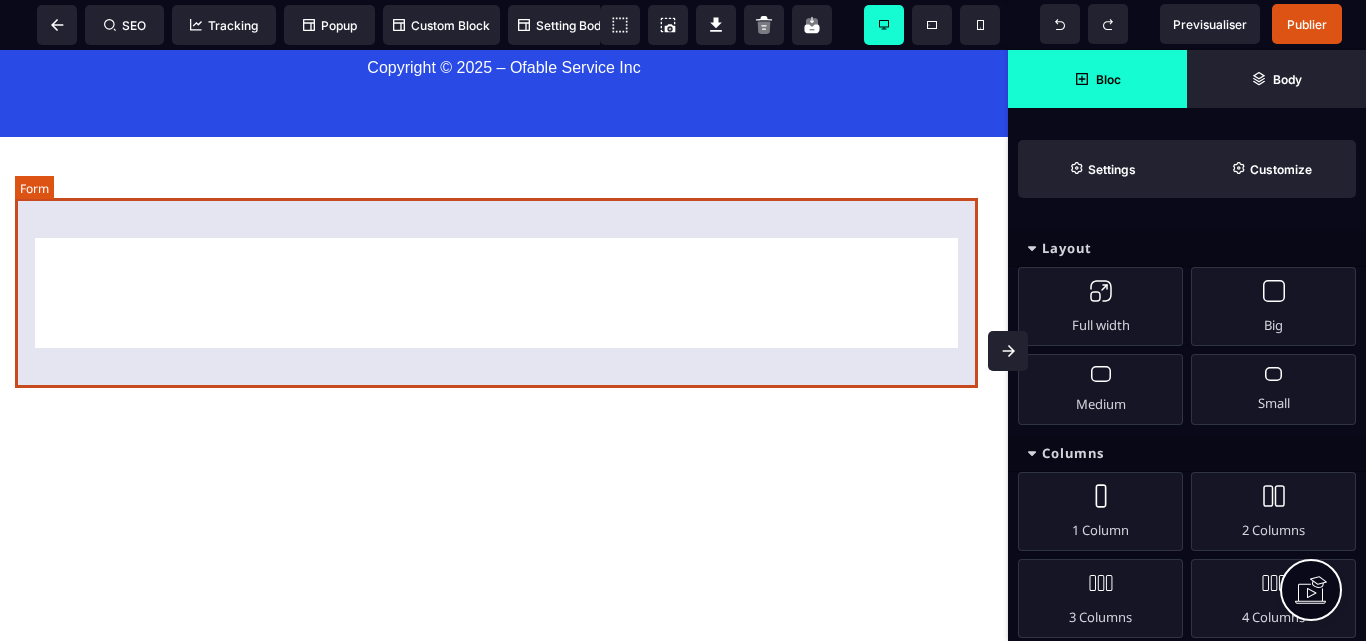 click at bounding box center (504, -566) 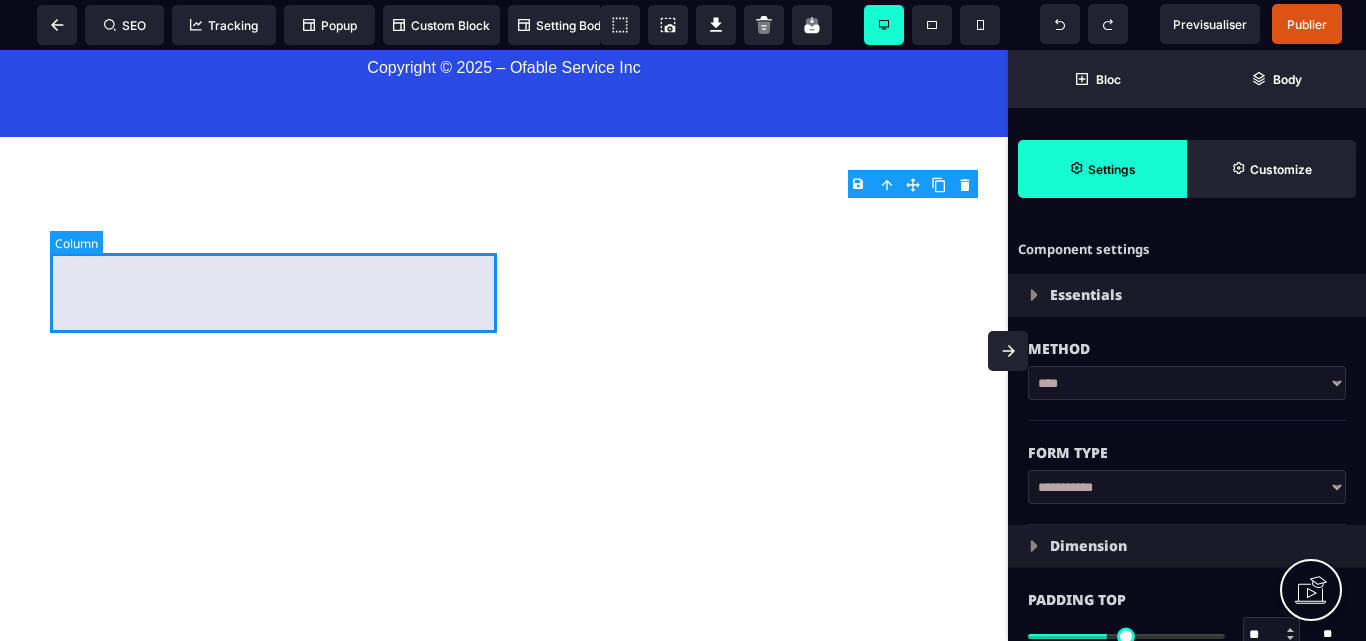 click at bounding box center [277, -566] 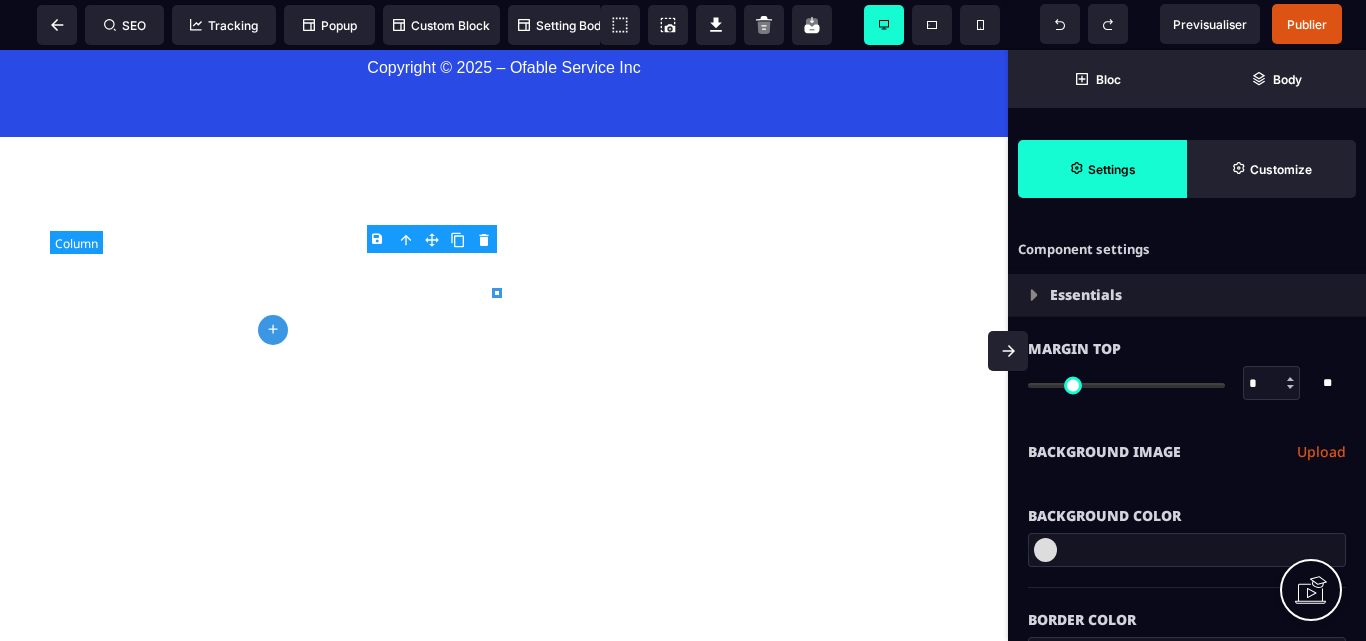 type on "*" 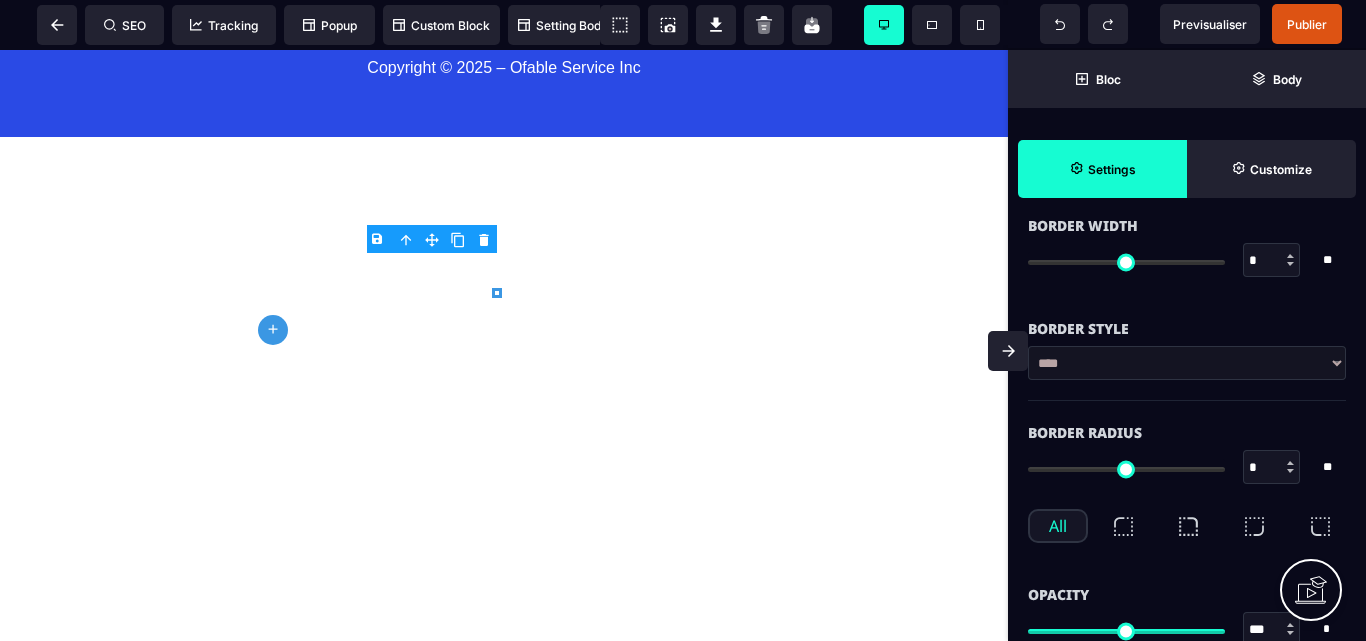 scroll, scrollTop: 500, scrollLeft: 0, axis: vertical 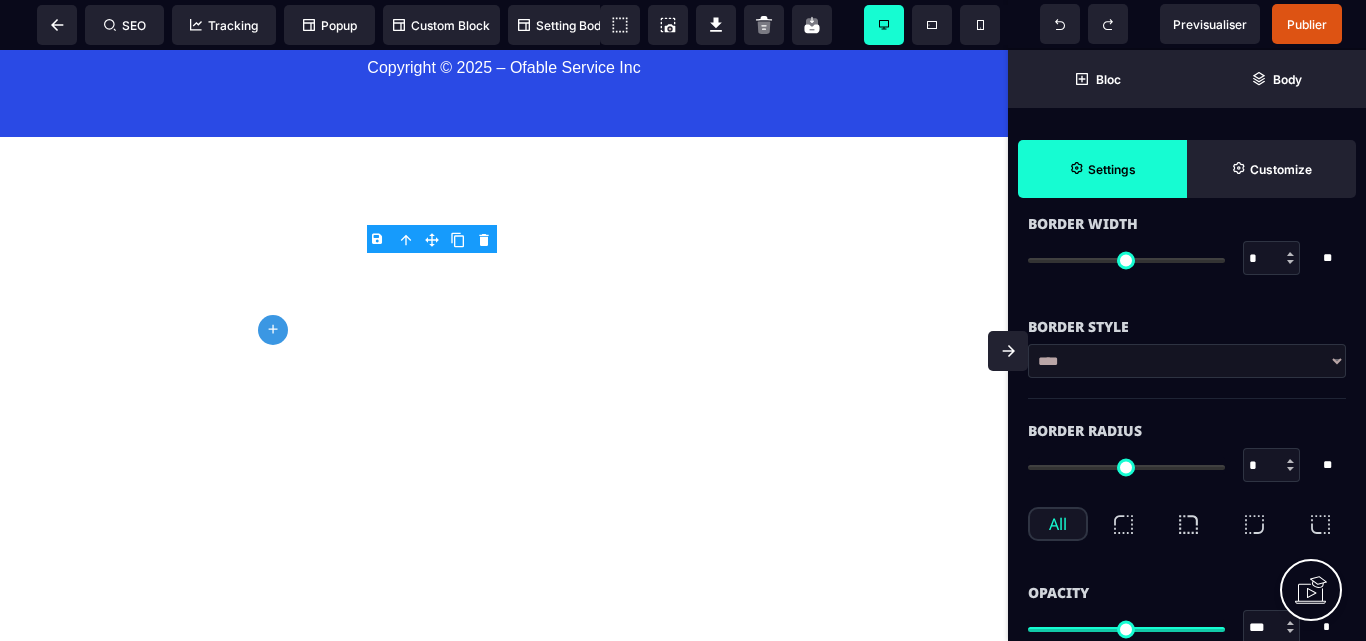 click on "**** ****** ****** ****** ***** ****** ****** ***** ***** ****** ******* *******" at bounding box center [1187, 361] 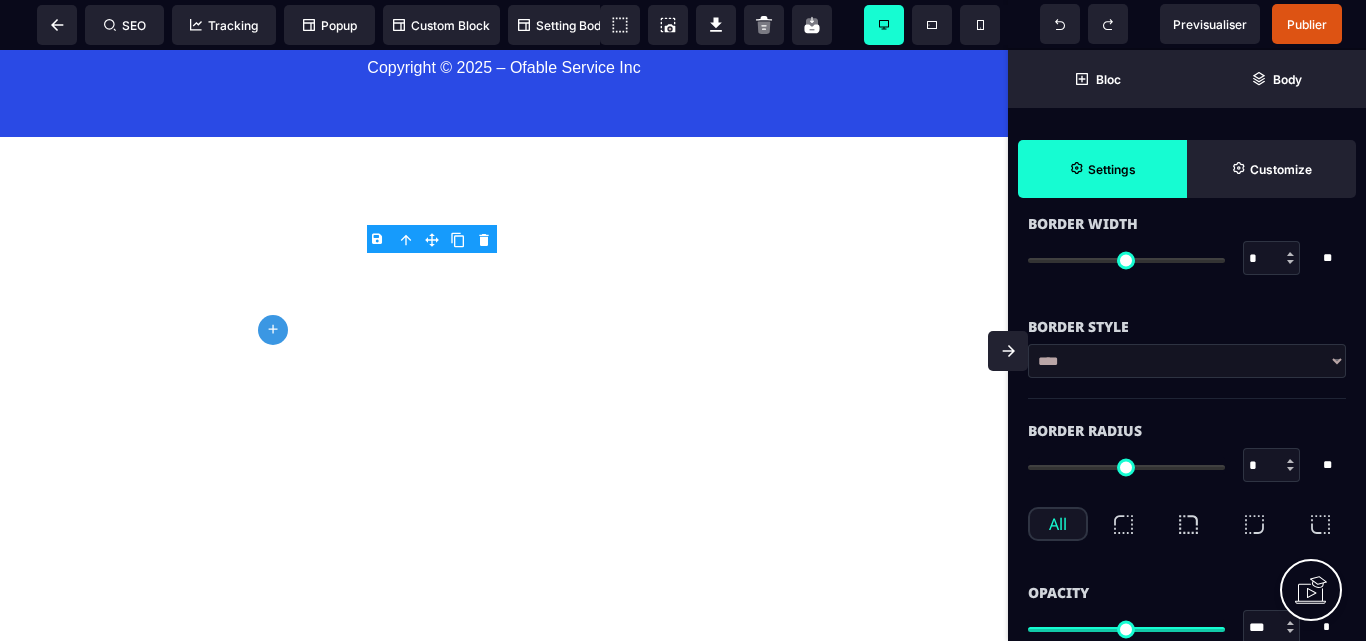 click on "**** ****** ****** ****** ***** ****** ****** ***** ***** ****** ******* *******" at bounding box center [1187, 361] 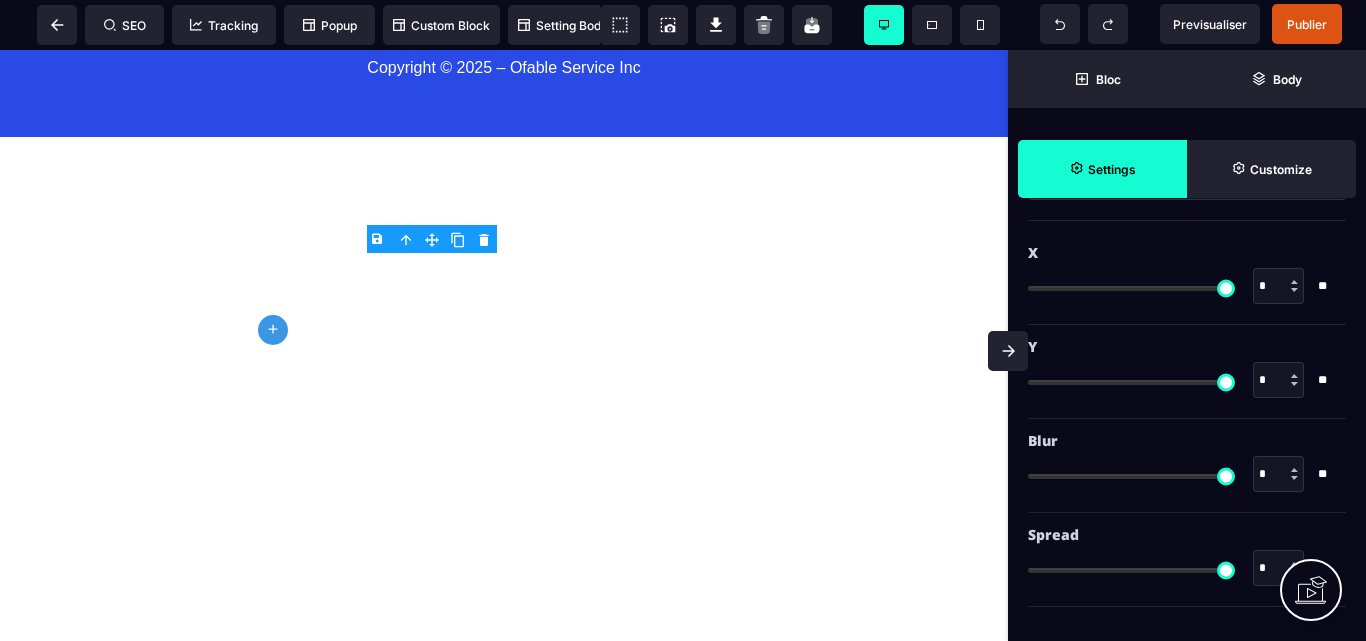 scroll, scrollTop: 2390, scrollLeft: 0, axis: vertical 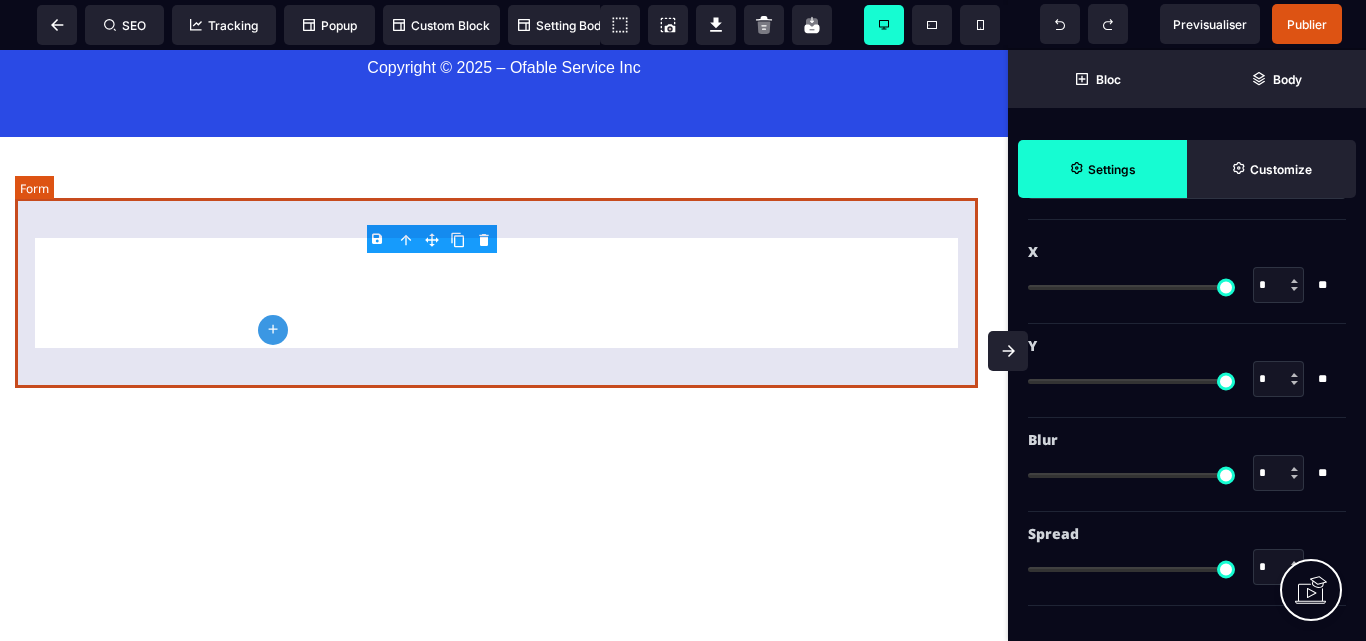 click at bounding box center [504, -566] 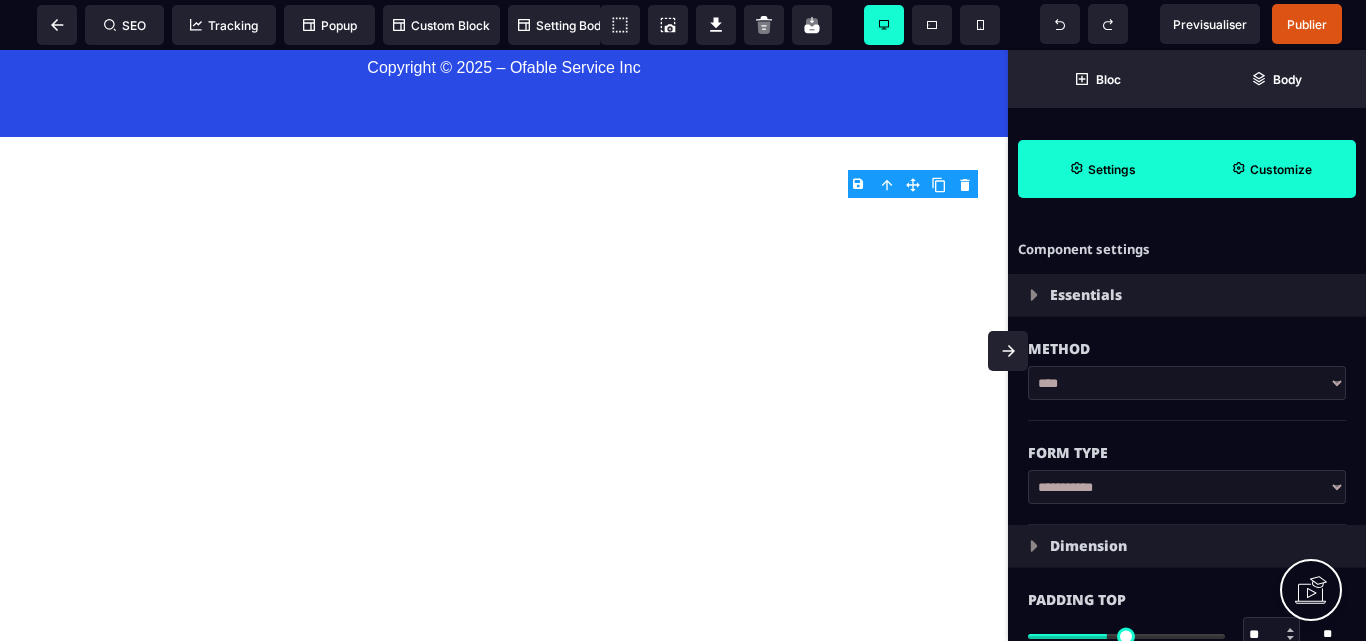 click on "Customize" at bounding box center (1281, 169) 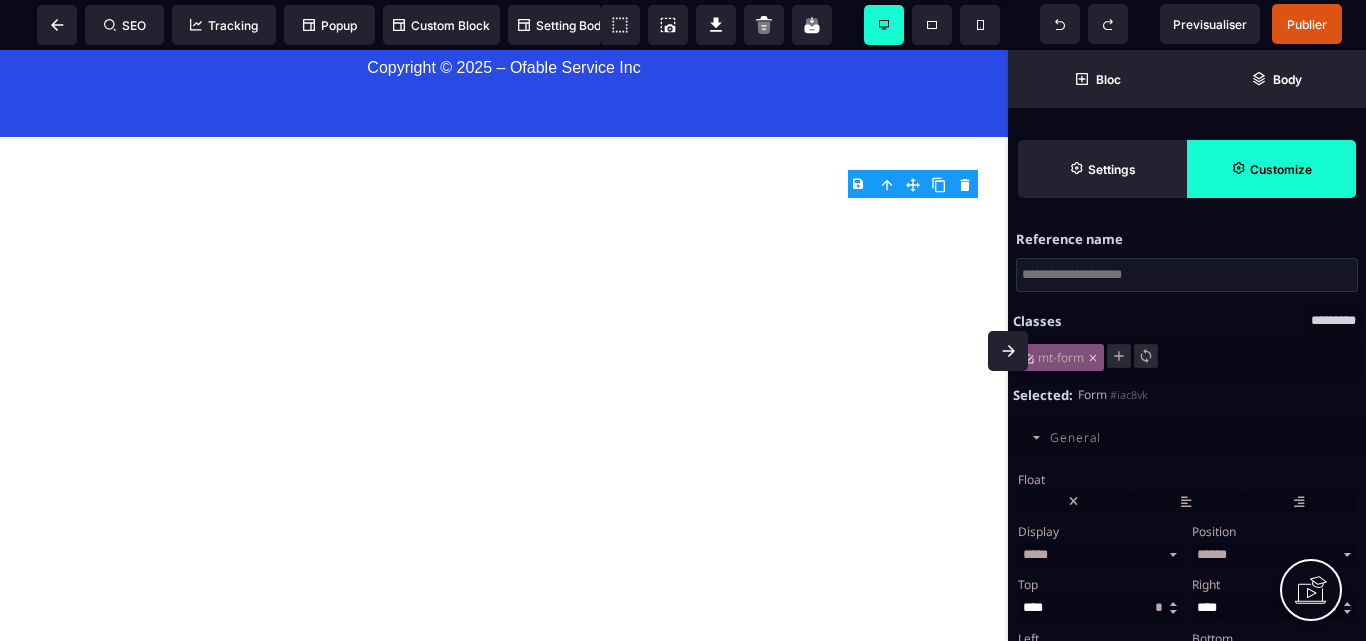 click at bounding box center [1187, 275] 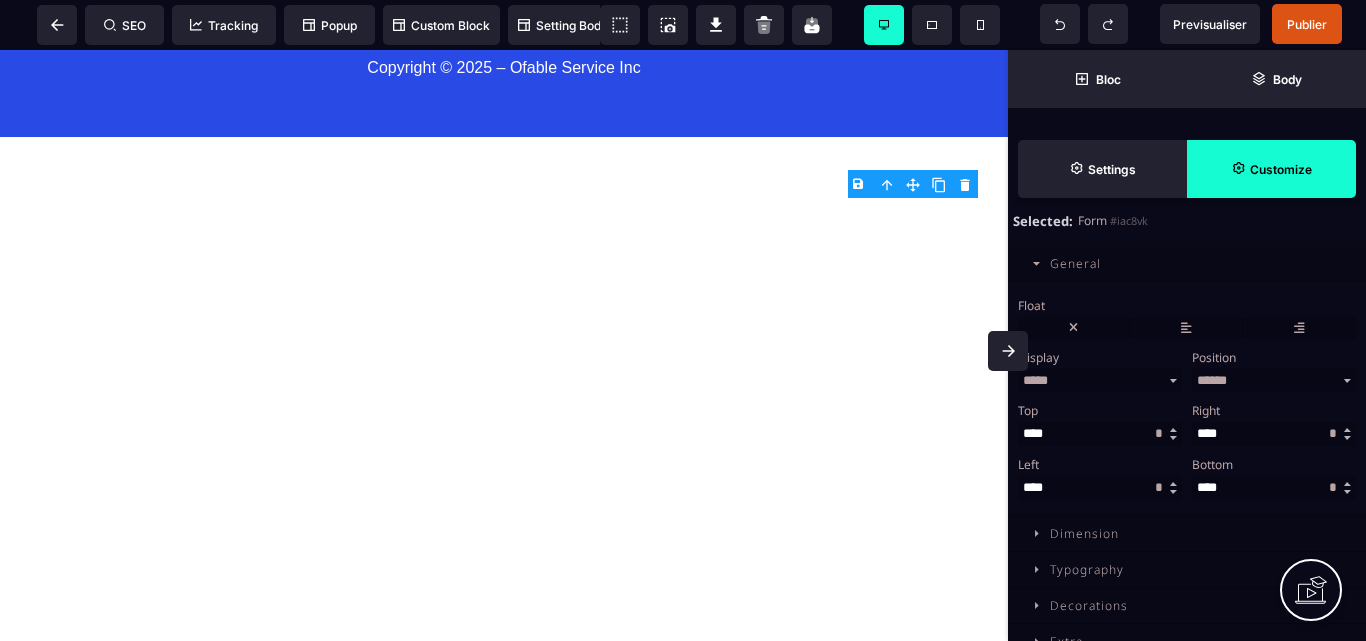 scroll, scrollTop: 200, scrollLeft: 0, axis: vertical 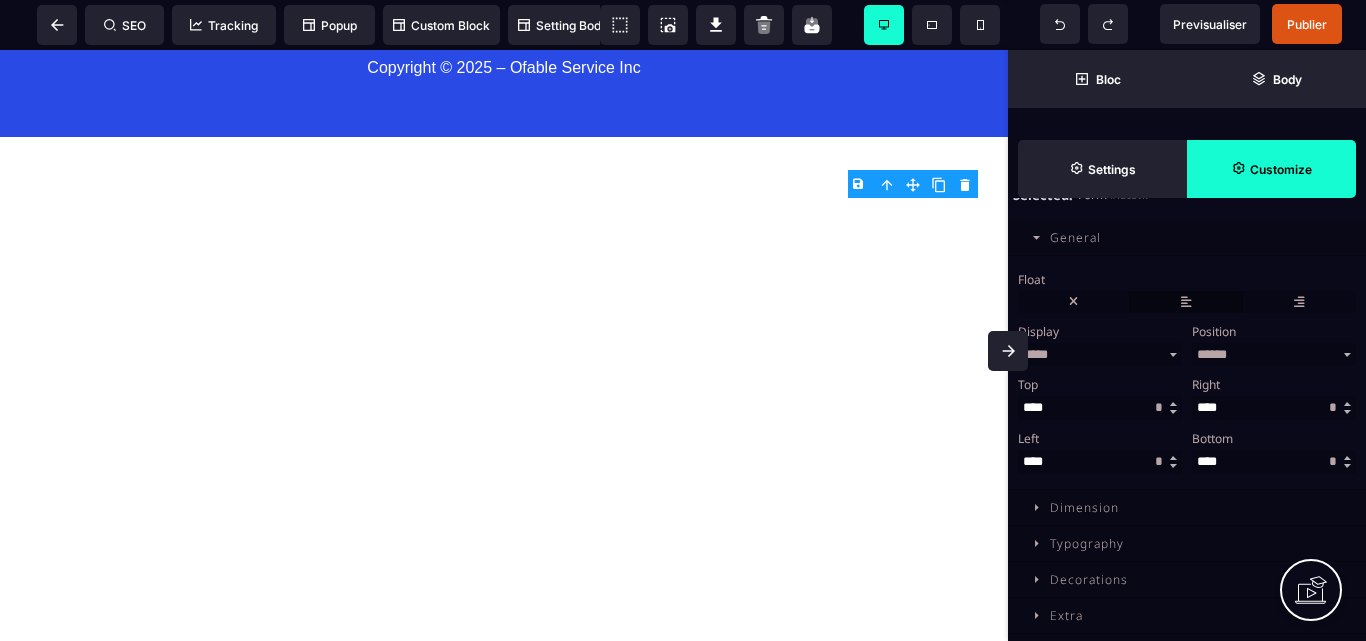 click at bounding box center [1186, 302] 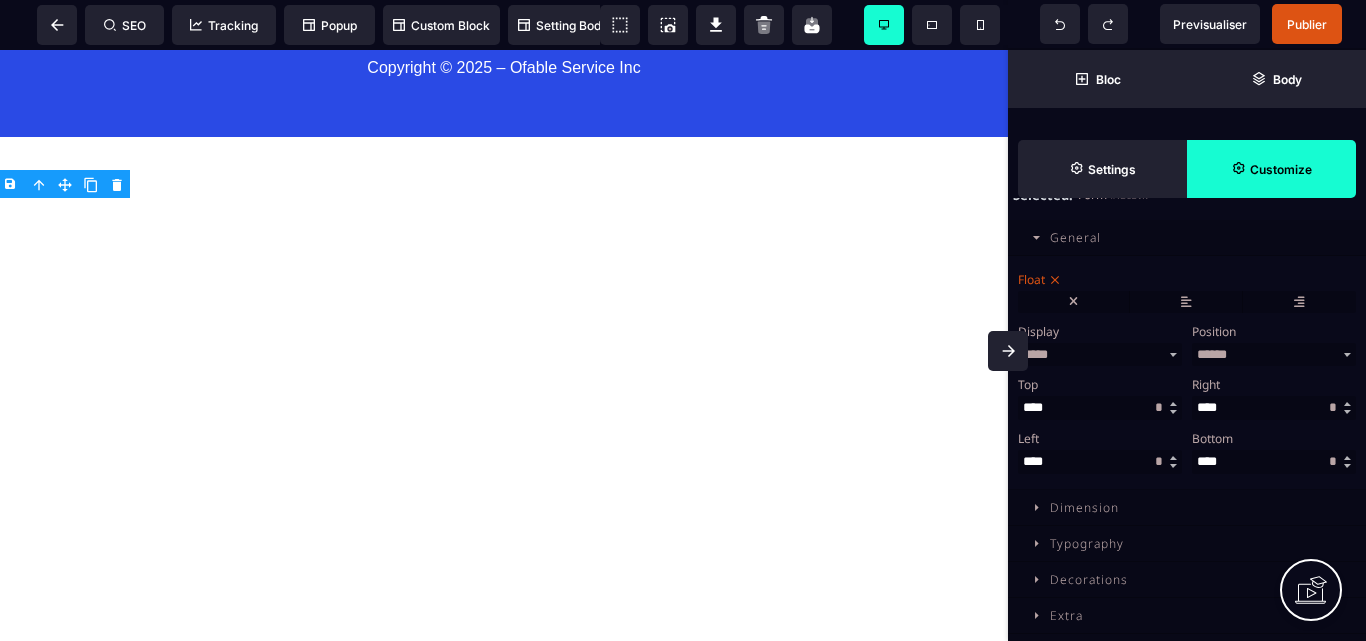 click on "Float" at bounding box center [1031, 279] 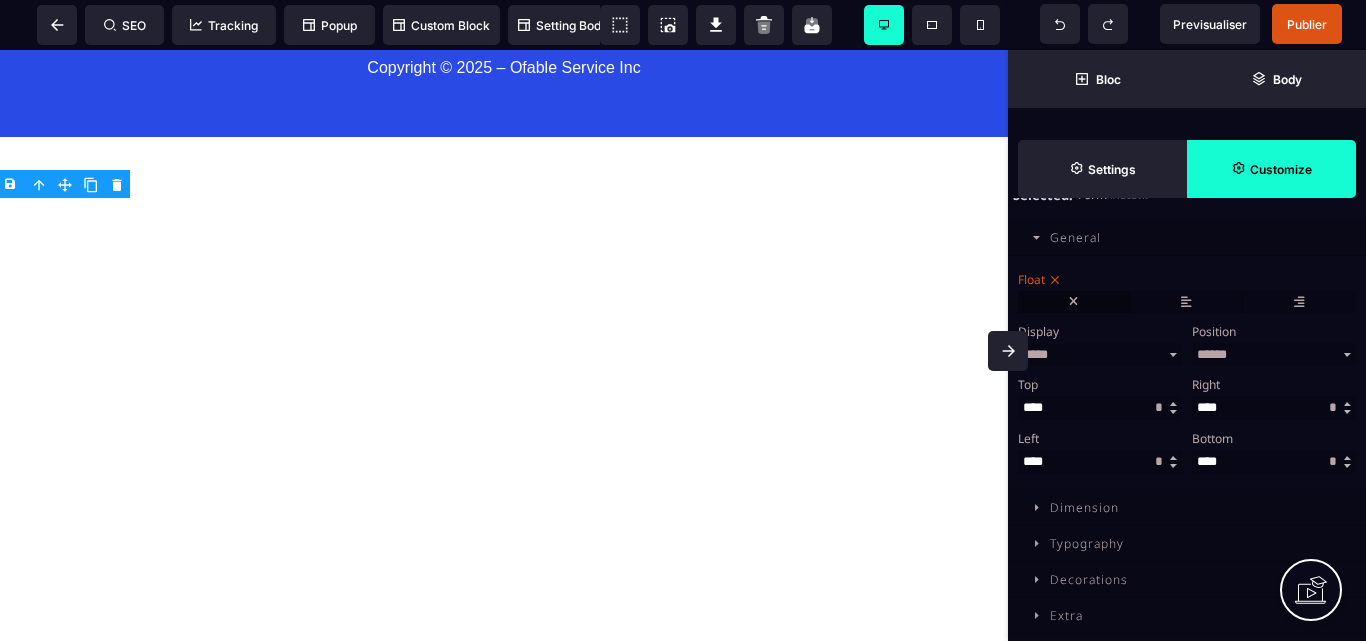 drag, startPoint x: 1052, startPoint y: 305, endPoint x: 1075, endPoint y: 305, distance: 23 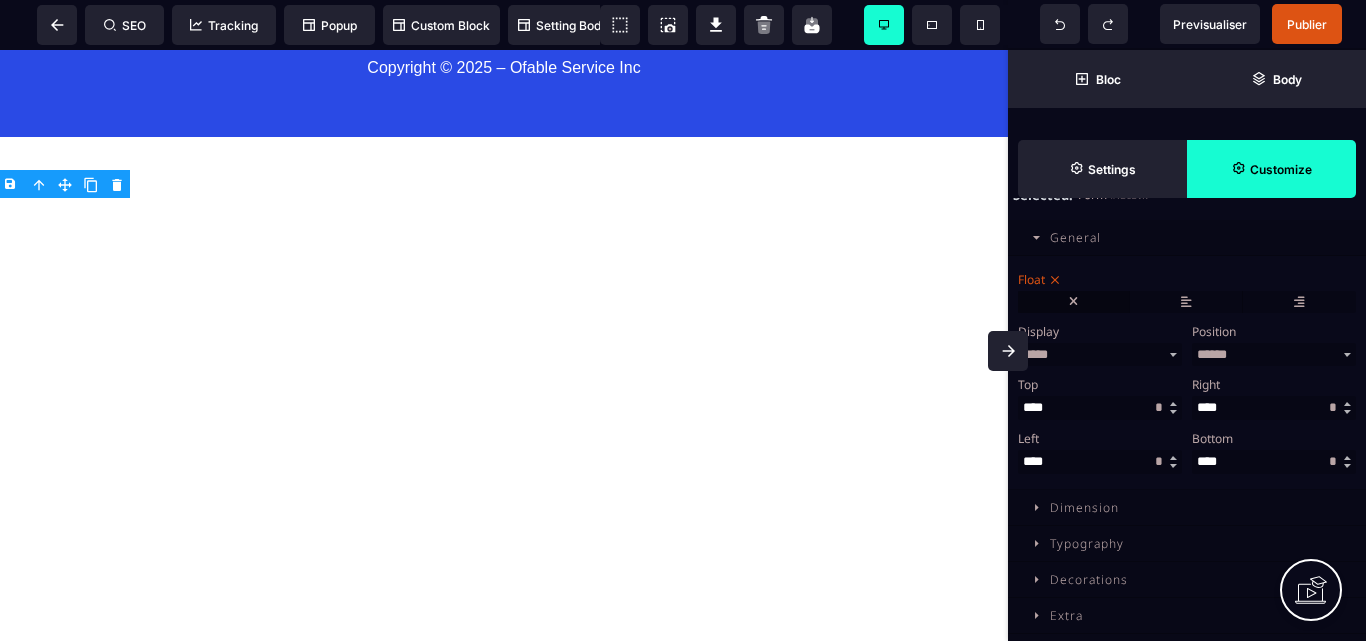 click at bounding box center [1073, 302] 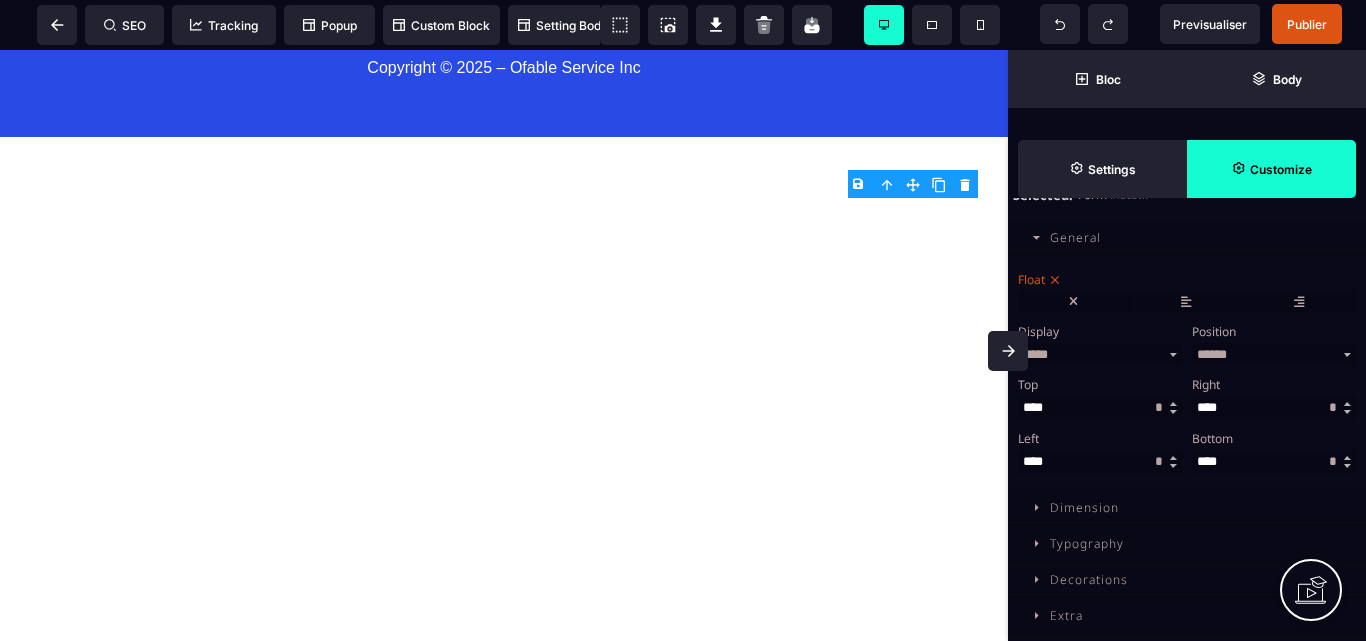 scroll, scrollTop: 241, scrollLeft: 0, axis: vertical 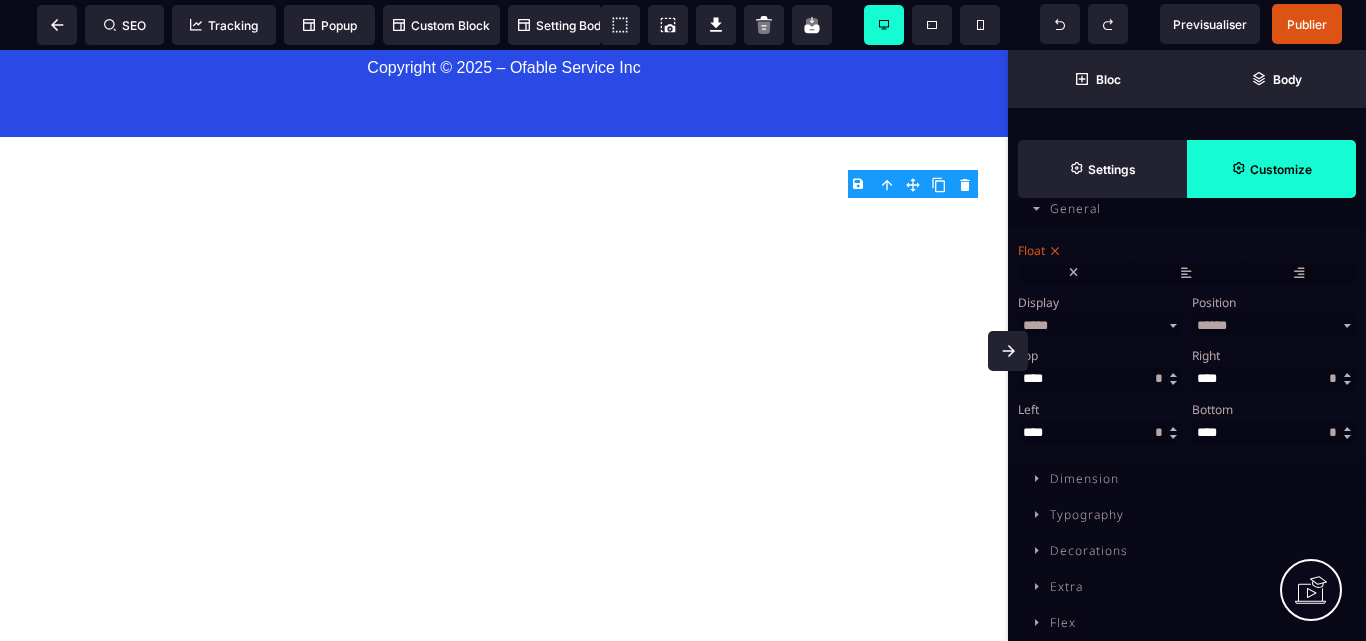 click 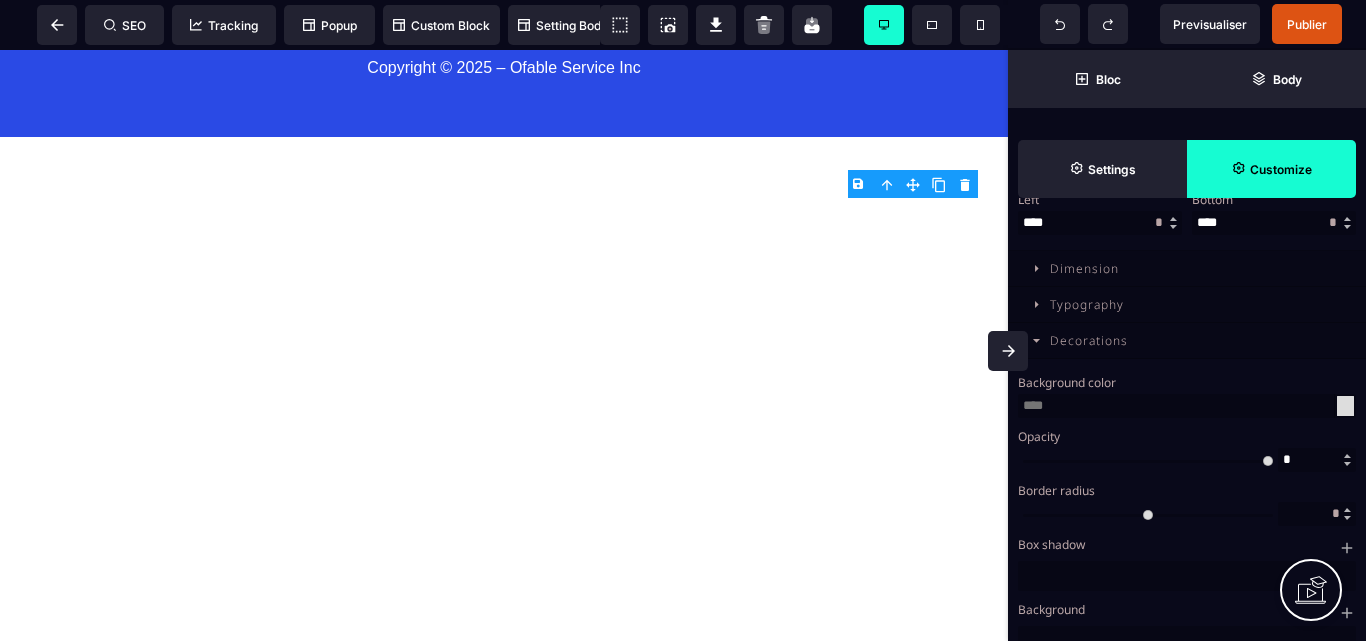 scroll, scrollTop: 441, scrollLeft: 0, axis: vertical 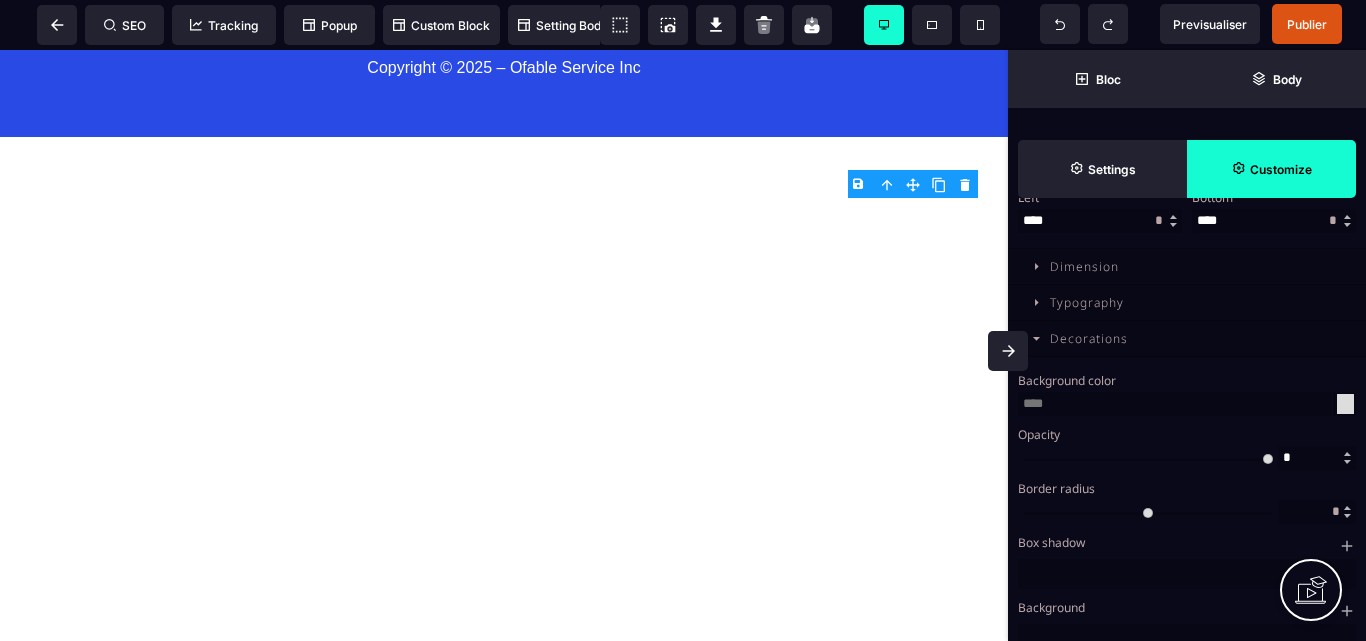 click on "Background color" at bounding box center (1184, 380) 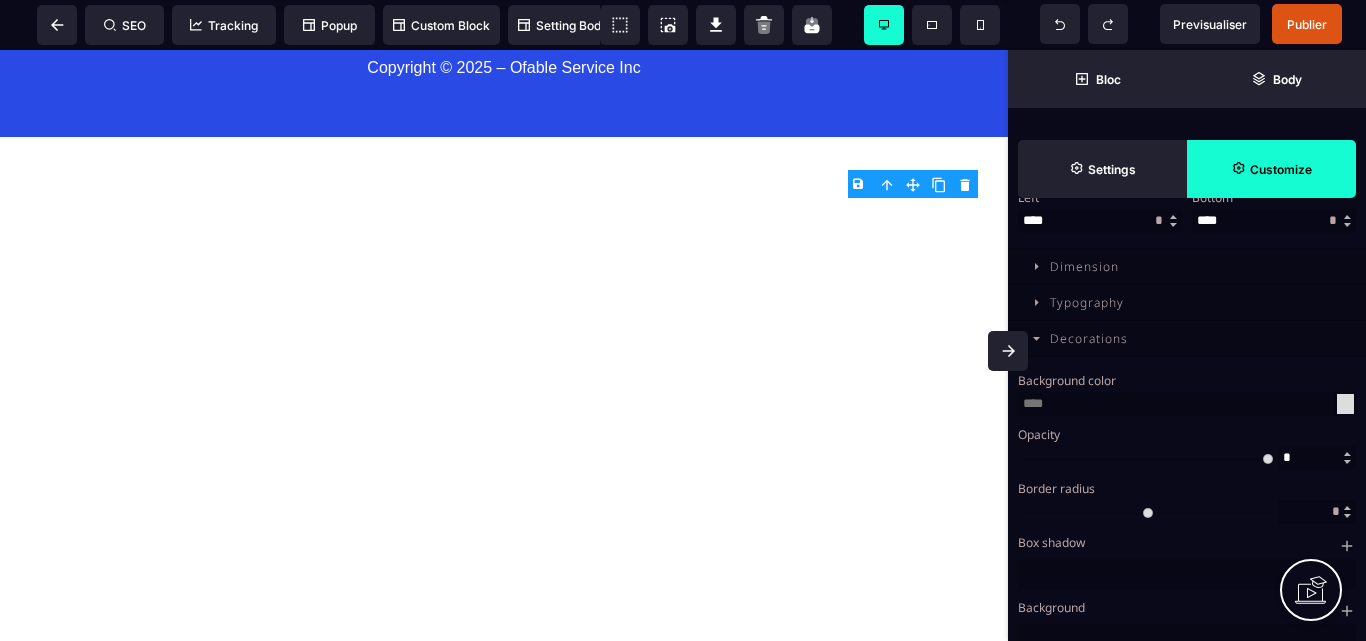click at bounding box center (1345, 404) 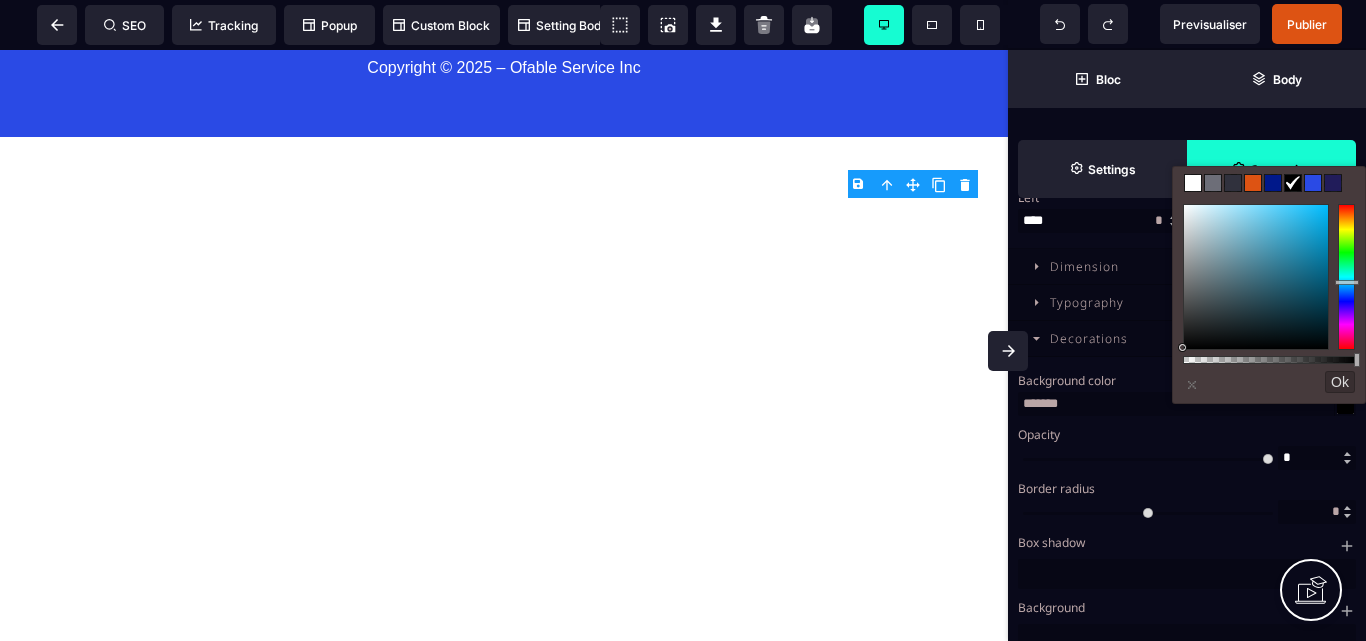 click at bounding box center [1346, 277] 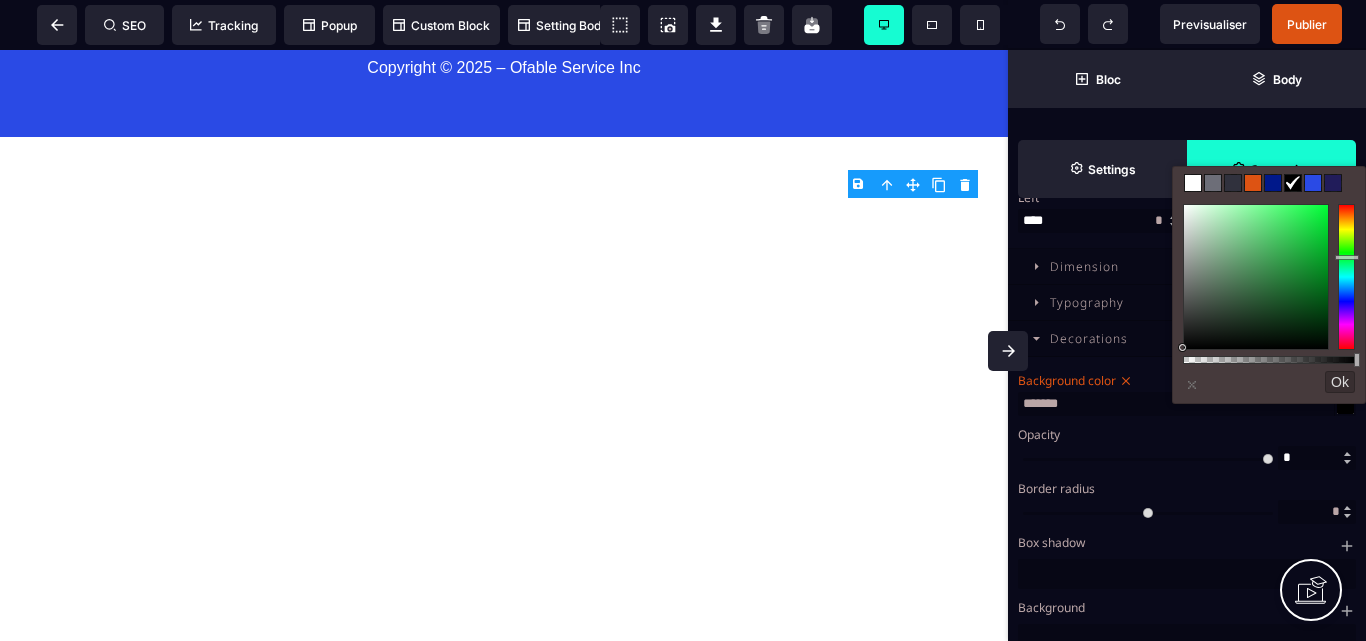 click at bounding box center [1346, 277] 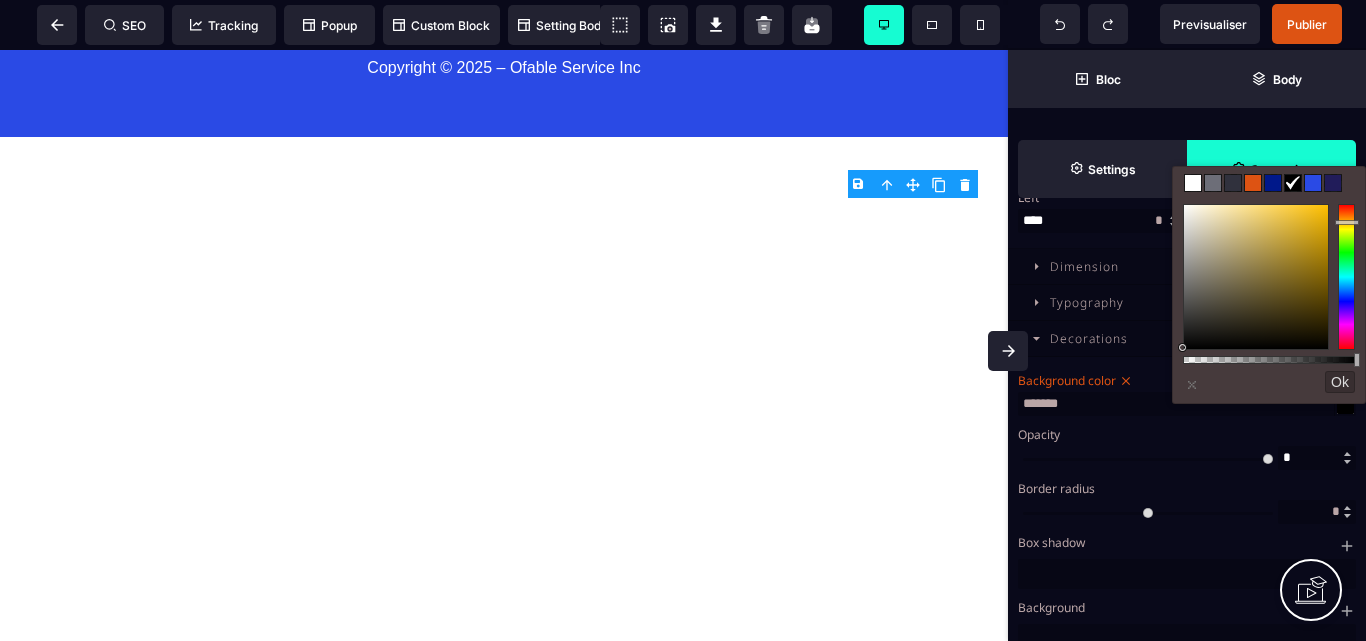 click at bounding box center [1346, 277] 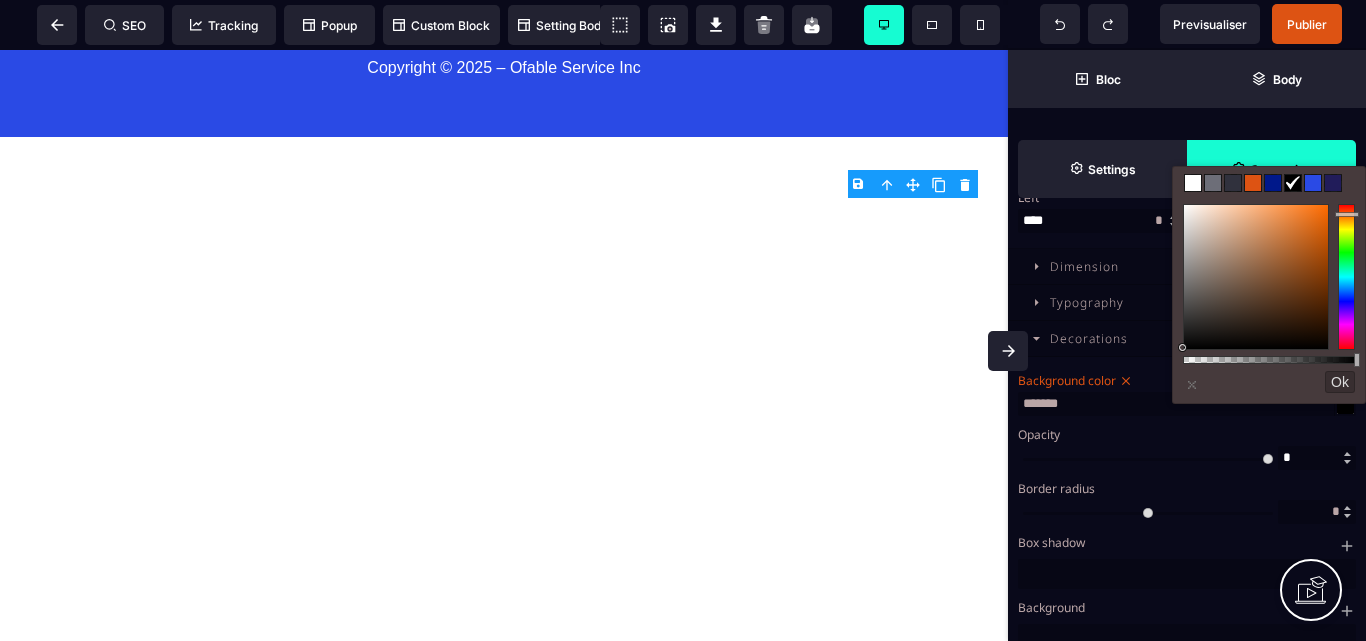 click at bounding box center (1346, 277) 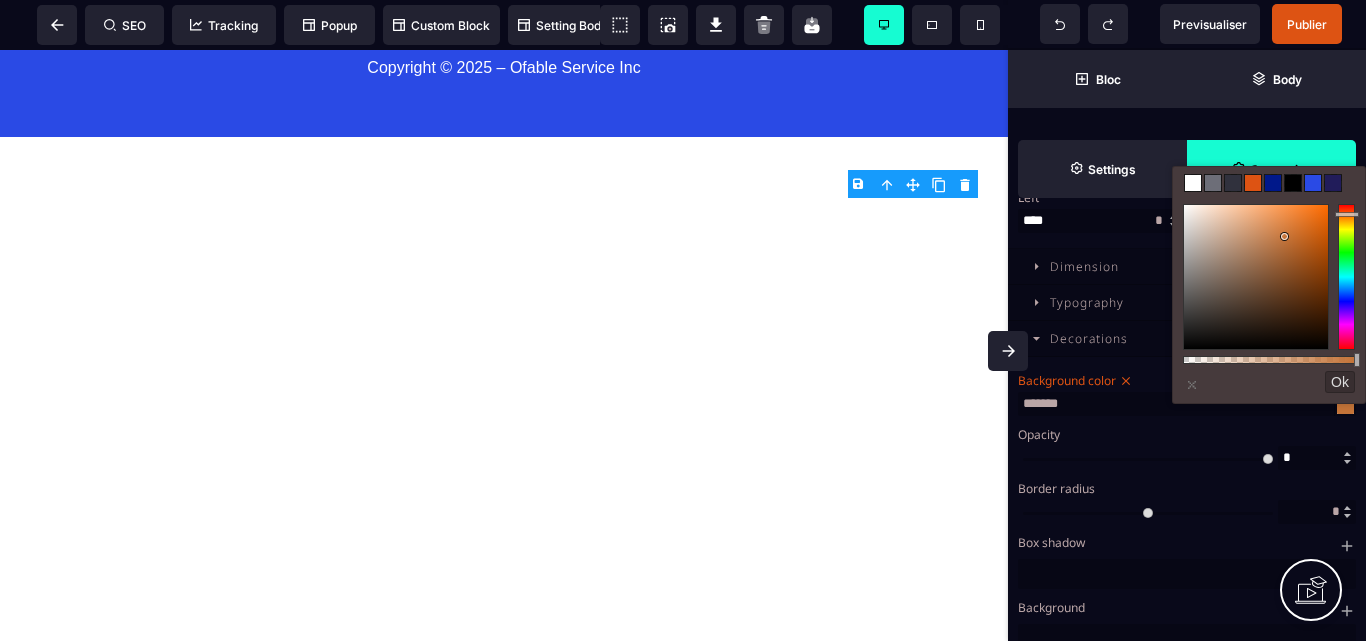 type on "*******" 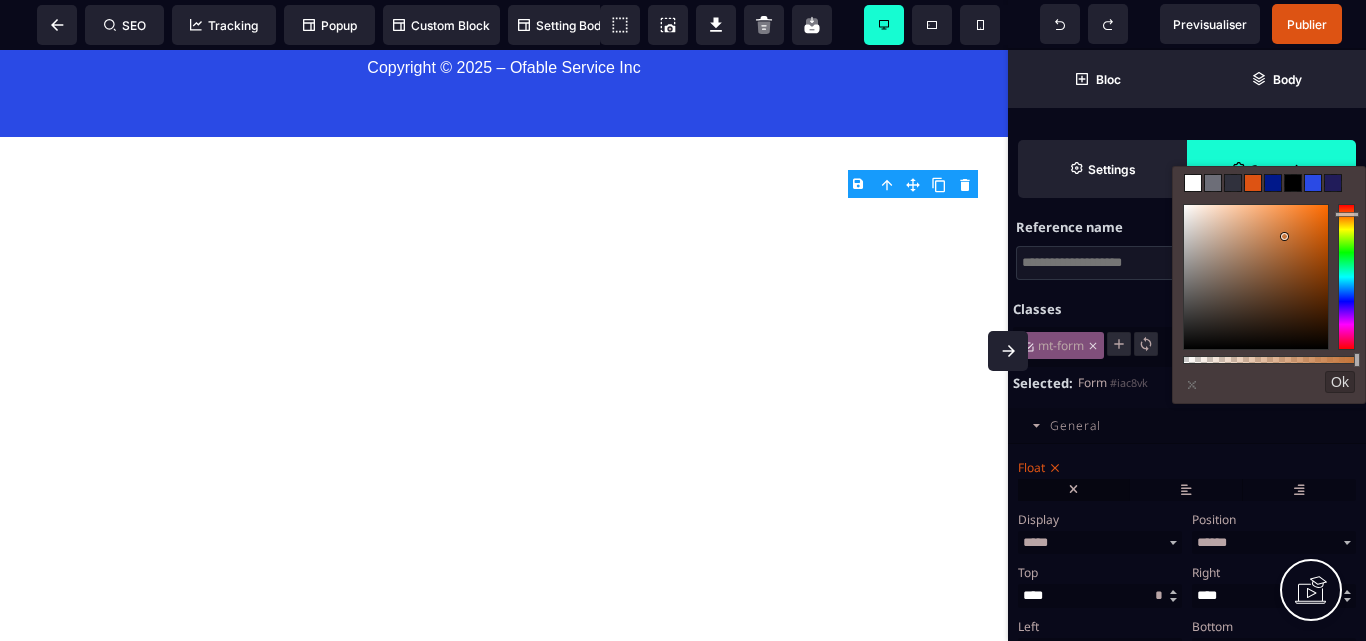 scroll, scrollTop: 0, scrollLeft: 0, axis: both 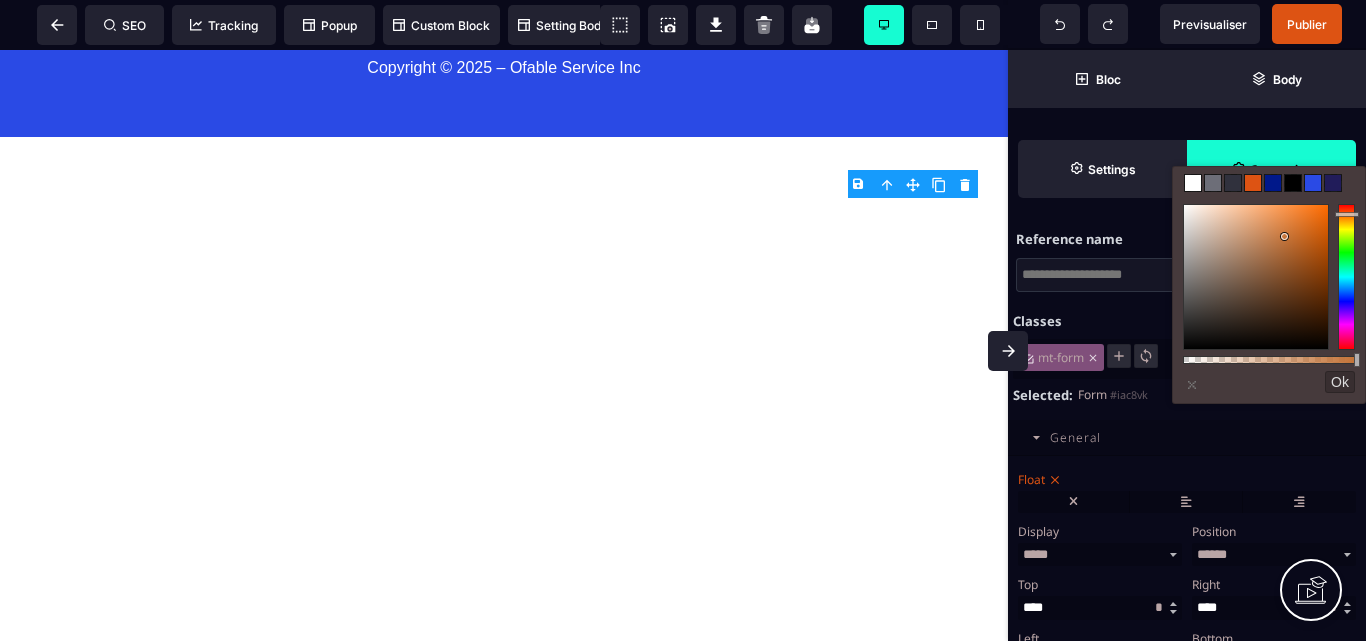 click on "Classes
********* ***** ***** ********
mt-form
Selected:
Form
#iac8vk" at bounding box center (1187, 356) 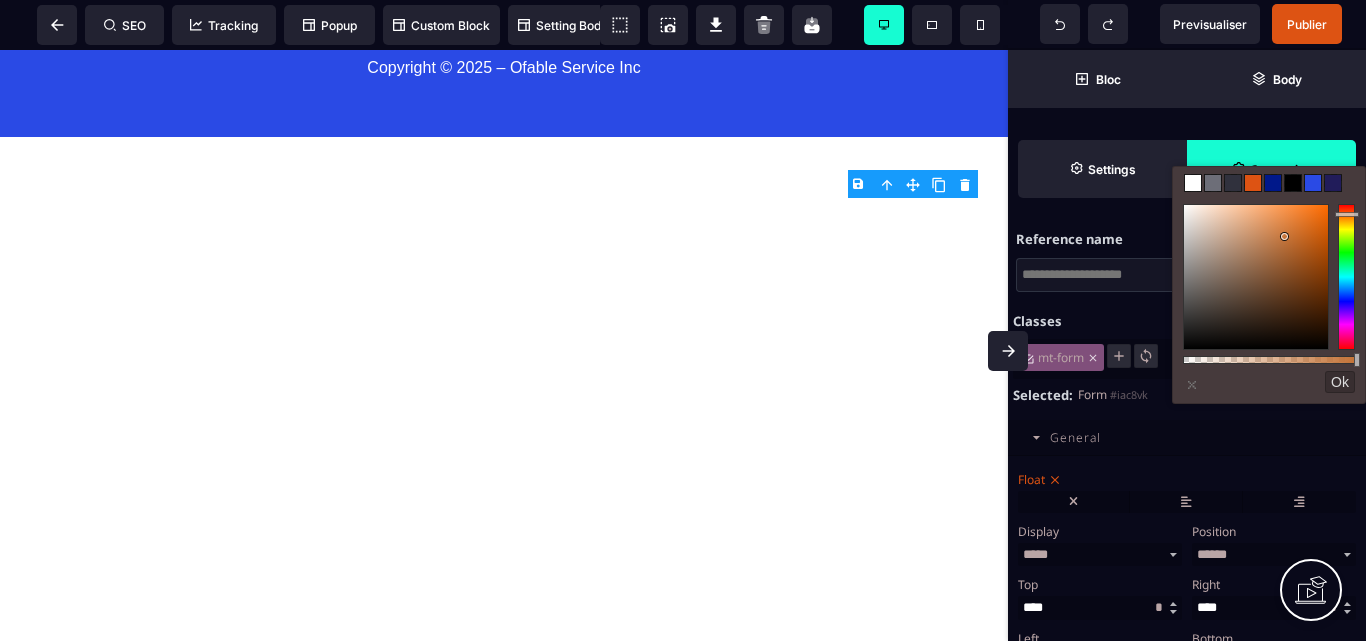 type 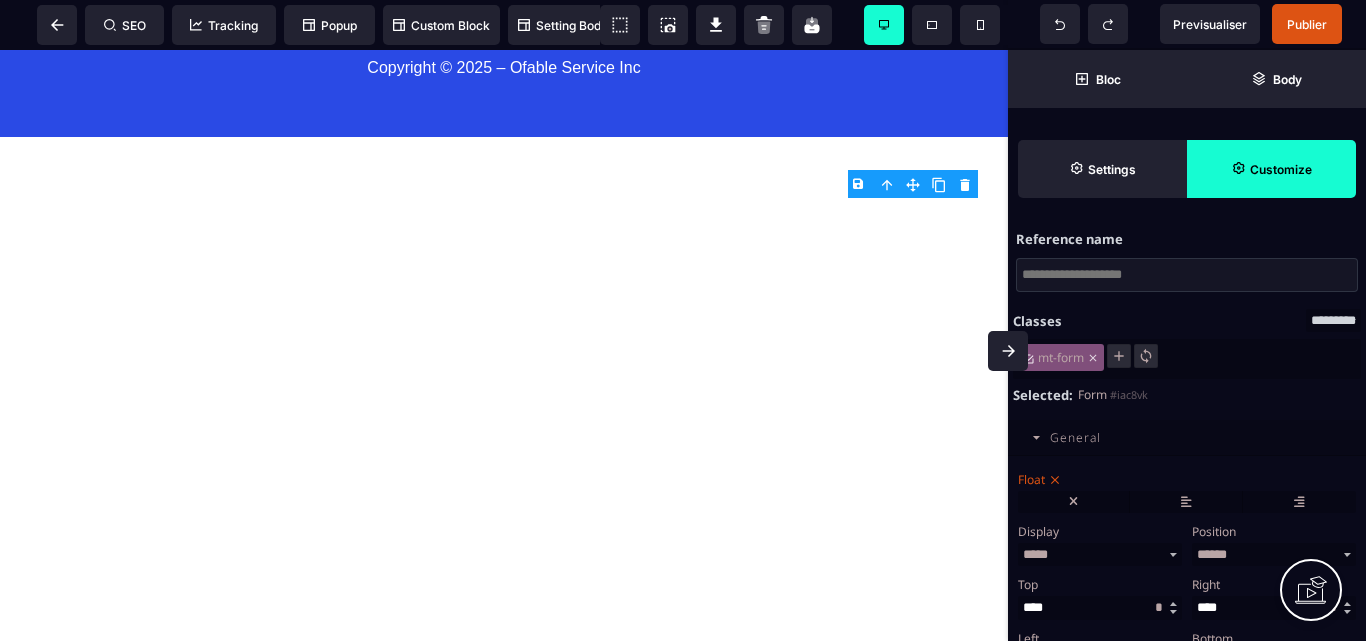click 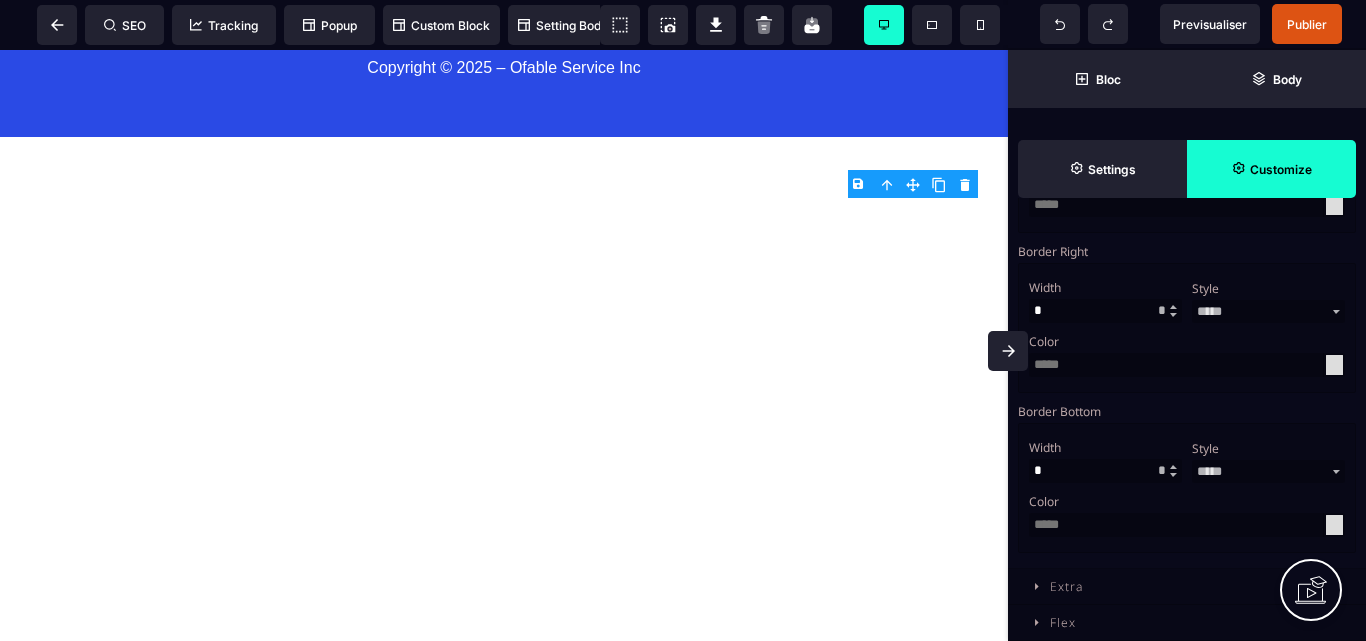scroll, scrollTop: 1290, scrollLeft: 0, axis: vertical 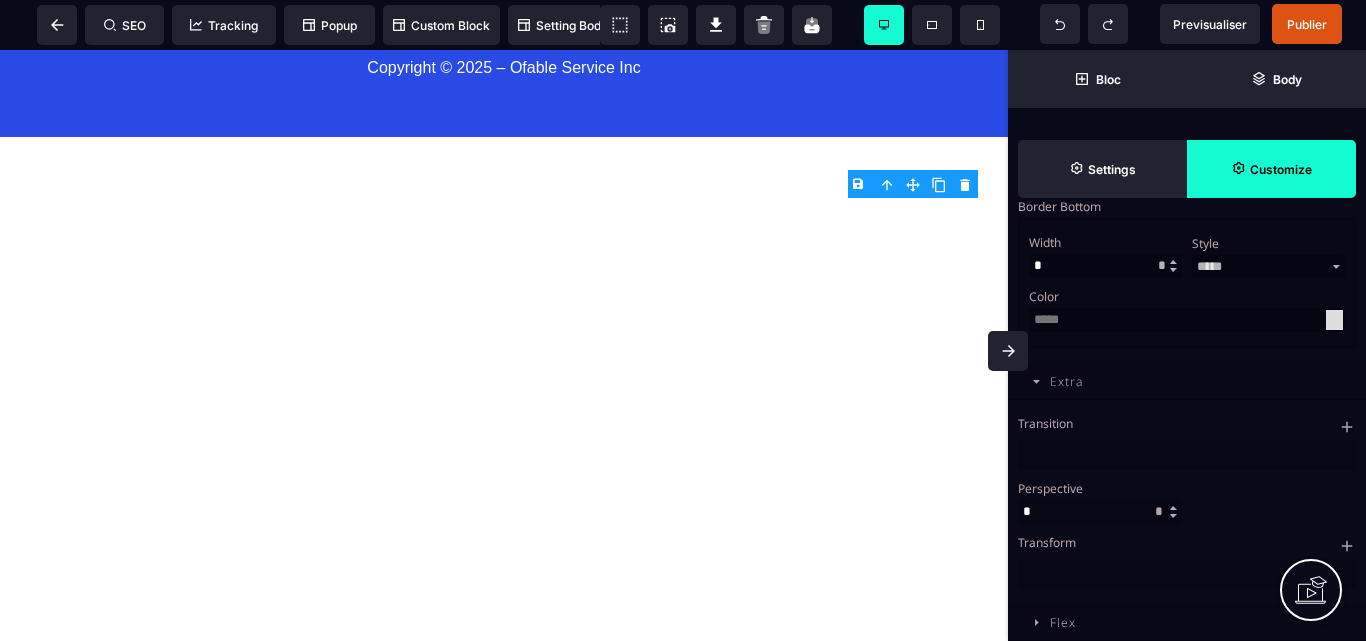 click on "Transform" at bounding box center (1187, 559) 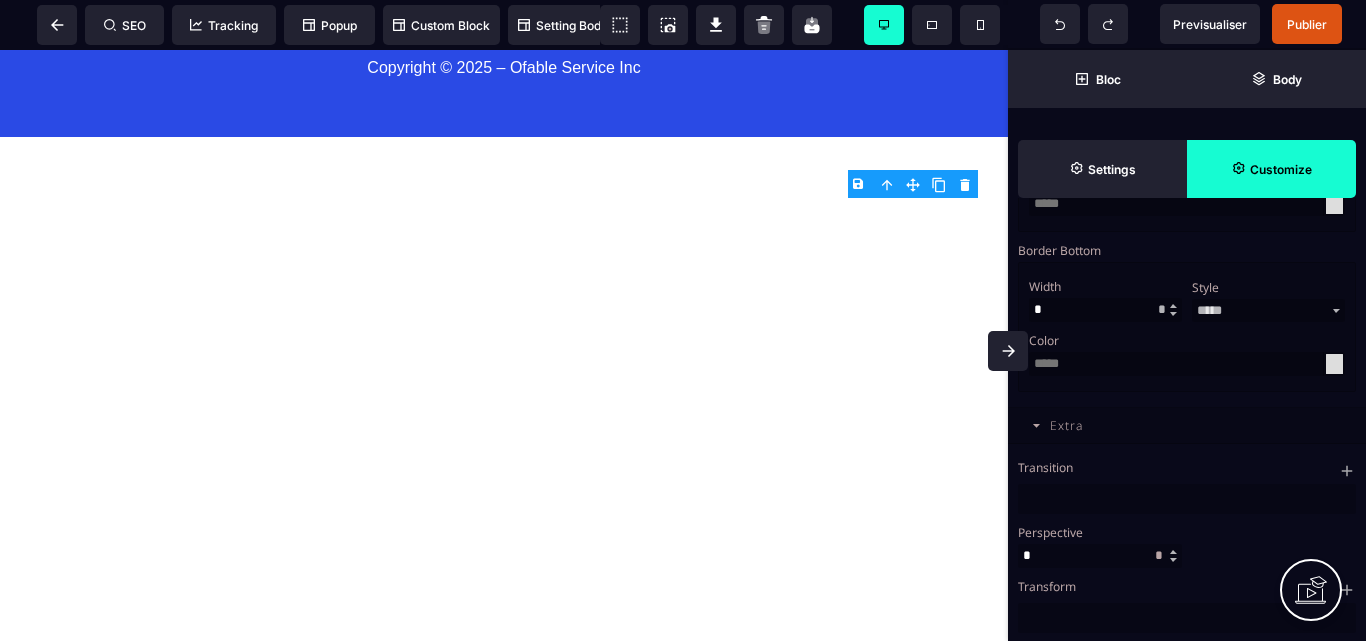 scroll, scrollTop: 1247, scrollLeft: 0, axis: vertical 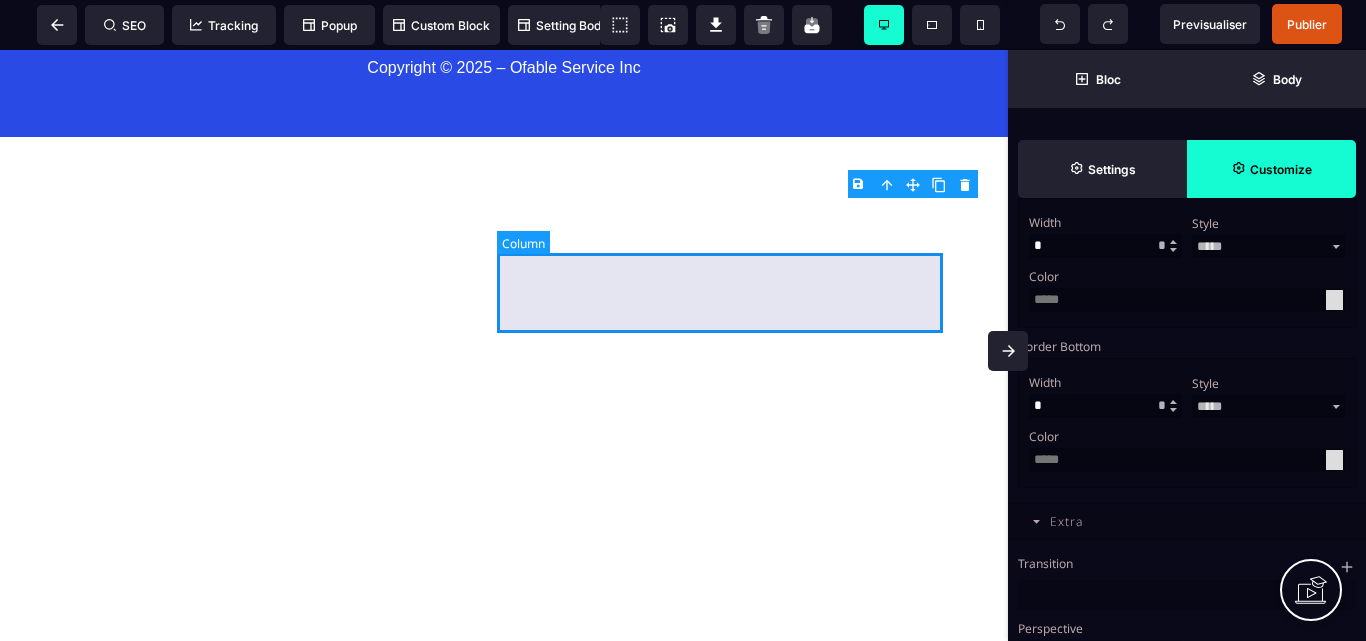 drag, startPoint x: 762, startPoint y: 316, endPoint x: 282, endPoint y: 300, distance: 480.2666 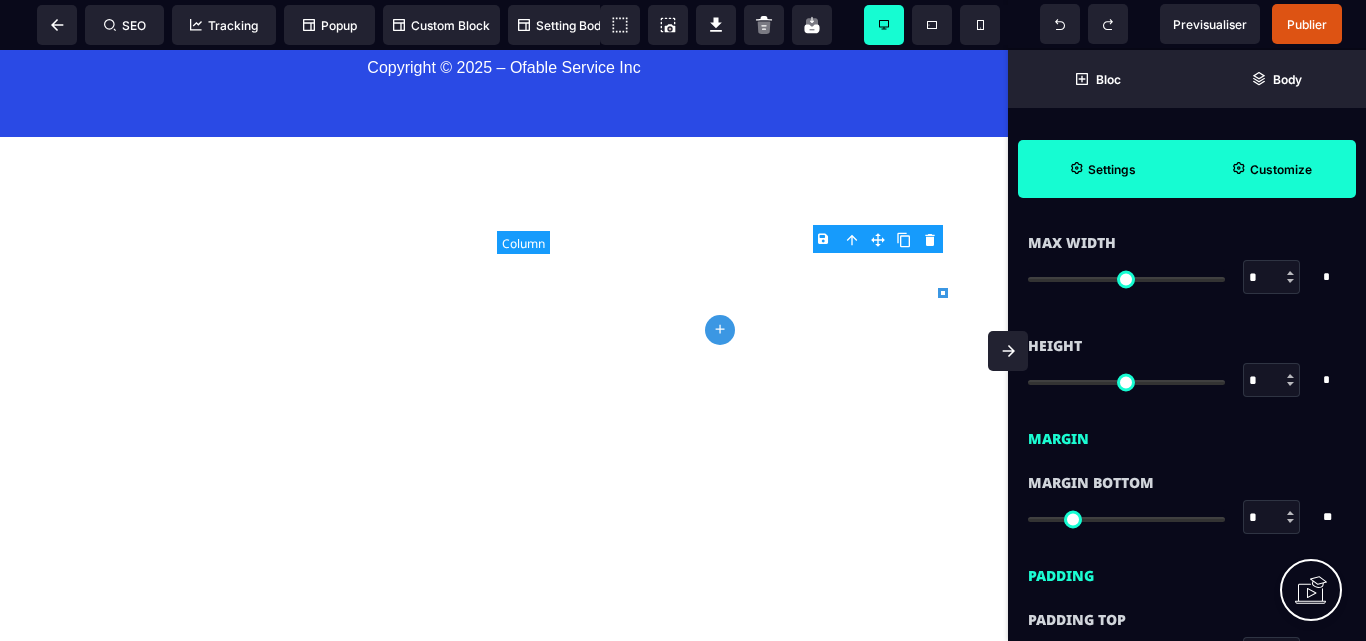 type on "*" 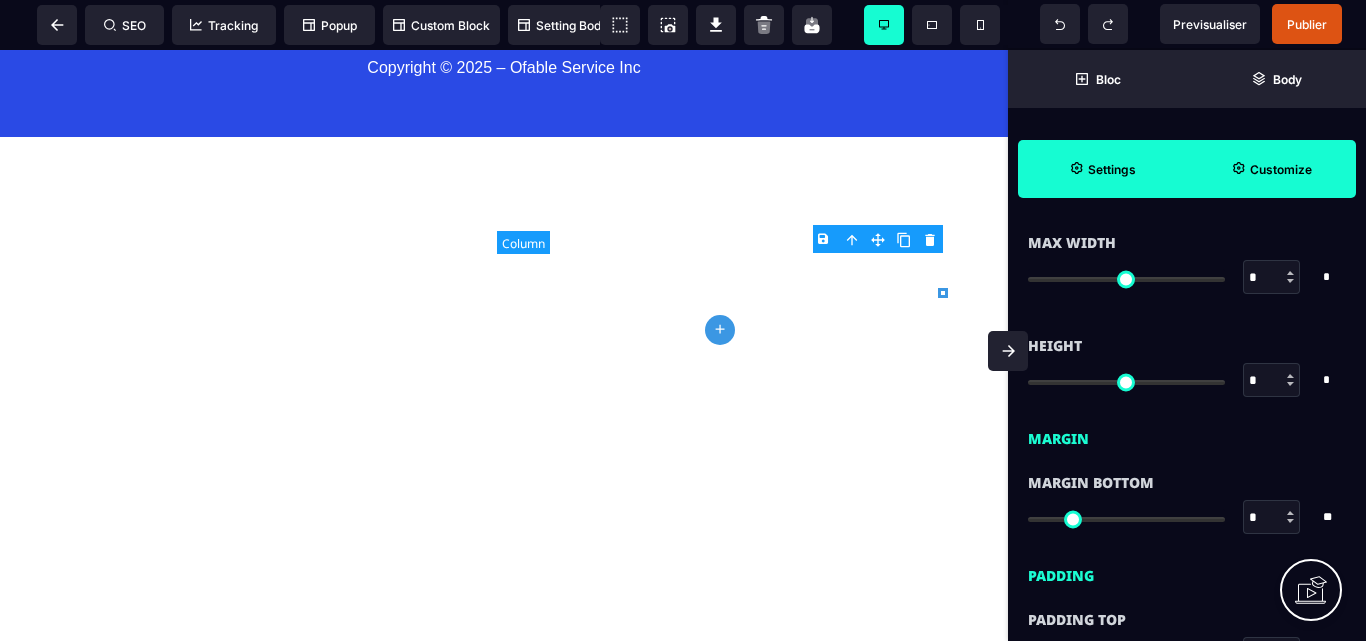 type on "***" 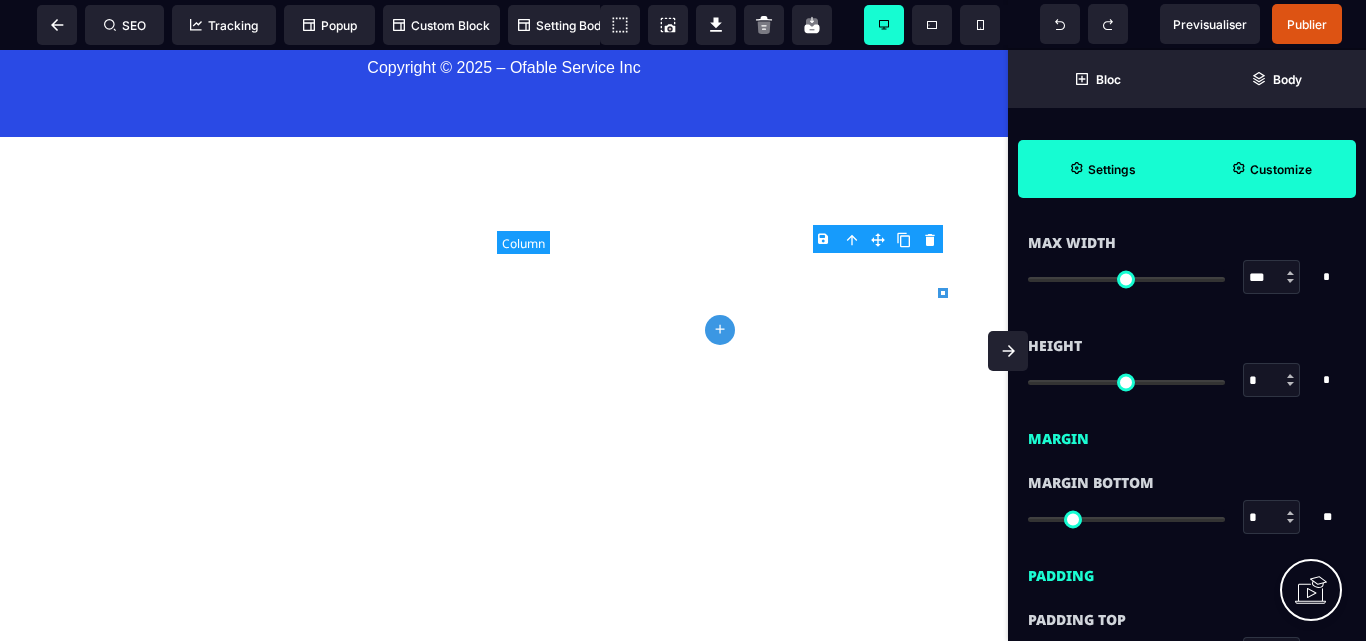 type on "***" 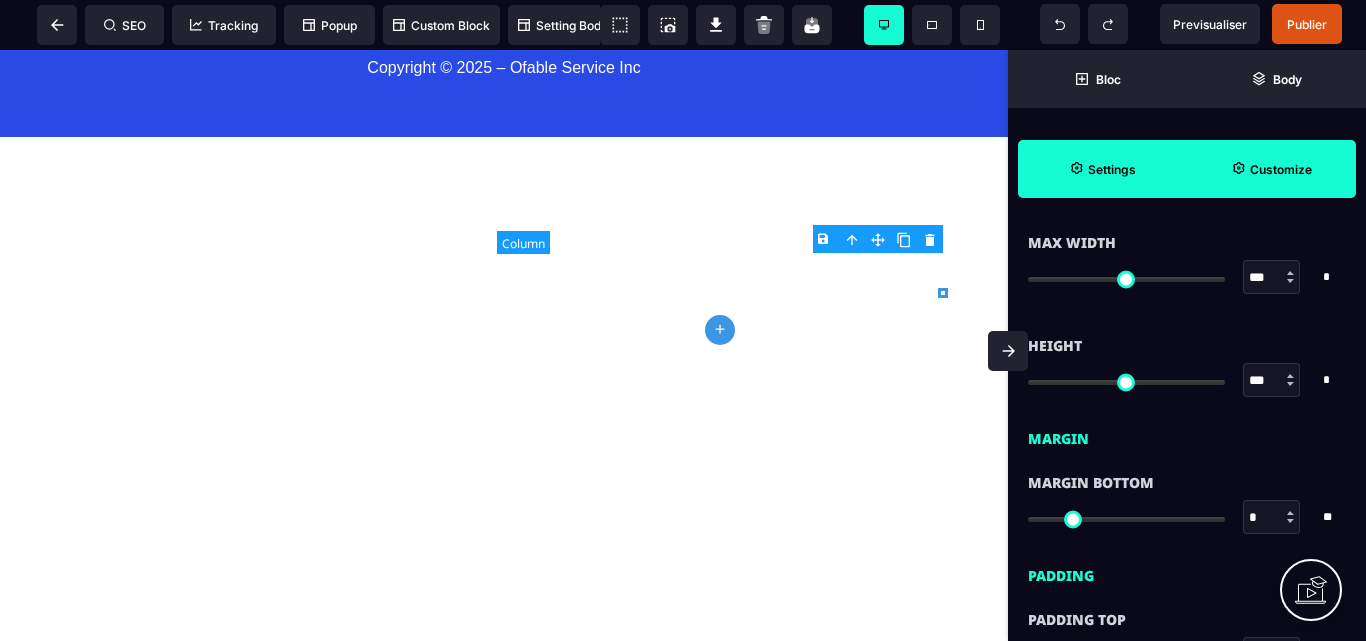 type on "*" 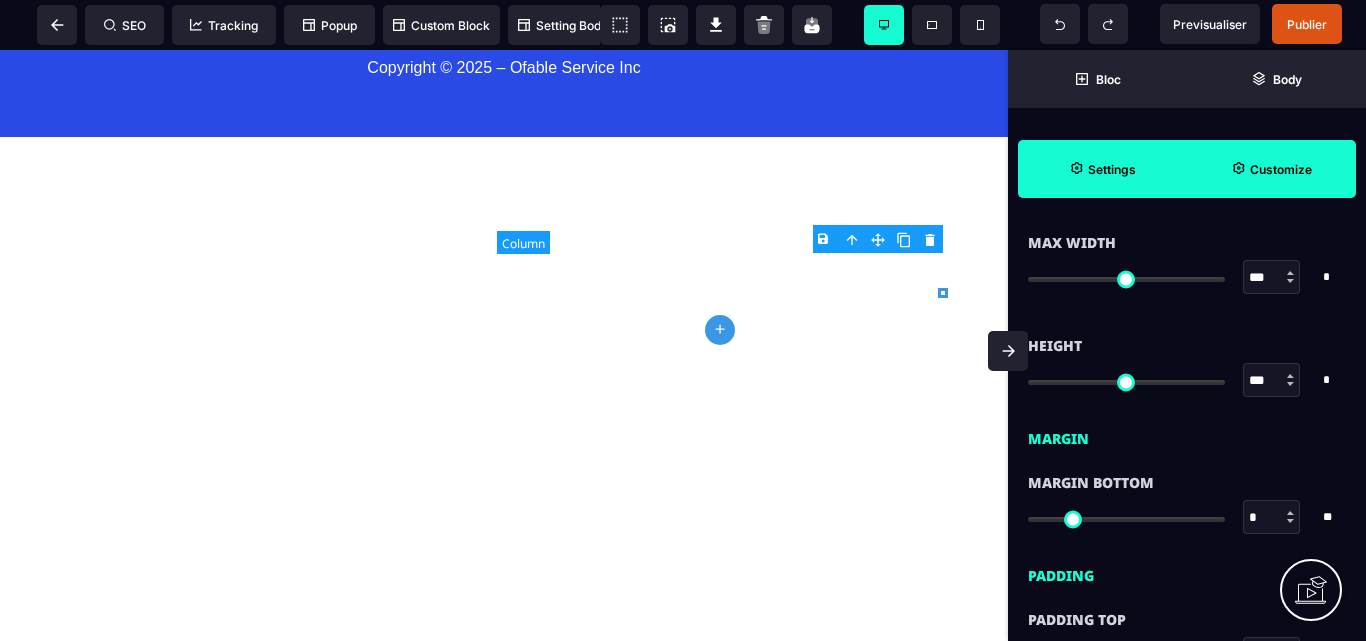 type on "*" 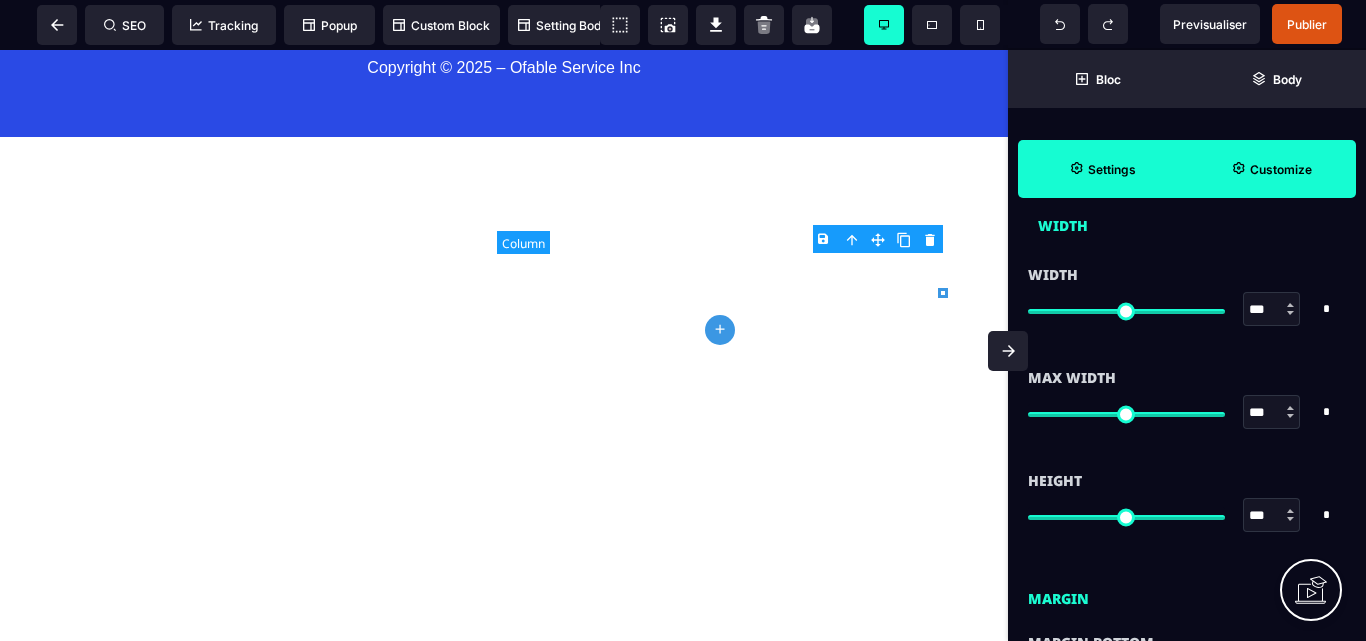 scroll, scrollTop: 0, scrollLeft: 0, axis: both 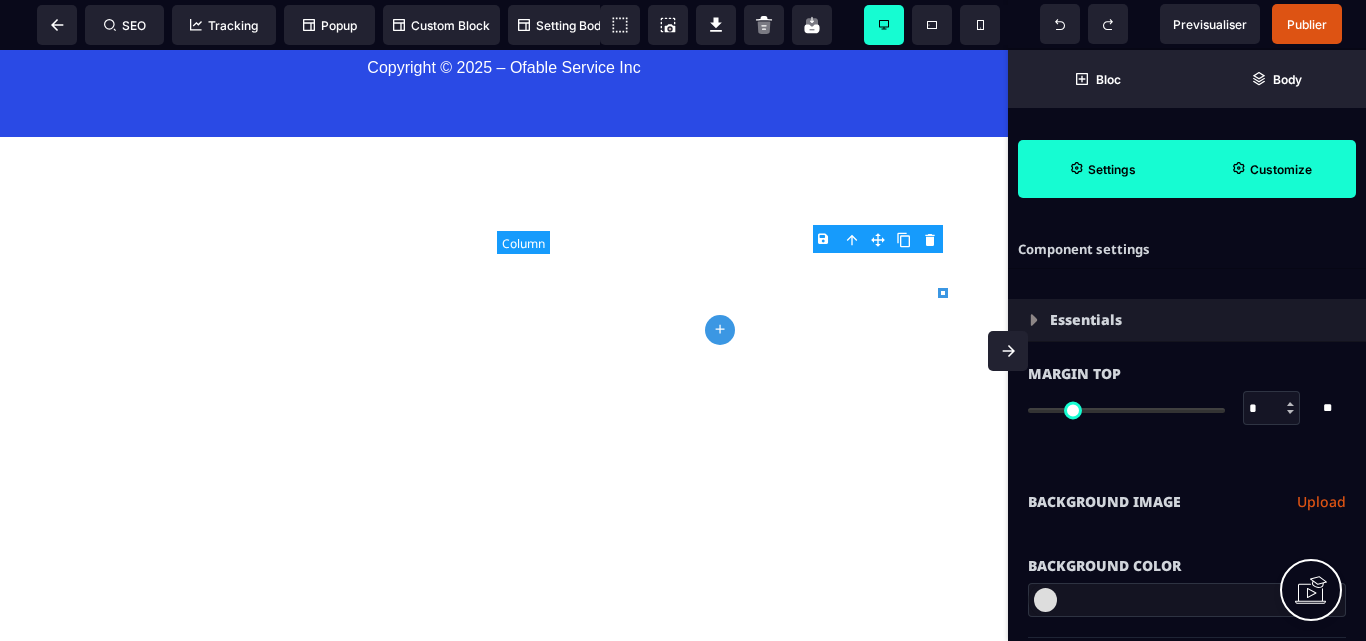 click at bounding box center [277, -566] 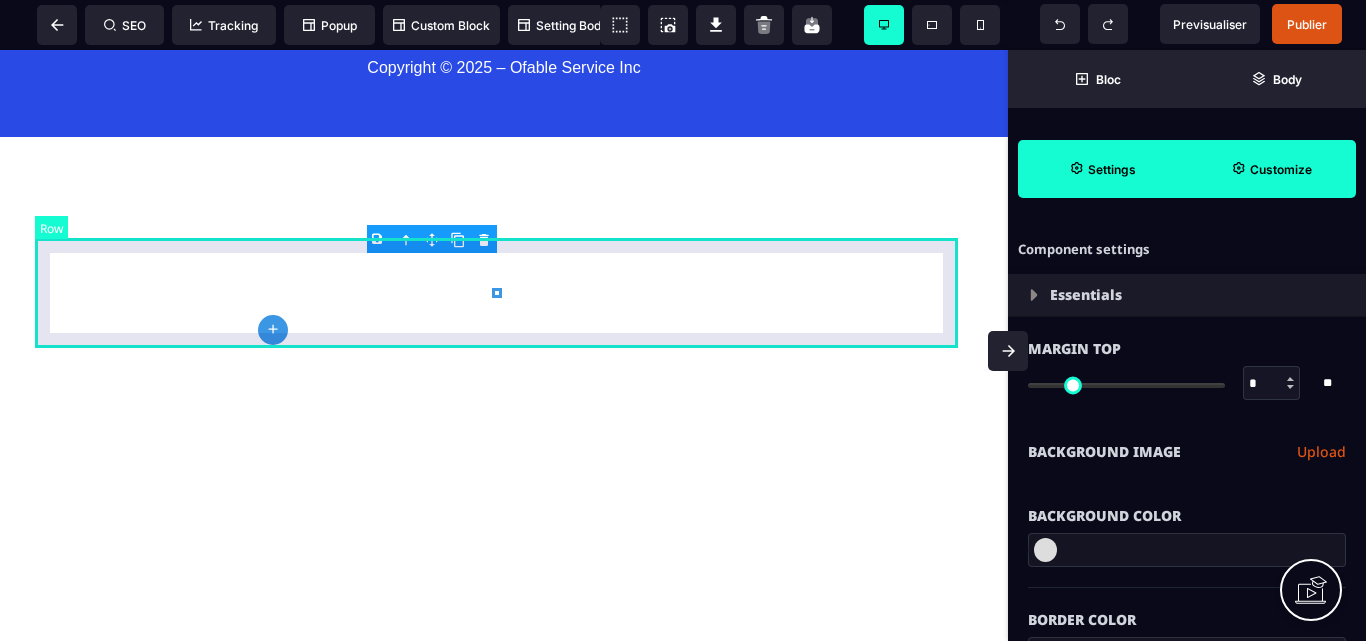click at bounding box center (504, -566) 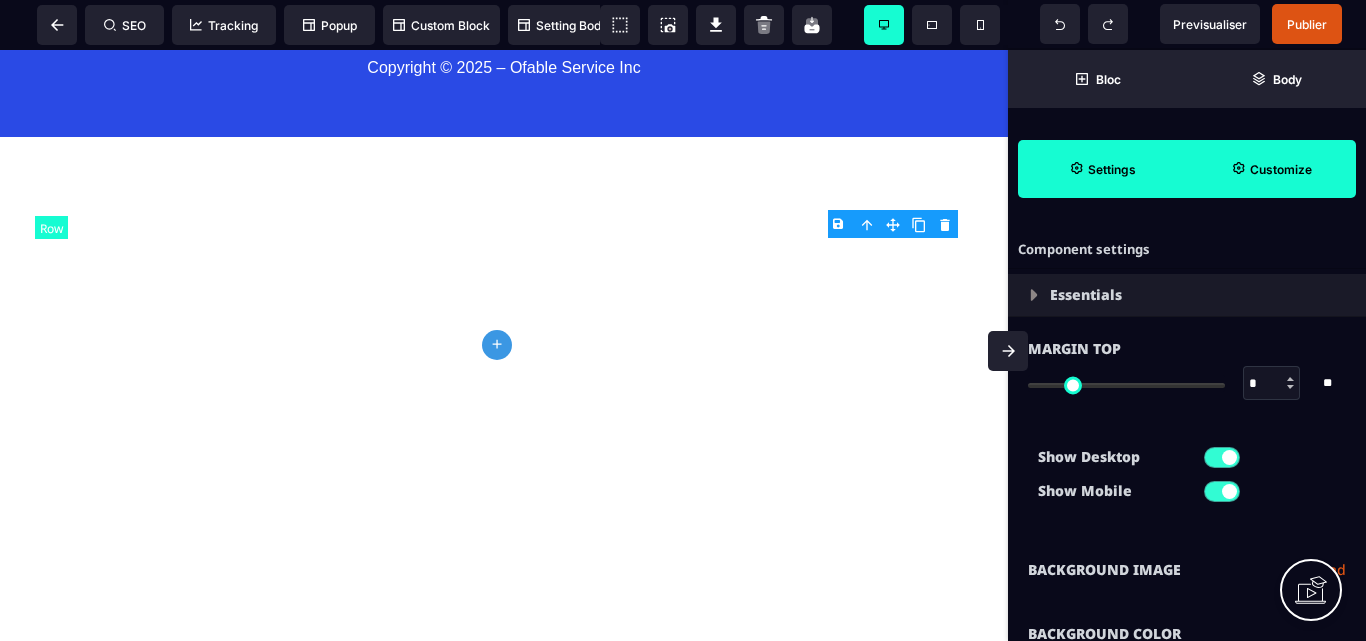 type on "*" 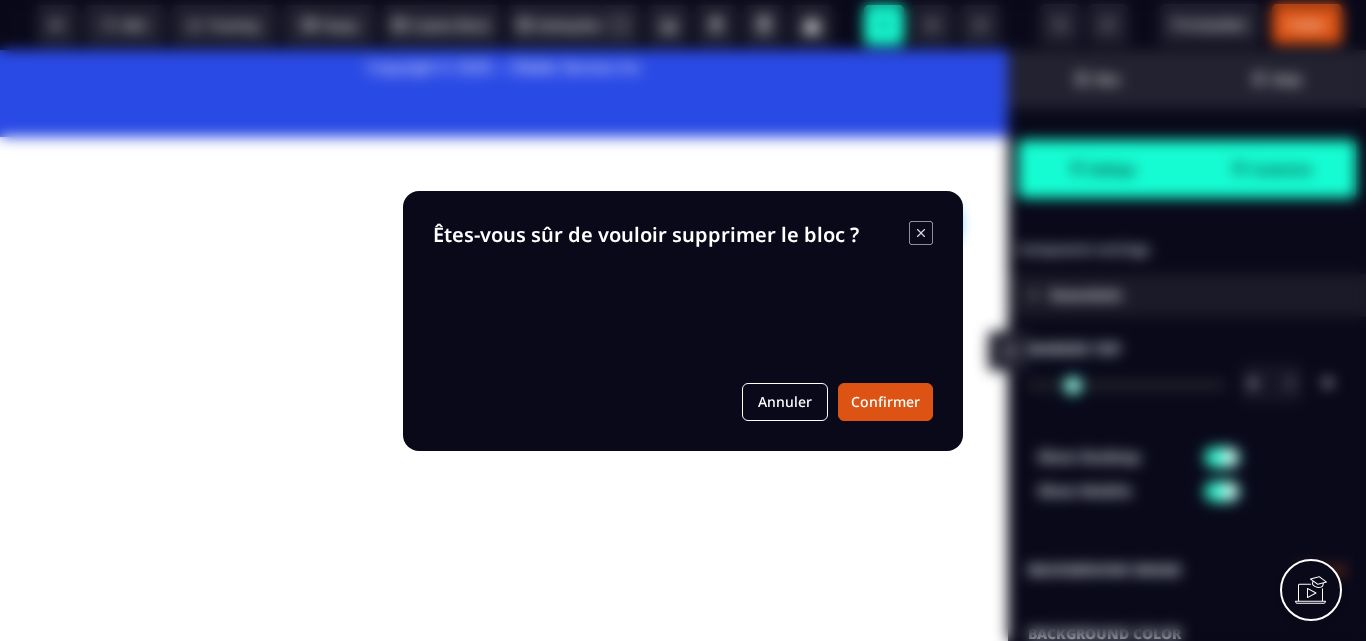 click on "B I U S
A *******
plus
Form
SEO" at bounding box center (683, 320) 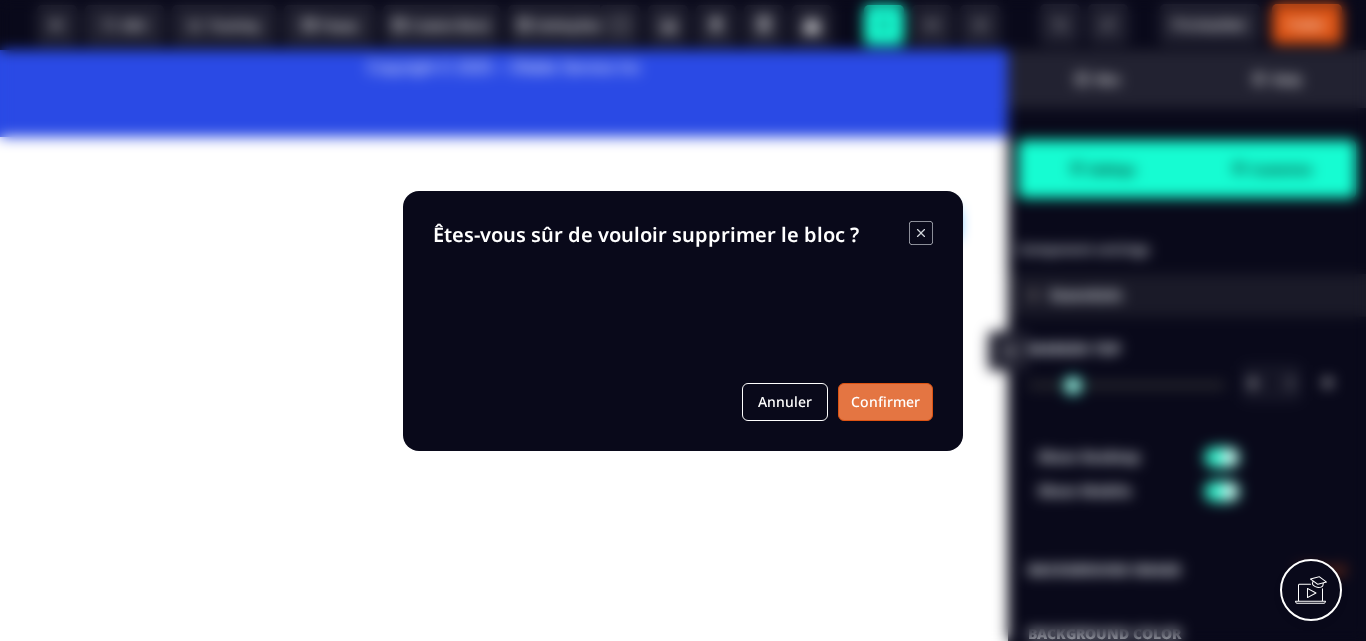 click on "Confirmer" at bounding box center [885, 402] 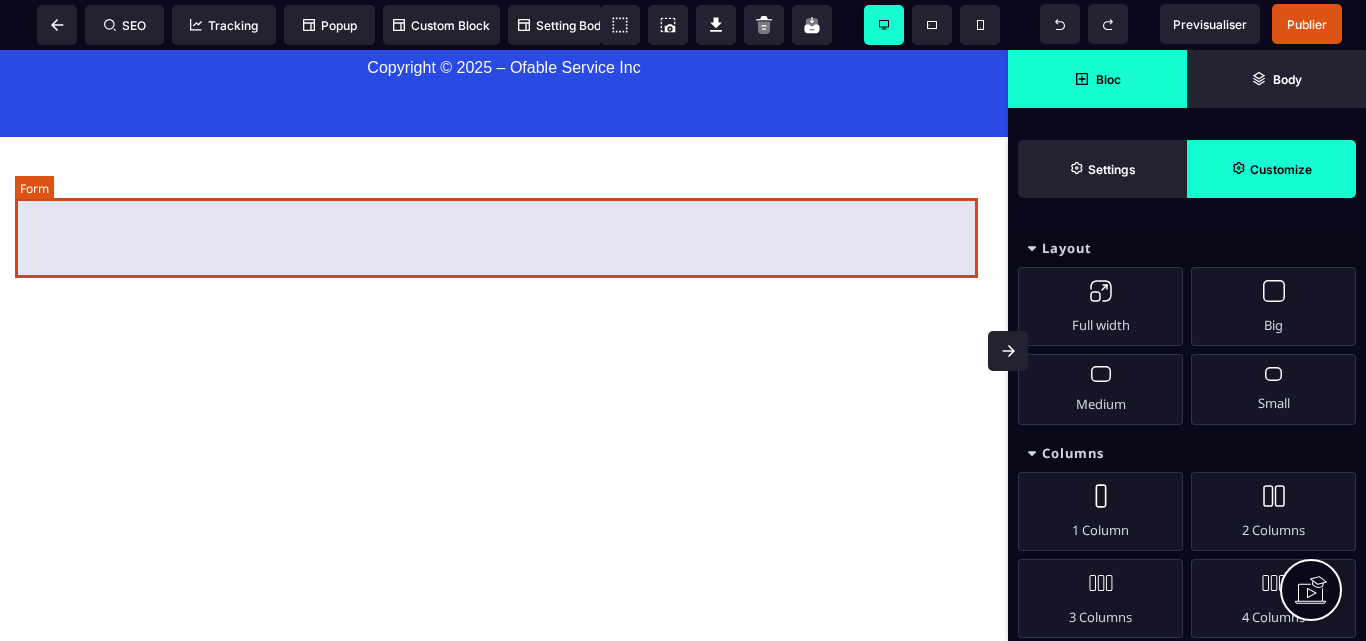 click at bounding box center (504, -511) 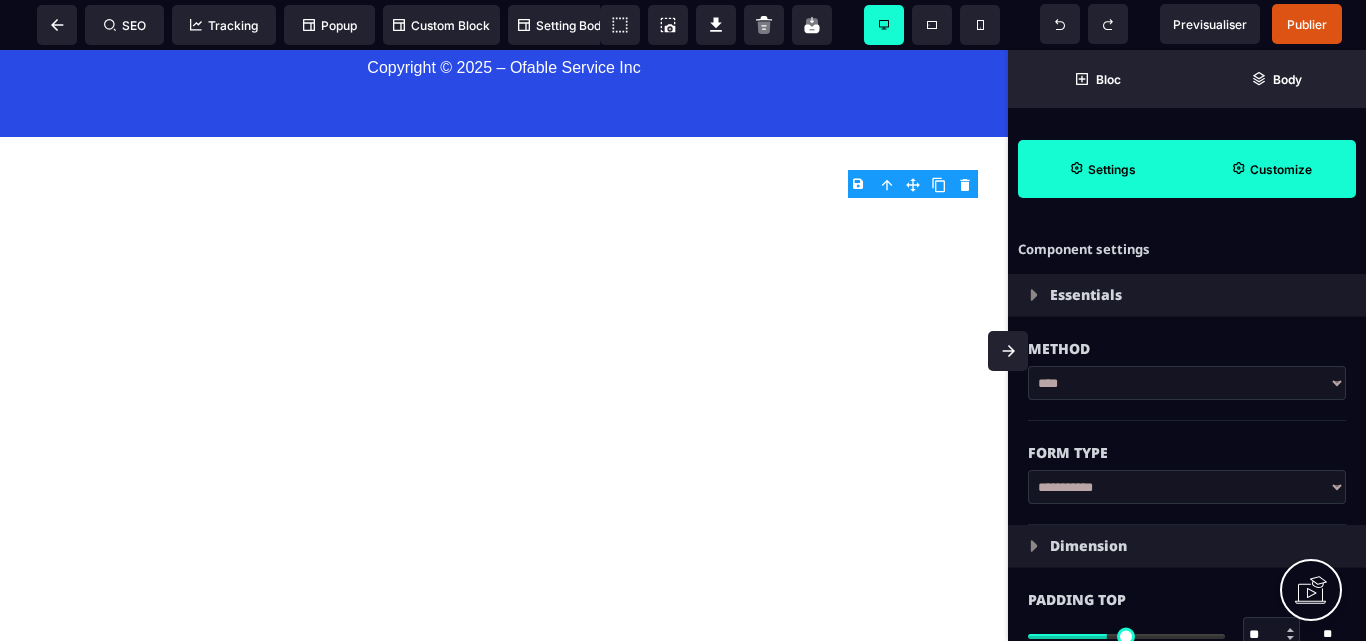 click on "****" at bounding box center (1187, 383) 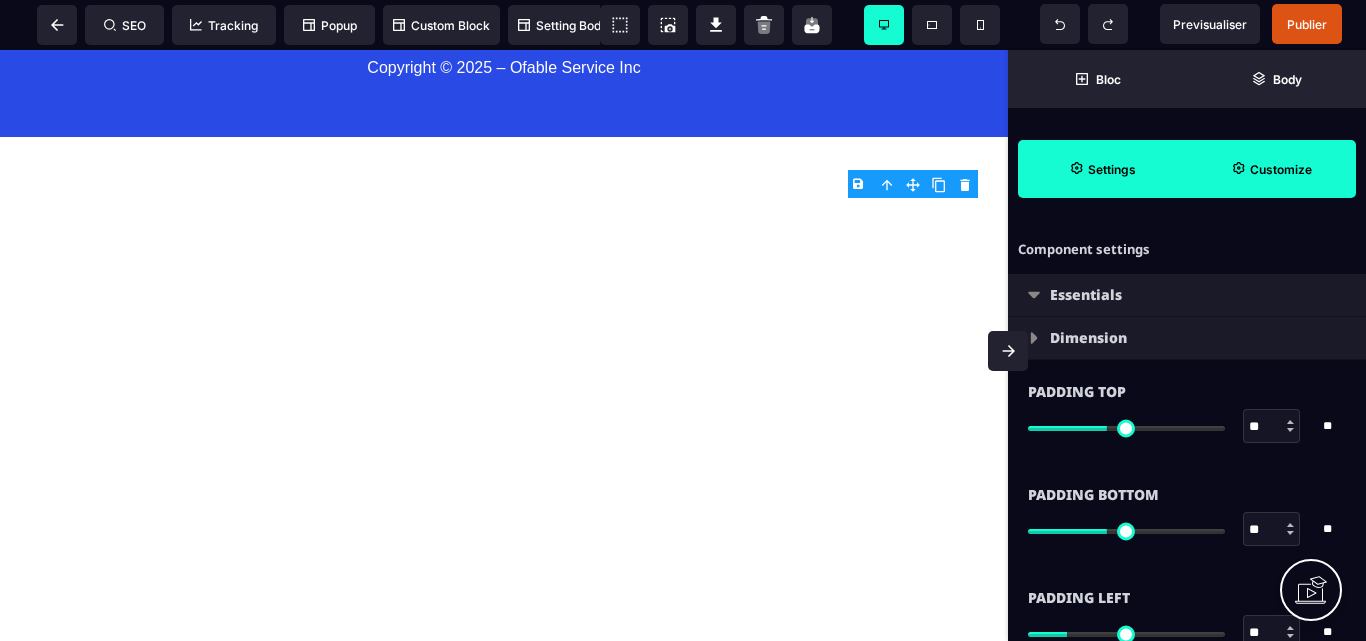 click at bounding box center (1034, 295) 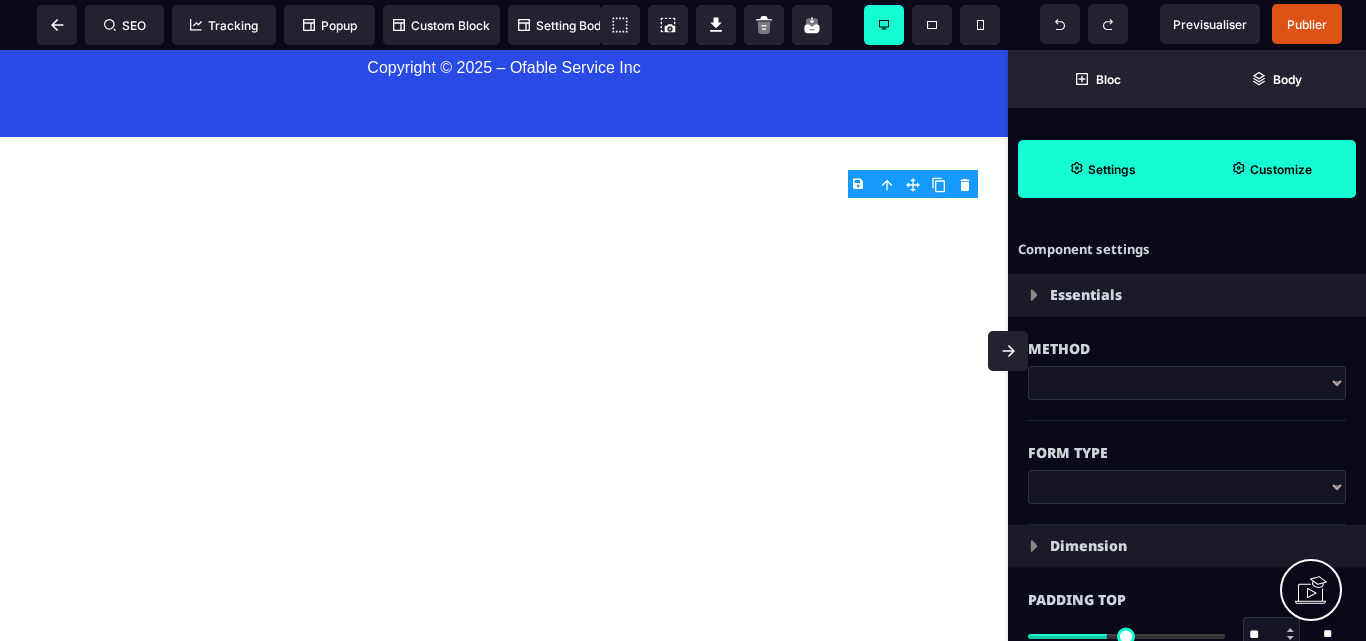 click at bounding box center [1034, 295] 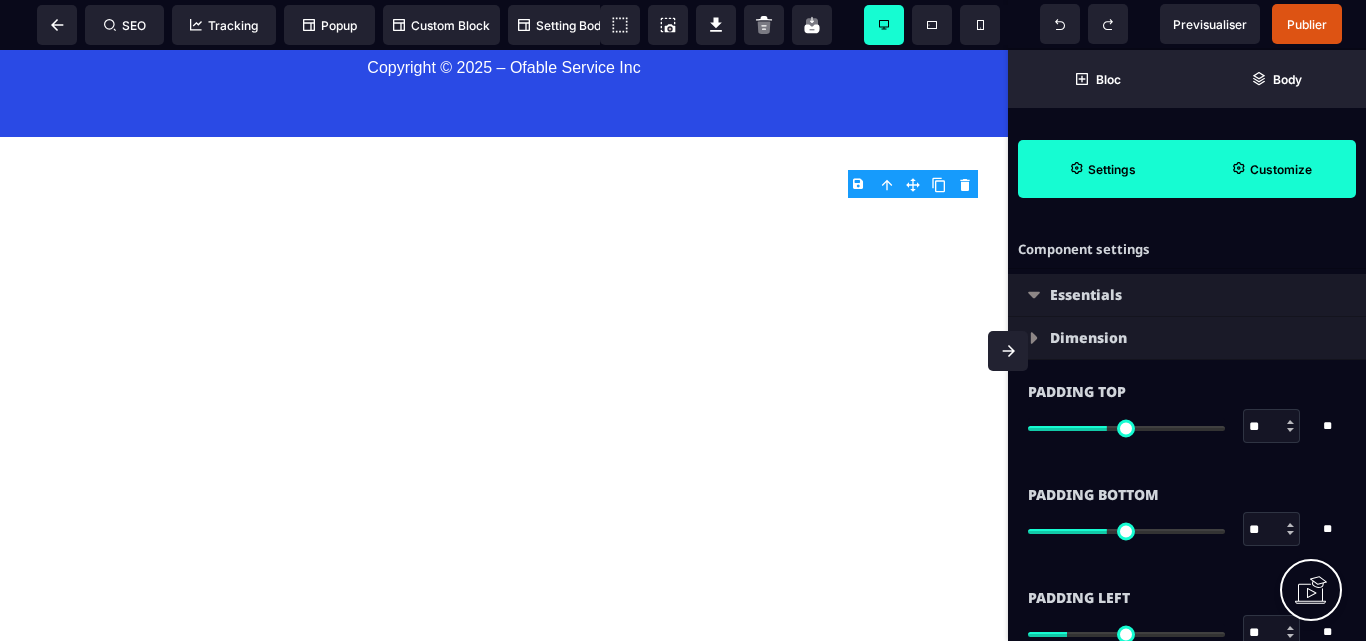 click at bounding box center (1034, 295) 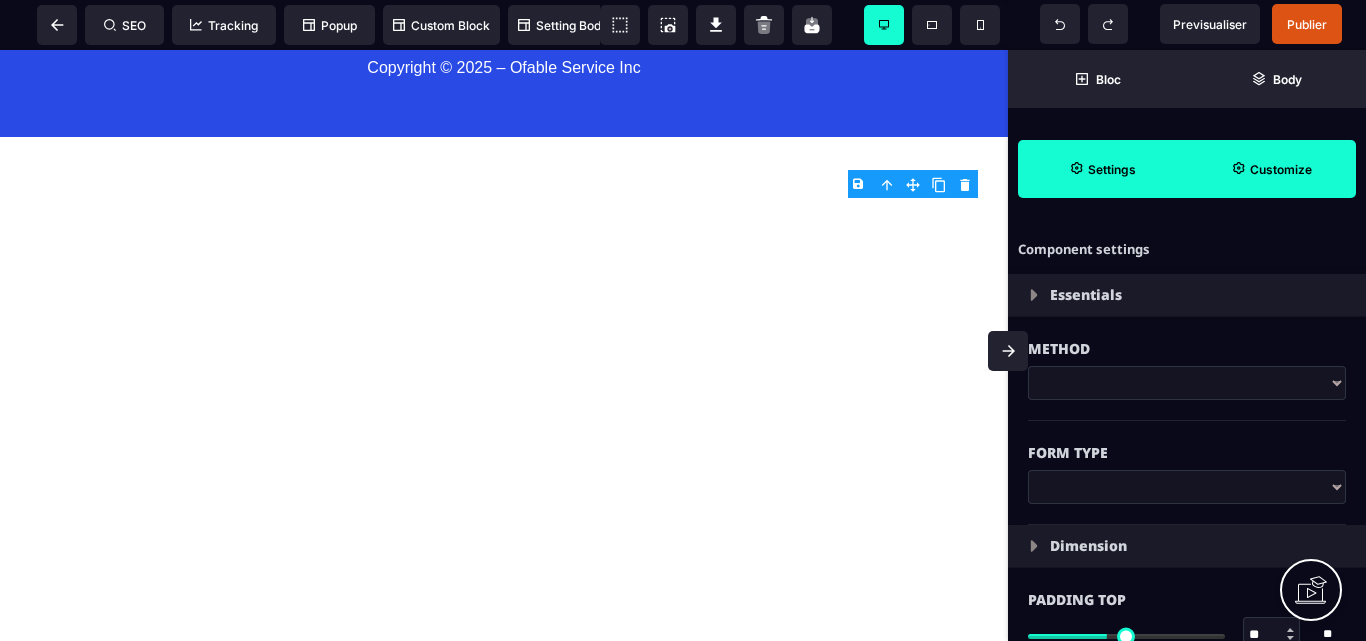 click on "****" at bounding box center (1187, 383) 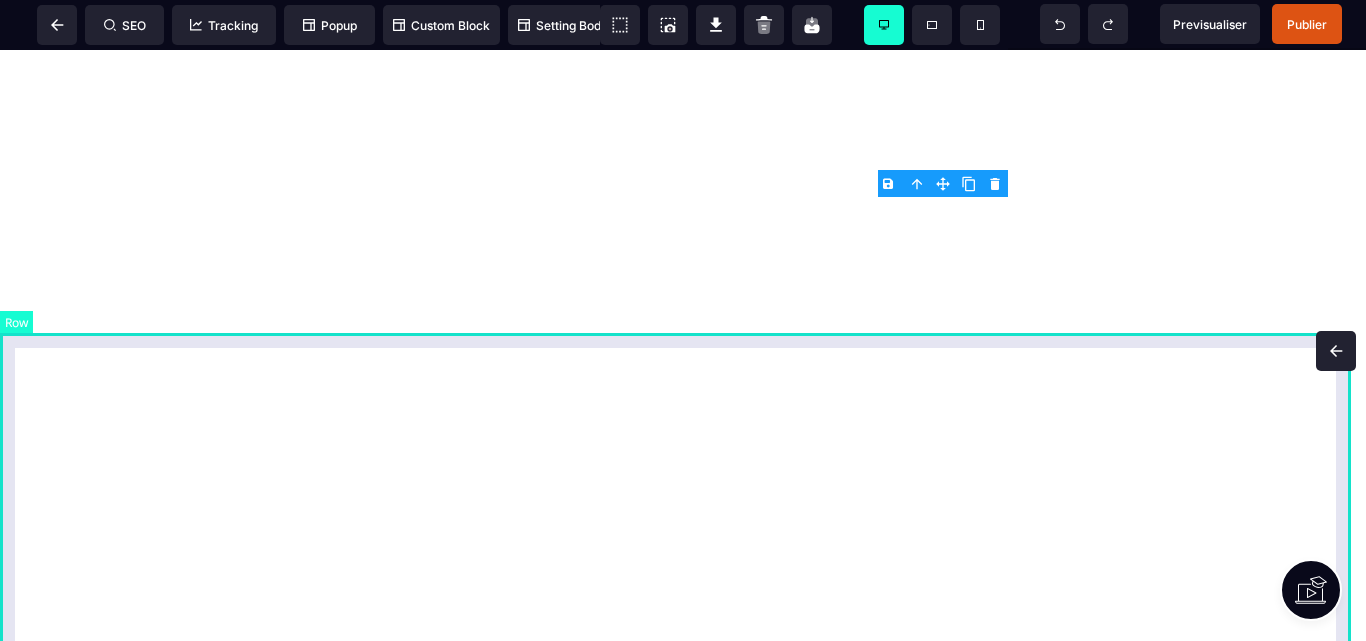 scroll, scrollTop: 17210, scrollLeft: 0, axis: vertical 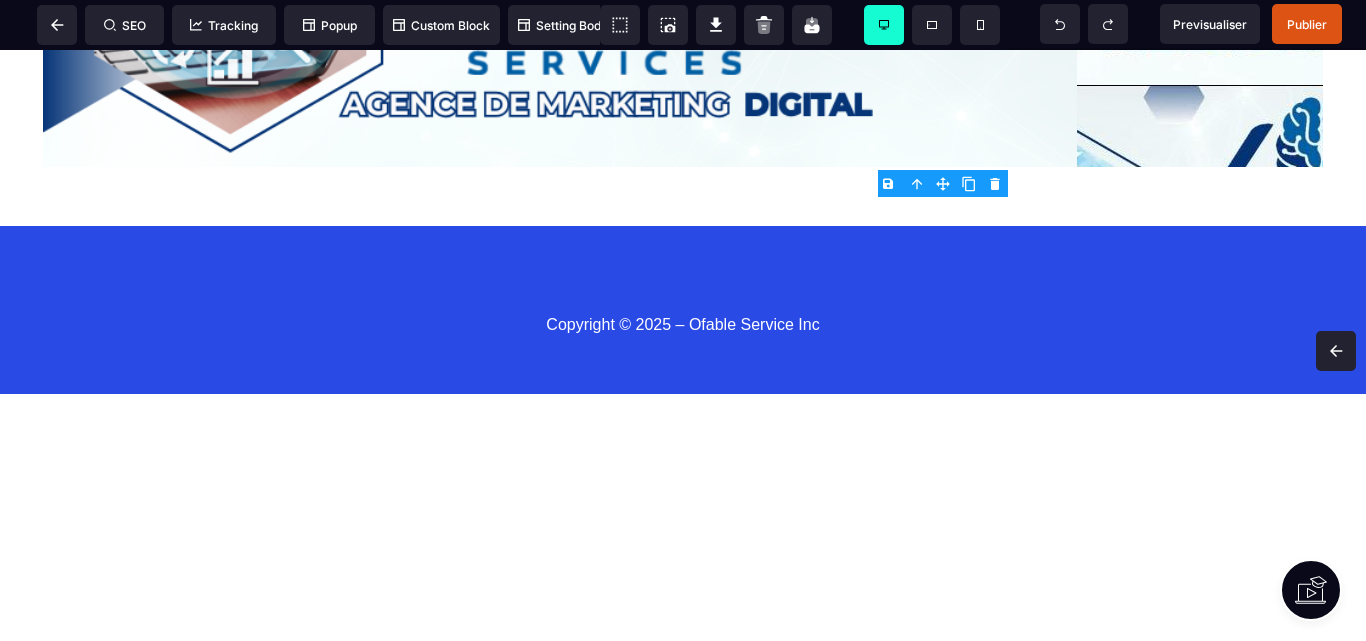 click 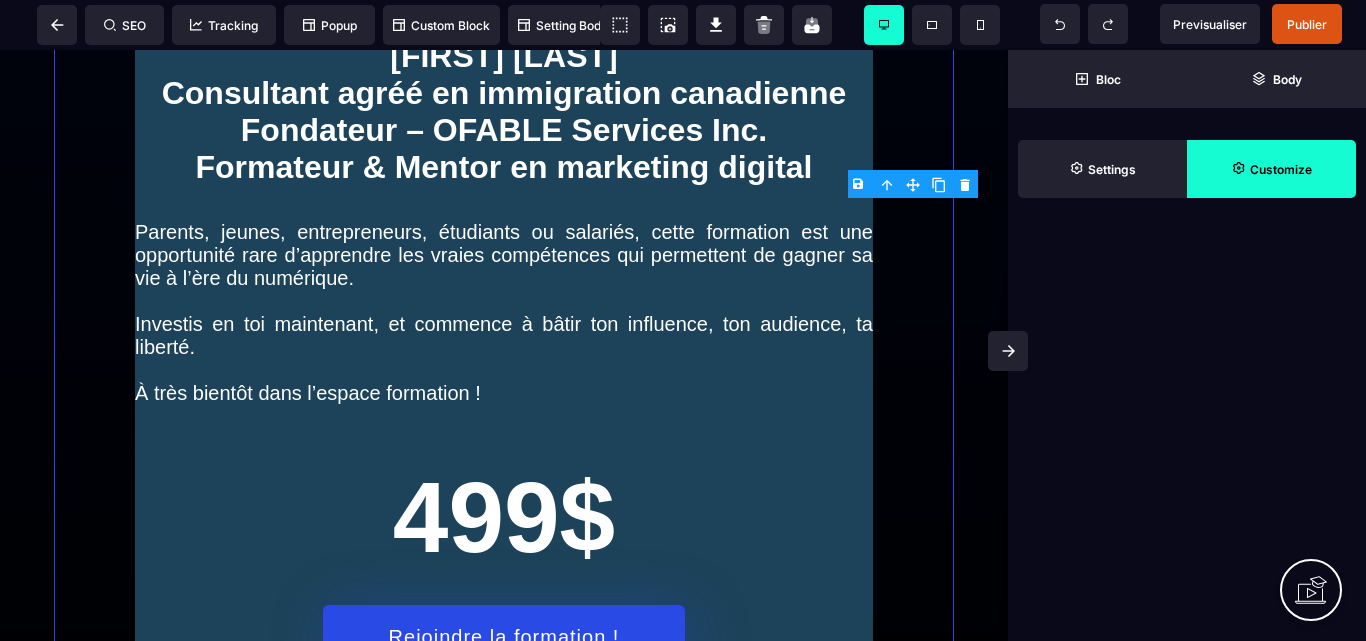 scroll, scrollTop: 18813, scrollLeft: 0, axis: vertical 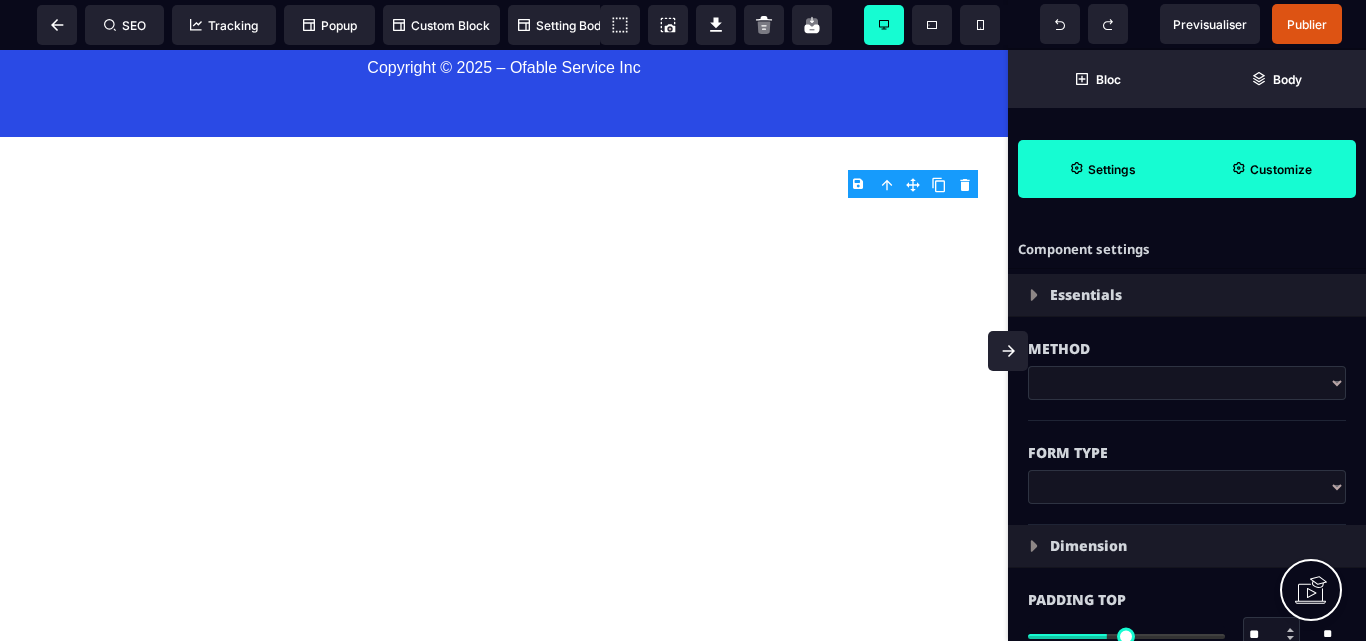 click on "****" at bounding box center [1187, 383] 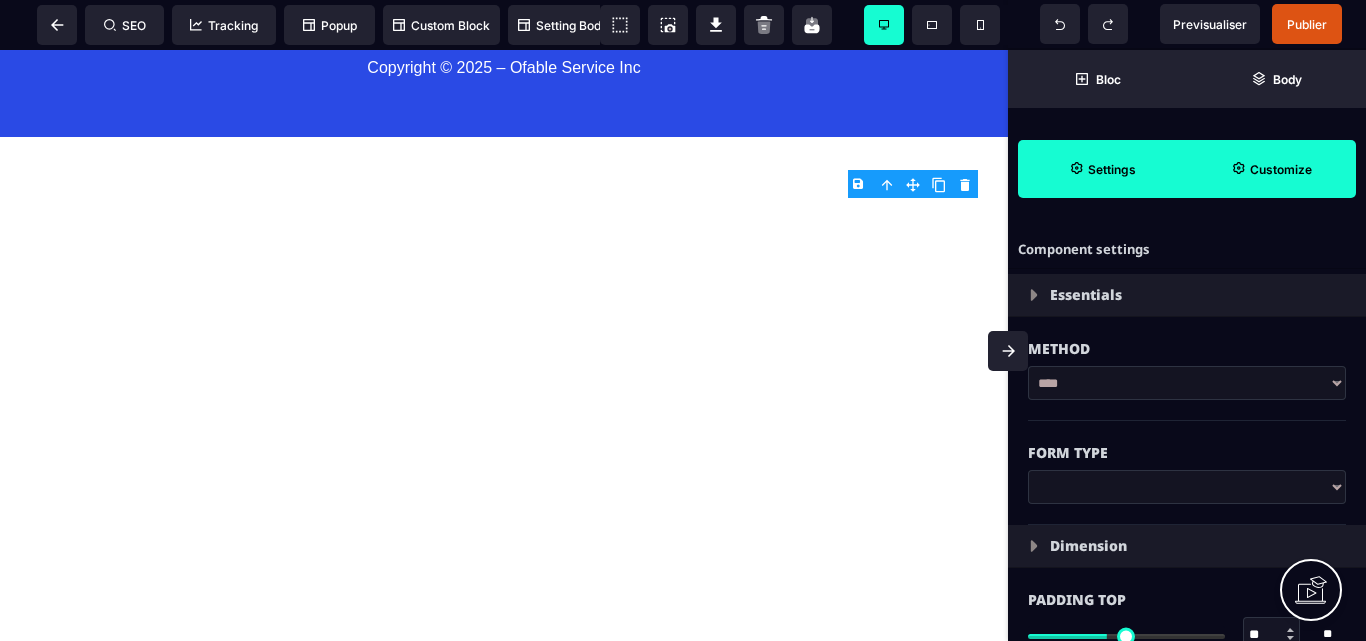 click on "****" at bounding box center [1187, 383] 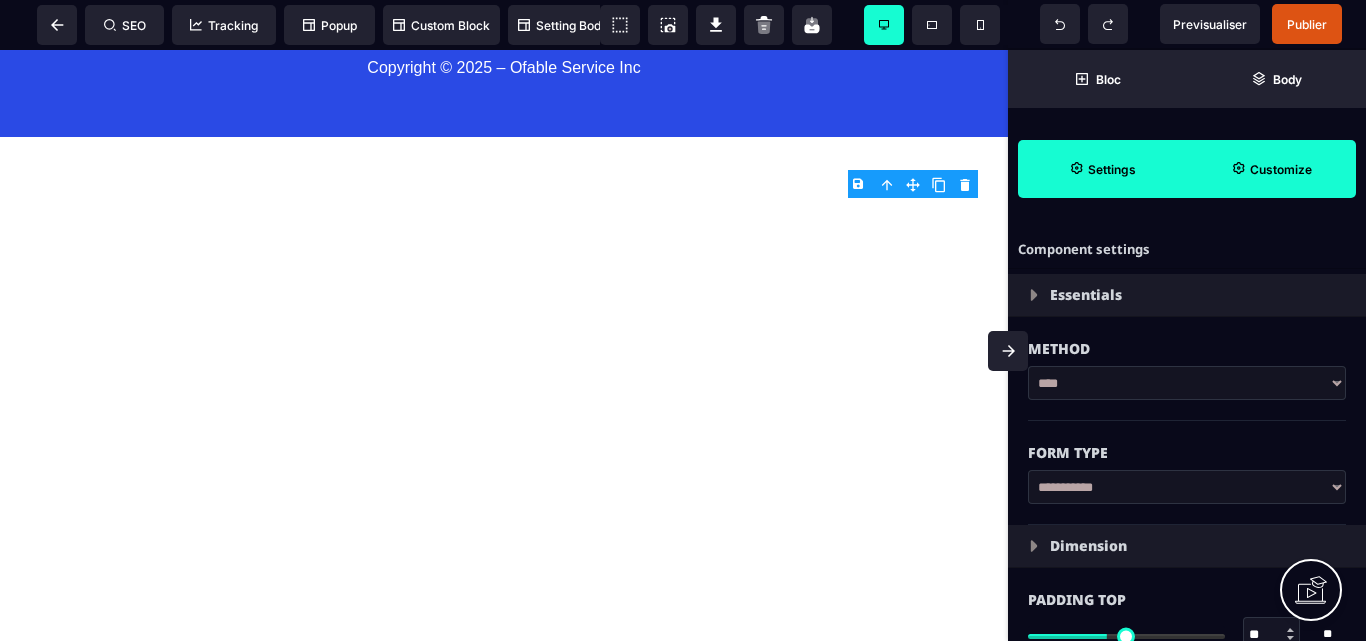 click on "**********" at bounding box center (1187, 487) 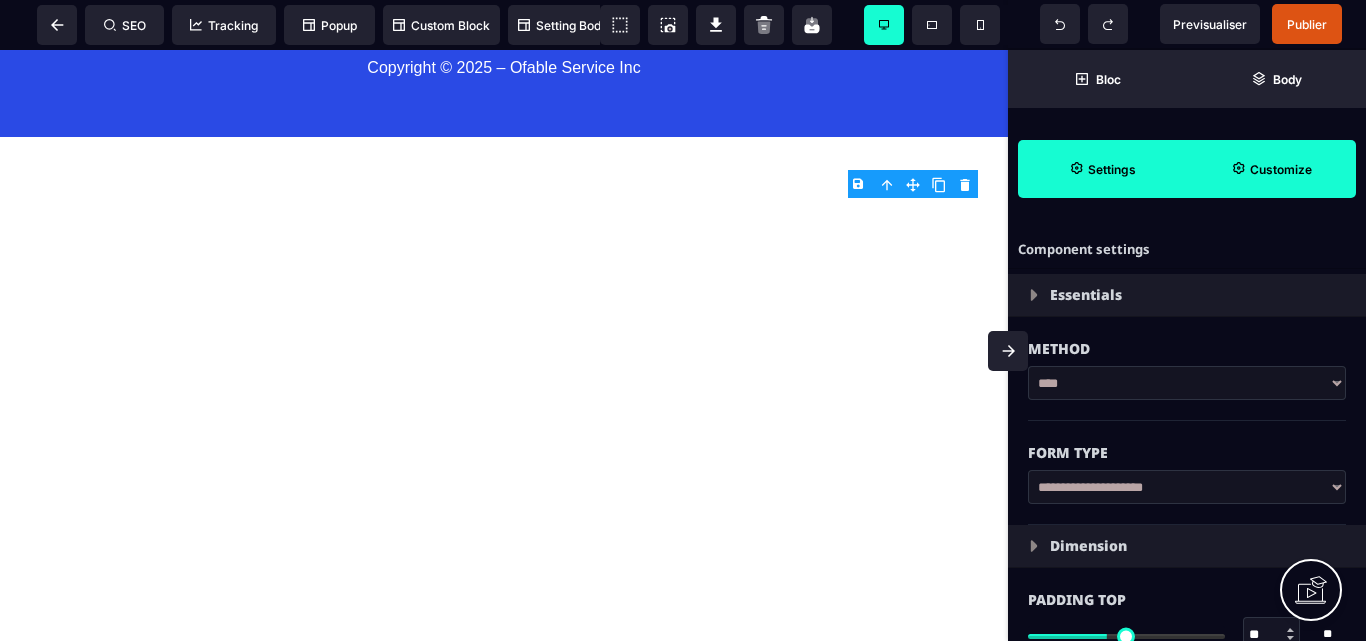 click on "**********" at bounding box center (1187, 487) 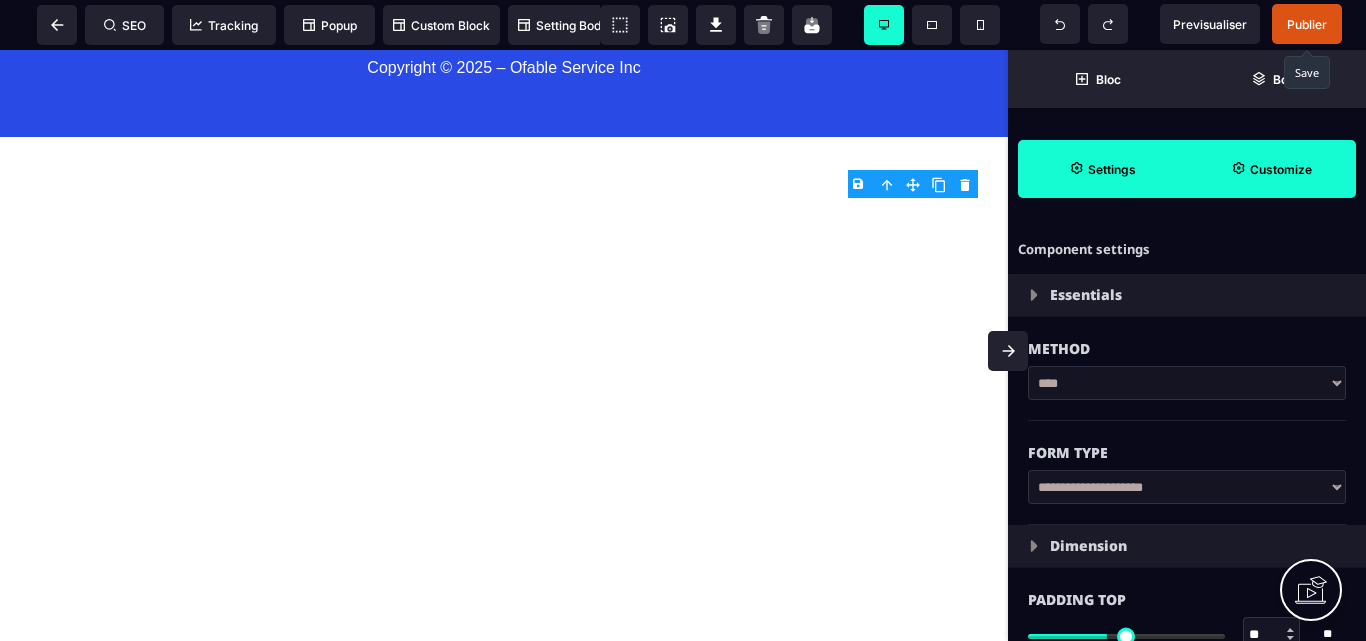 click on "Publier" at bounding box center (1307, 24) 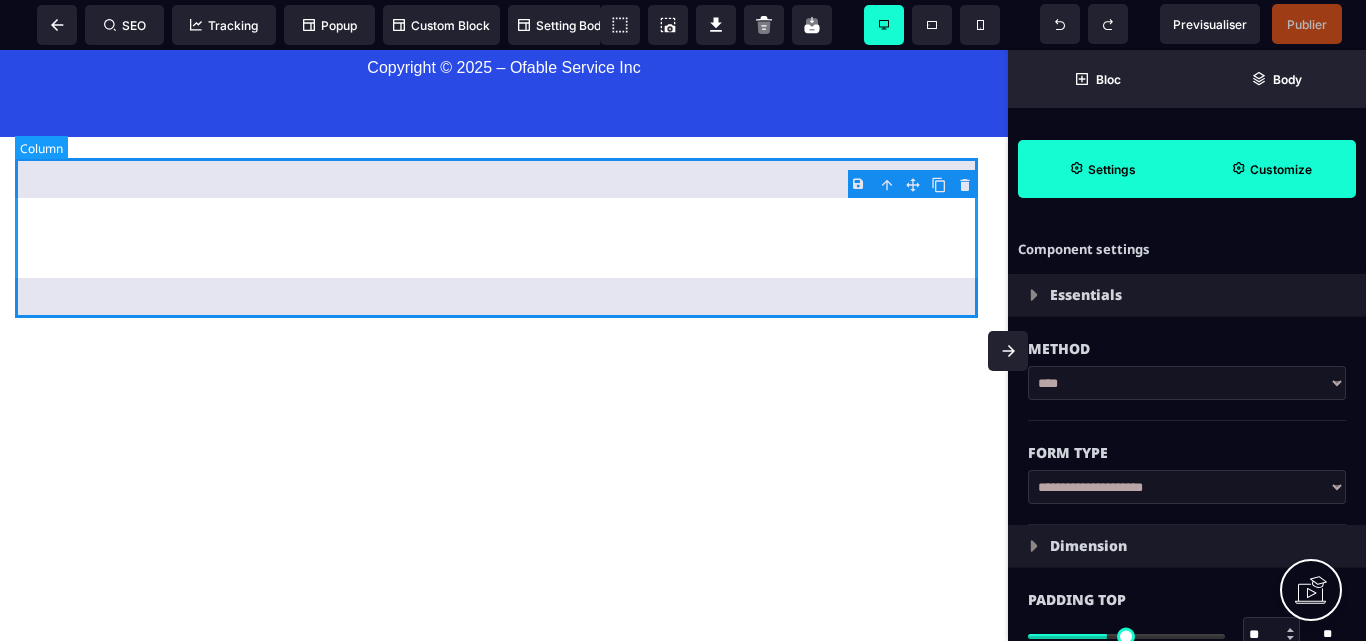 click at bounding box center [504, -511] 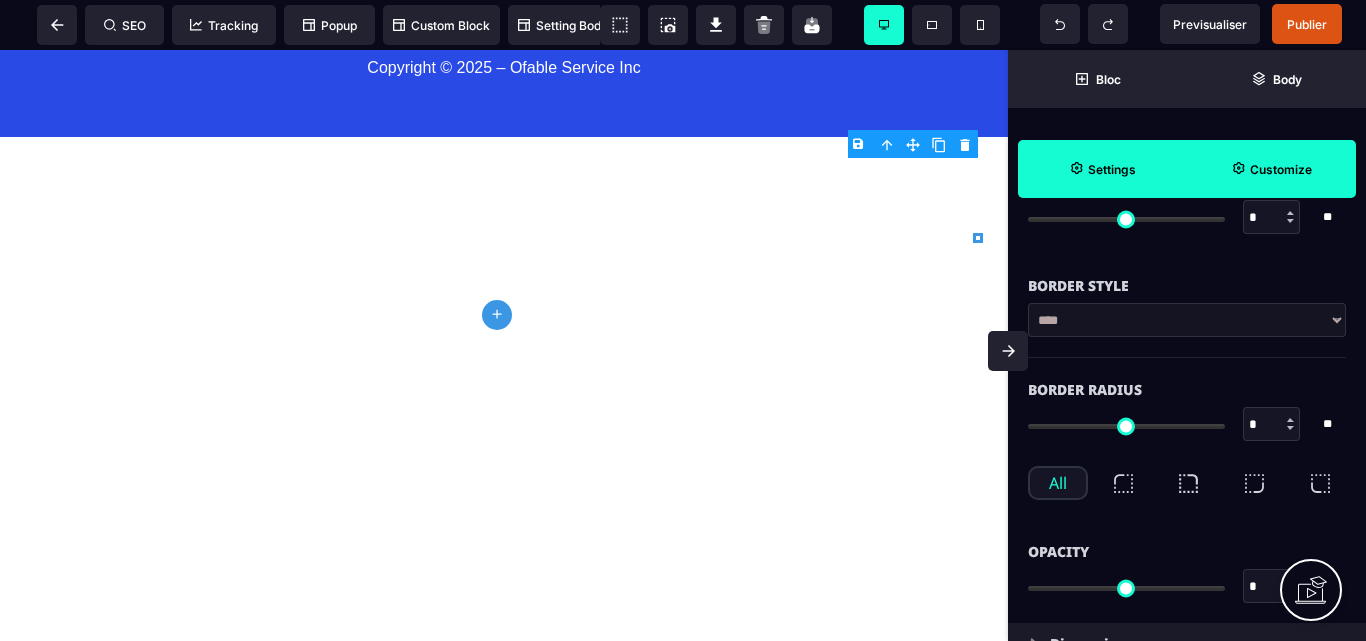 scroll, scrollTop: 800, scrollLeft: 0, axis: vertical 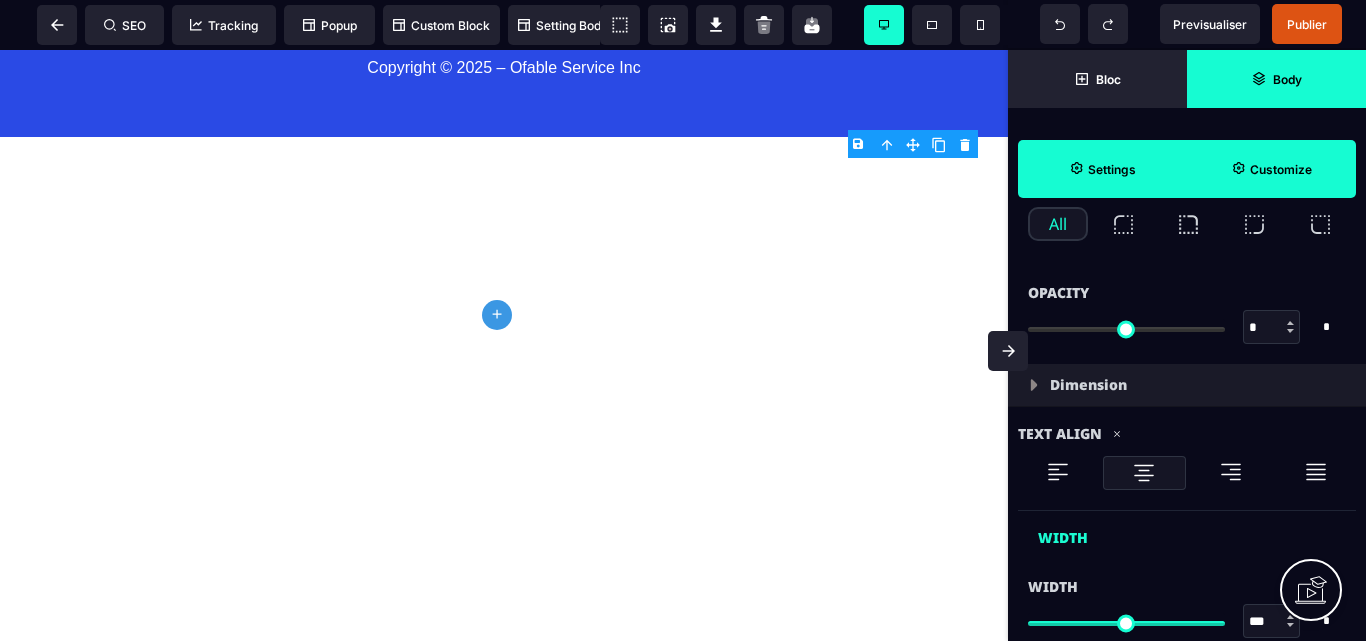 click on "Body" at bounding box center [1287, 79] 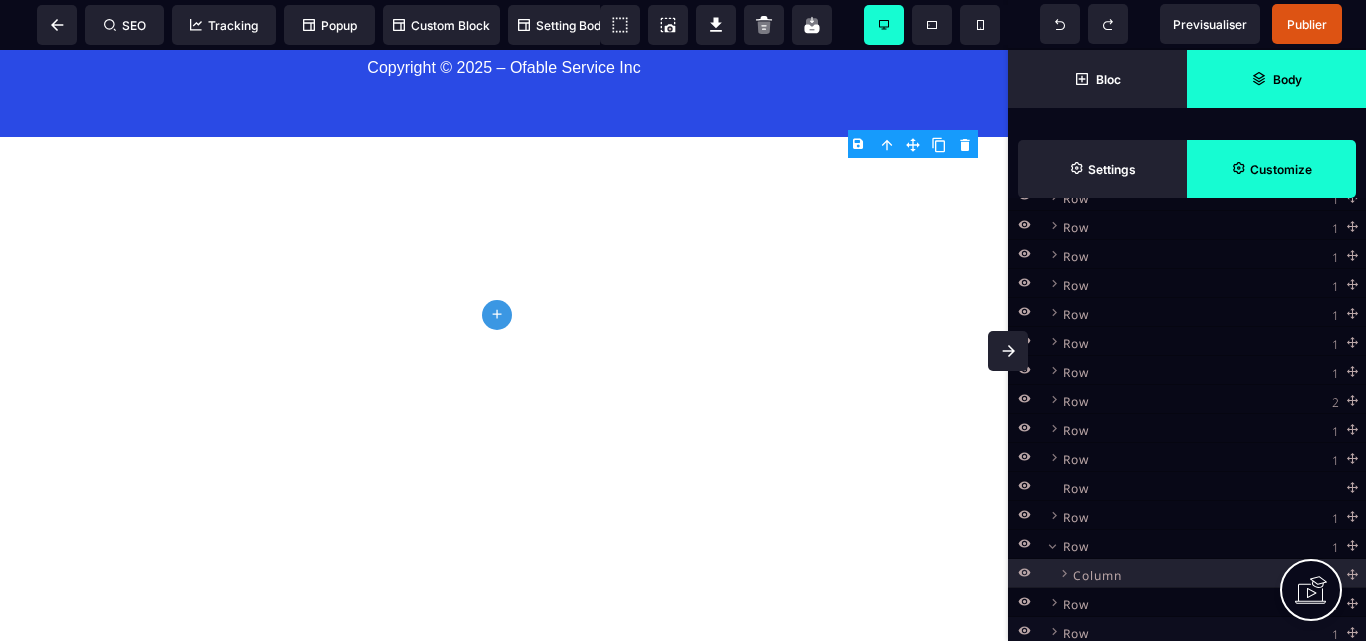scroll, scrollTop: 175, scrollLeft: 0, axis: vertical 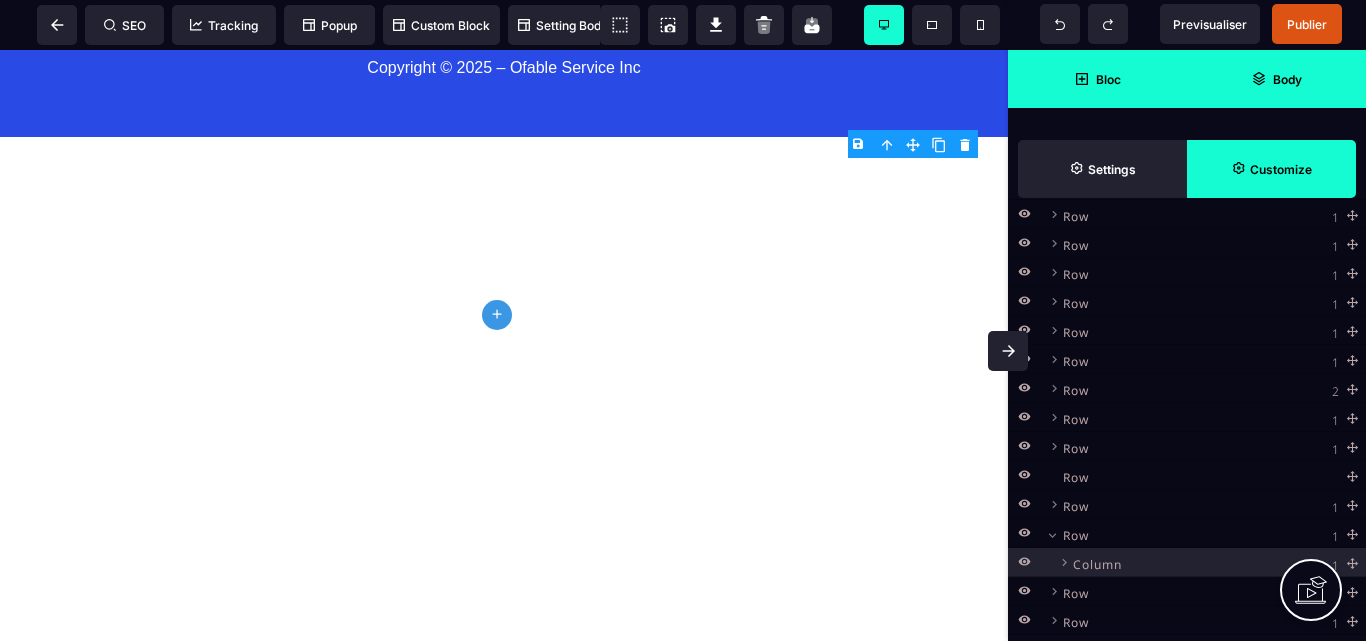 click on "Bloc" at bounding box center [1108, 79] 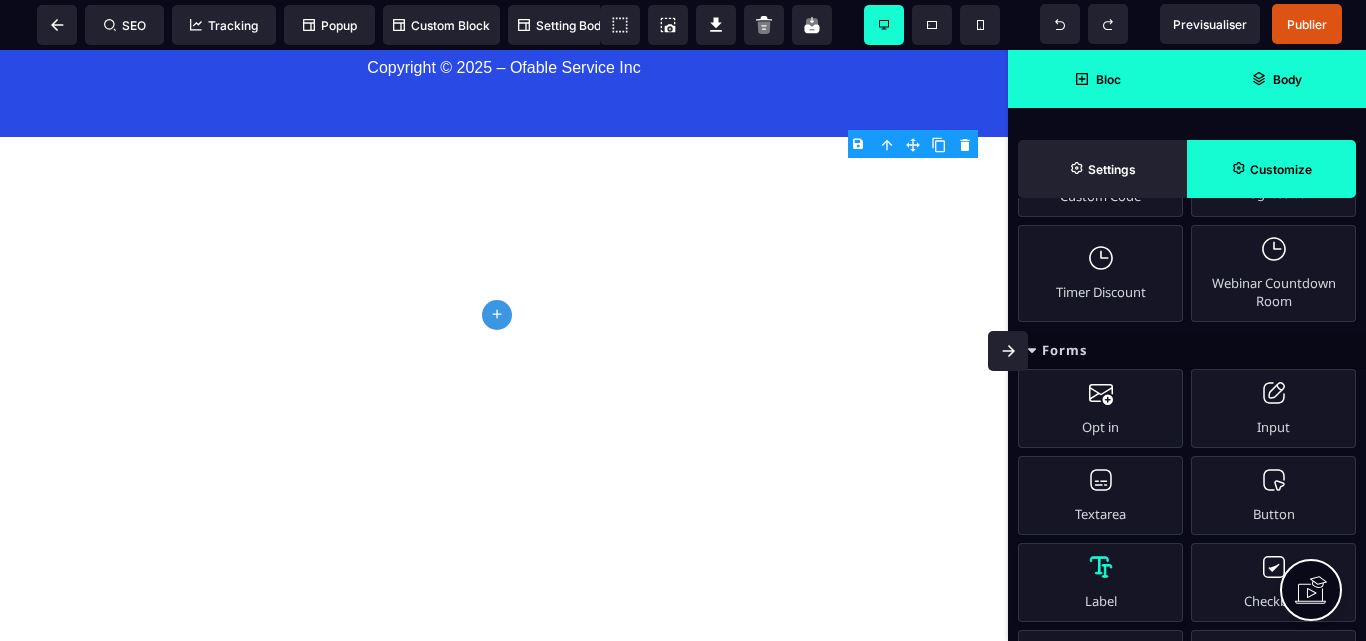 scroll, scrollTop: 1438, scrollLeft: 0, axis: vertical 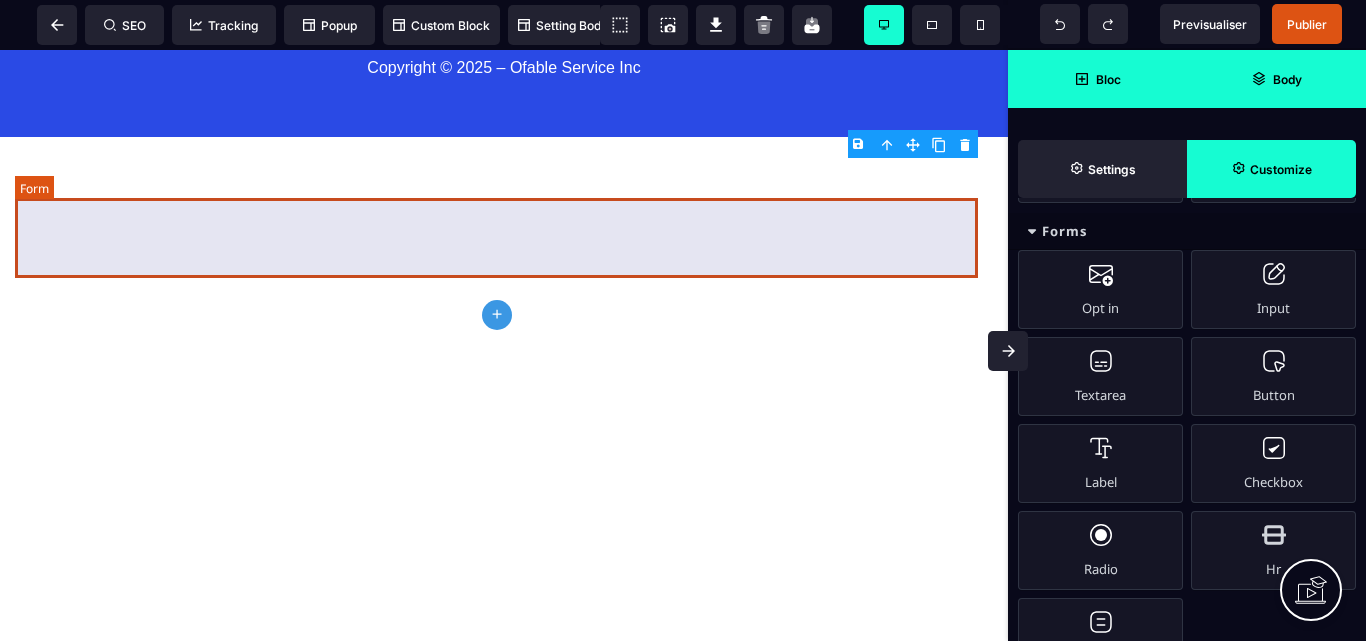 click at bounding box center [504, -511] 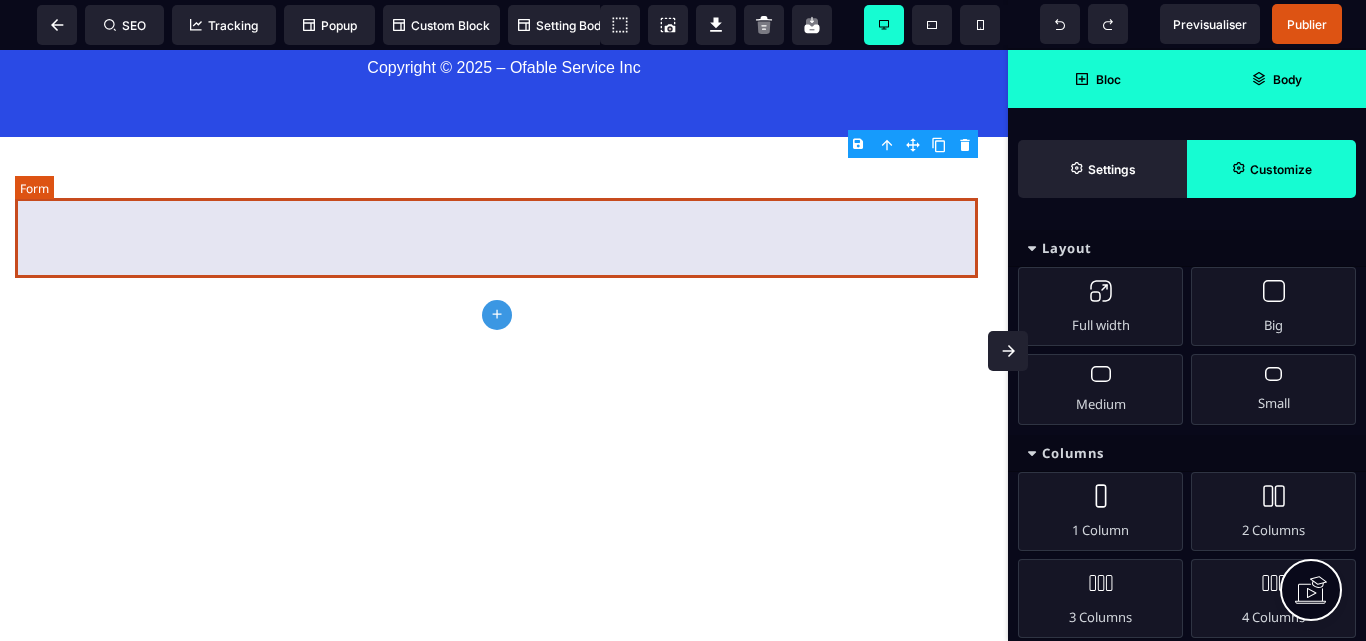 select on "**********" 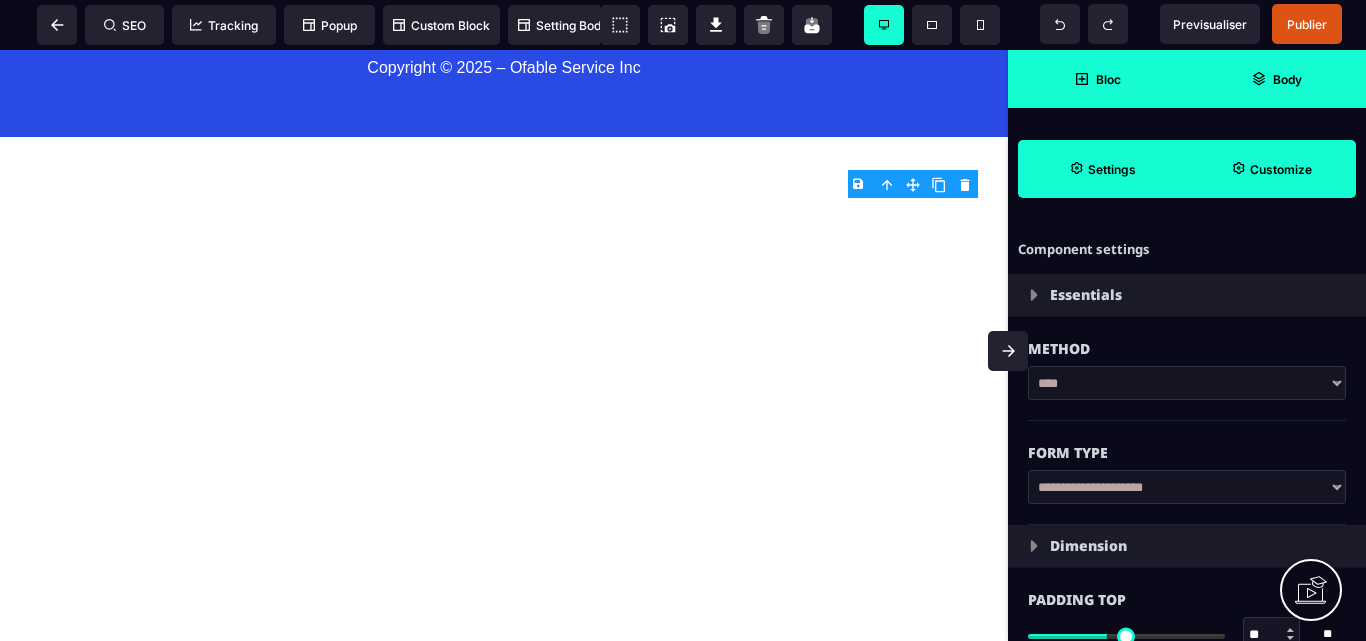 click on "Customize" at bounding box center [1281, 169] 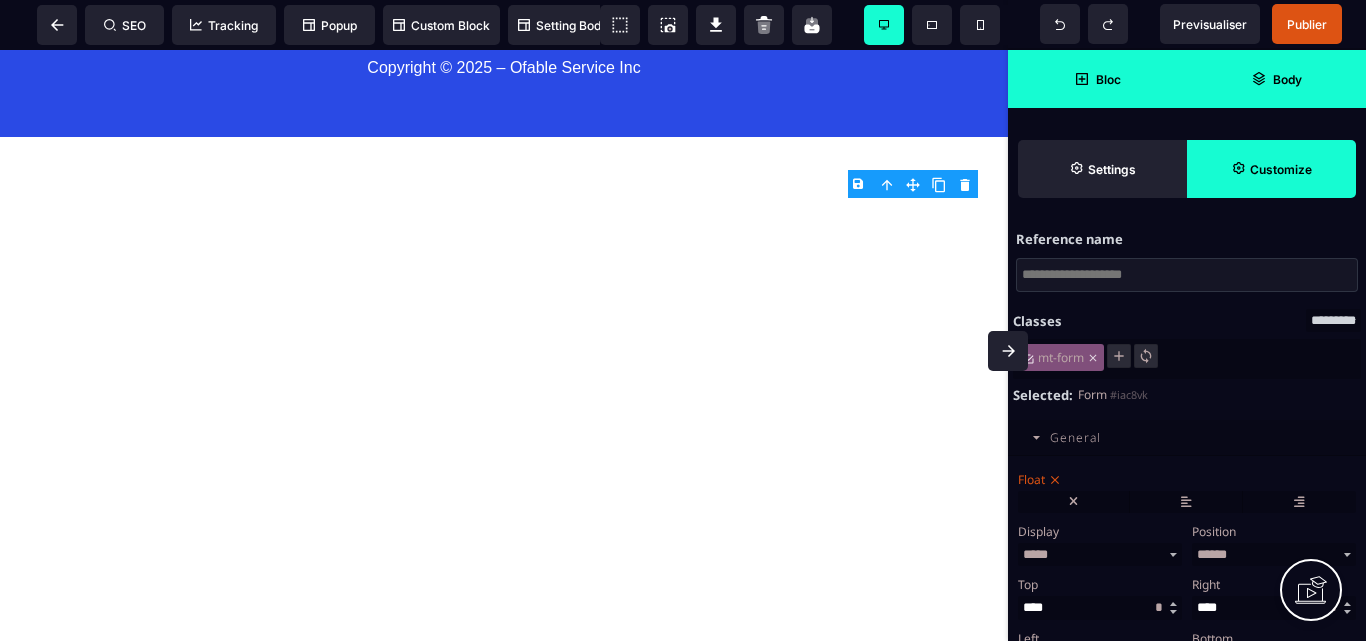 click on "********* ***** ***** ********" at bounding box center (1333, 320) 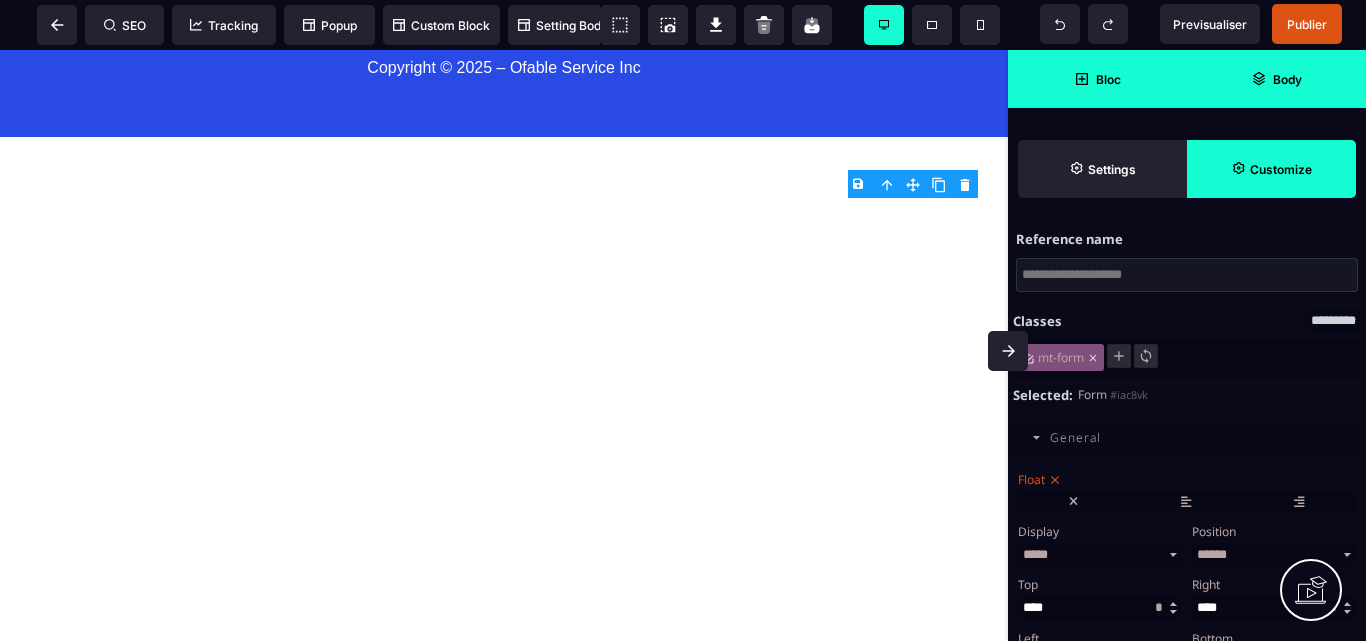 select on "*****" 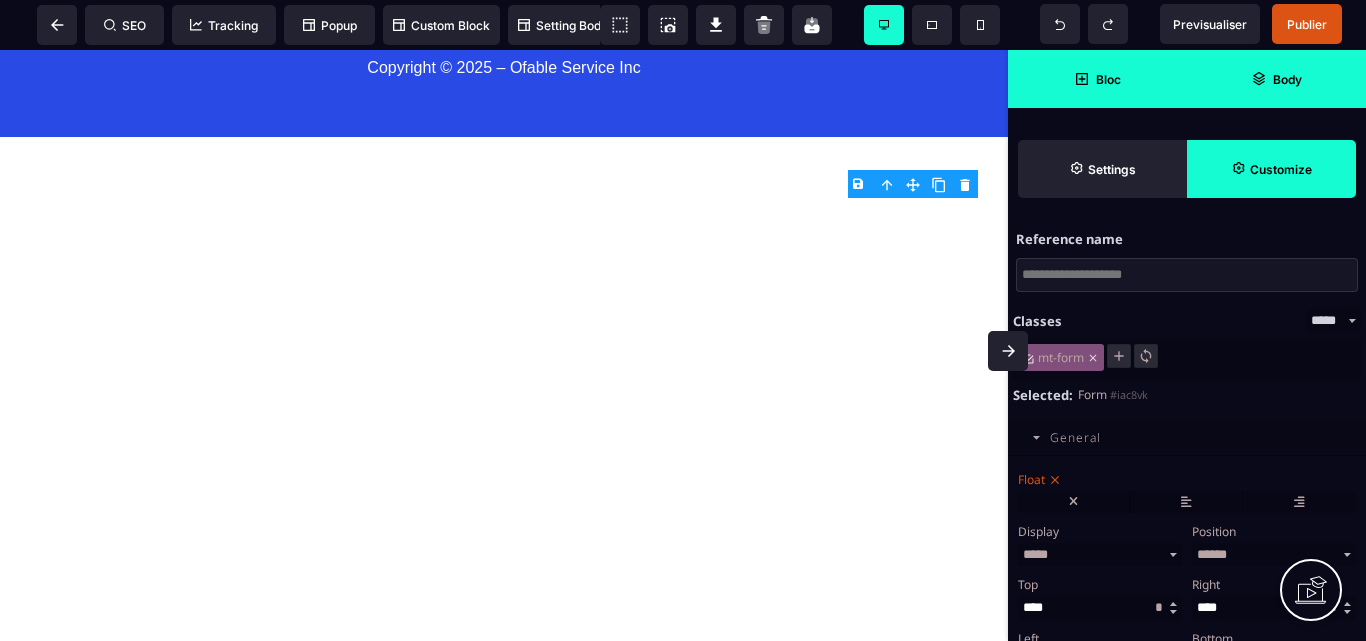 click on "********* ***** ***** ********" at bounding box center [1333, 320] 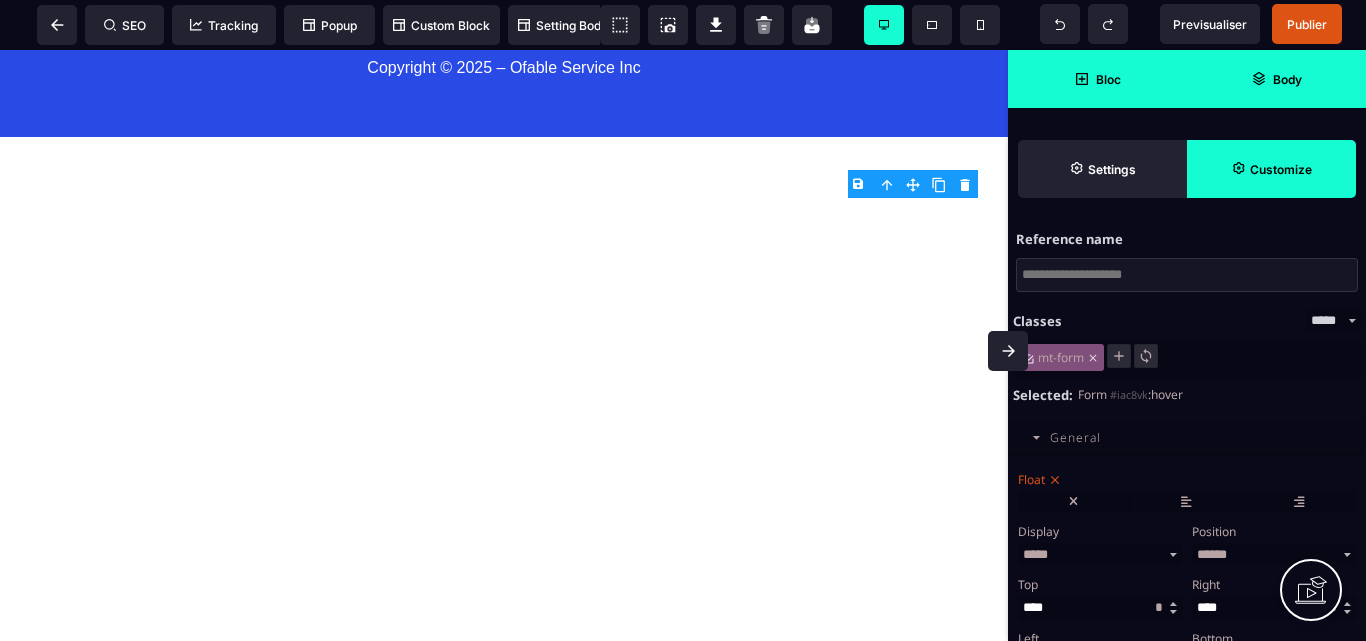 type 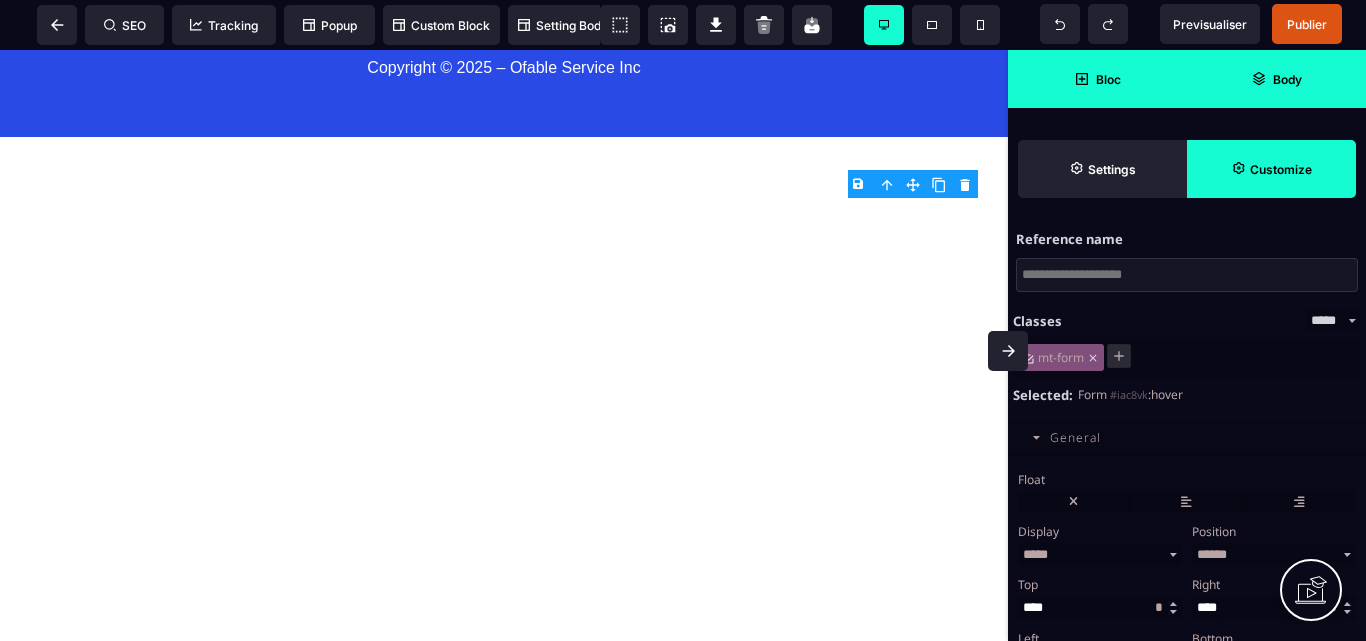 click on "********* ***** ***** ********" at bounding box center (1333, 320) 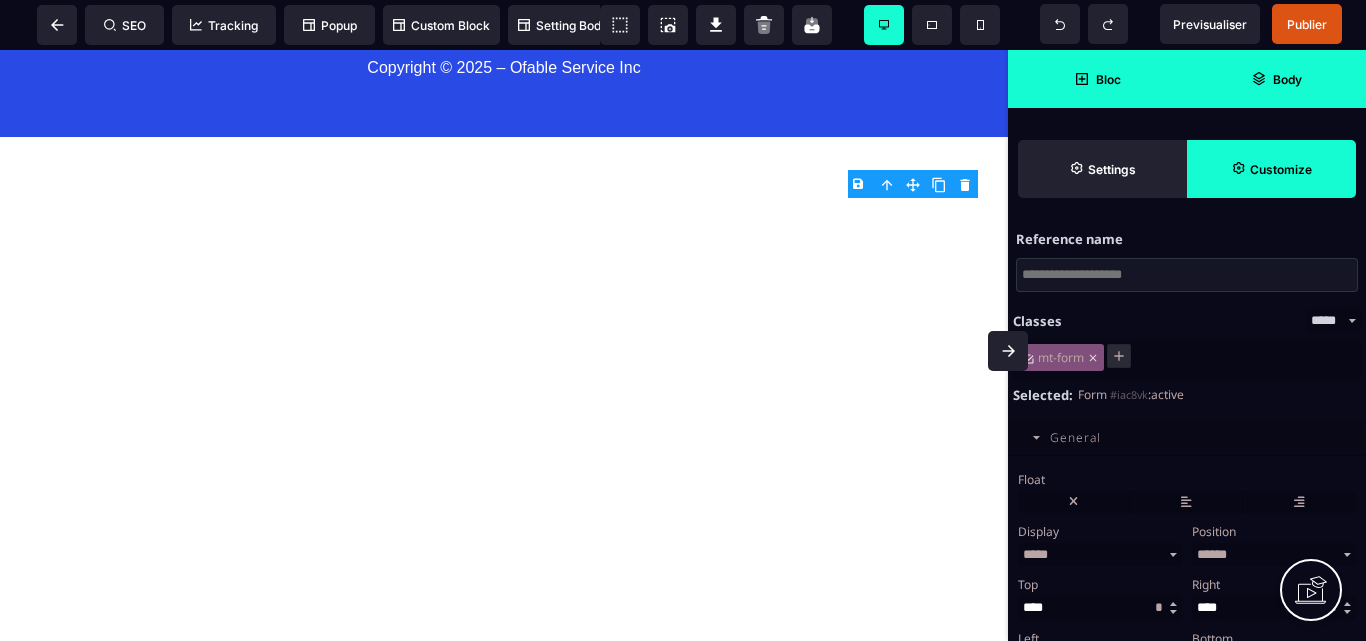 click on "********* ***** ***** ********" at bounding box center (1333, 320) 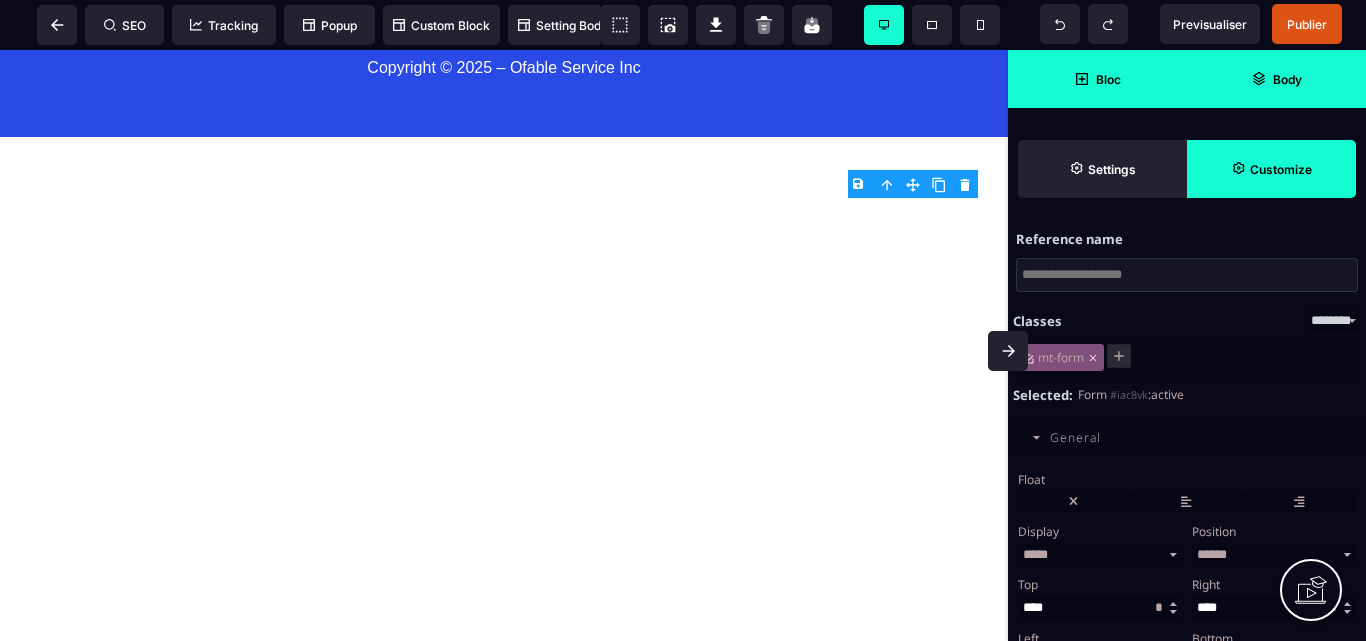 click on "********* ***** ***** ********" at bounding box center (1333, 320) 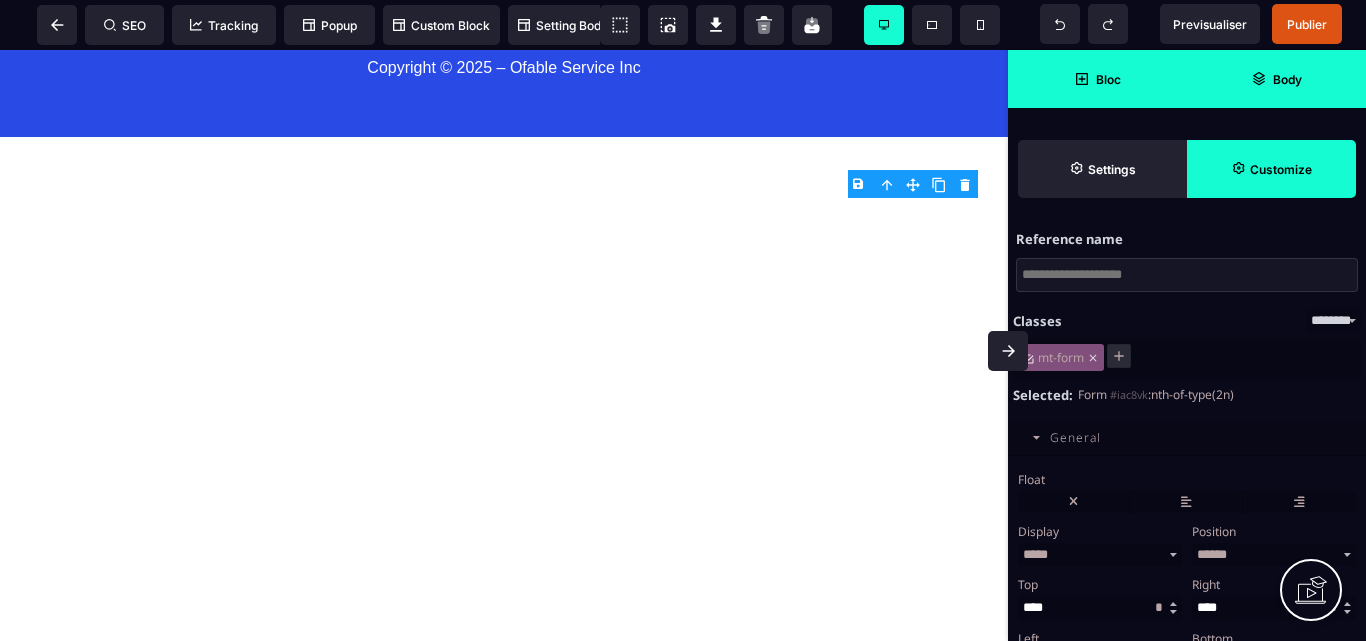 click on "********* ***** ***** ********" at bounding box center [1333, 320] 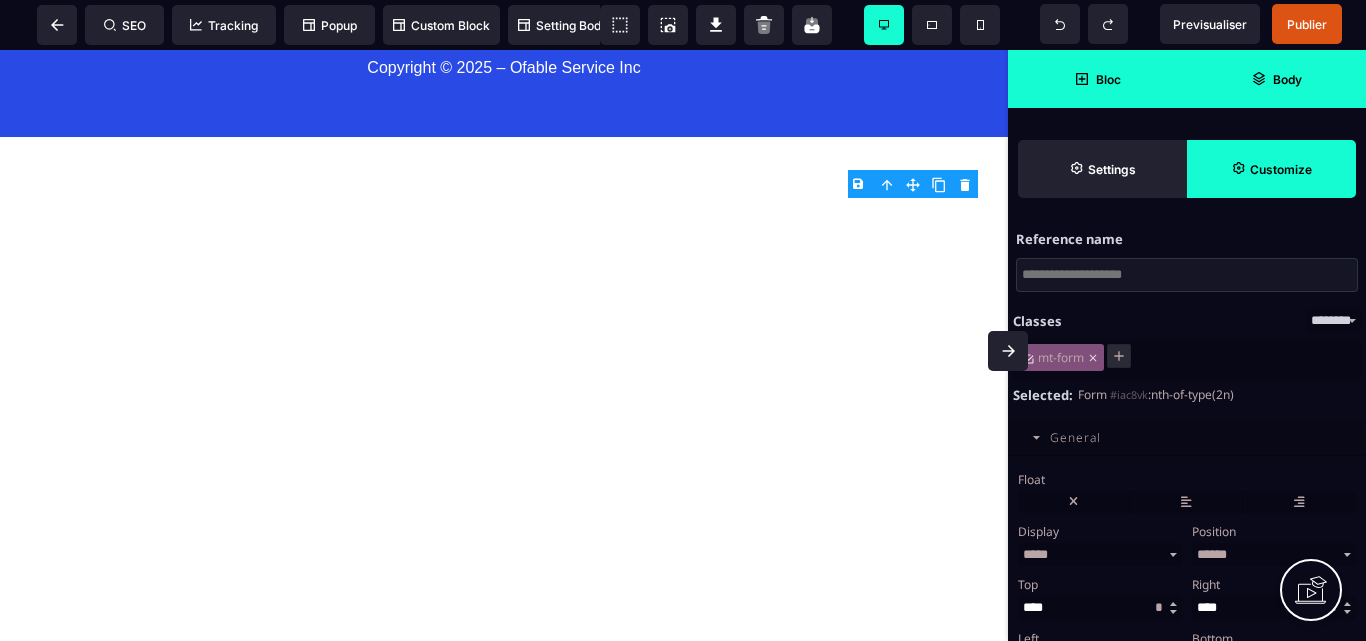 select 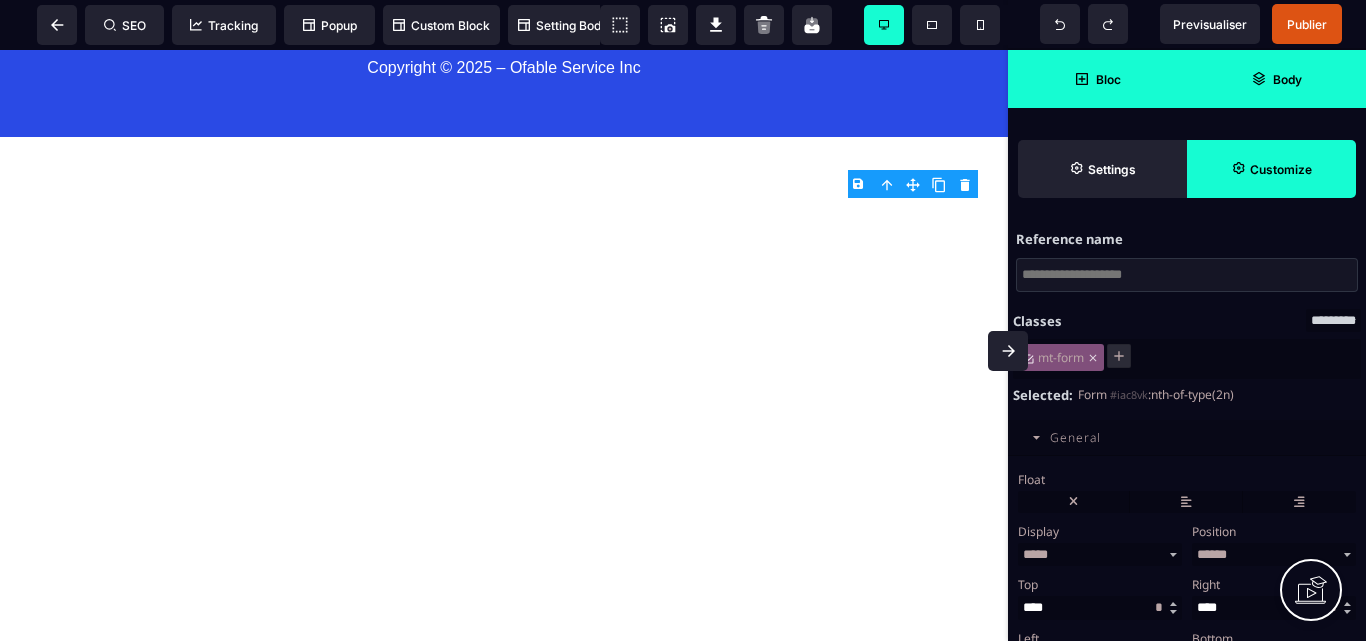 click on "********* ***** ***** ********" at bounding box center [1333, 320] 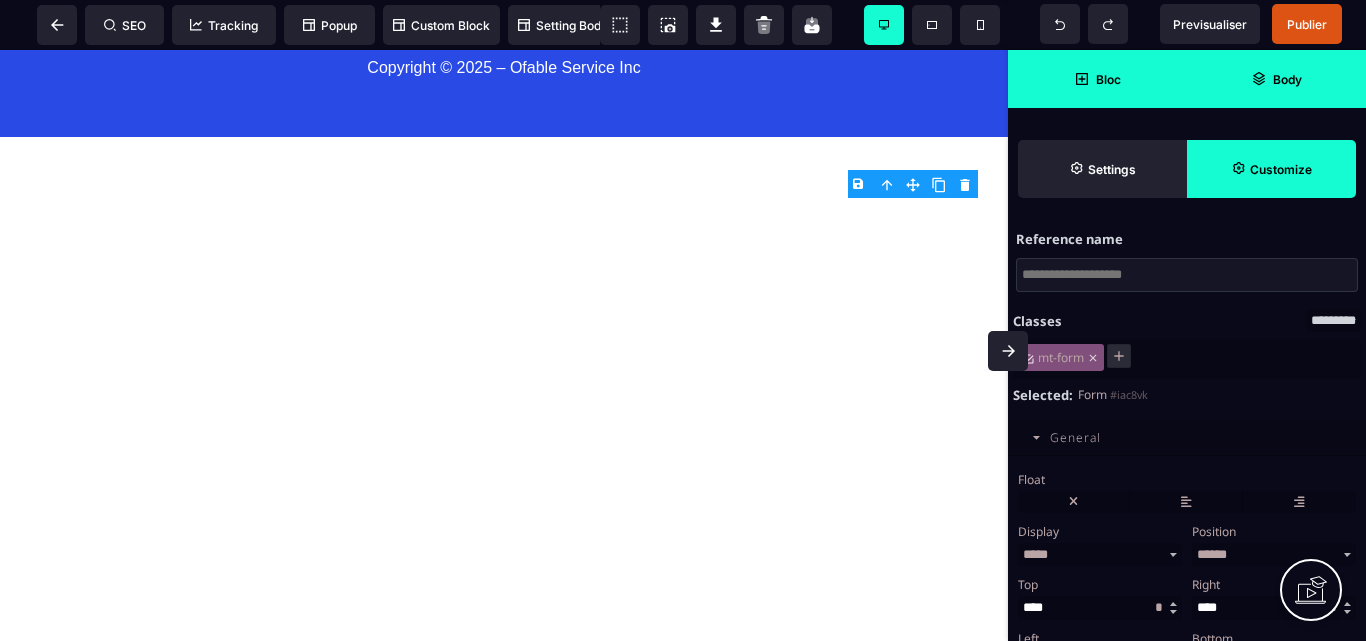 type on "*******" 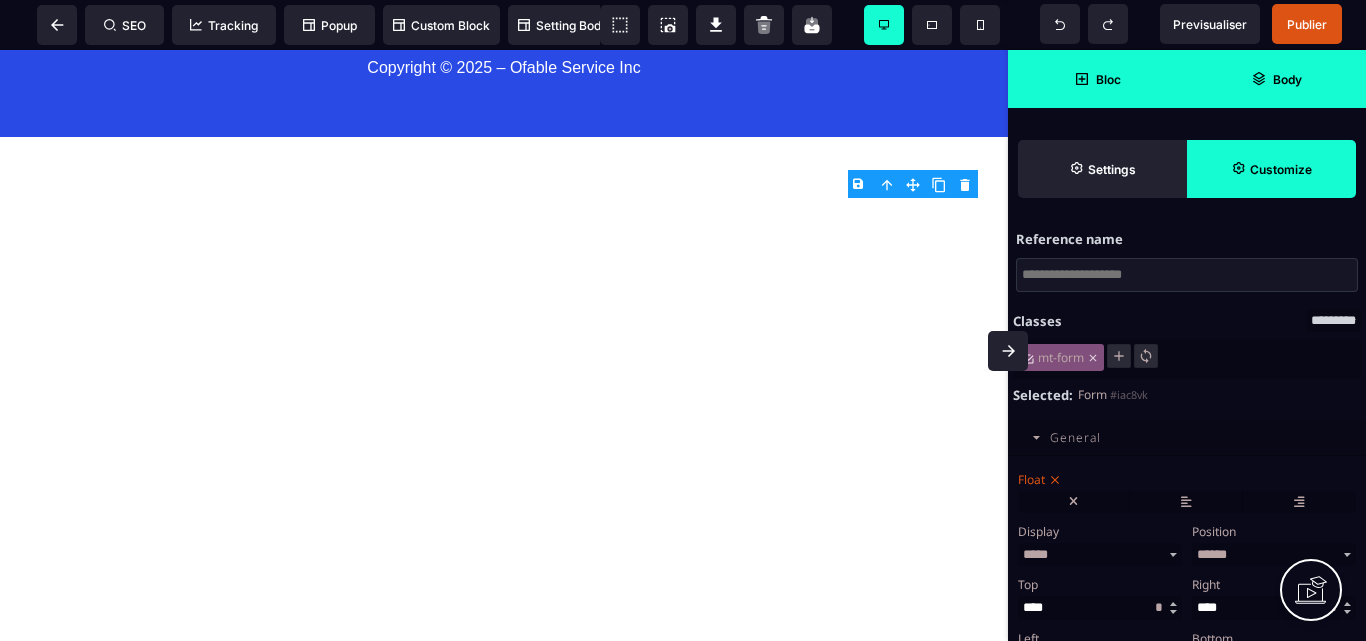 click on "Classes" at bounding box center (1037, 321) 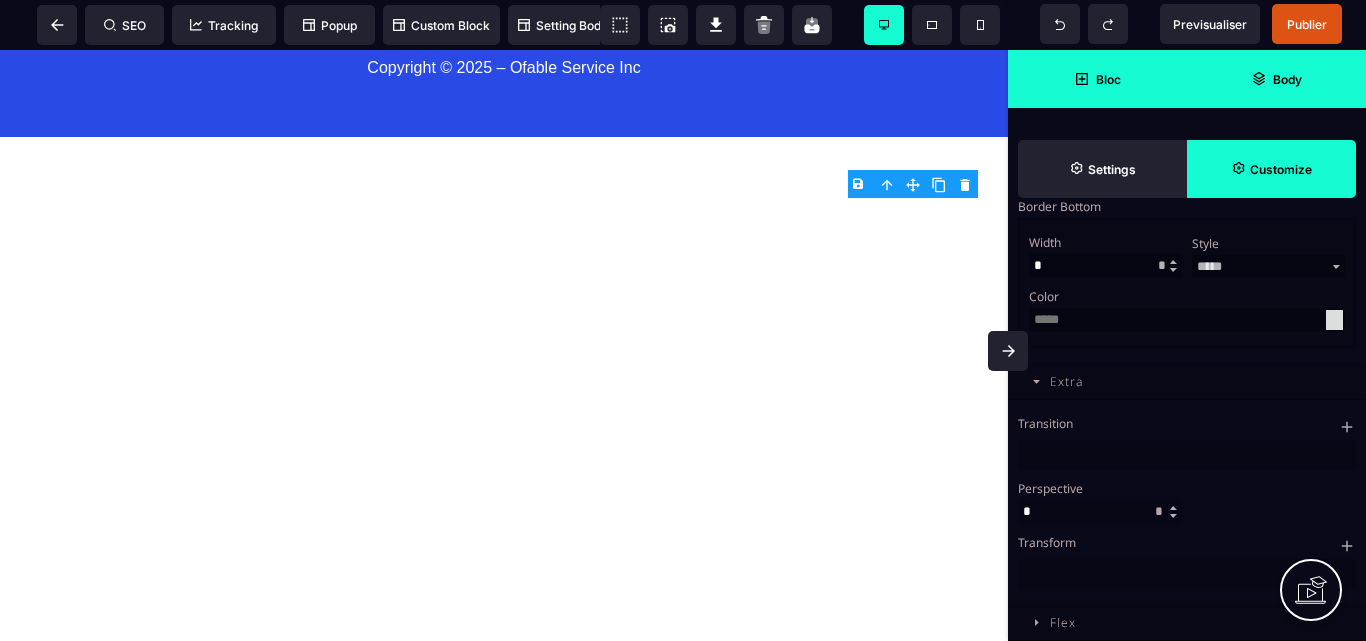scroll, scrollTop: 1447, scrollLeft: 0, axis: vertical 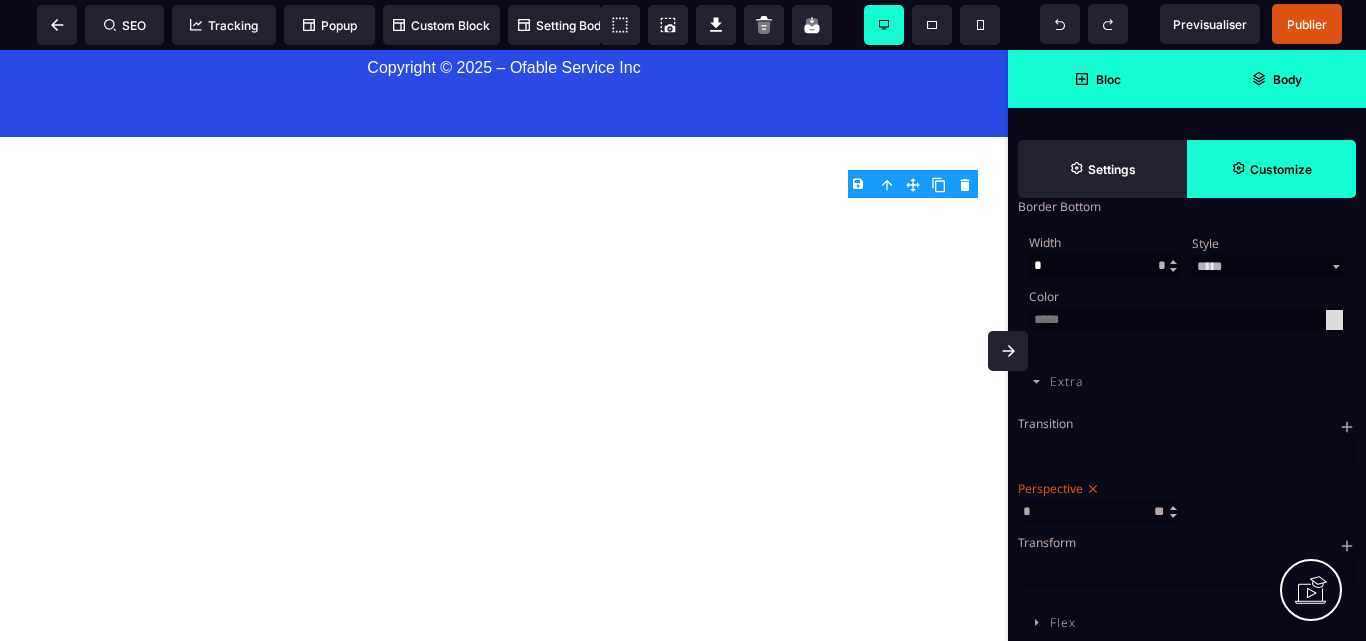 click at bounding box center (1174, 512) 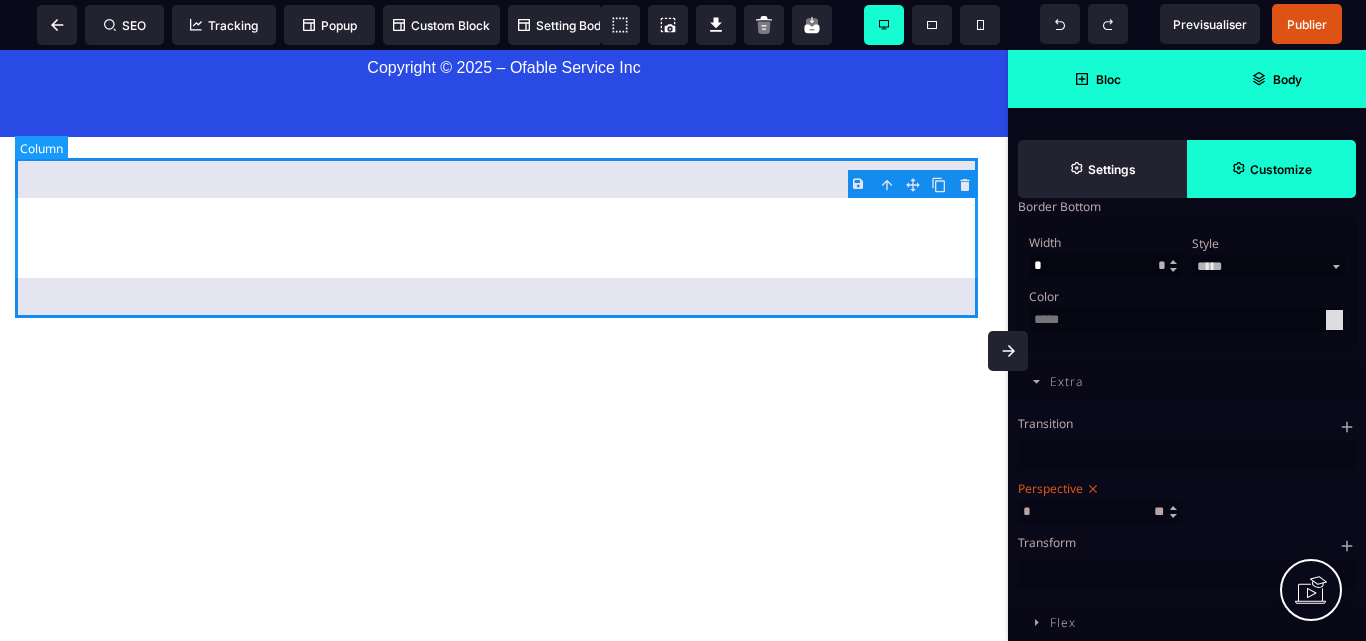 click at bounding box center (504, -511) 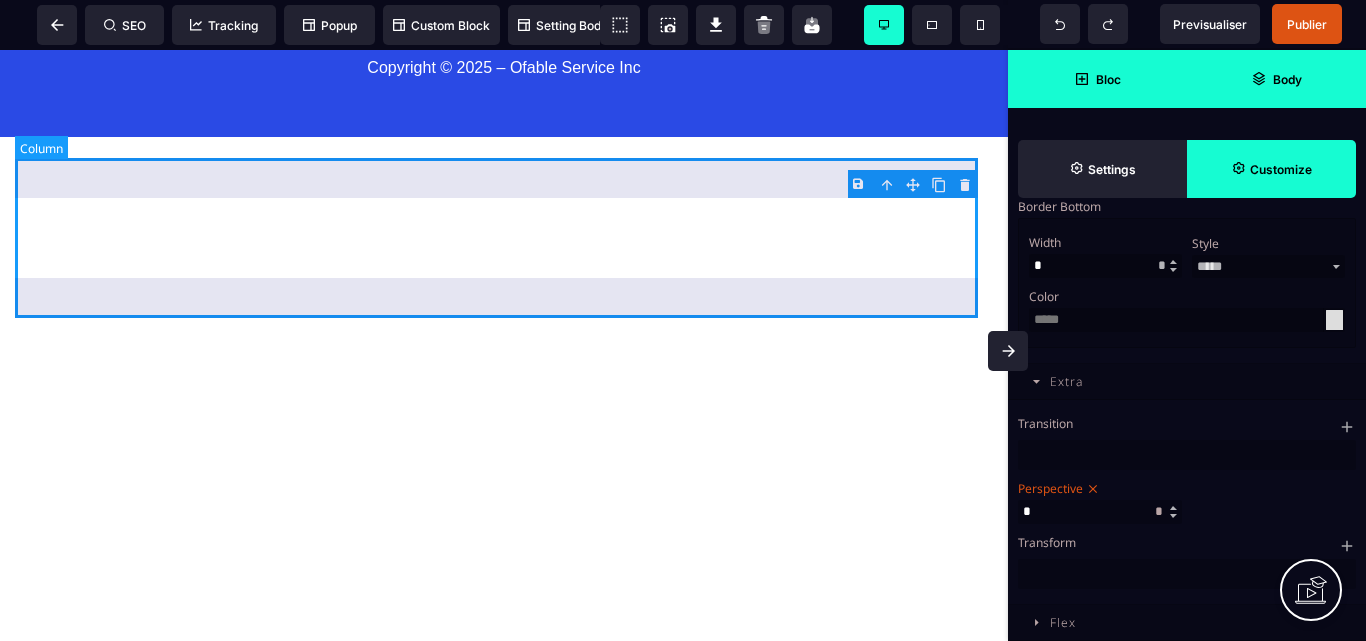 scroll, scrollTop: 0, scrollLeft: 0, axis: both 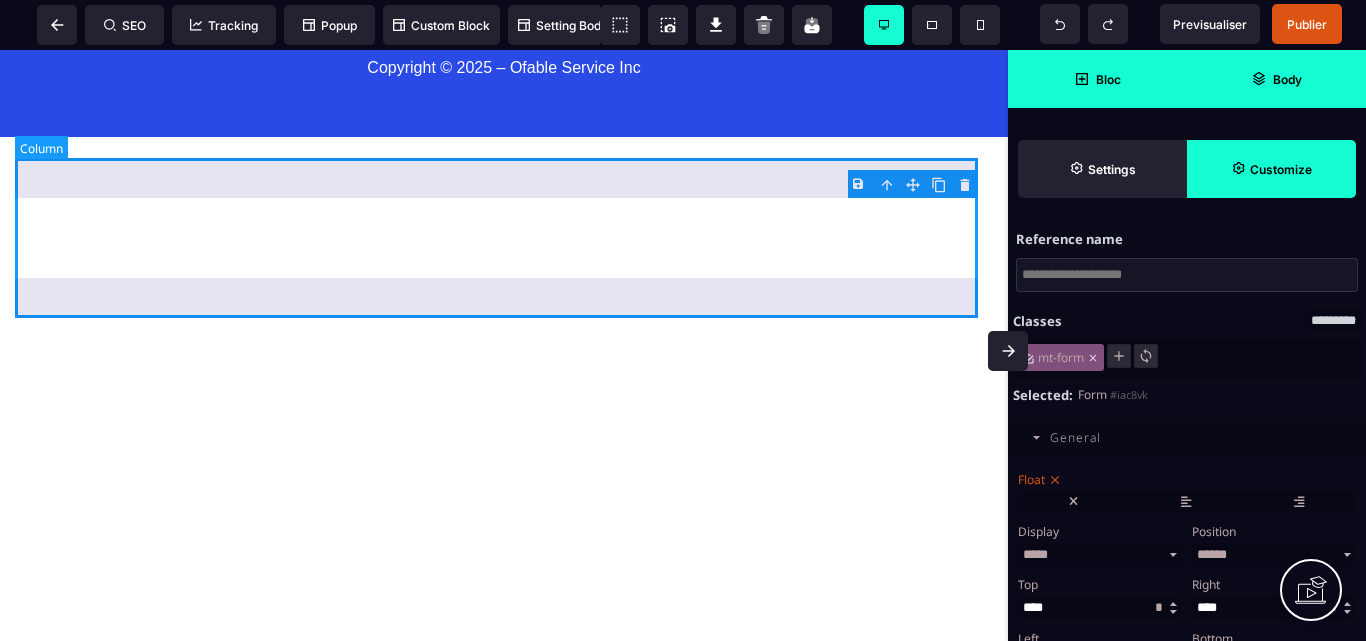 select 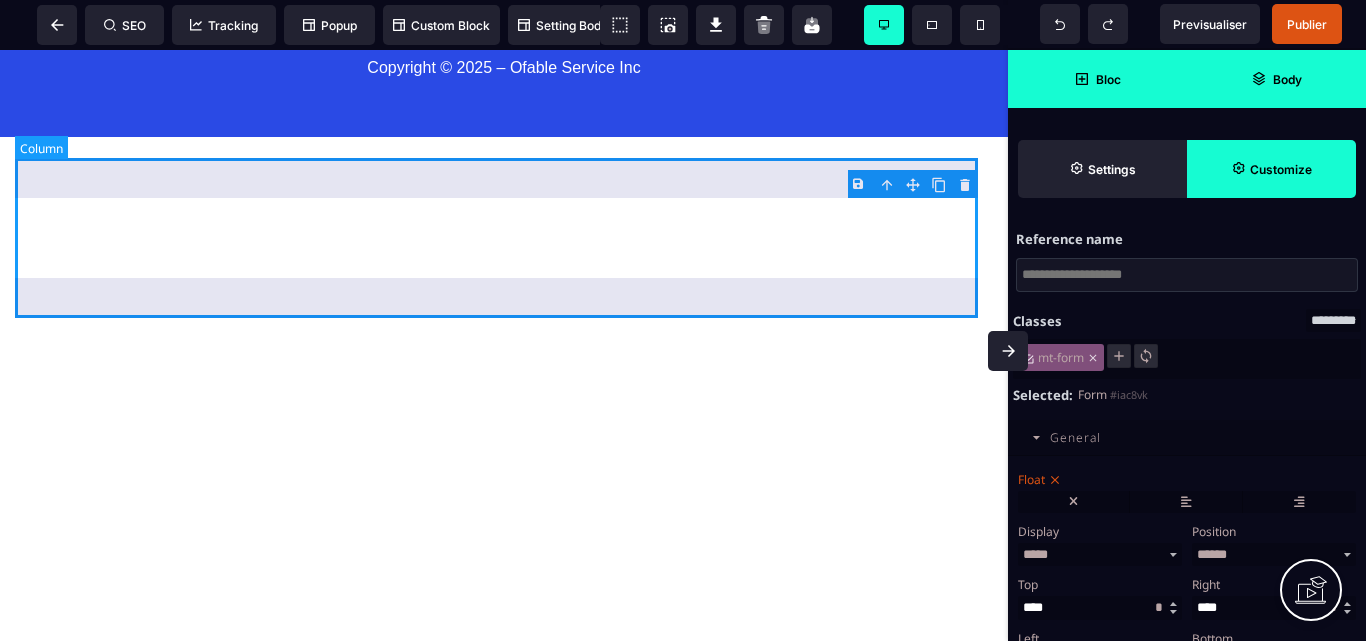 select on "**" 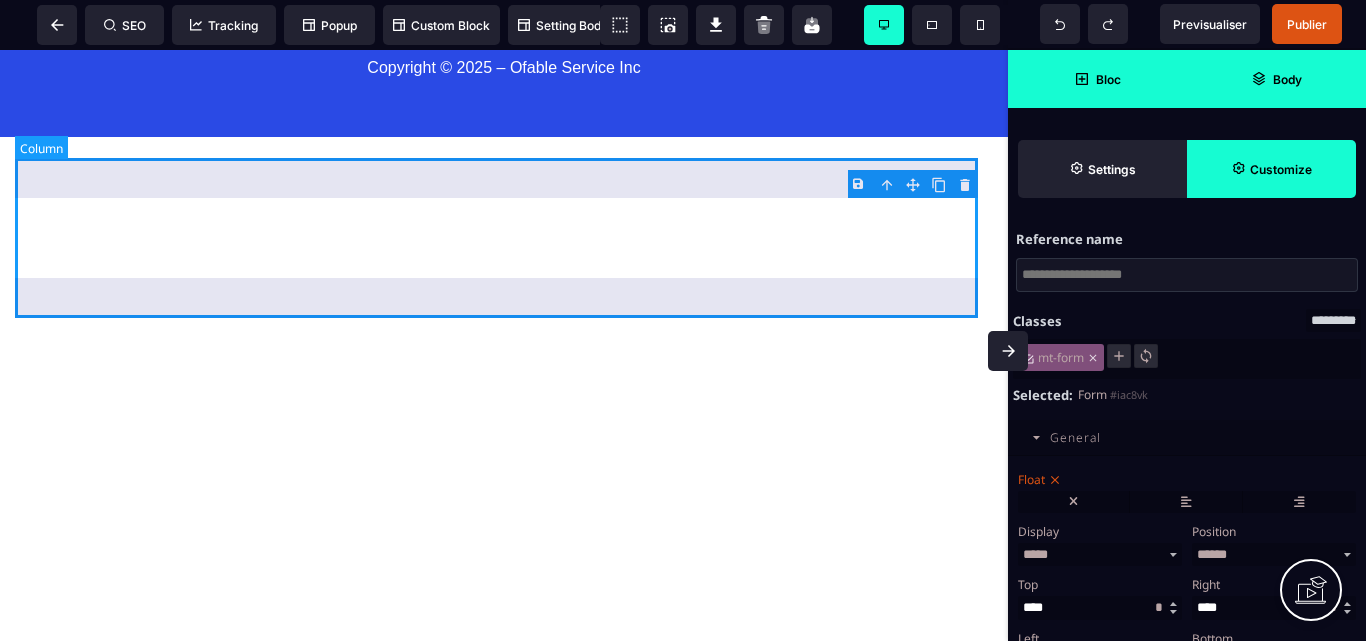 select on "*" 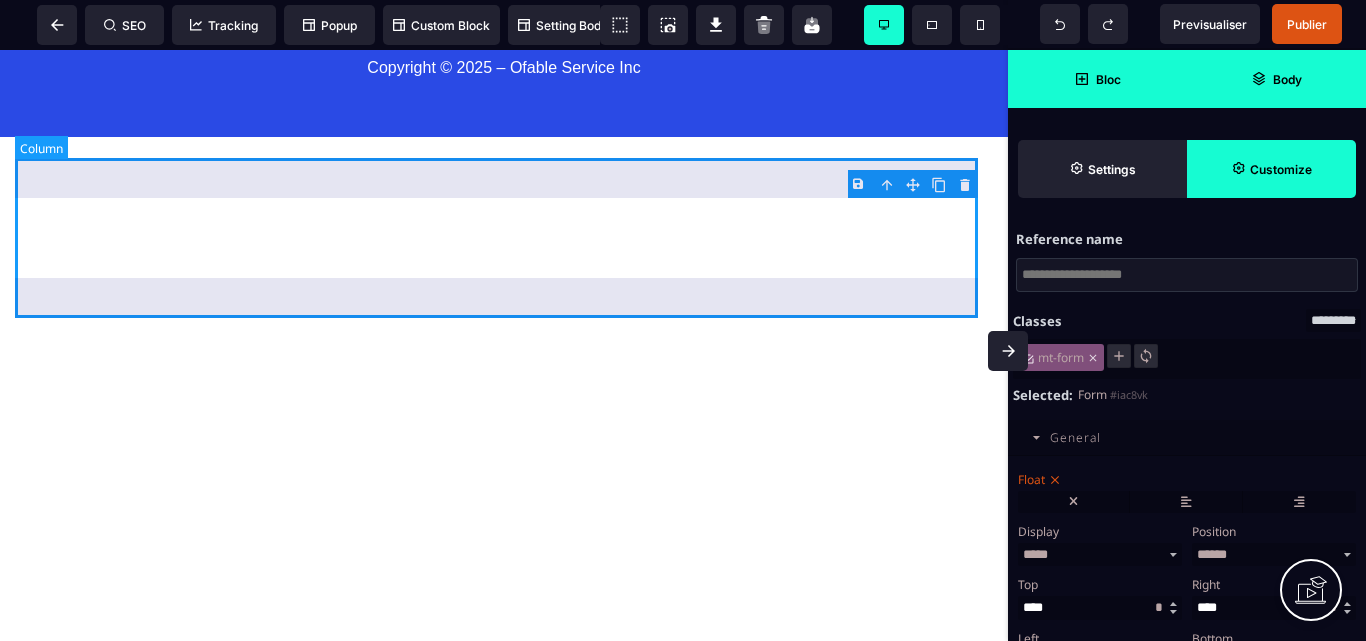 select on "**" 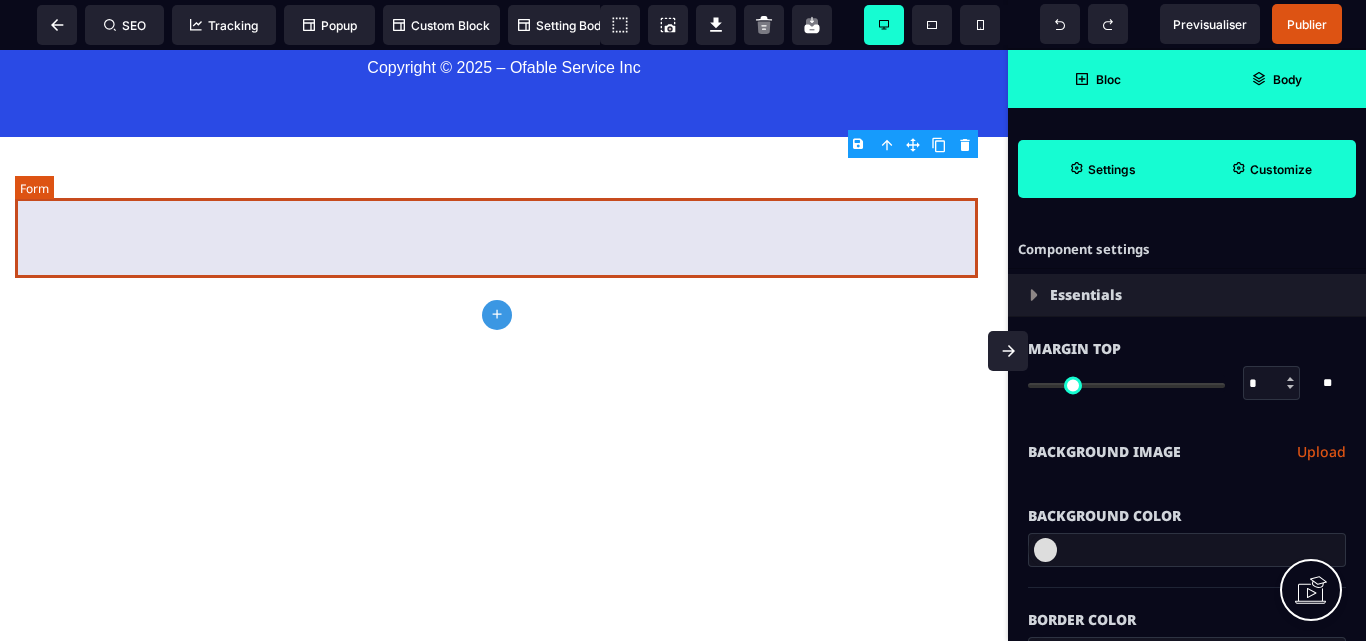click at bounding box center [504, -511] 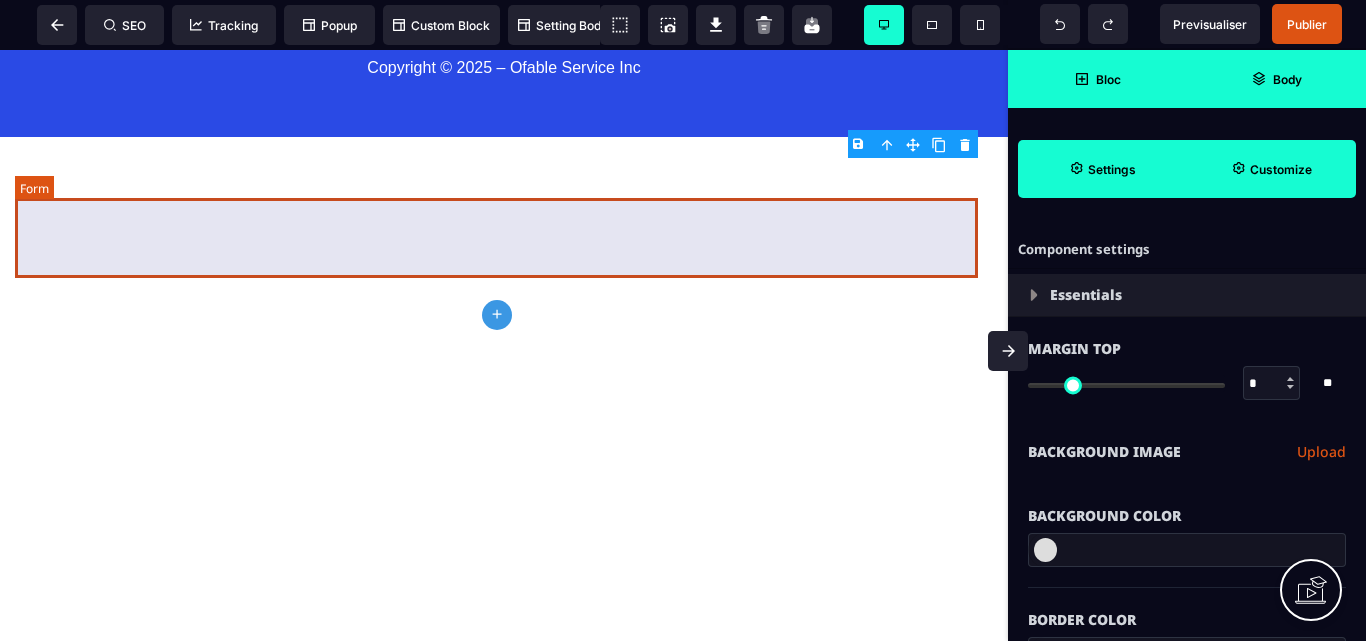 select on "**********" 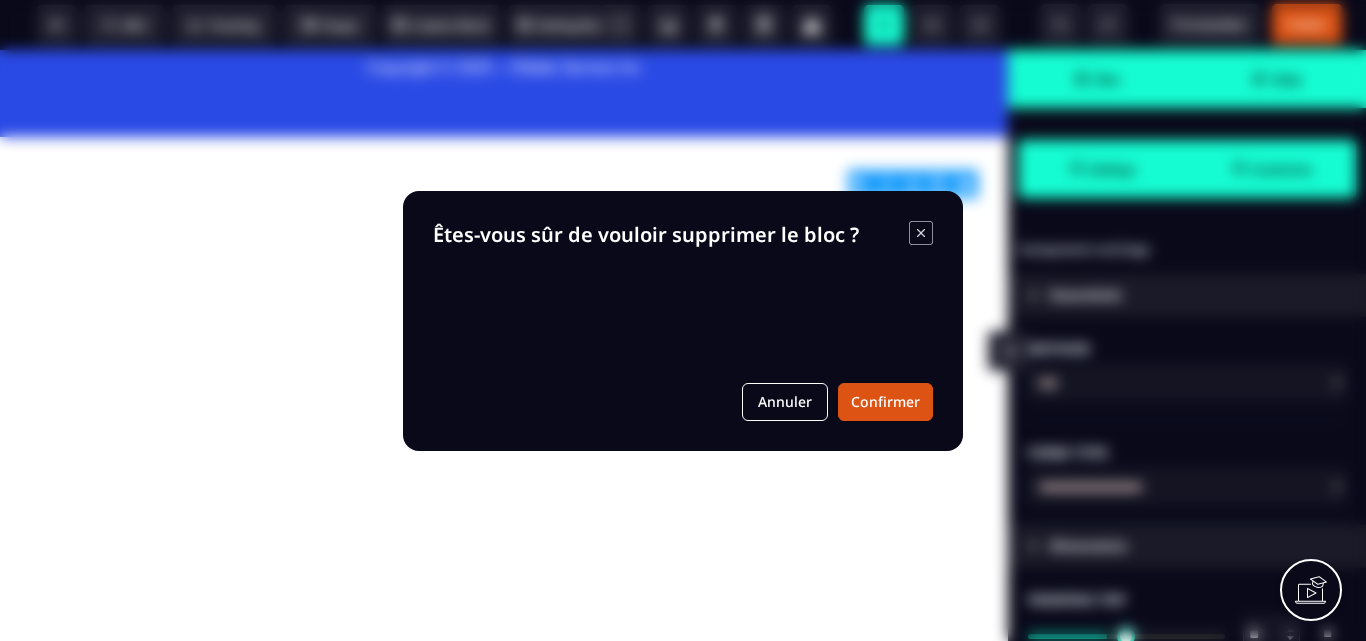 click on "B I U S
A *******
Column
SEO
Tracking" at bounding box center (683, 320) 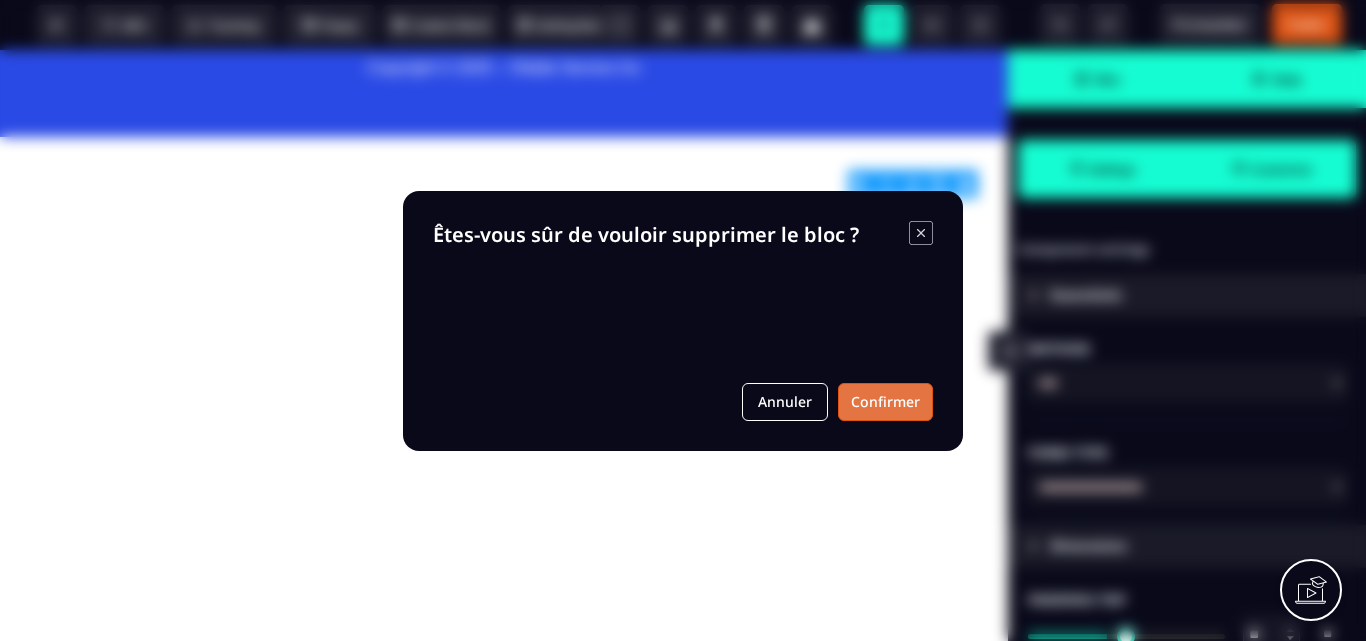 click on "Confirmer" at bounding box center [885, 402] 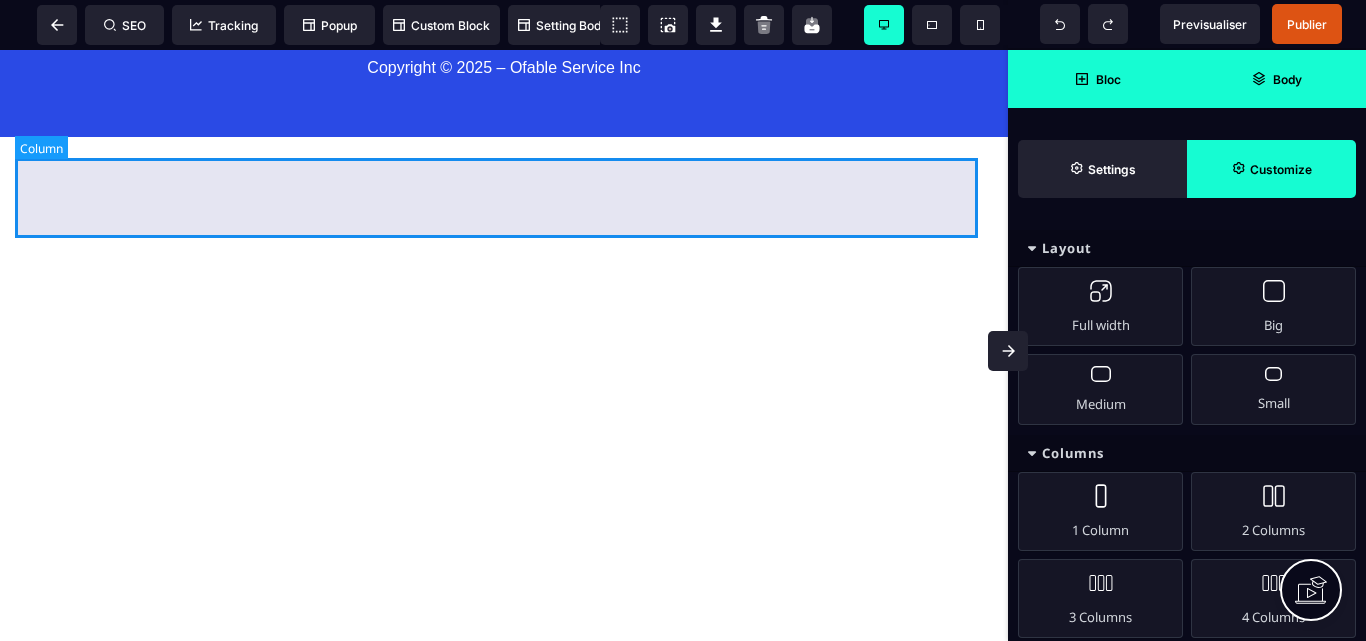 click at bounding box center [504, -471] 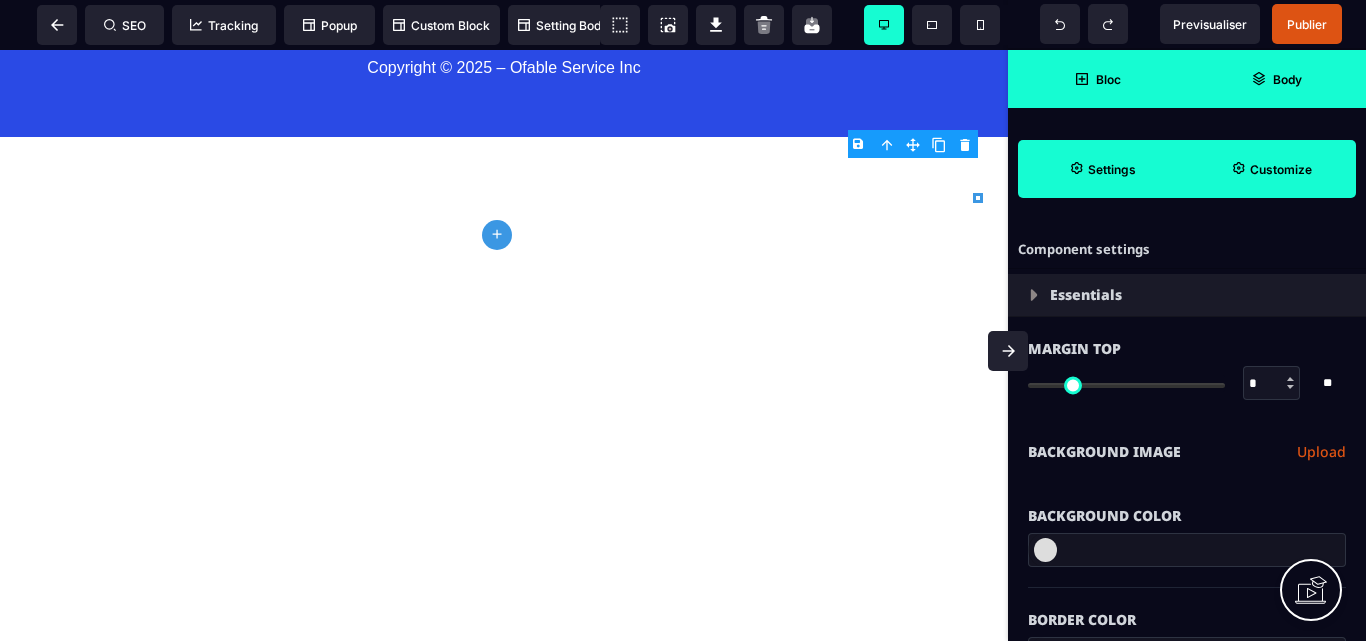 click on "plus" 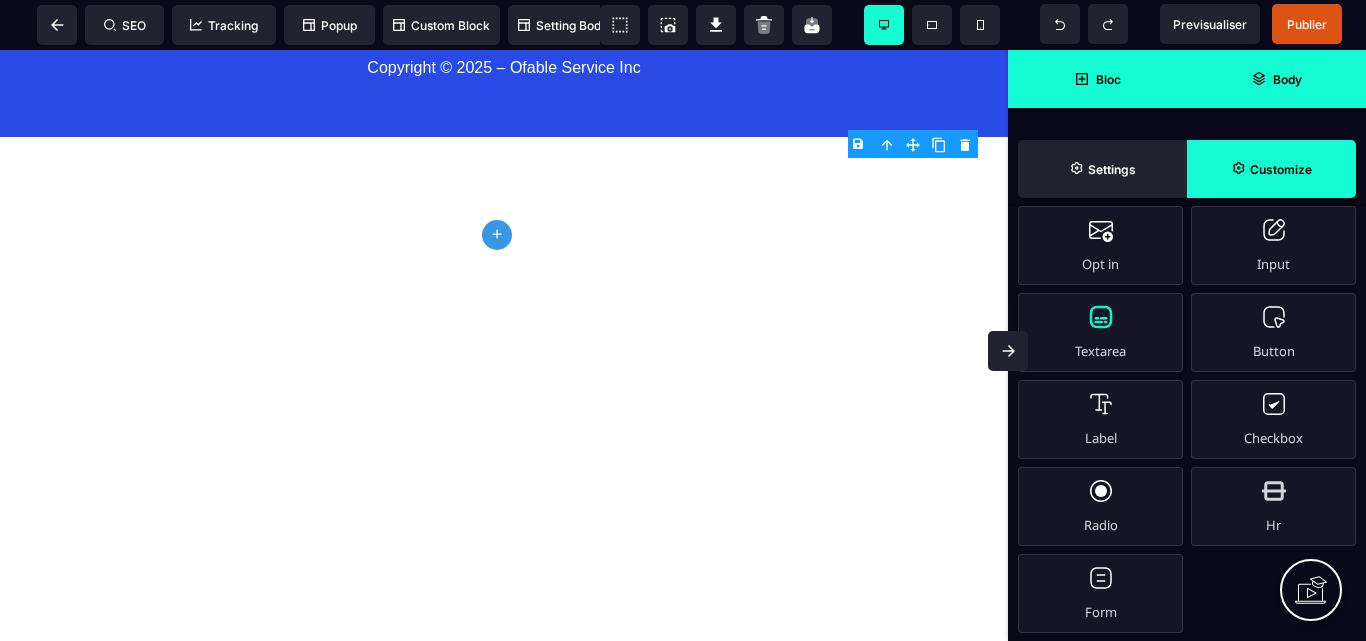 scroll, scrollTop: 900, scrollLeft: 0, axis: vertical 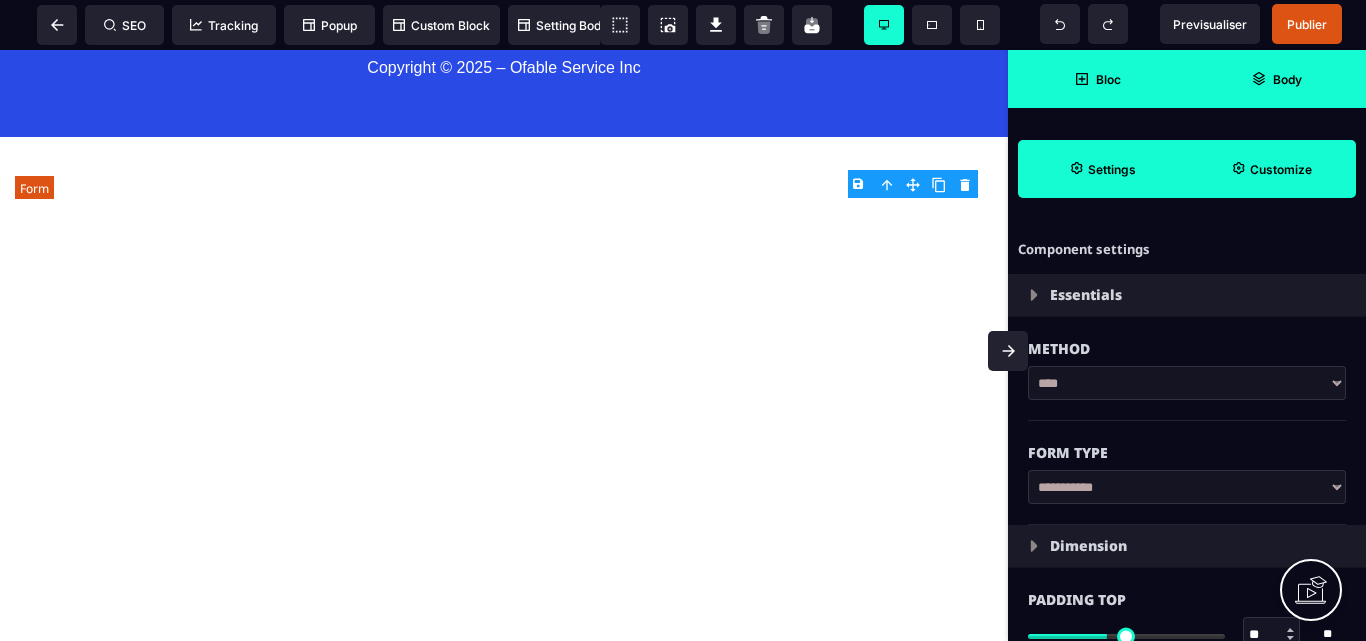 click at bounding box center [504, -511] 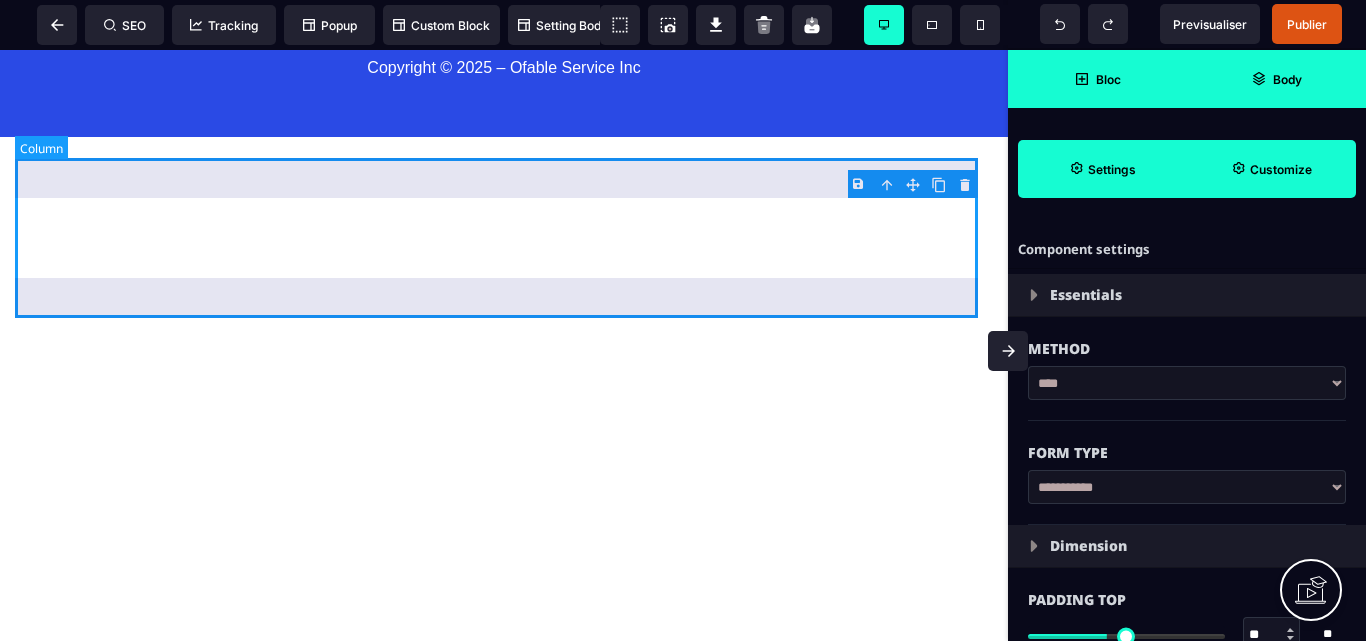 click at bounding box center [504, -511] 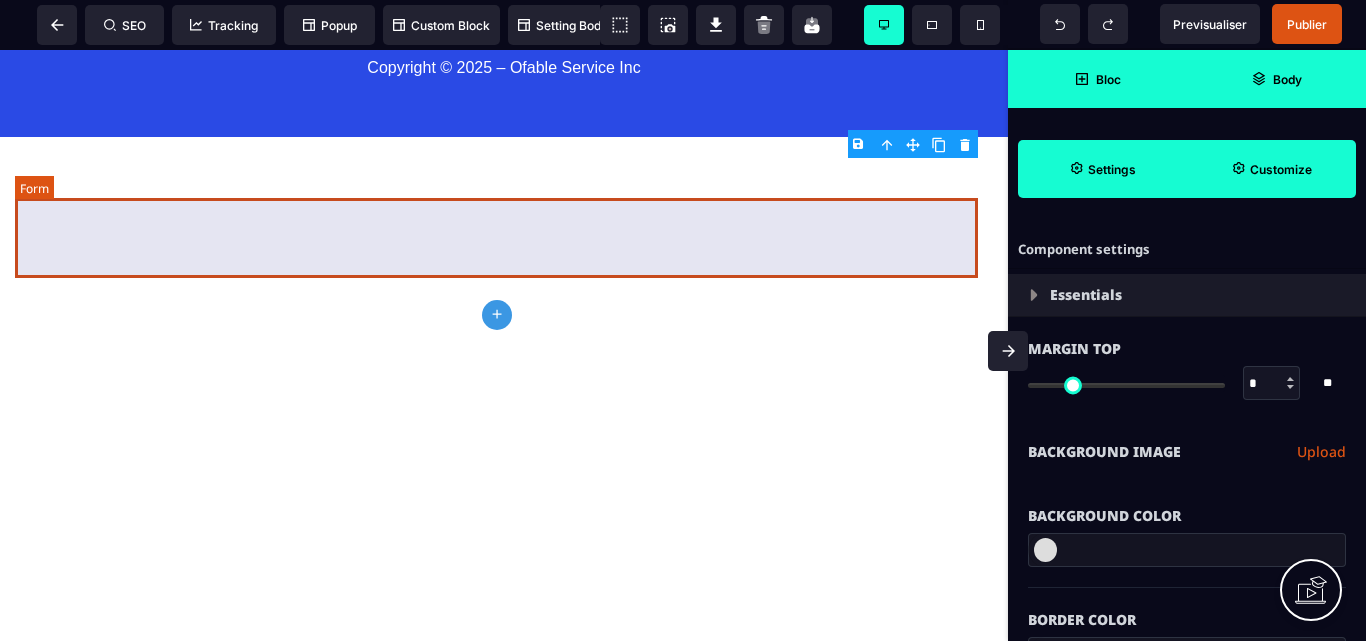 click at bounding box center (504, -511) 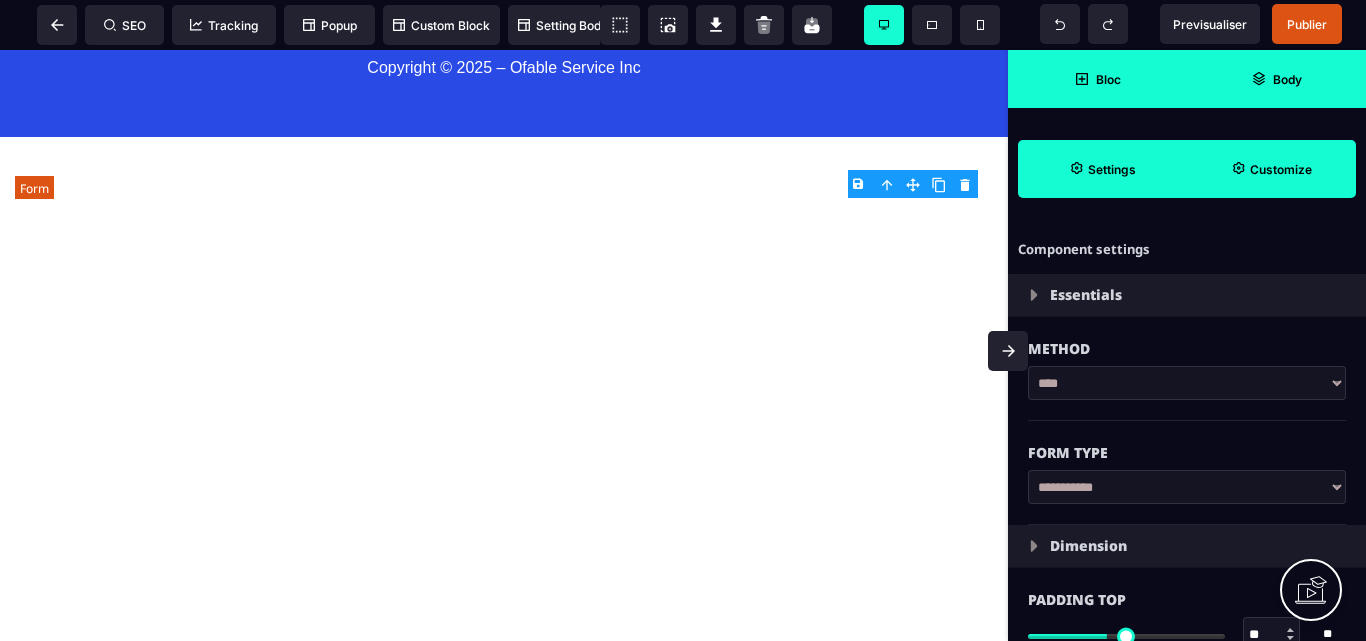 click at bounding box center [504, -511] 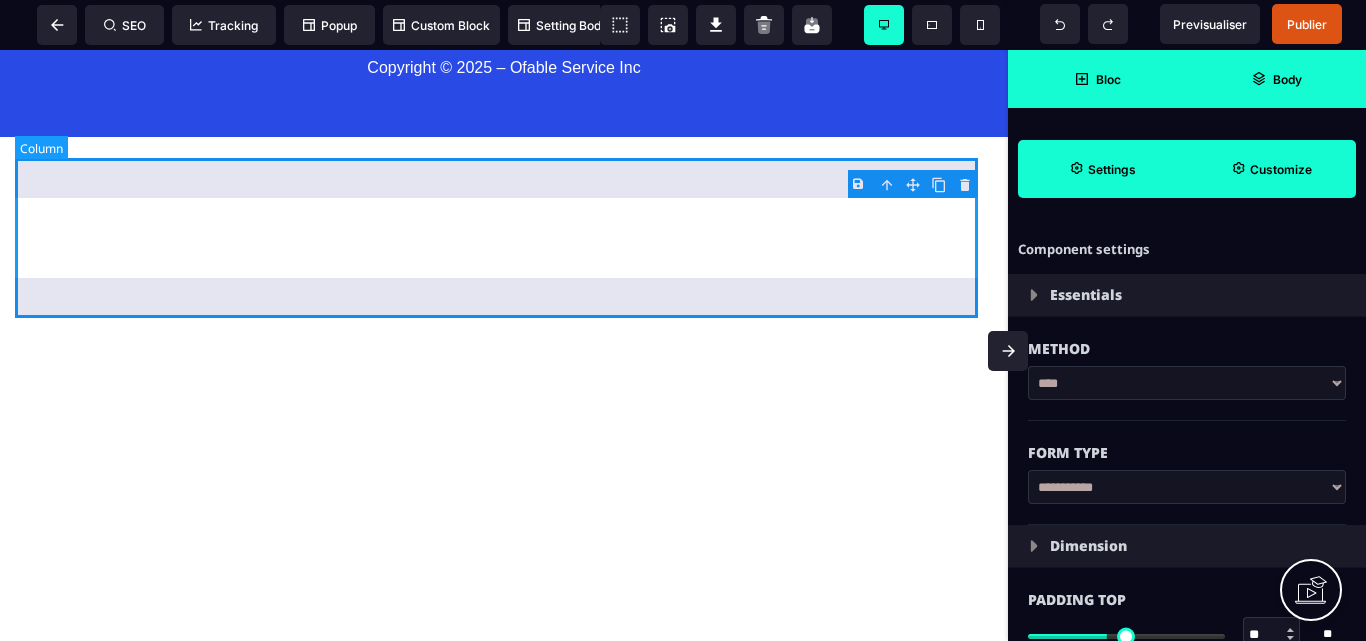 click at bounding box center (504, -511) 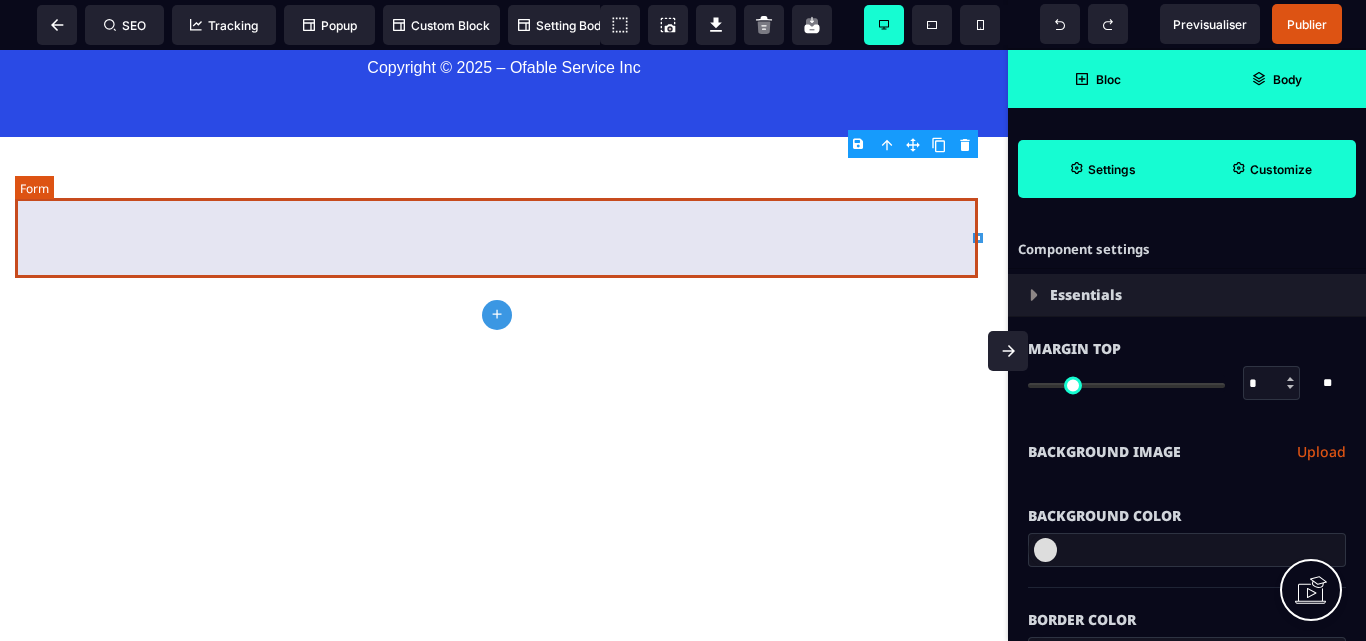 click at bounding box center [504, -511] 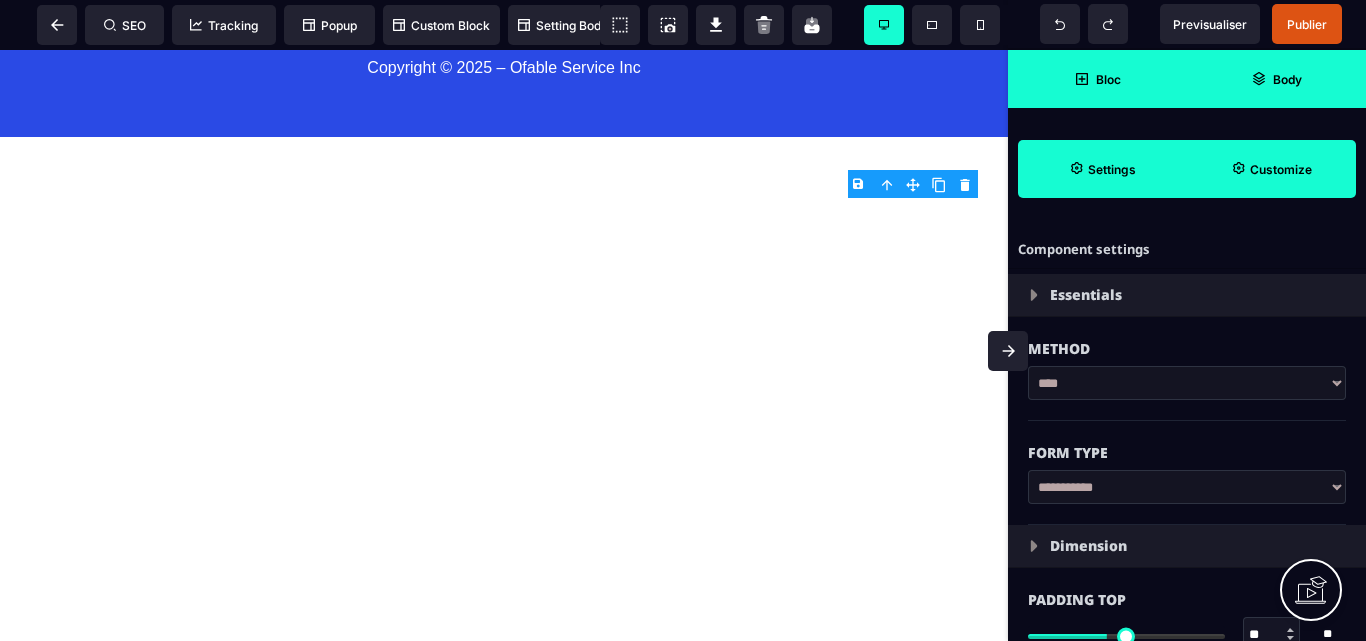 drag, startPoint x: 887, startPoint y: 238, endPoint x: 887, endPoint y: 187, distance: 51 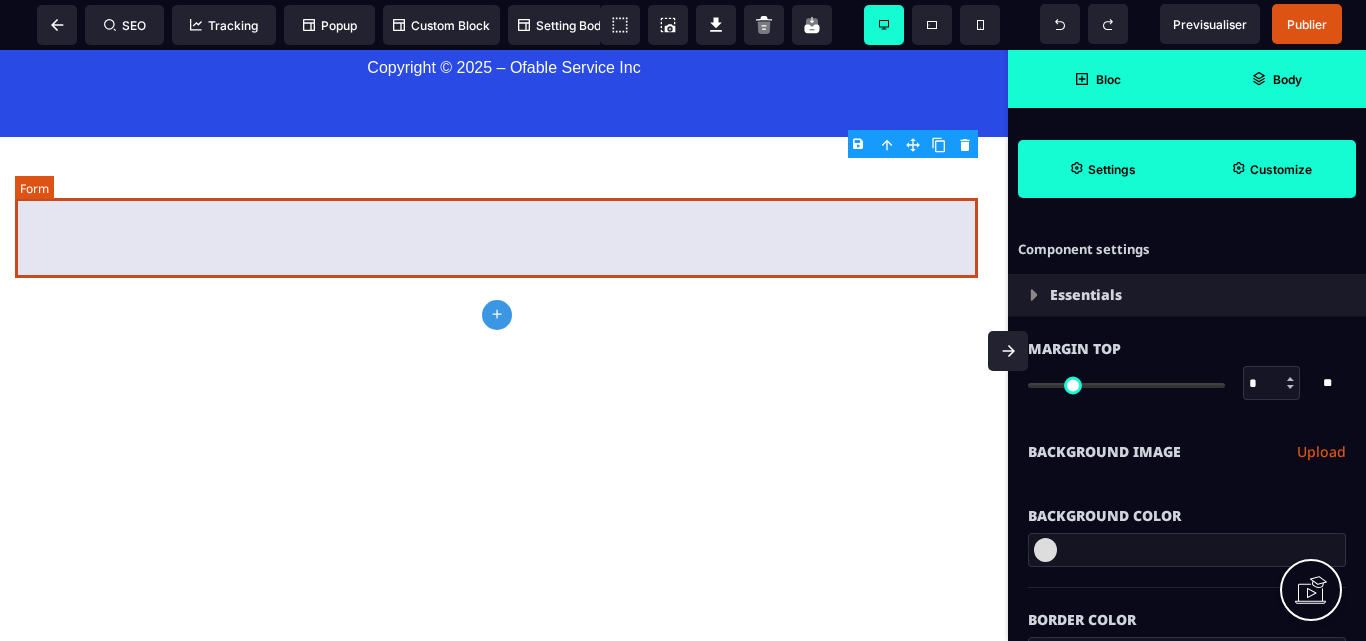 click at bounding box center [504, -511] 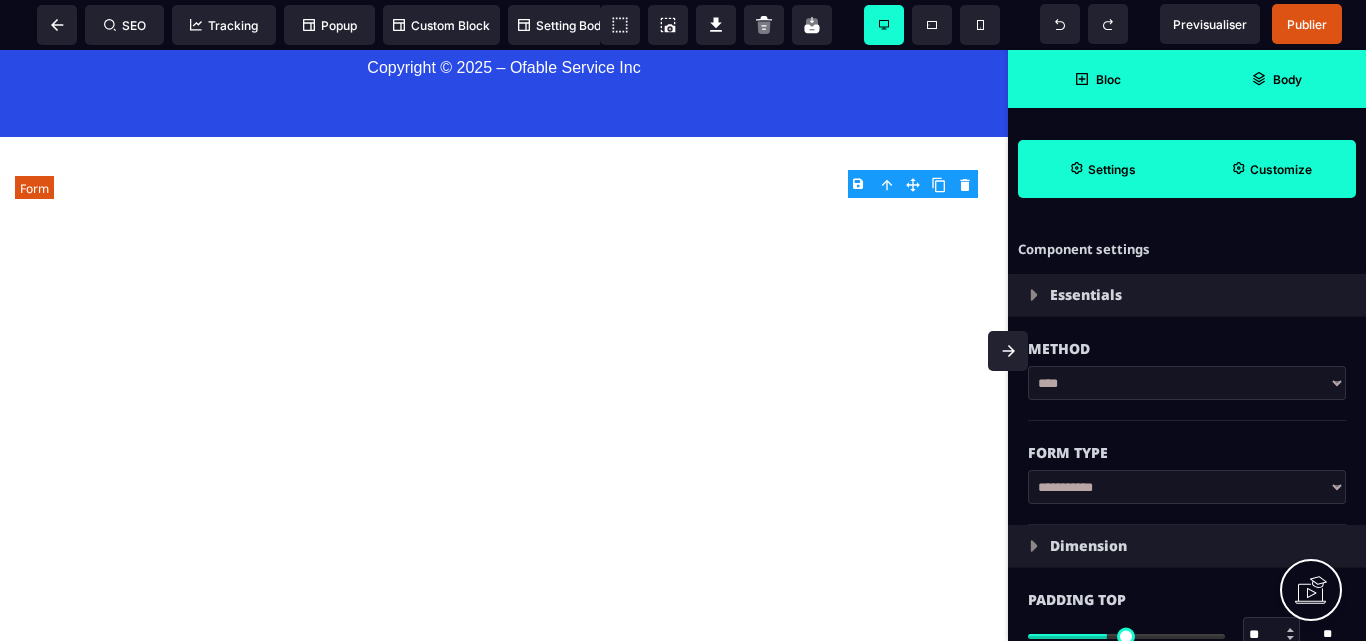 click at bounding box center (504, -511) 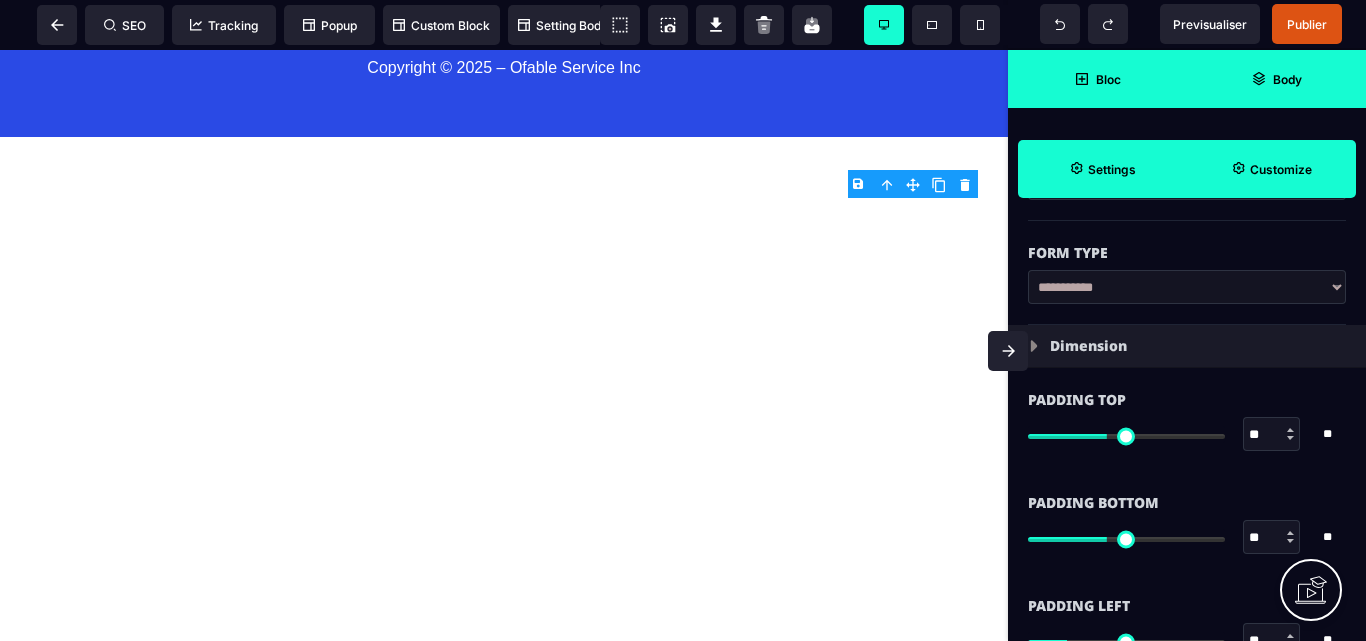 scroll, scrollTop: 359, scrollLeft: 0, axis: vertical 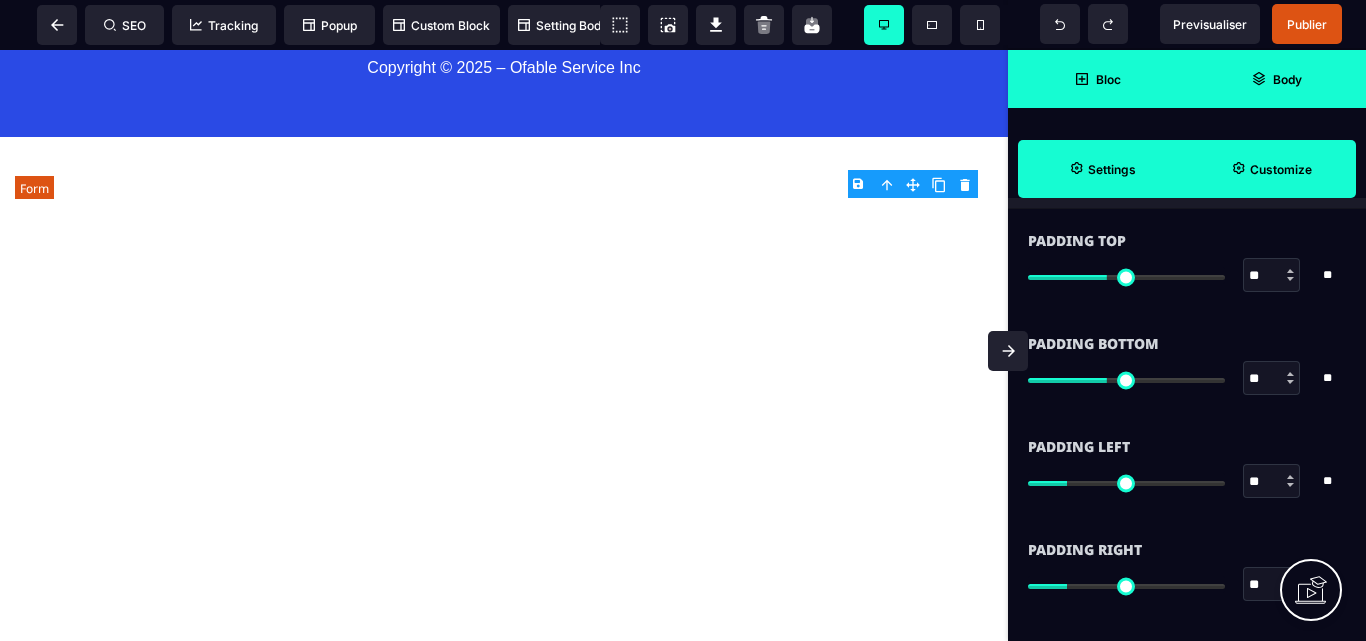 click at bounding box center (504, -511) 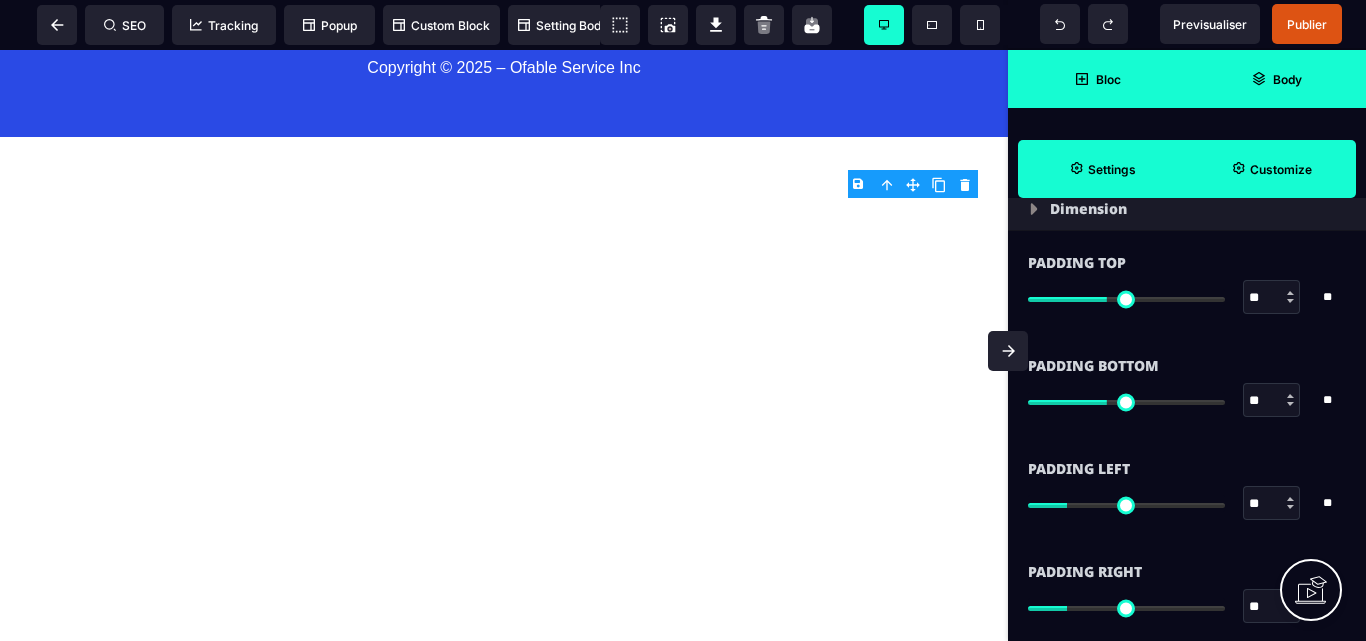 scroll, scrollTop: 359, scrollLeft: 0, axis: vertical 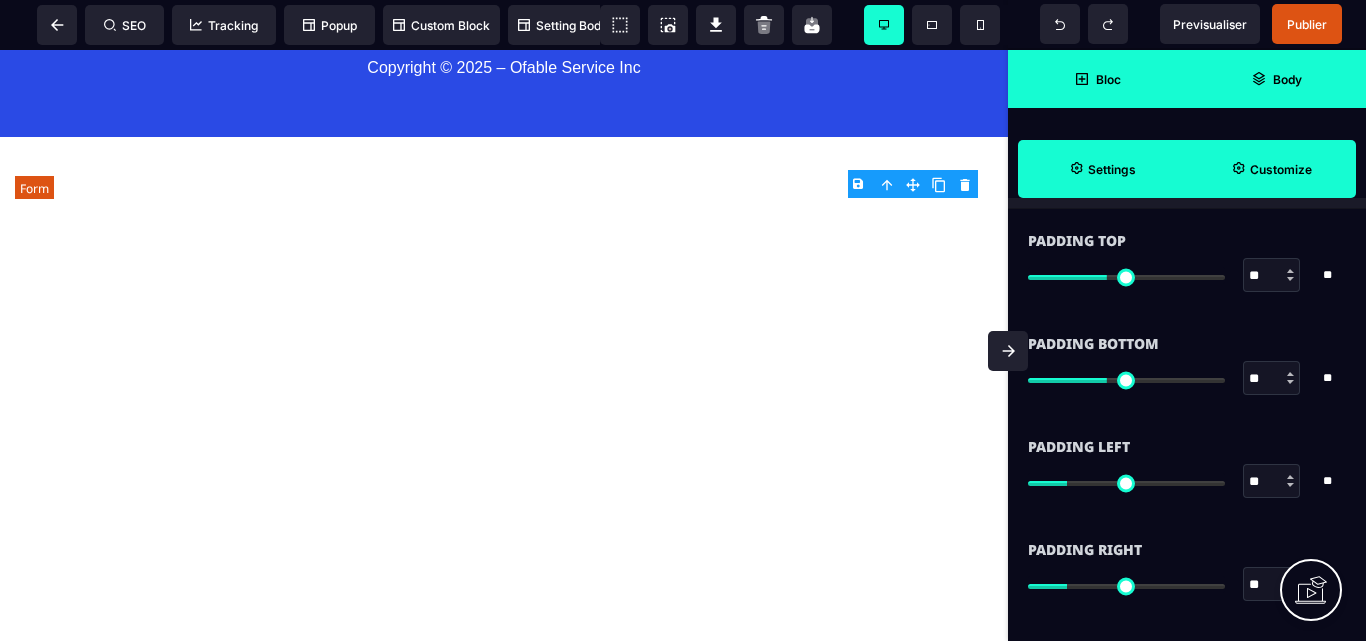 click at bounding box center [504, -511] 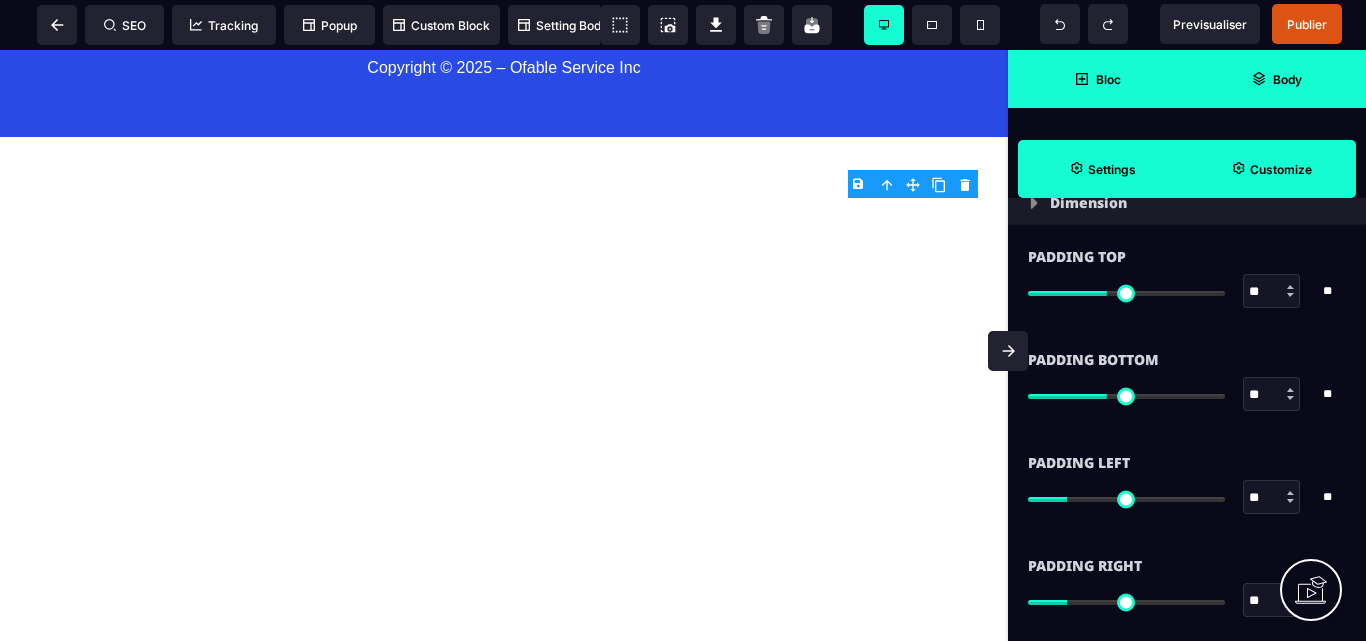 scroll, scrollTop: 359, scrollLeft: 0, axis: vertical 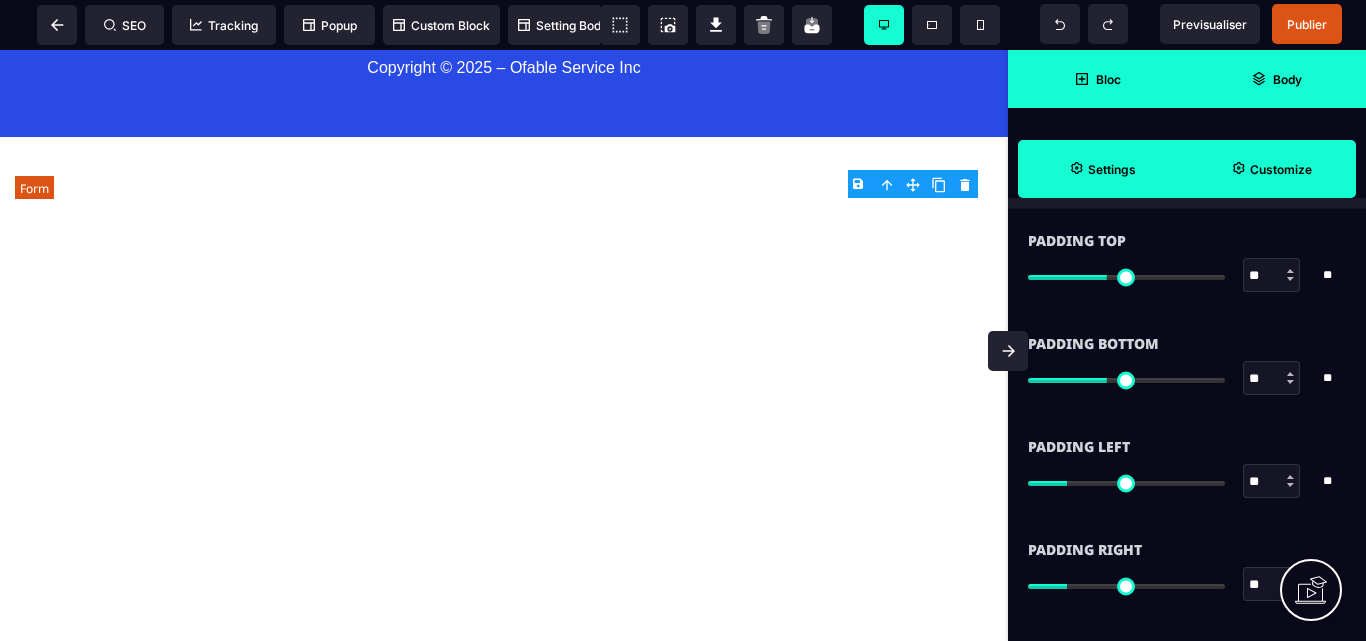 click at bounding box center (504, -511) 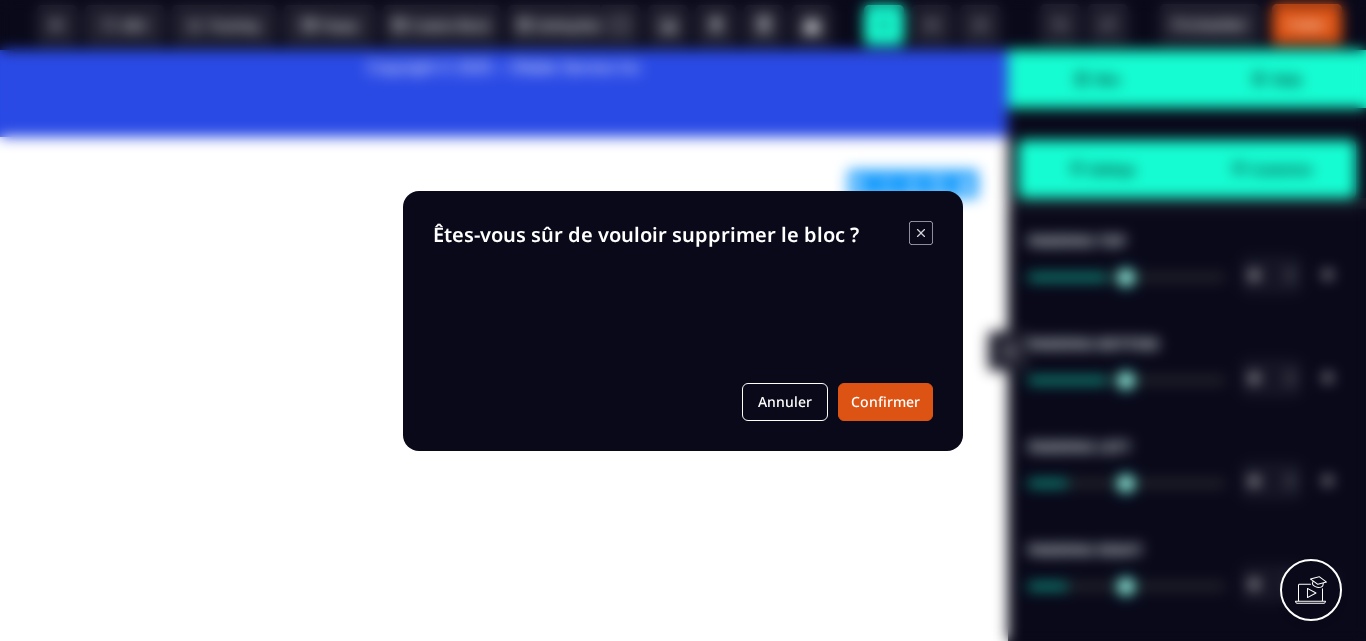 click on "B I U S
A *******
Form
SEO
Tracking
Popup" at bounding box center (683, 320) 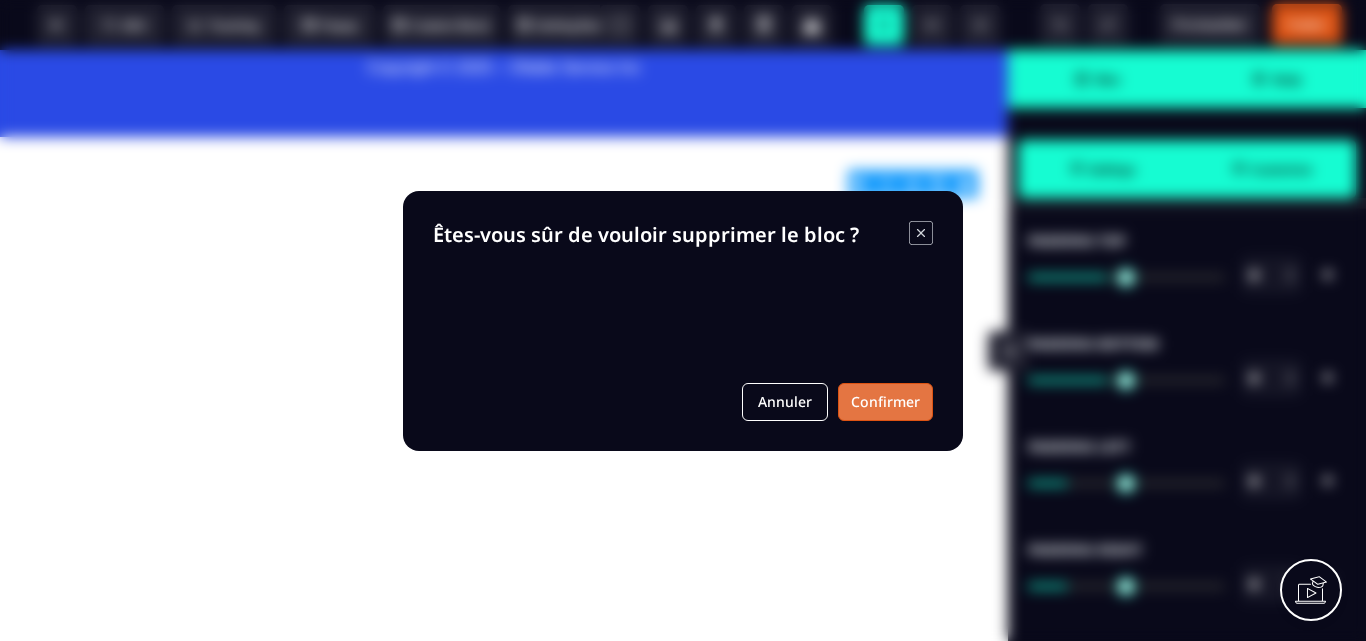 click on "Confirmer" at bounding box center [885, 402] 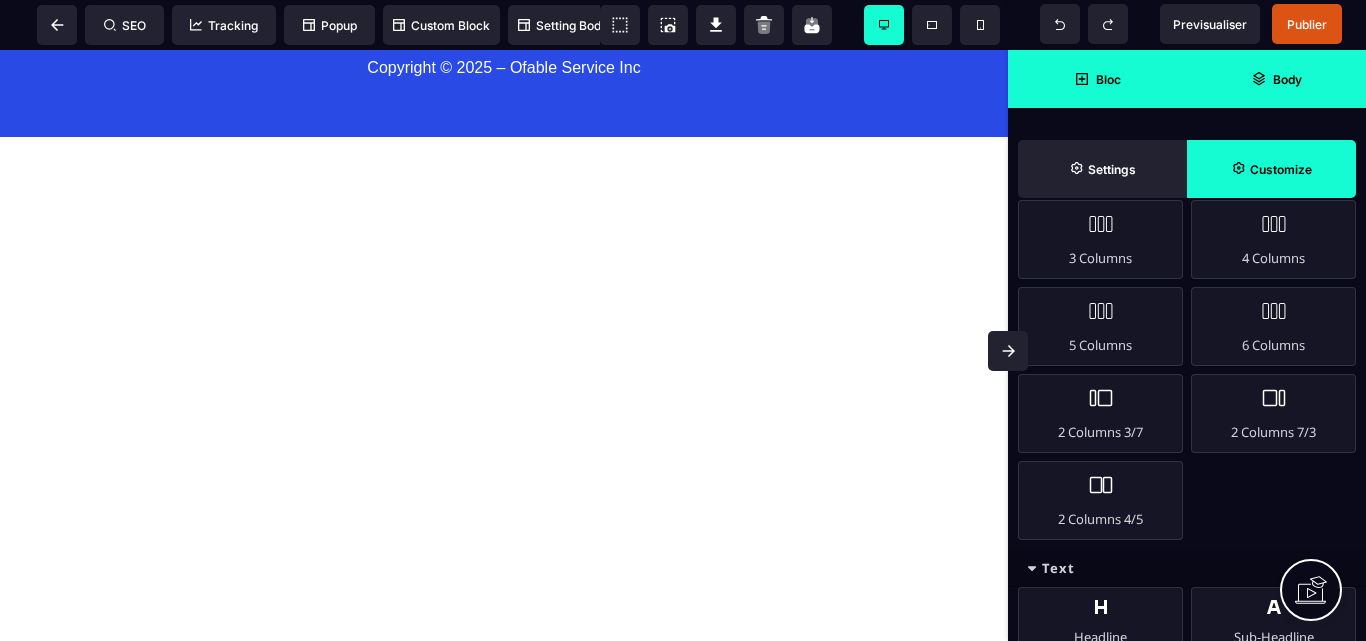 scroll, scrollTop: 1638, scrollLeft: 0, axis: vertical 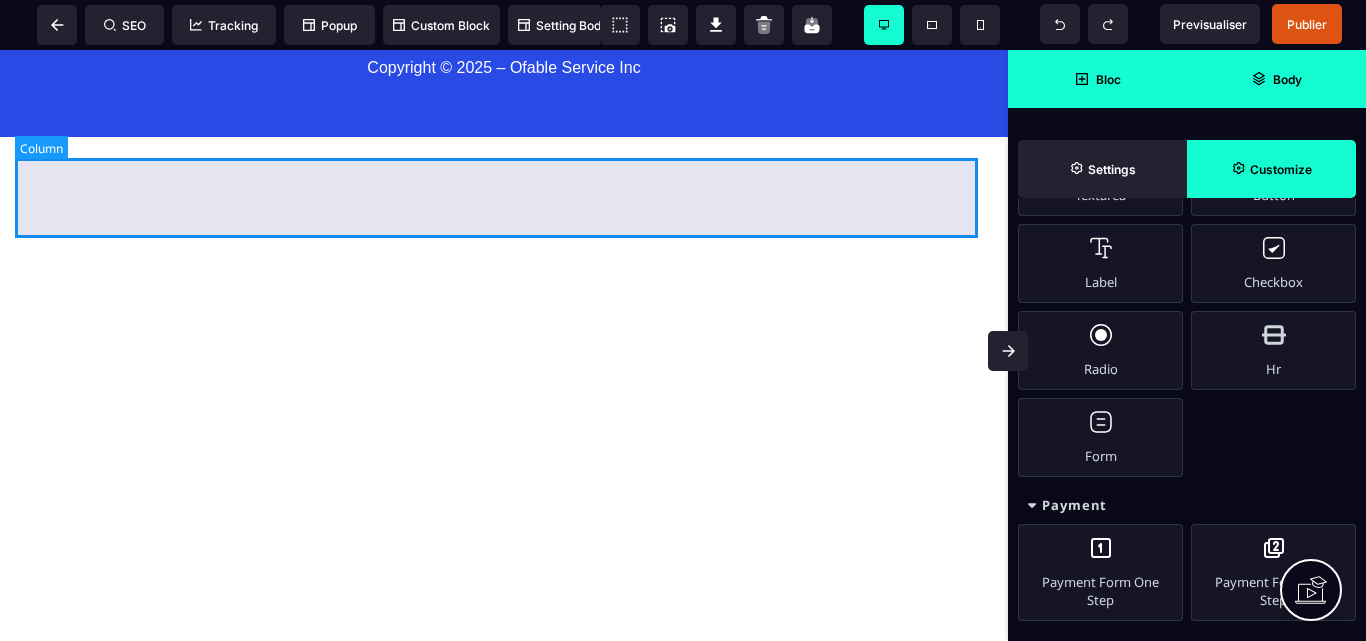 click at bounding box center (504, -471) 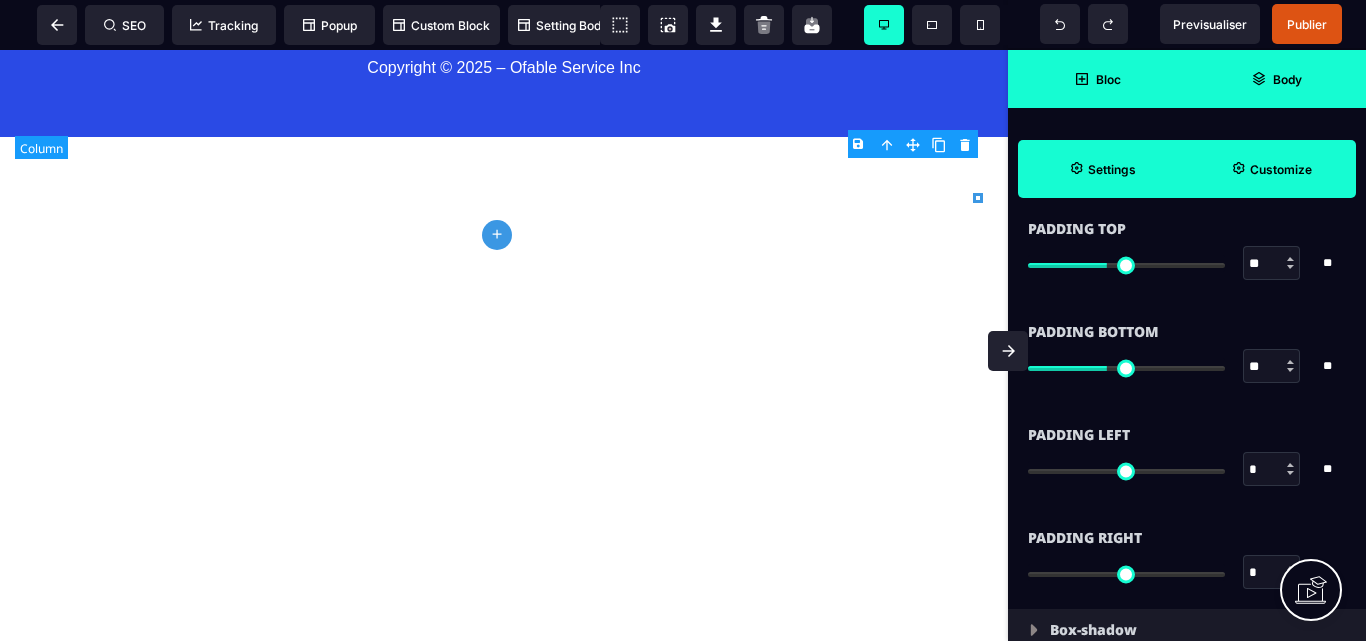 scroll, scrollTop: 0, scrollLeft: 0, axis: both 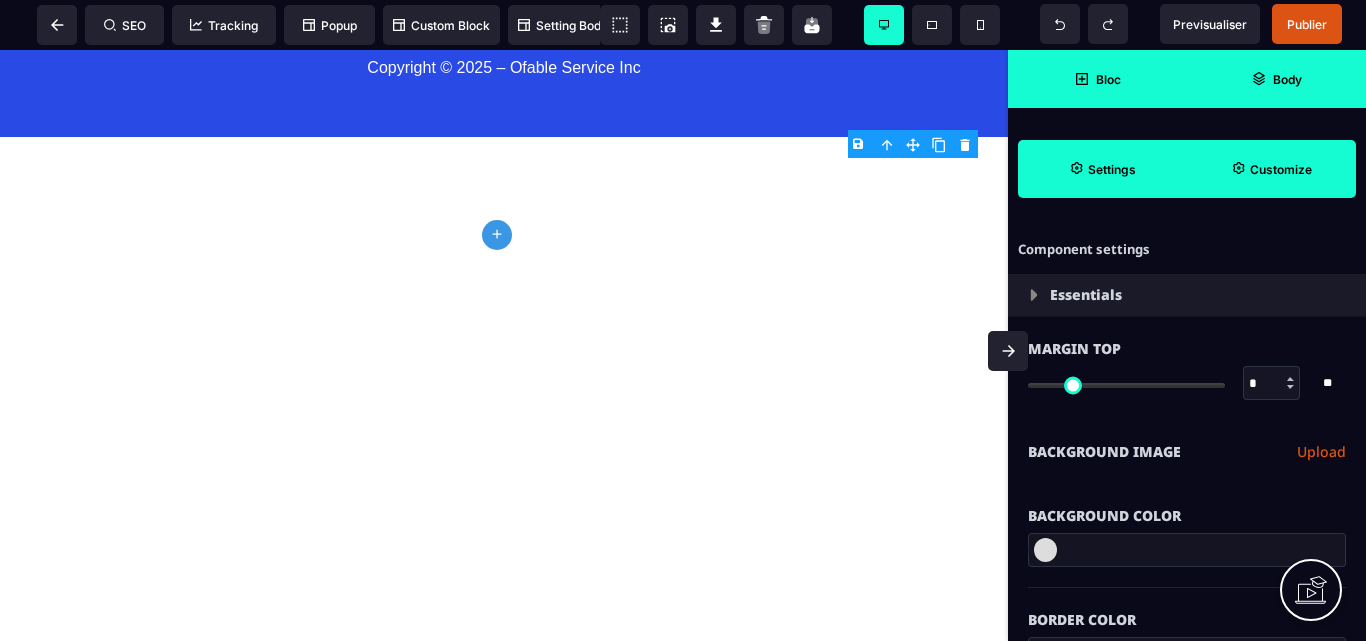 click on "plus" at bounding box center (497, 235) 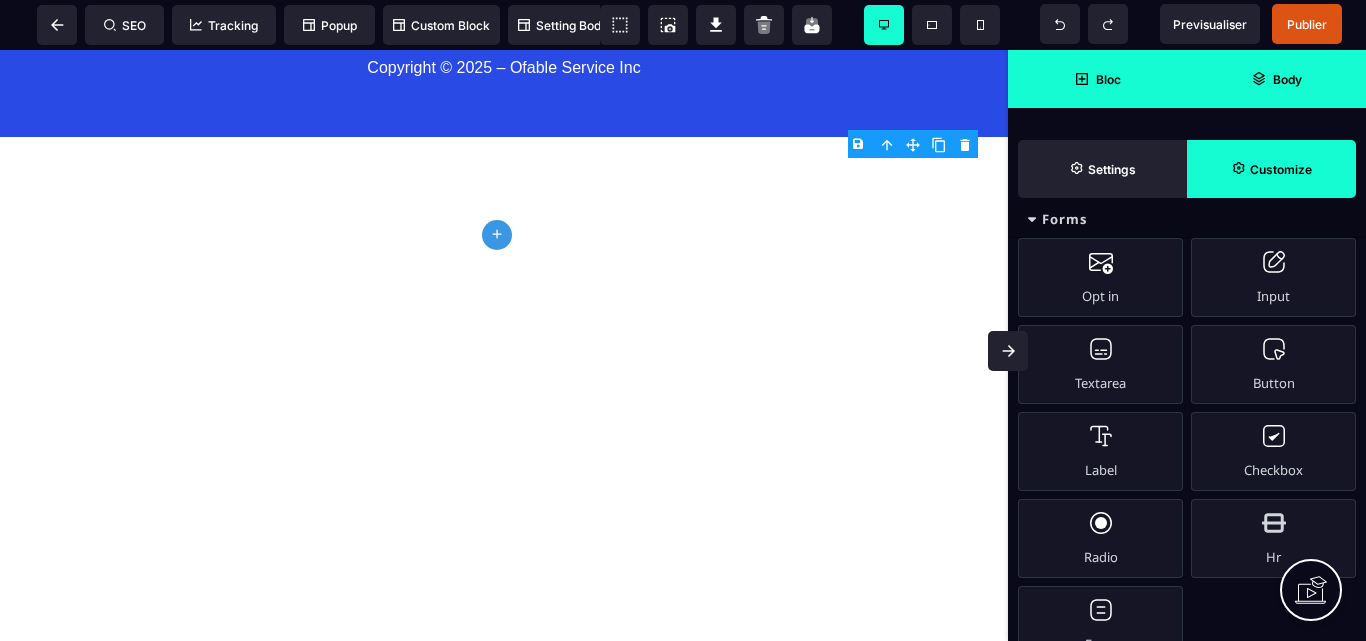scroll, scrollTop: 759, scrollLeft: 0, axis: vertical 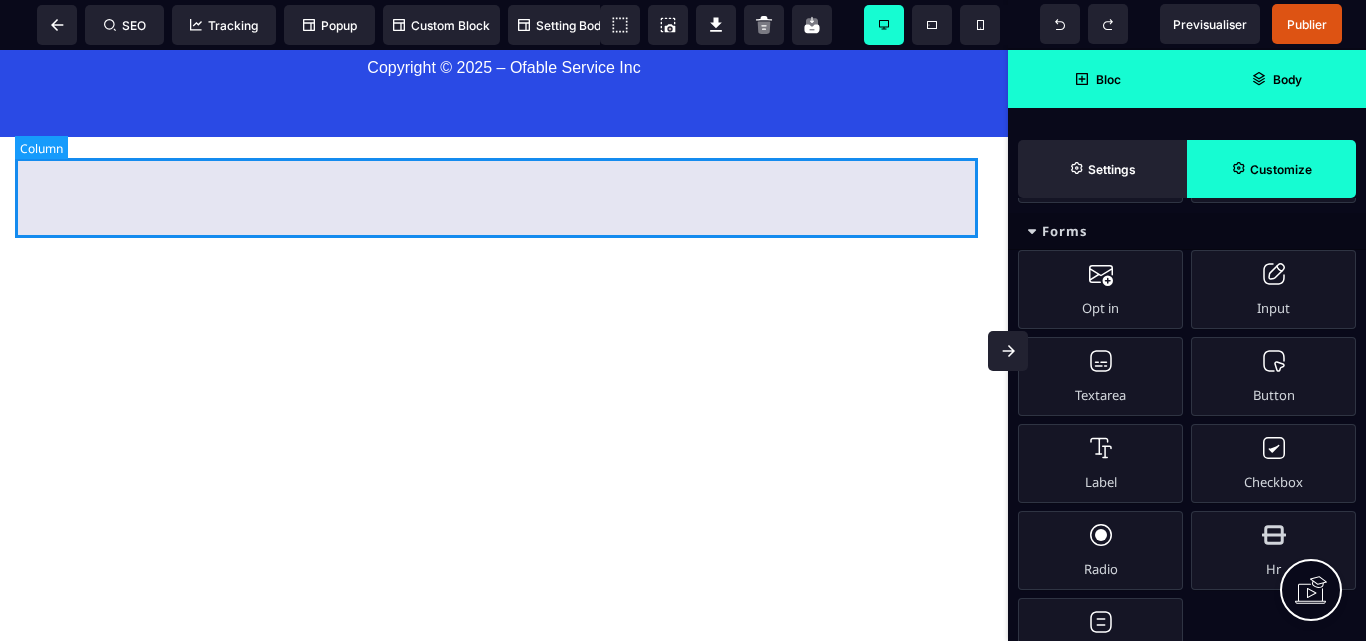 click at bounding box center (504, -471) 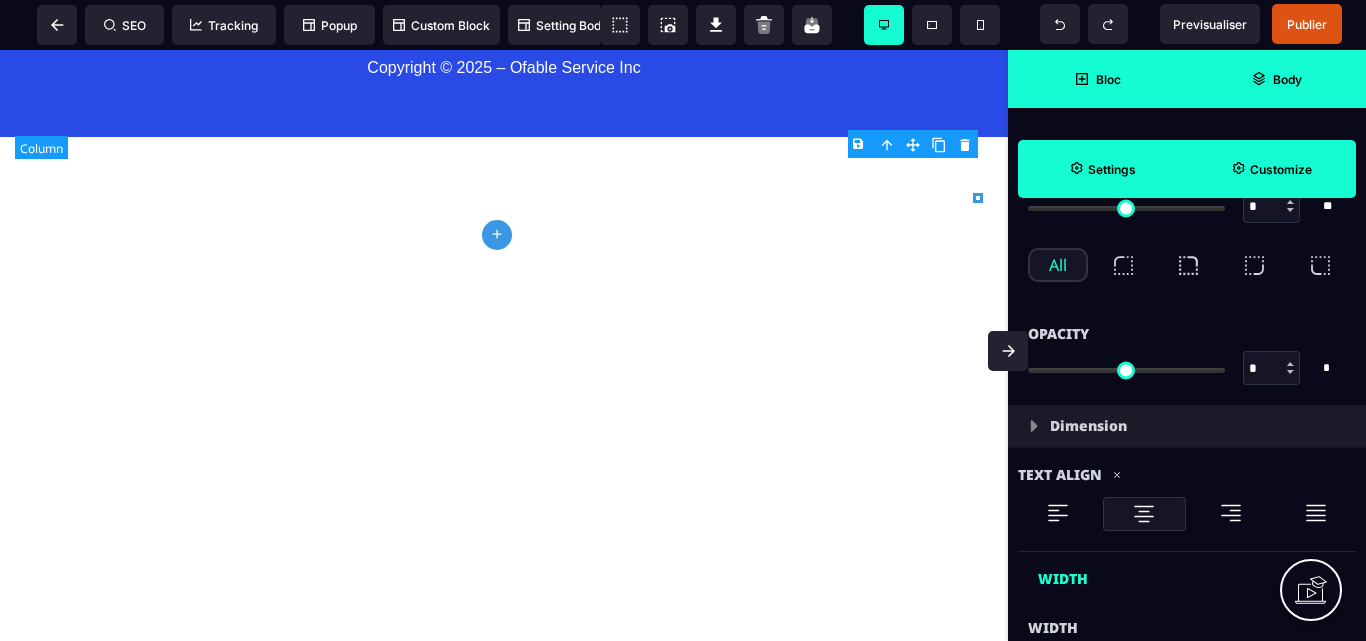 scroll, scrollTop: 0, scrollLeft: 0, axis: both 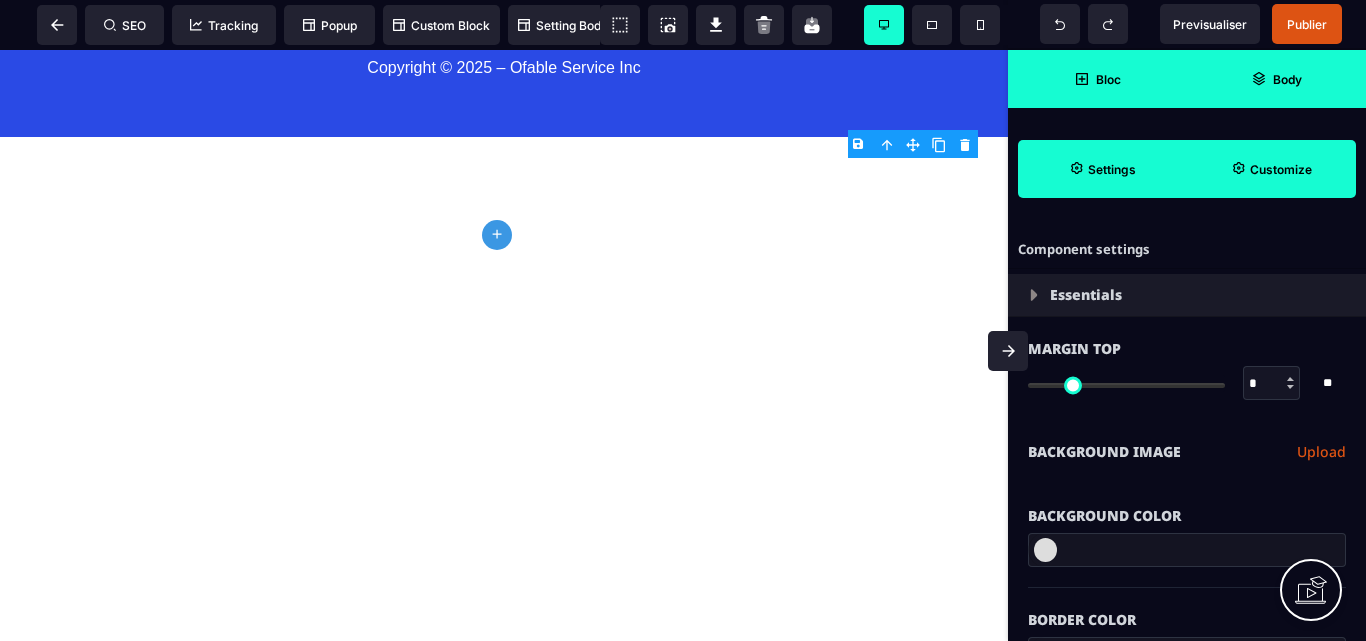 click on "plus" at bounding box center [497, 235] 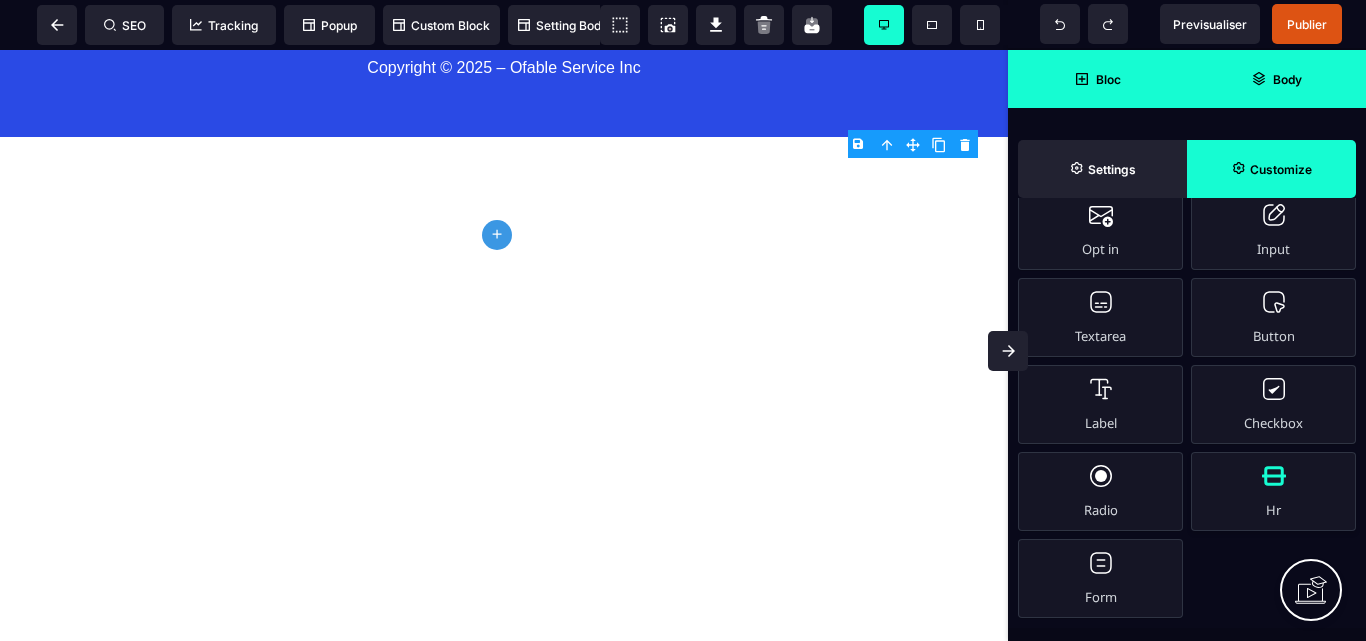 scroll, scrollTop: 759, scrollLeft: 0, axis: vertical 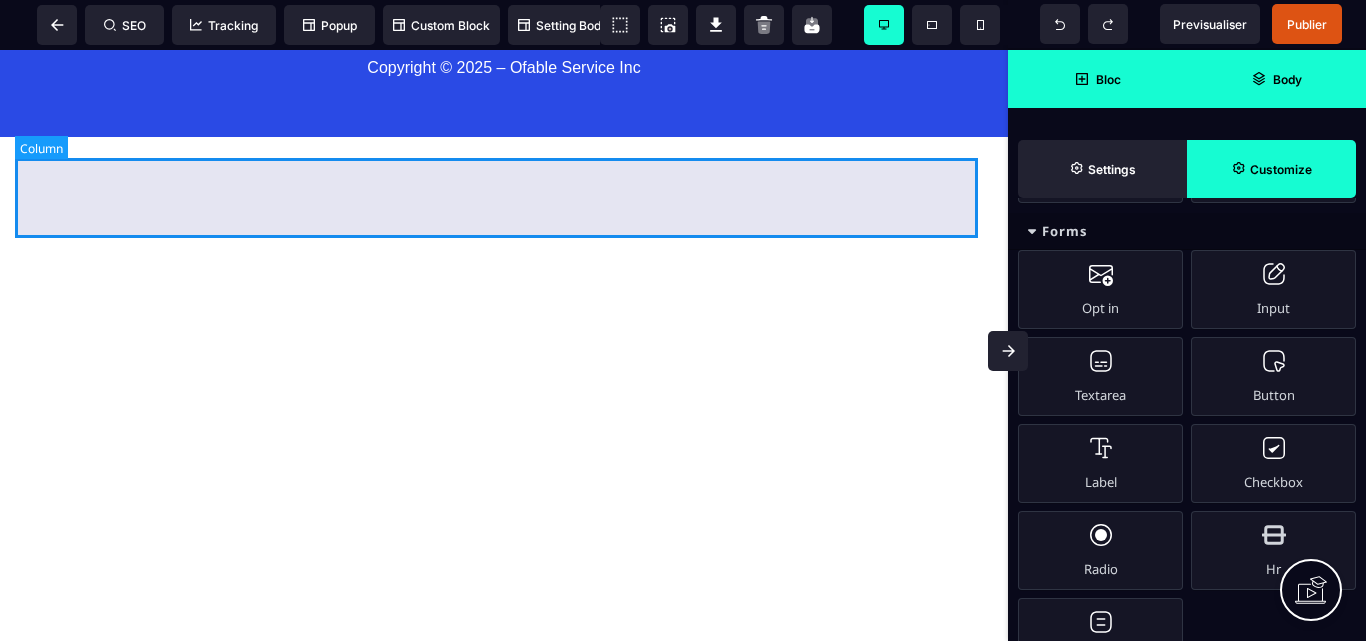 click at bounding box center [504, -471] 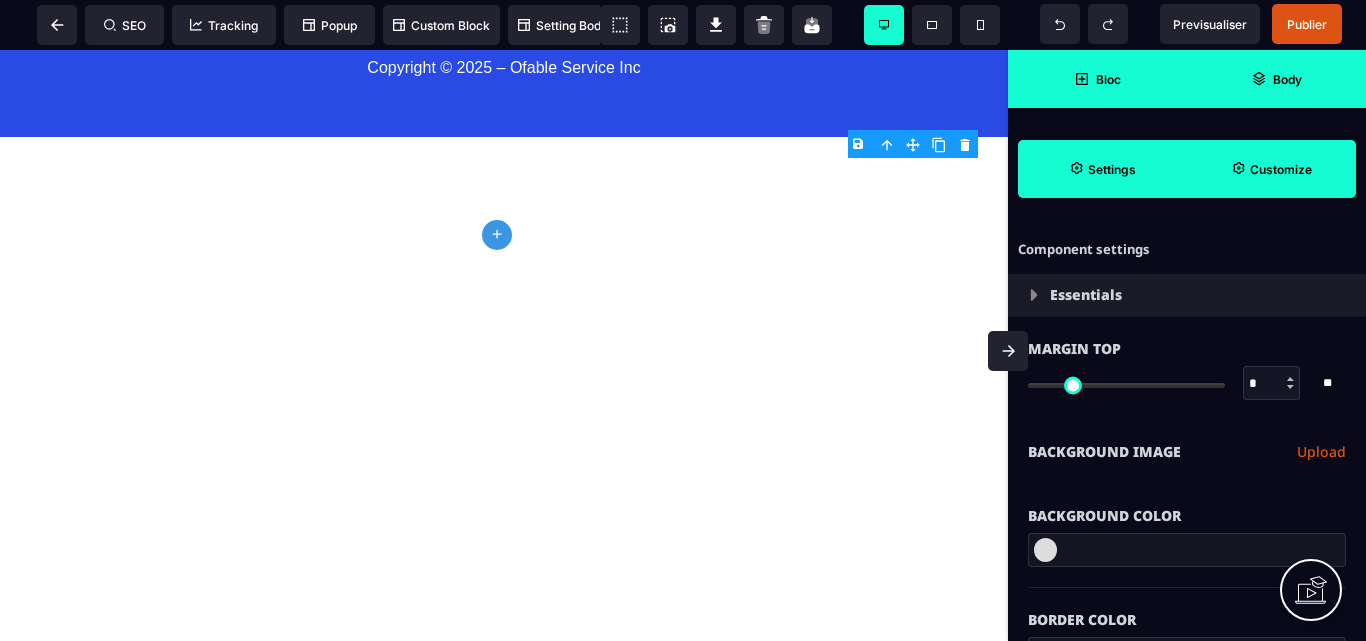 click on "plus" 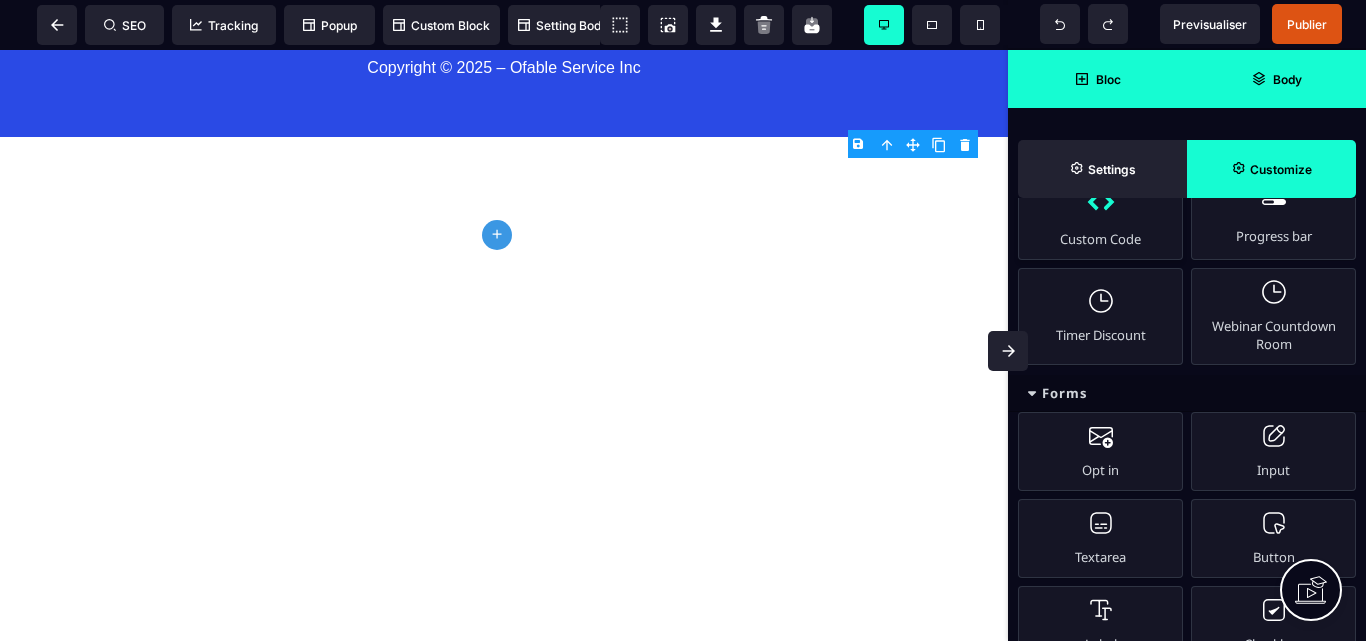 scroll, scrollTop: 600, scrollLeft: 0, axis: vertical 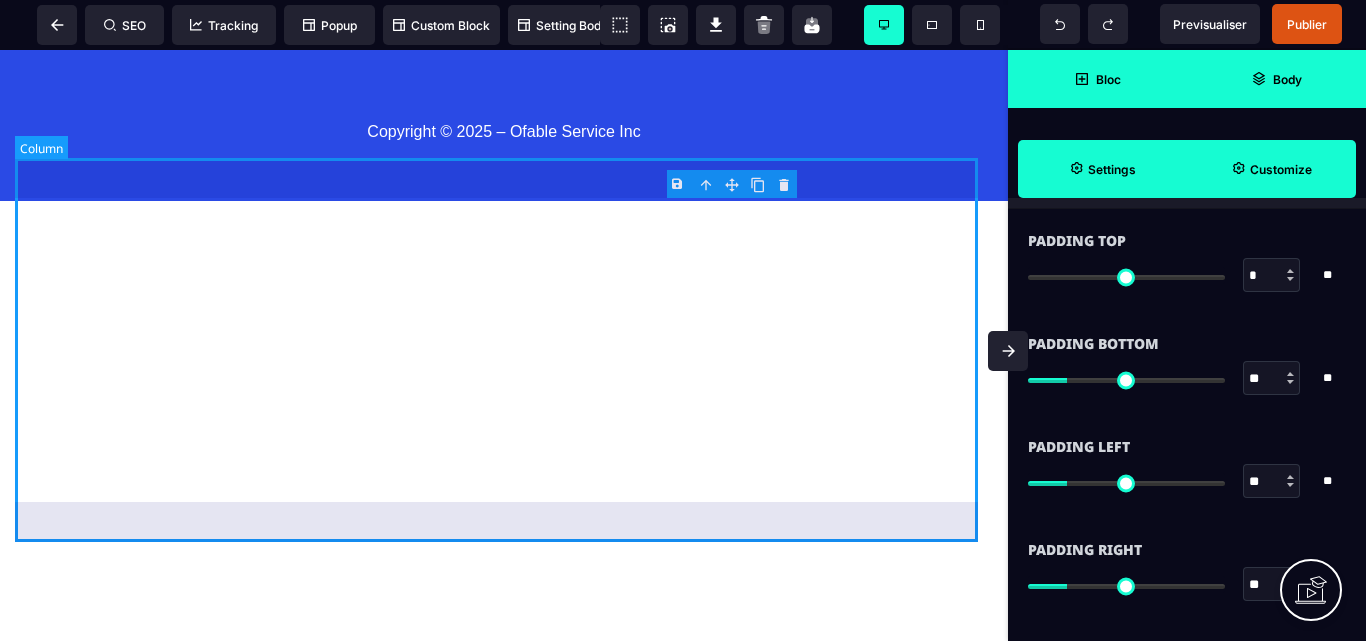 click on "ENVOYER LA DEMANDE" at bounding box center [504, -556] 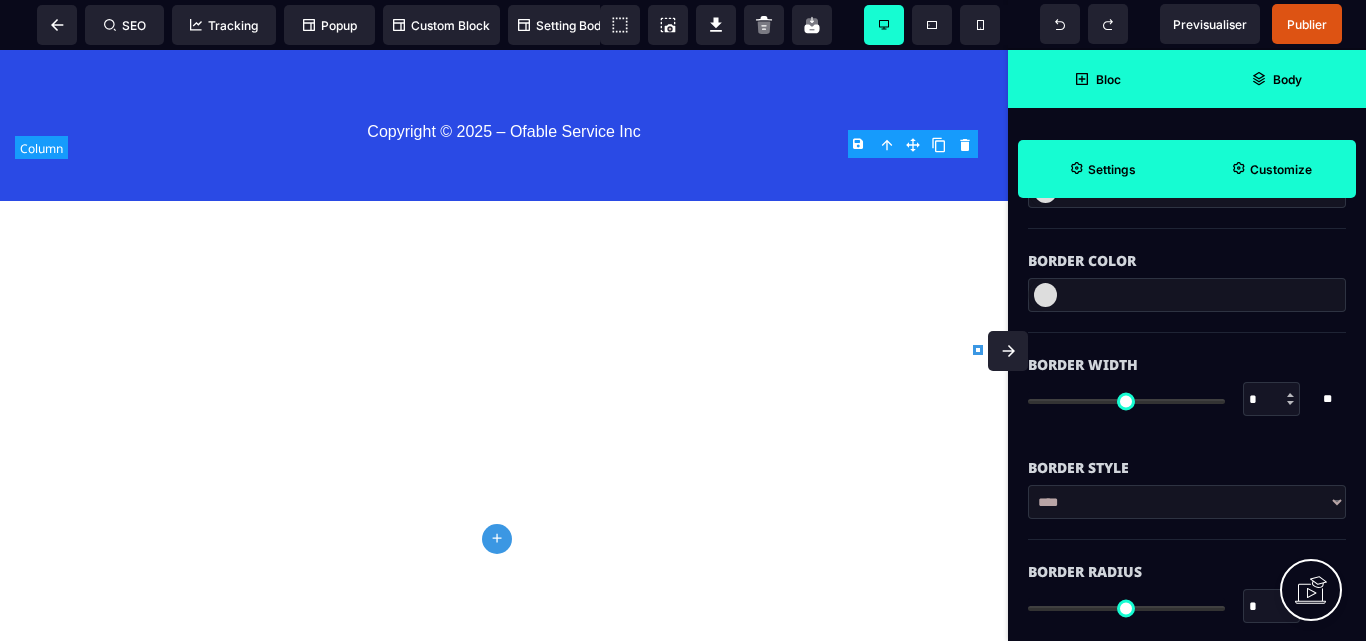 scroll, scrollTop: 0, scrollLeft: 0, axis: both 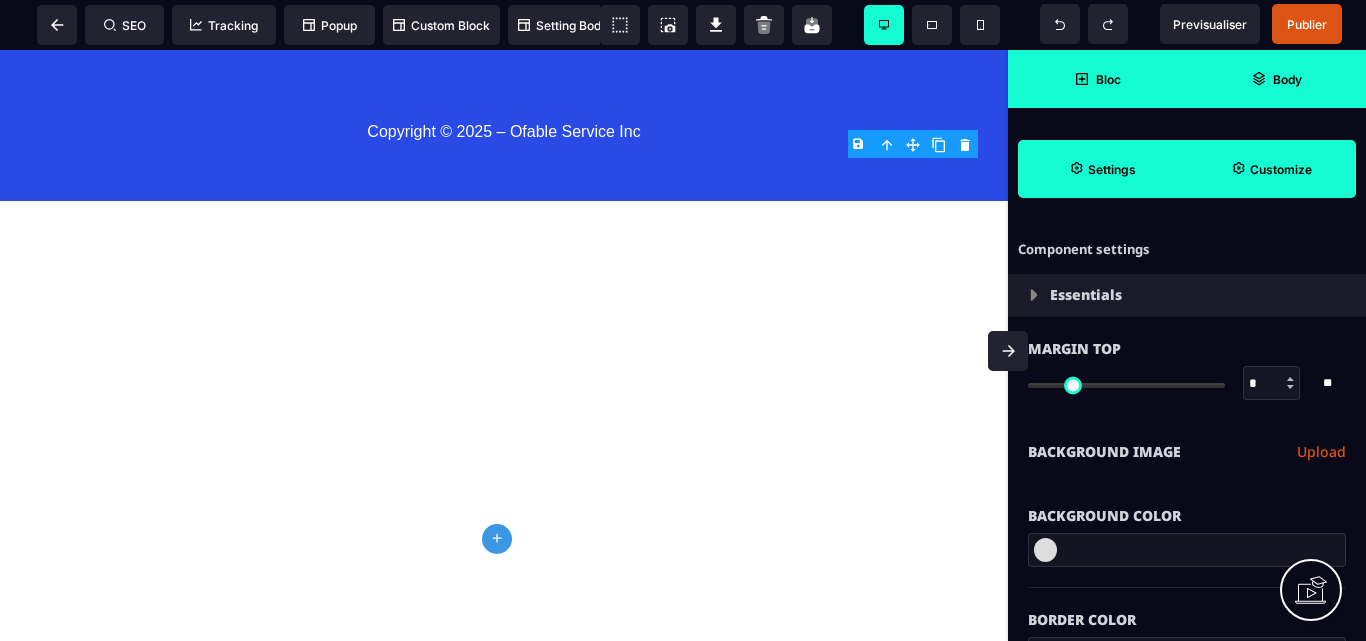 click on "plus" at bounding box center [497, 539] 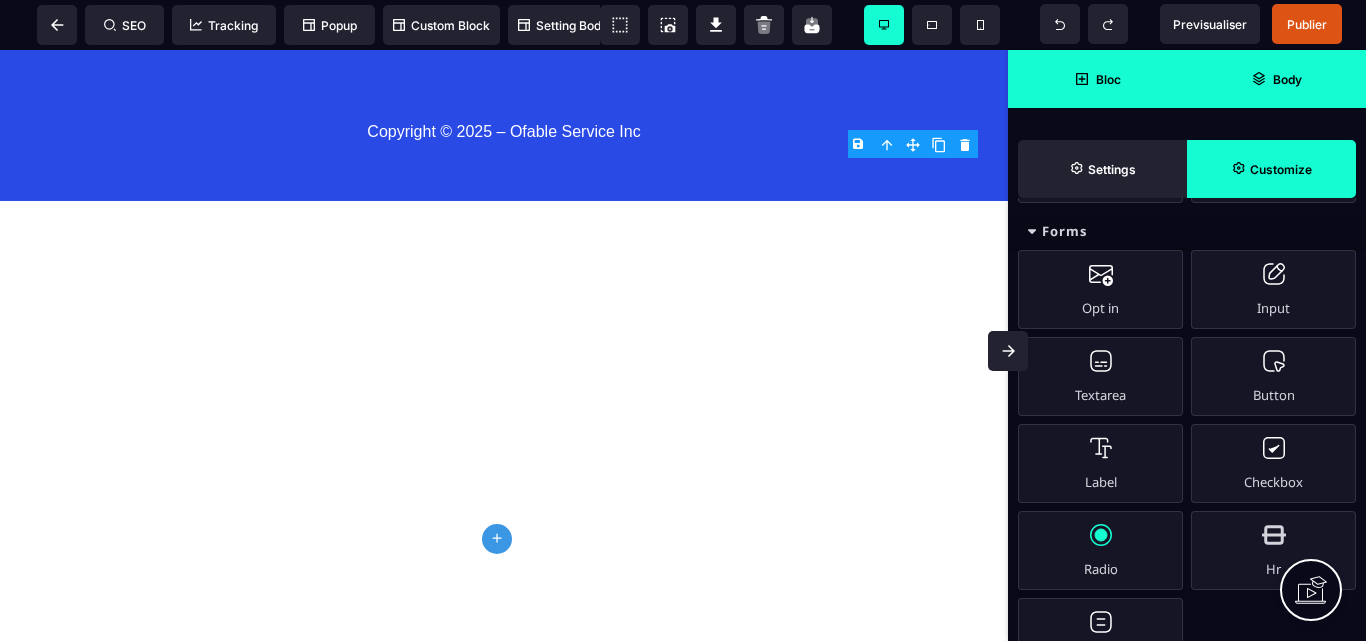 scroll, scrollTop: 659, scrollLeft: 0, axis: vertical 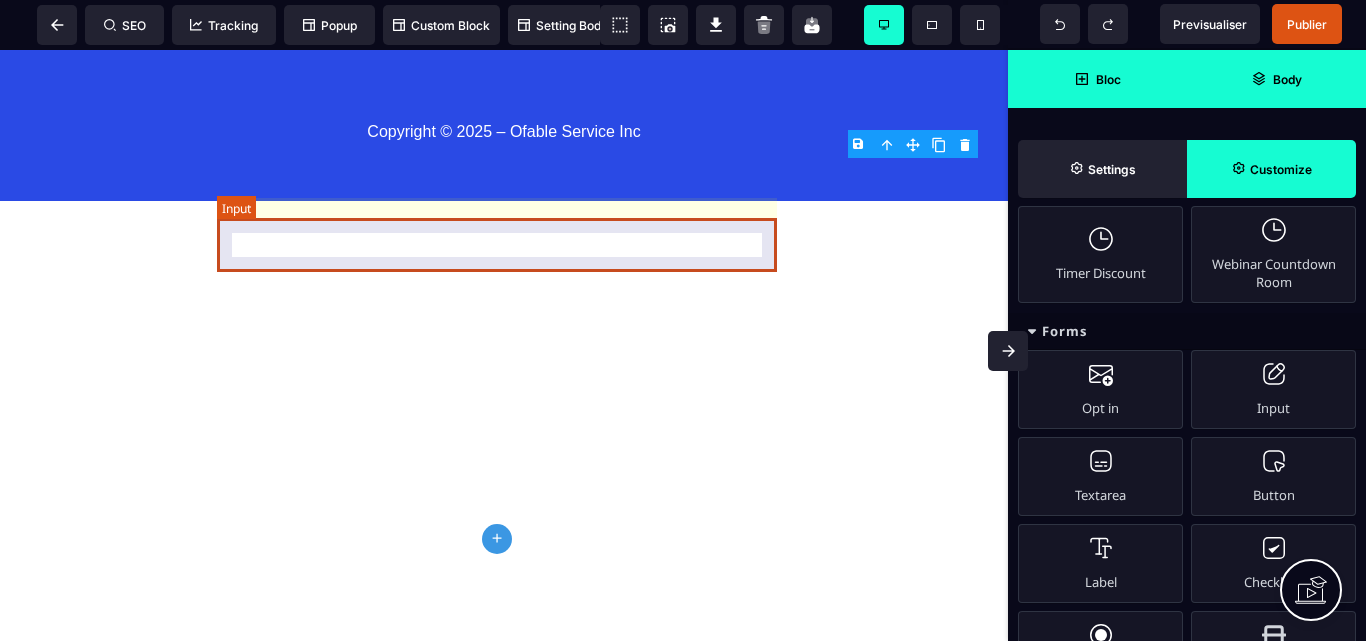 click at bounding box center (504, -658) 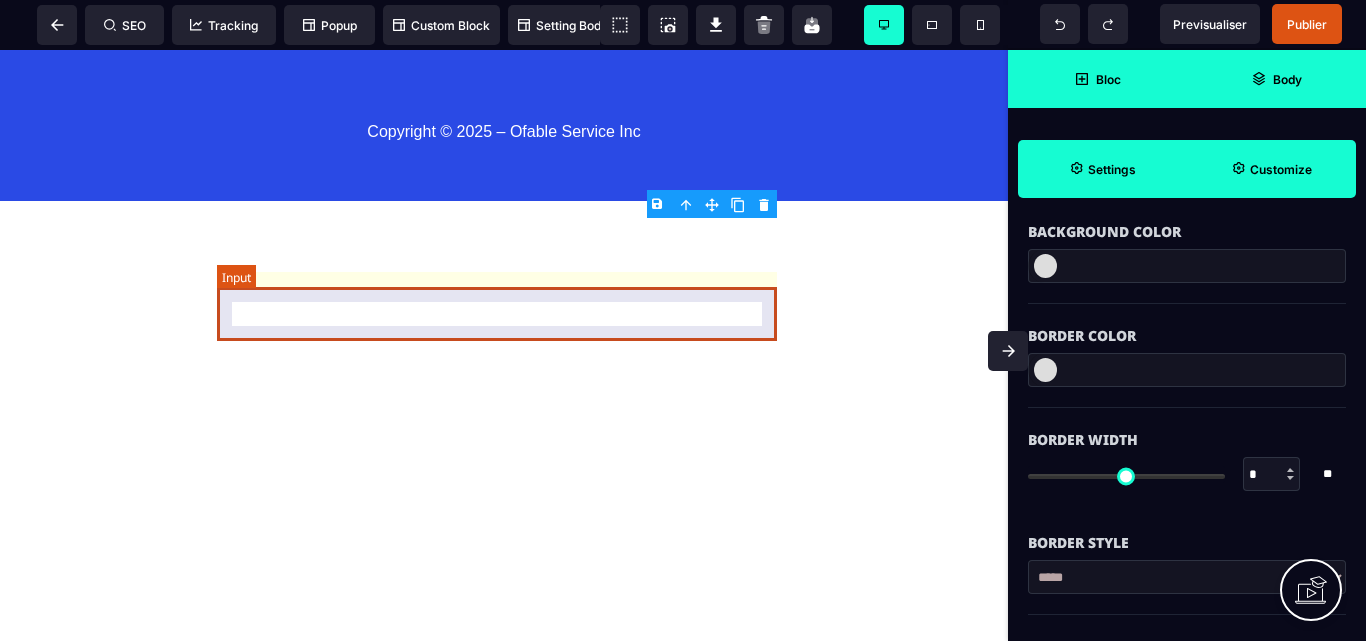 scroll, scrollTop: 0, scrollLeft: 0, axis: both 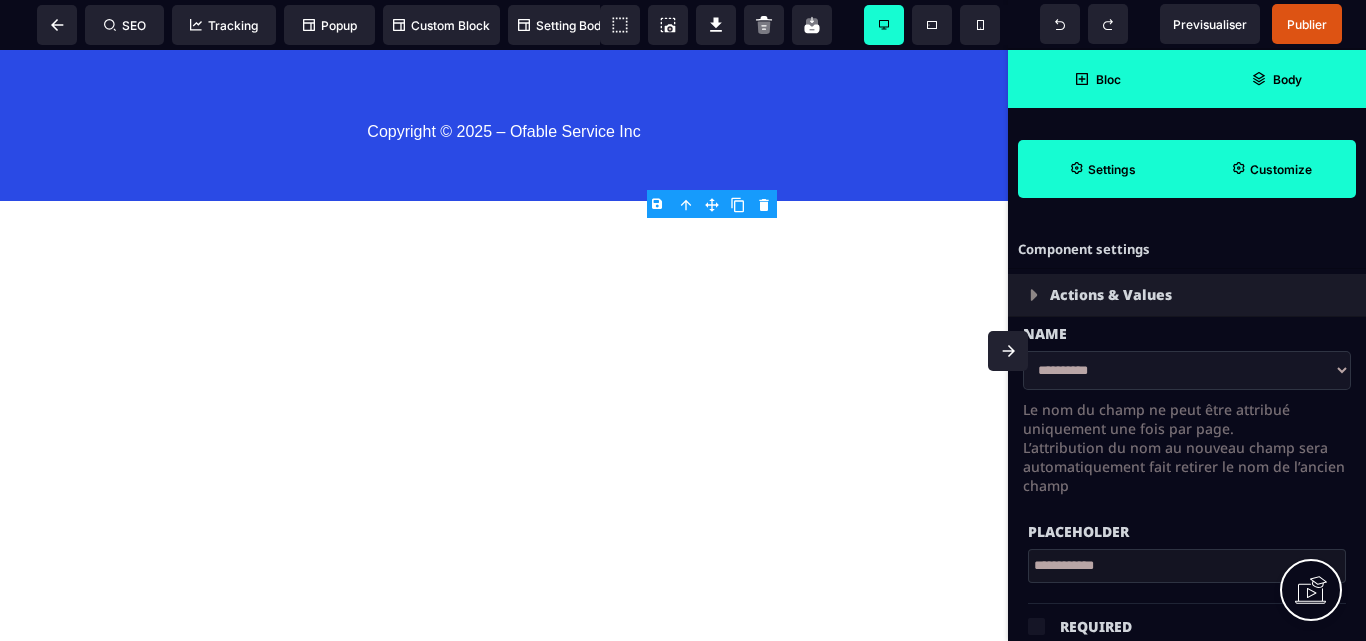 click on "**********" at bounding box center [1187, 370] 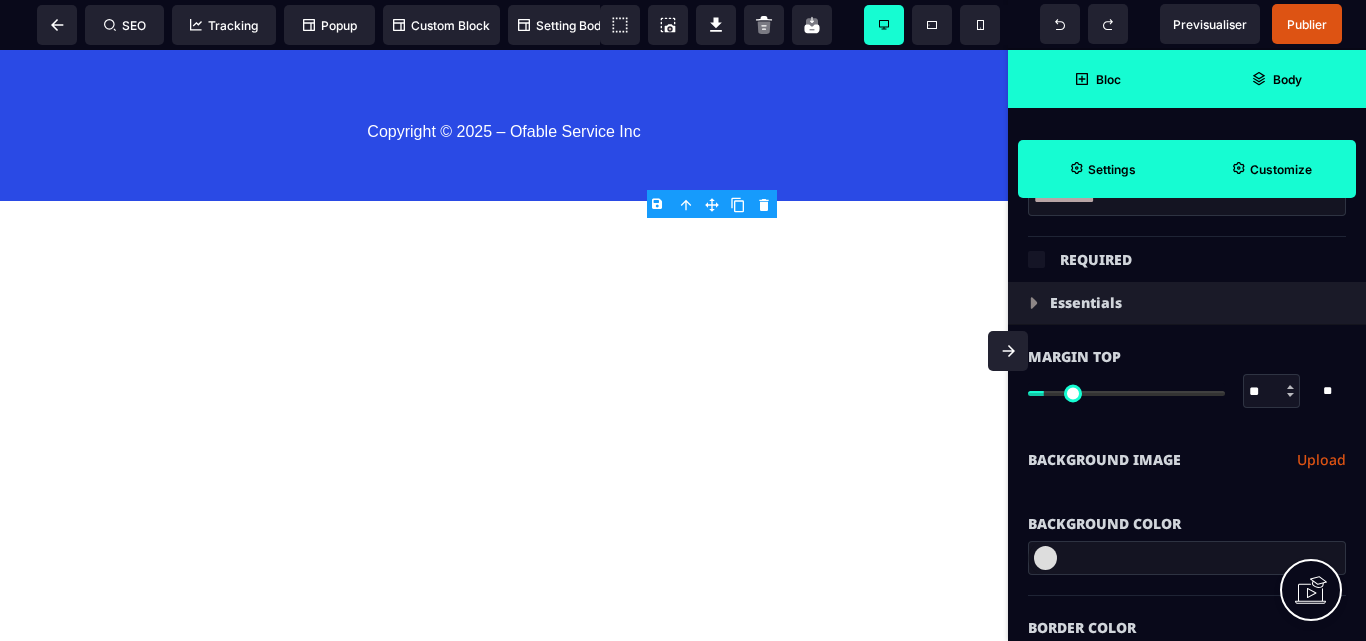scroll, scrollTop: 400, scrollLeft: 0, axis: vertical 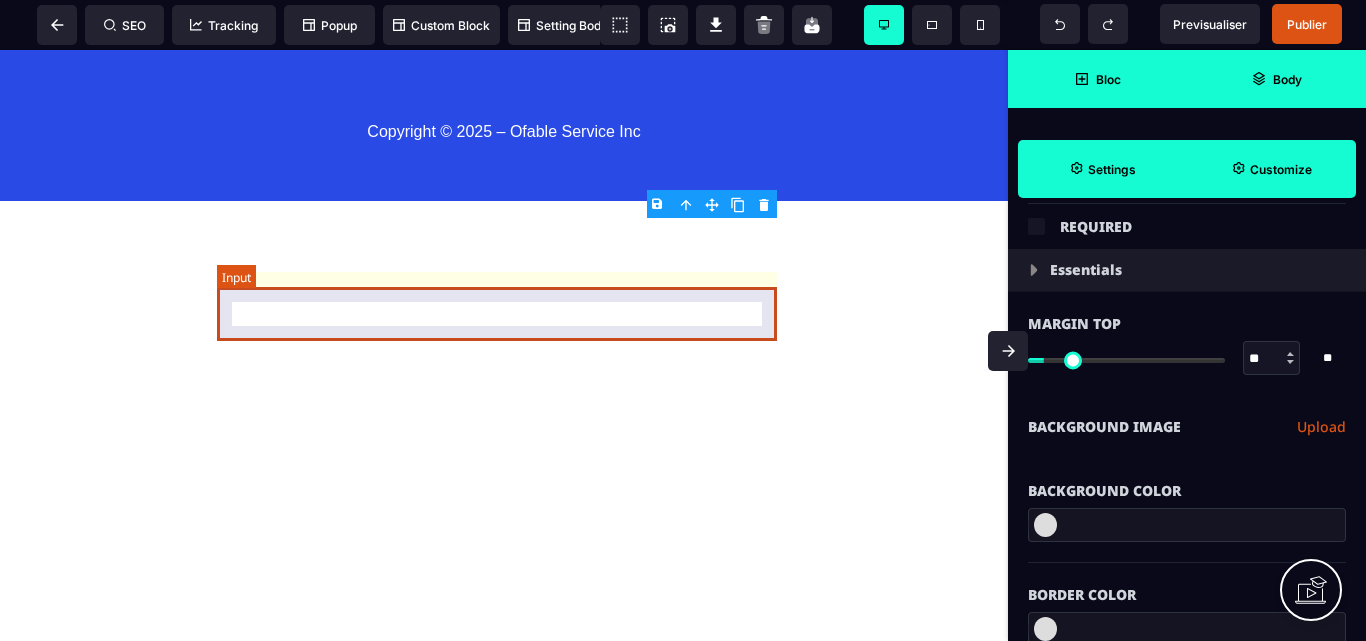 click at bounding box center (504, -591) 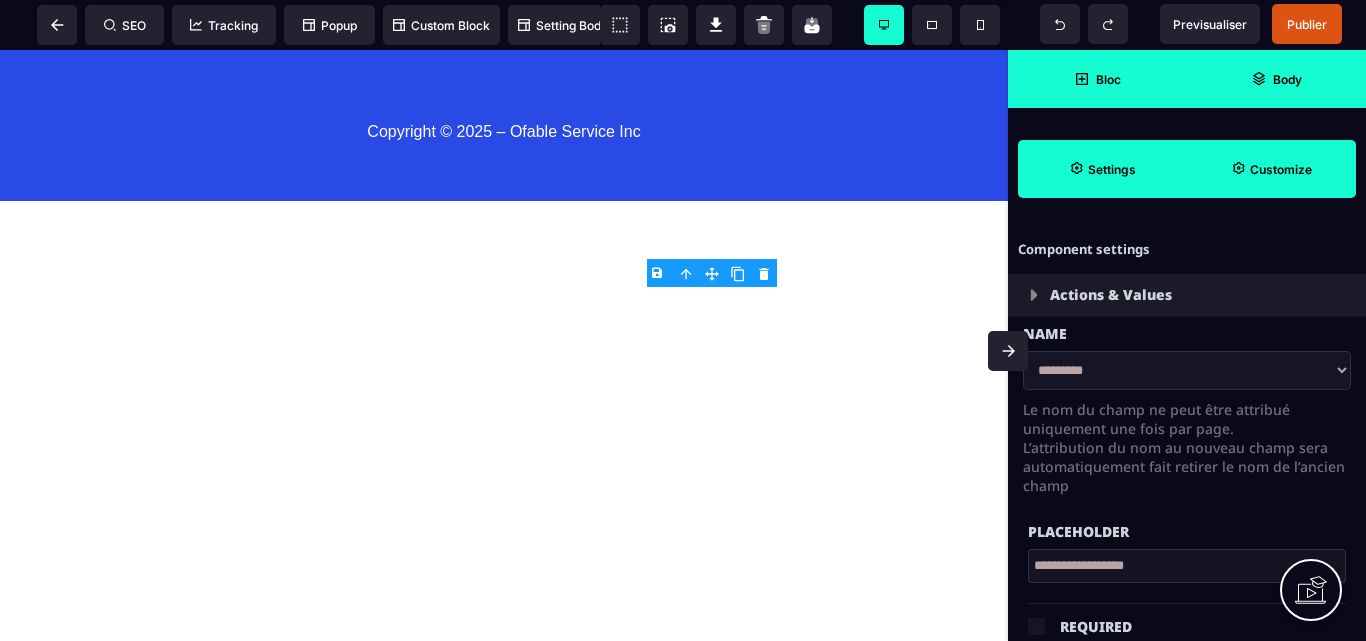 scroll, scrollTop: 100, scrollLeft: 0, axis: vertical 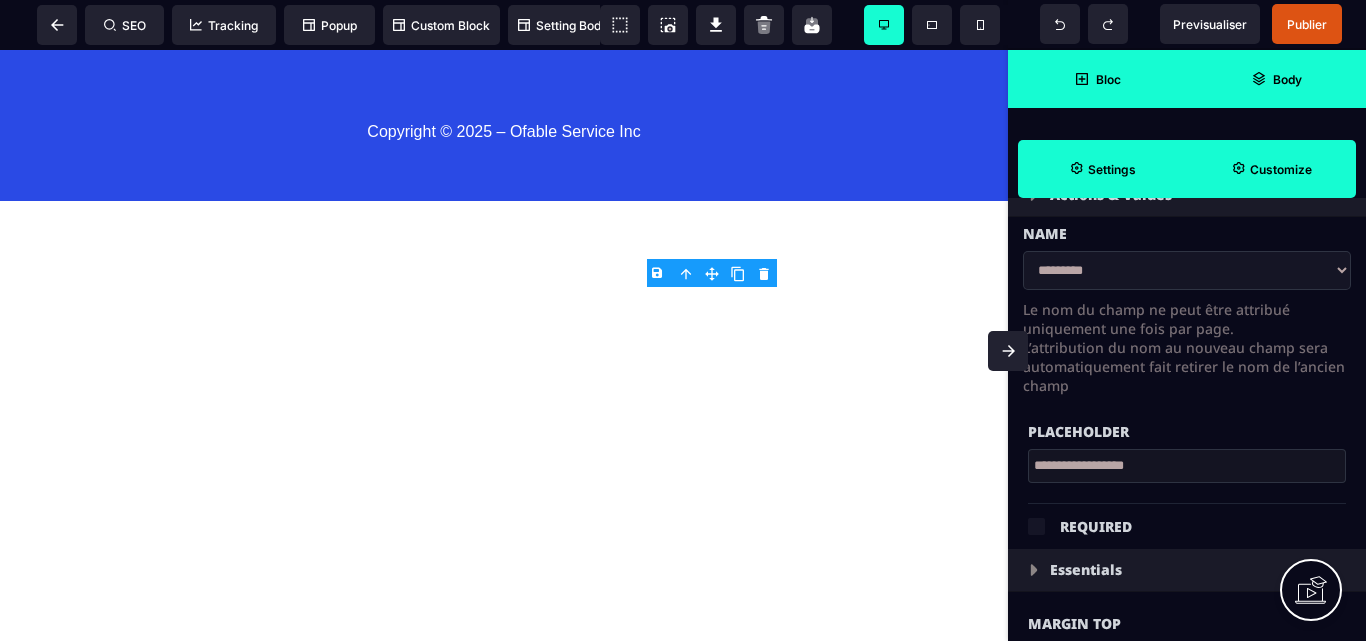 click on "**********" at bounding box center (1187, 466) 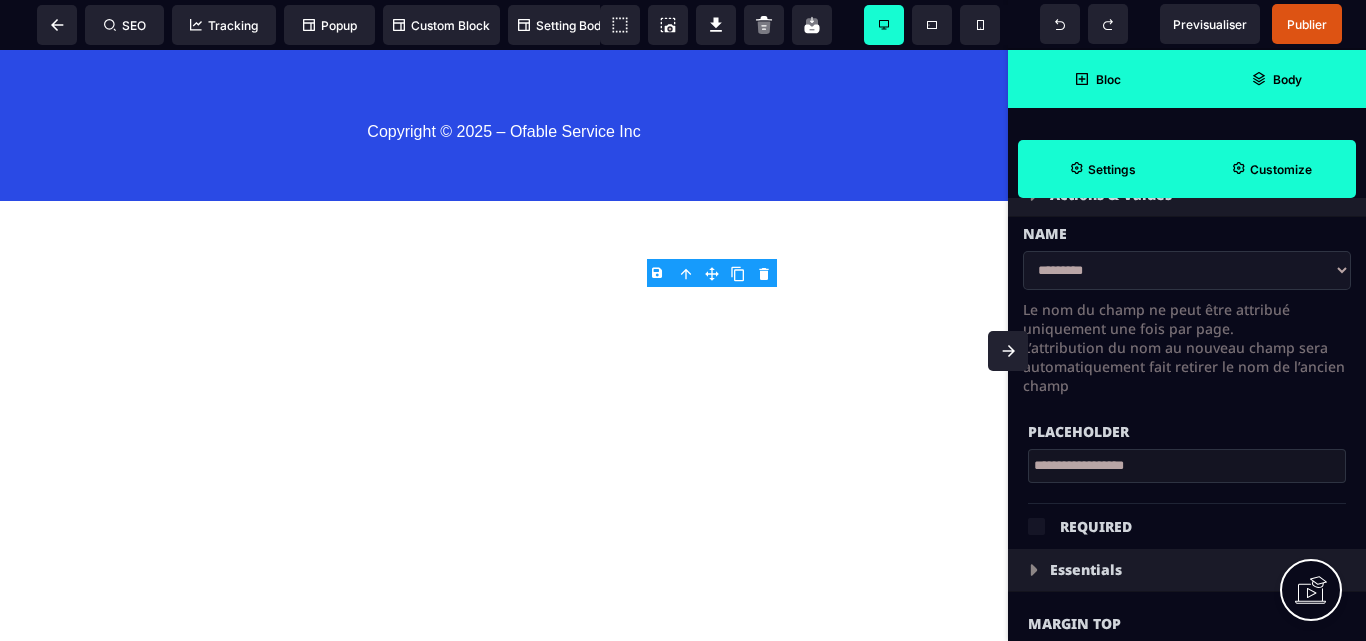 drag, startPoint x: 1173, startPoint y: 473, endPoint x: 1039, endPoint y: 469, distance: 134.0597 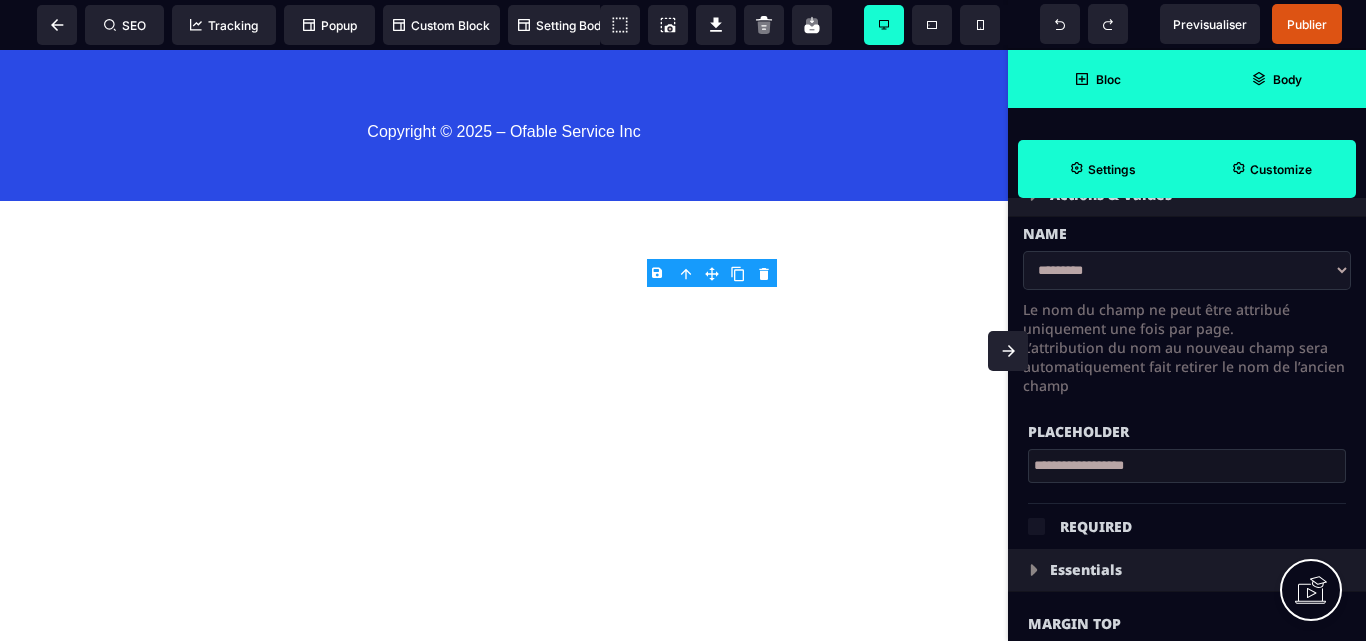 click on "**********" at bounding box center [1187, 466] 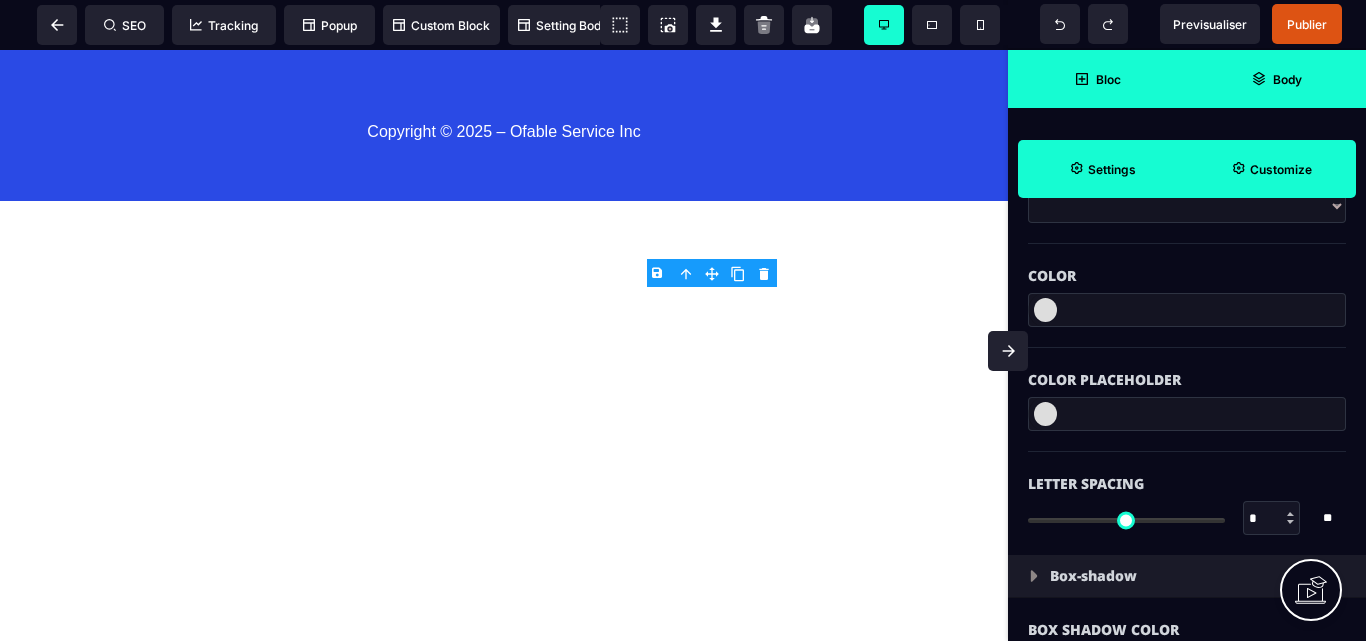 scroll, scrollTop: 2700, scrollLeft: 0, axis: vertical 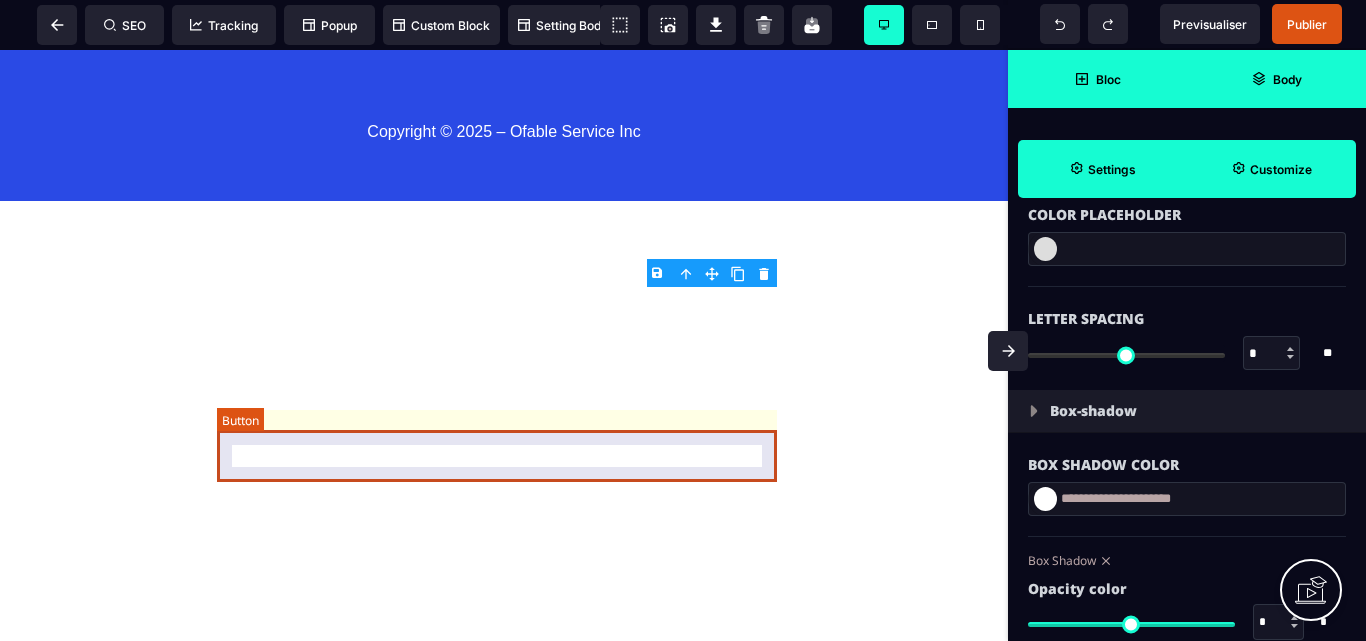 click on "ENVOYER LA DEMANDE" at bounding box center [504, -452] 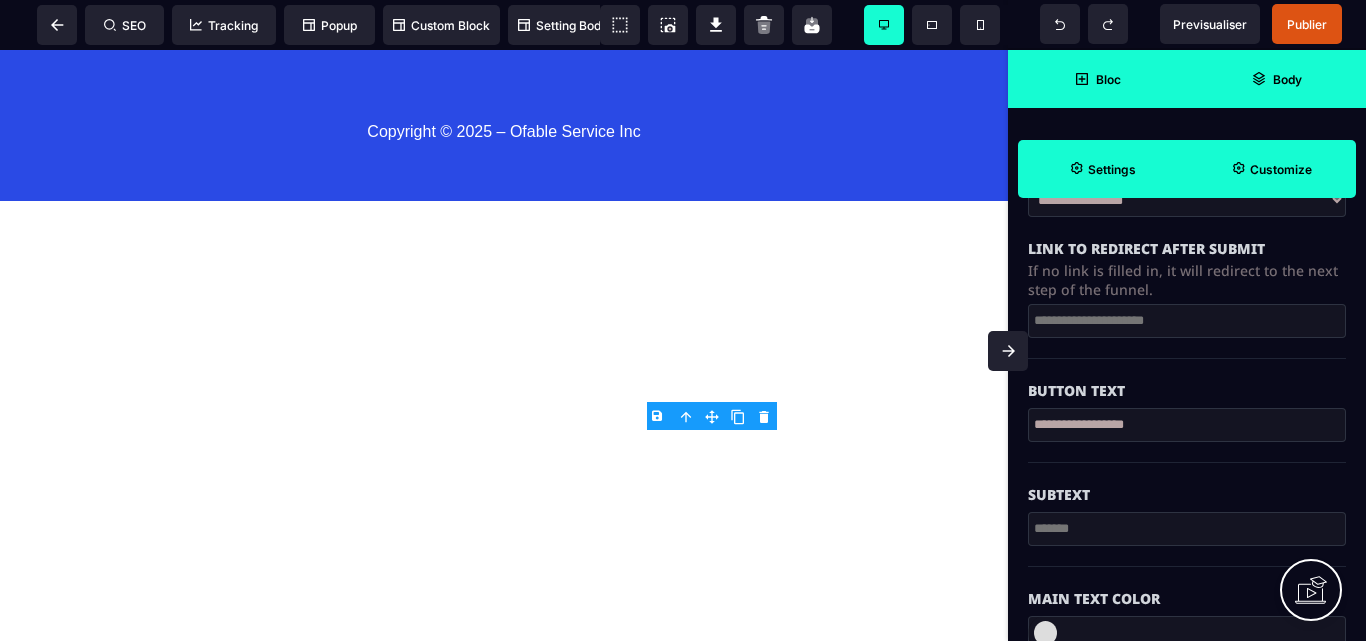 scroll, scrollTop: 200, scrollLeft: 0, axis: vertical 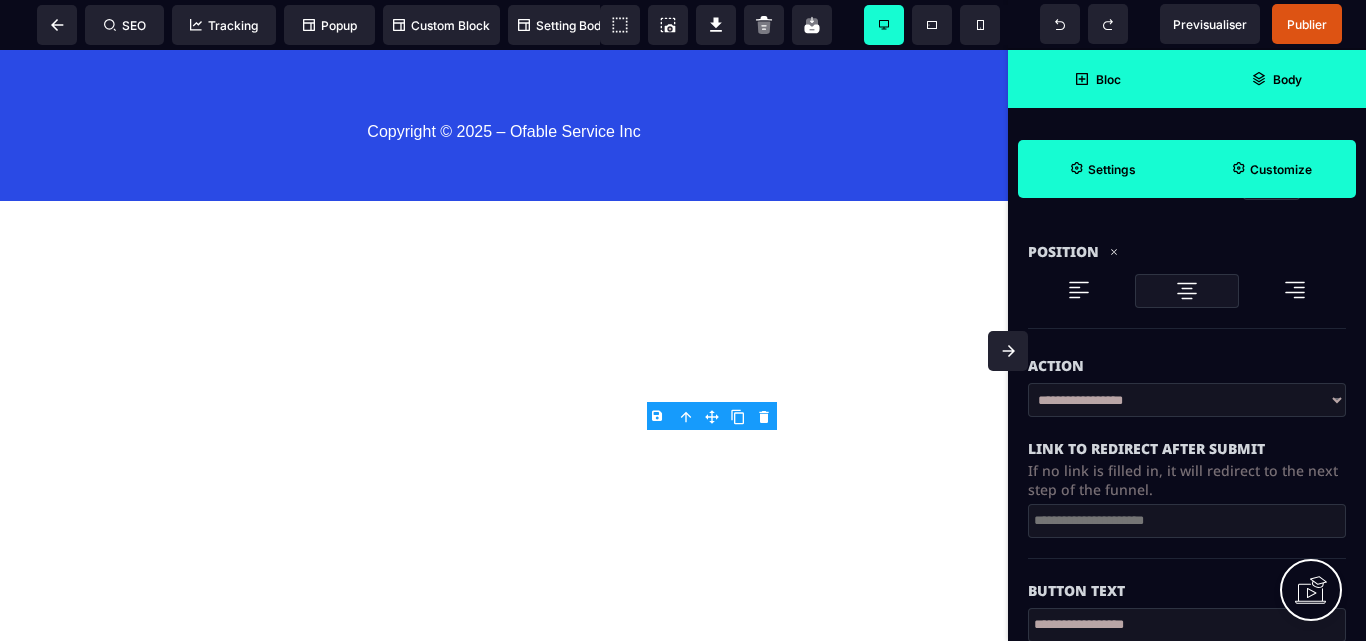 click on "**********" at bounding box center [1187, 400] 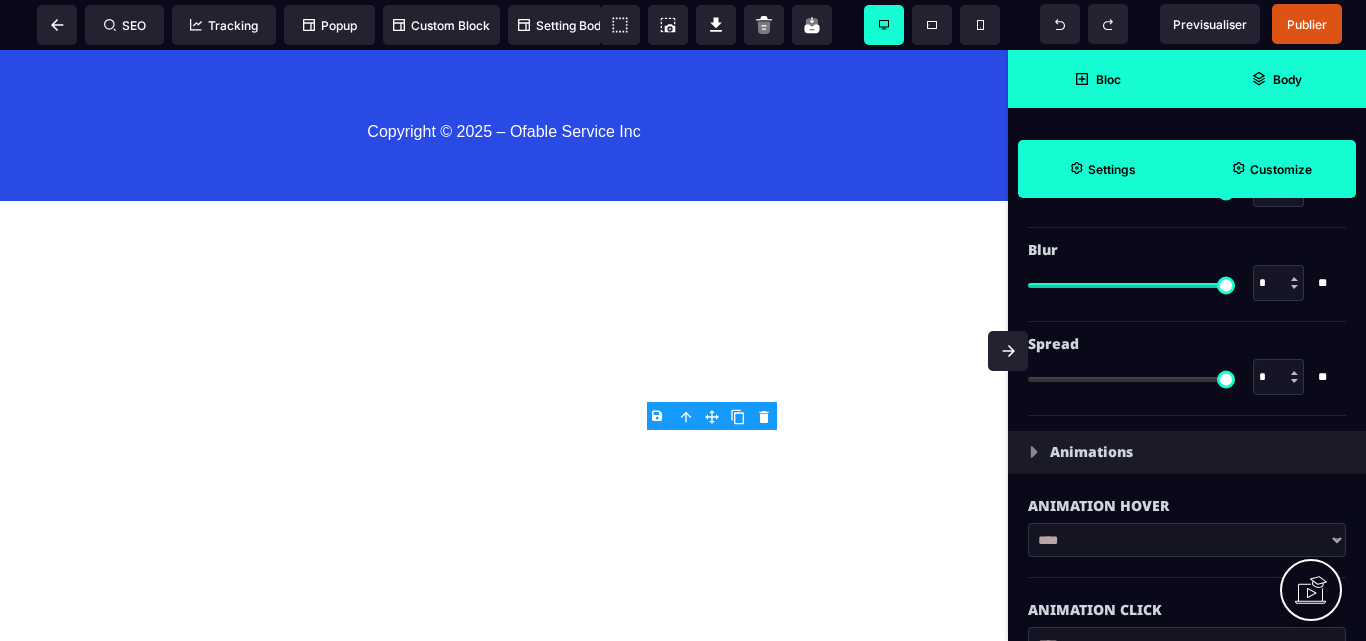 scroll, scrollTop: 3765, scrollLeft: 0, axis: vertical 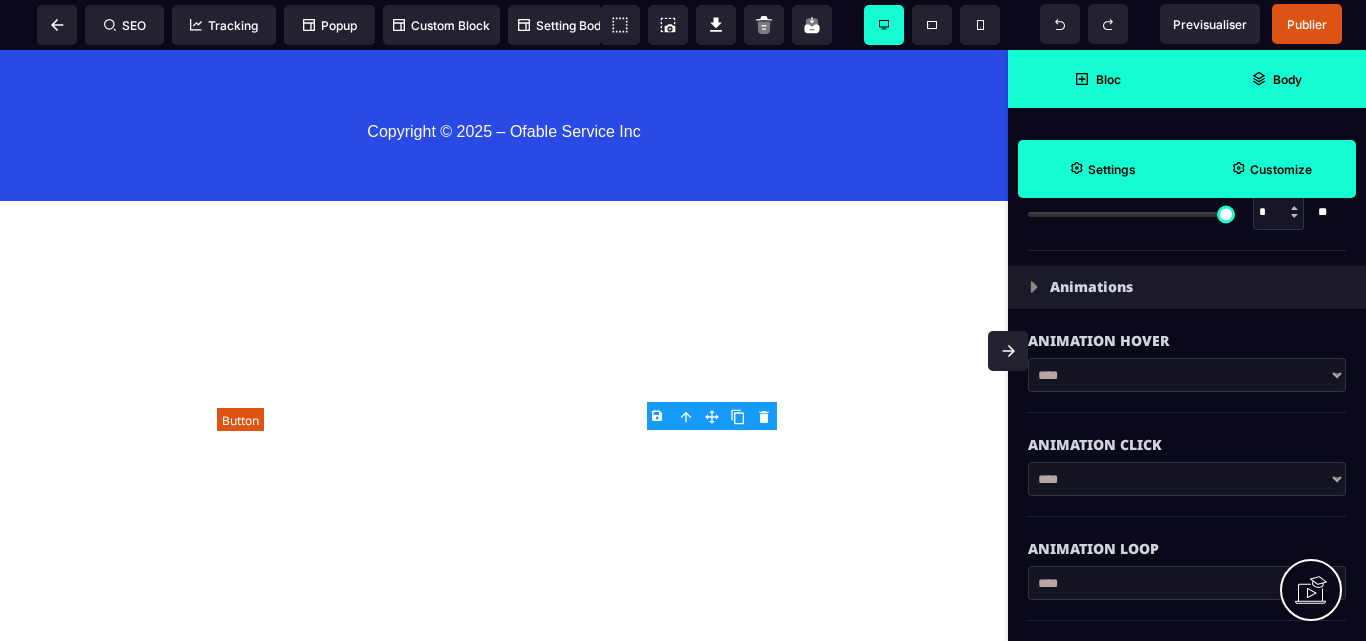 click on "ENVOYER LA DEMANDE" at bounding box center (504, -453) 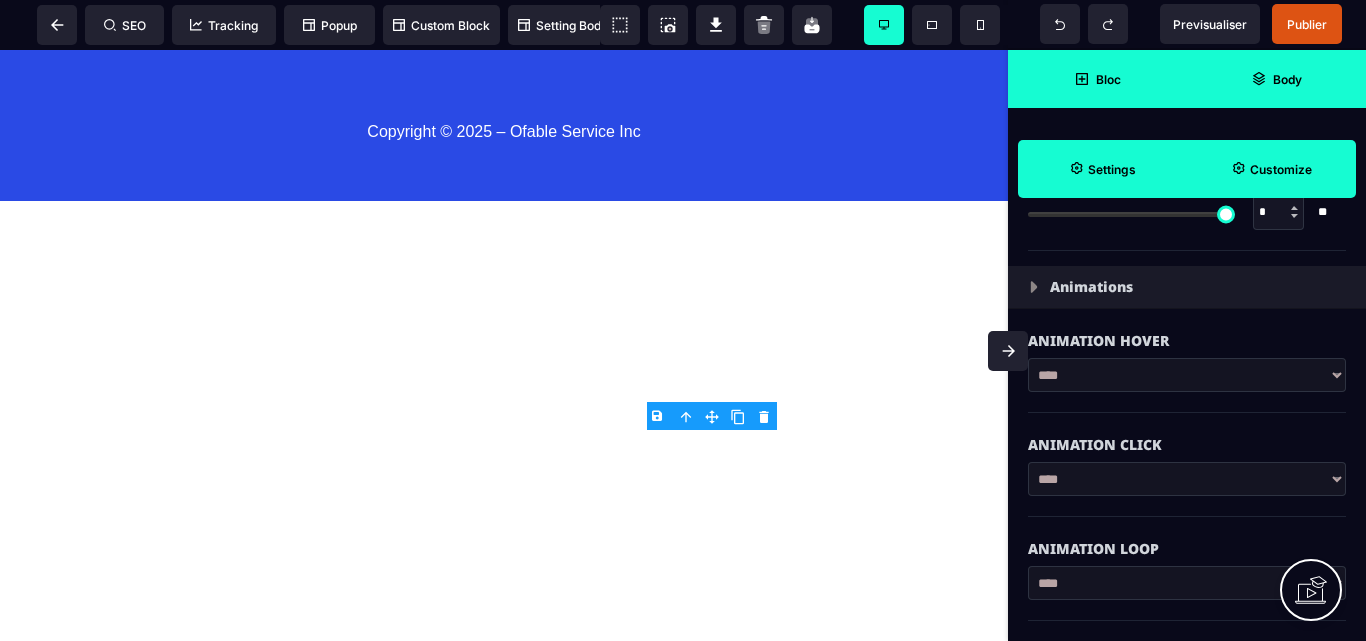 click on "Customize" at bounding box center (1281, 169) 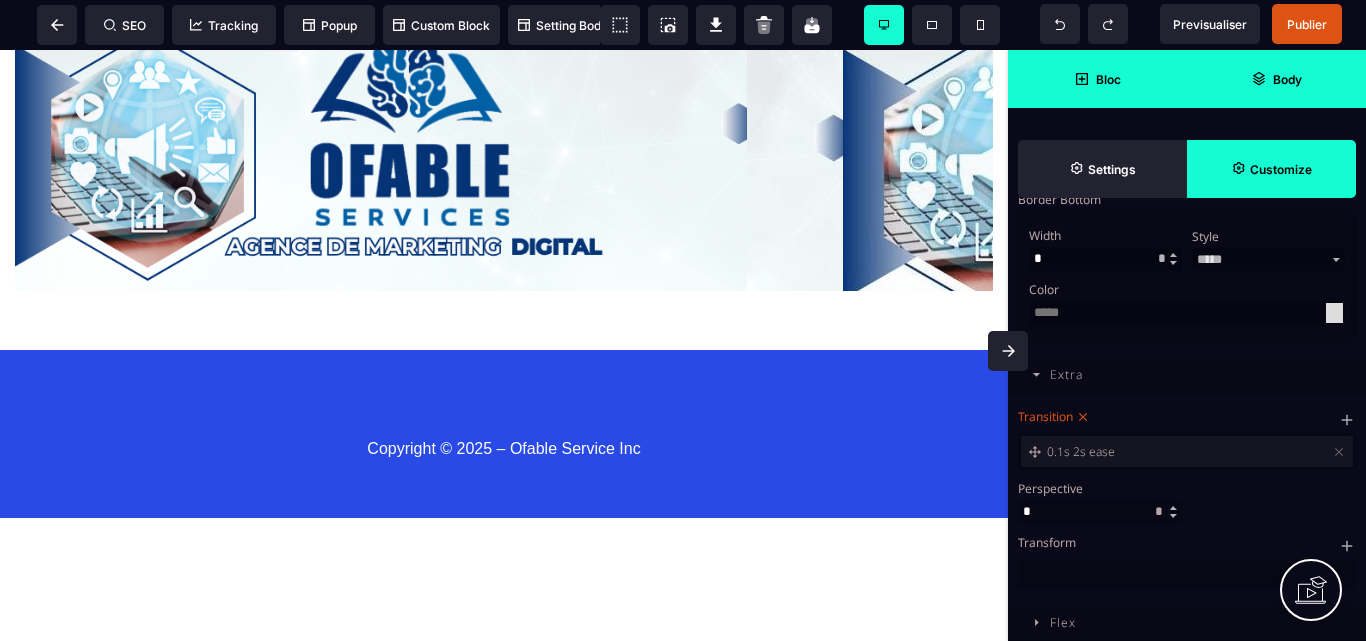 scroll, scrollTop: 18313, scrollLeft: 0, axis: vertical 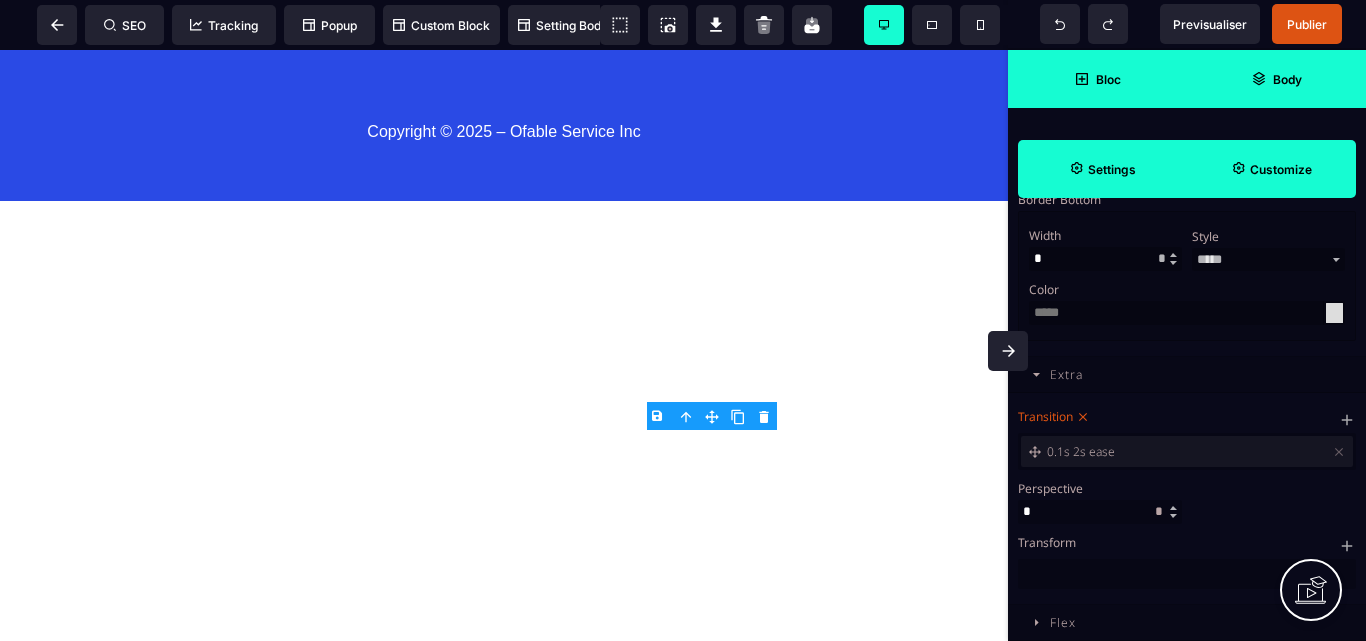 click on "Settings" at bounding box center [1102, 169] 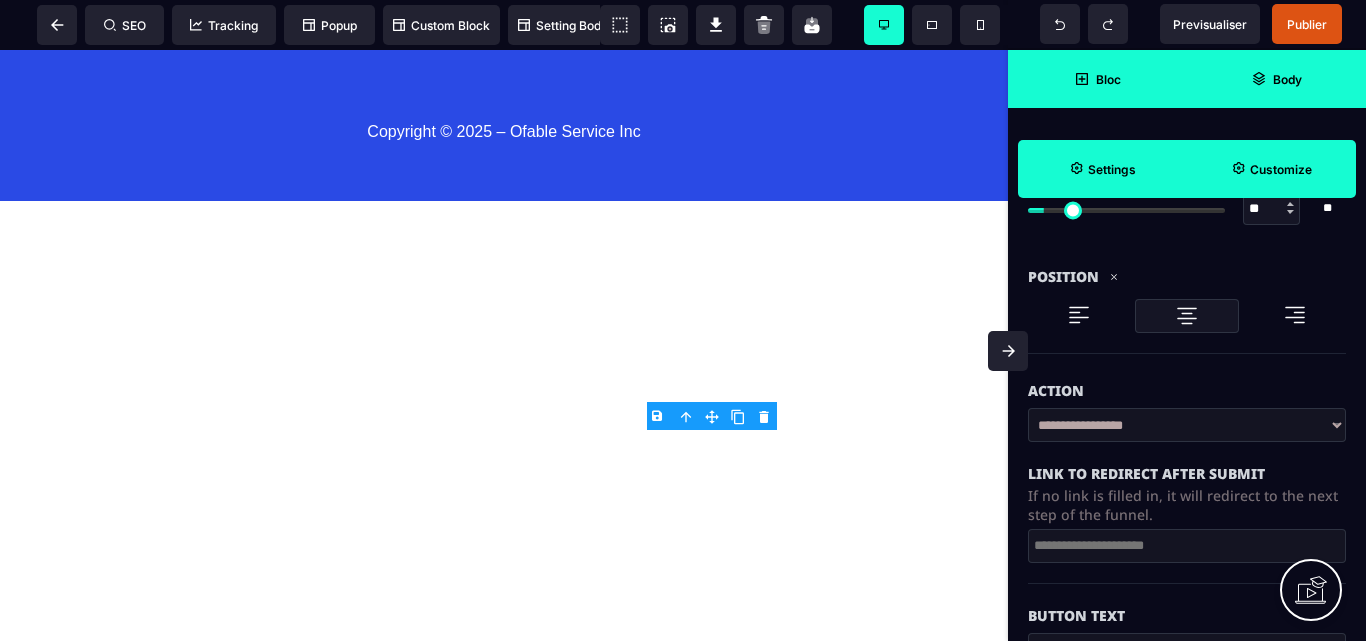 scroll, scrollTop: 400, scrollLeft: 0, axis: vertical 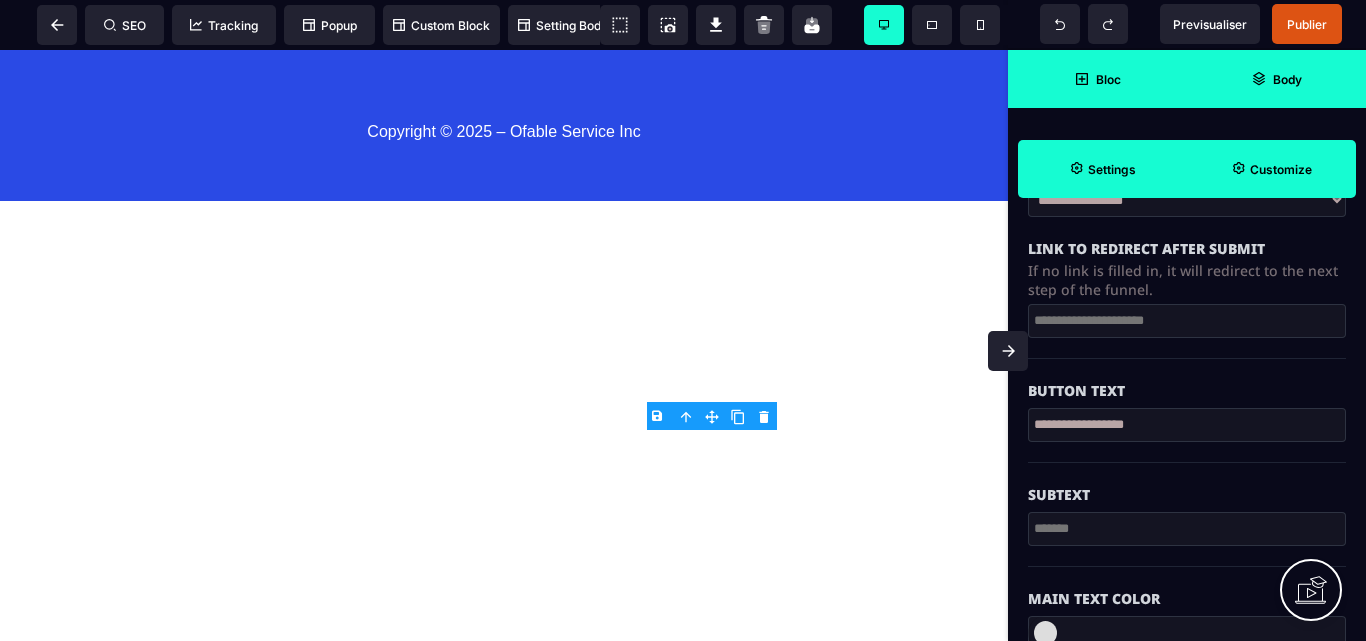 click at bounding box center [1187, 321] 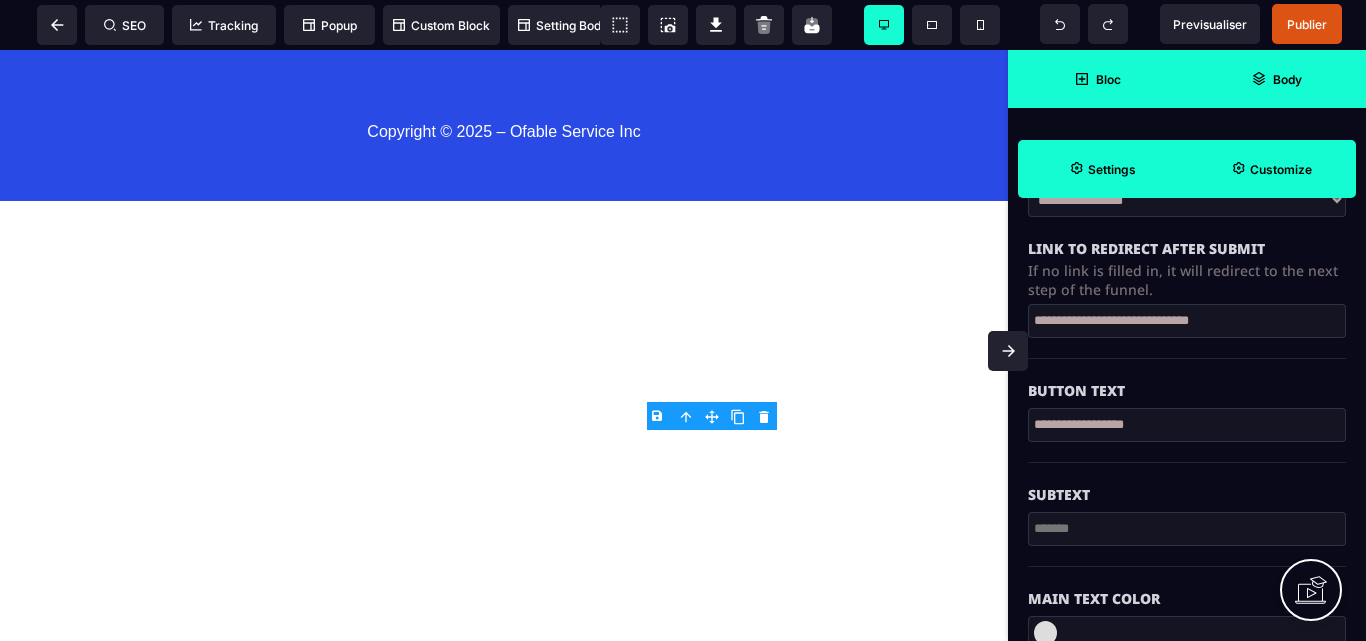 click on "**********" at bounding box center [1187, 425] 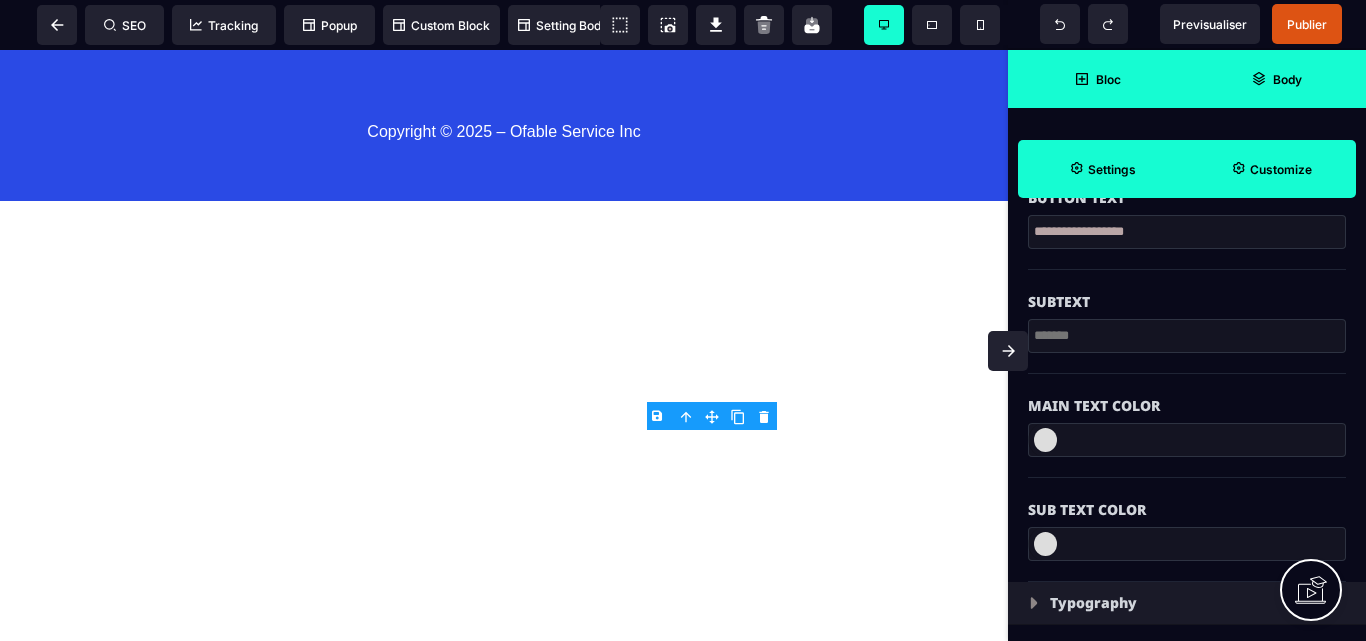 scroll, scrollTop: 600, scrollLeft: 0, axis: vertical 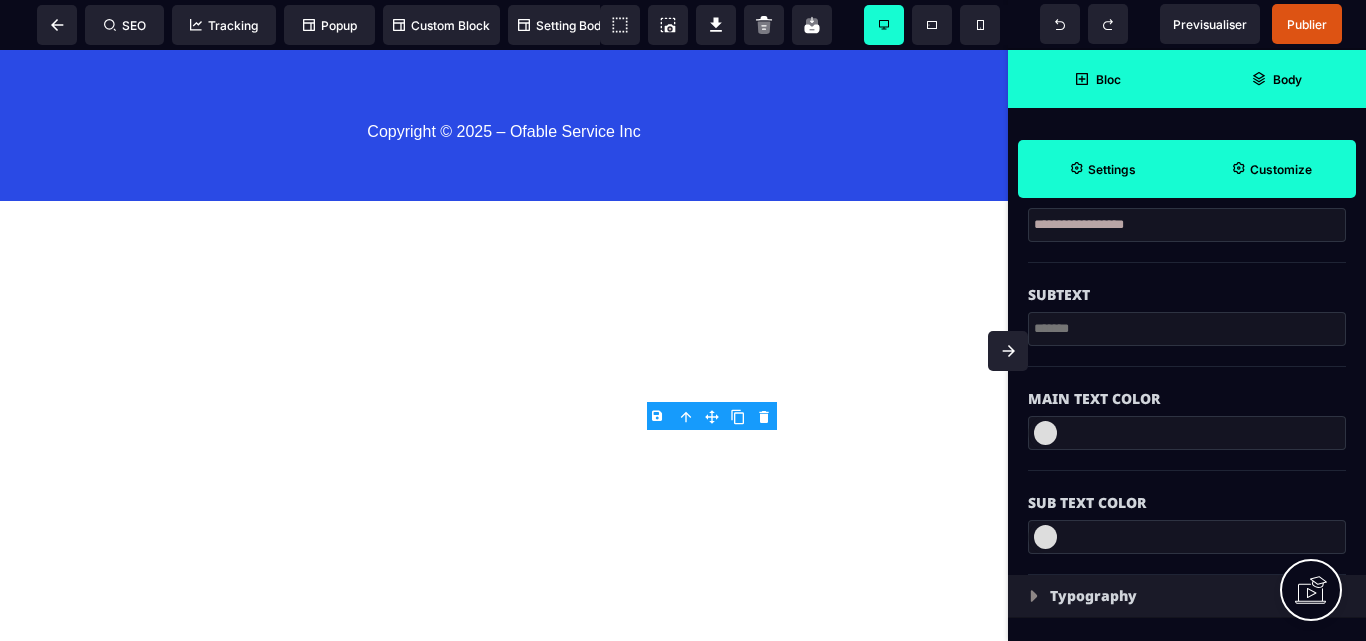 click at bounding box center (1187, 329) 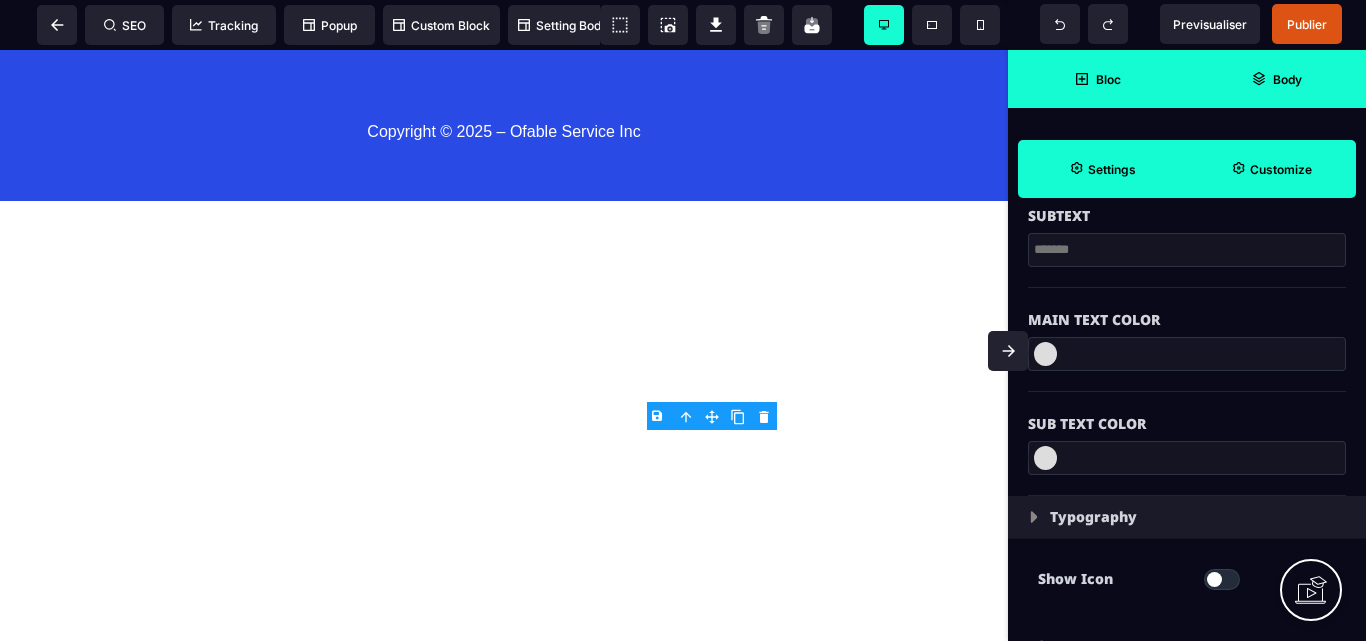 scroll, scrollTop: 800, scrollLeft: 0, axis: vertical 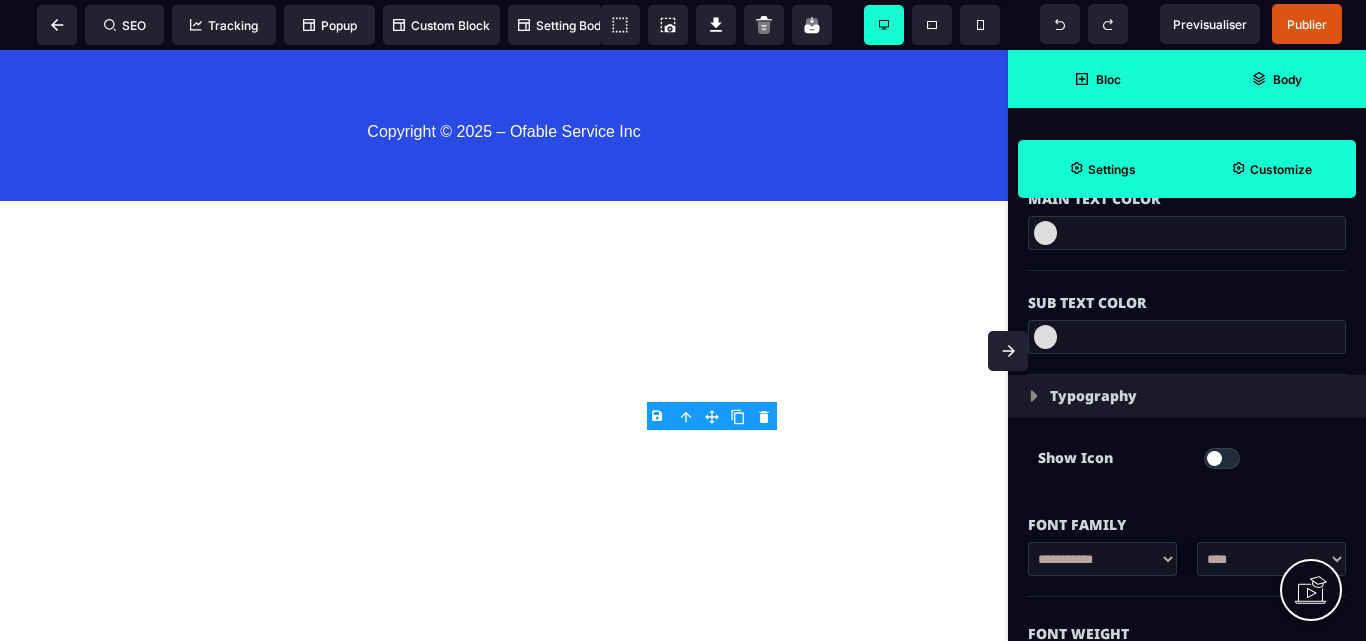 click on "**********" at bounding box center (1102, 559) 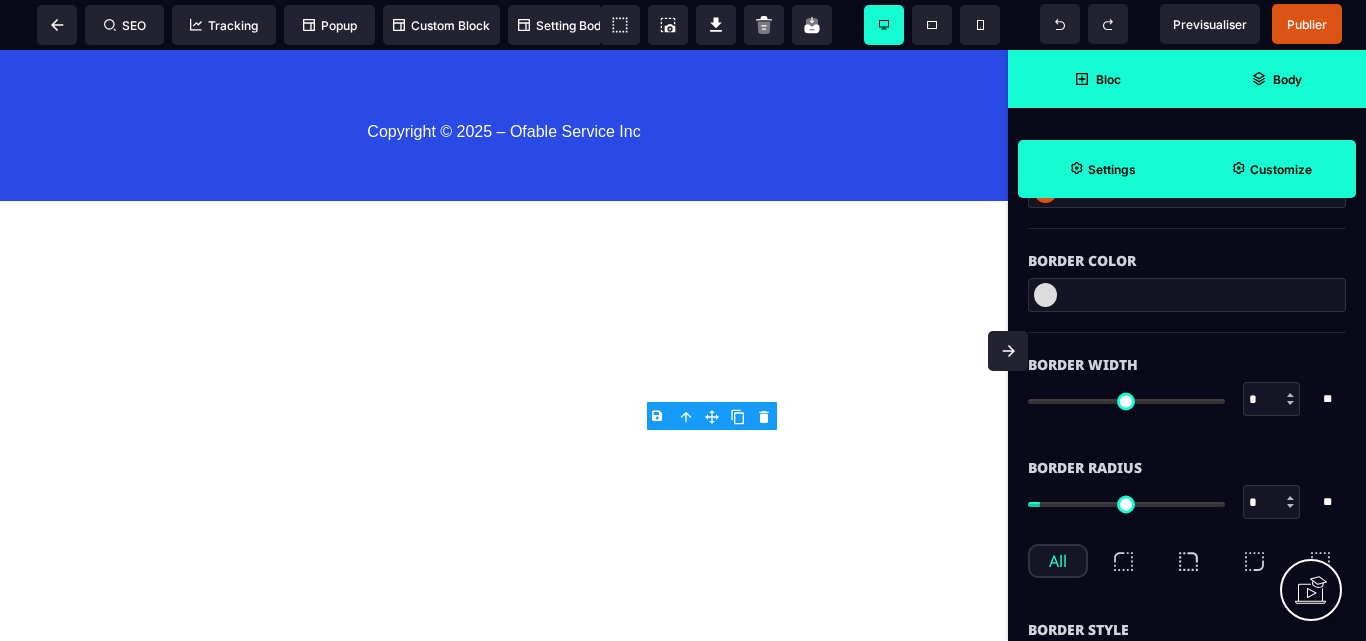 scroll, scrollTop: 2700, scrollLeft: 0, axis: vertical 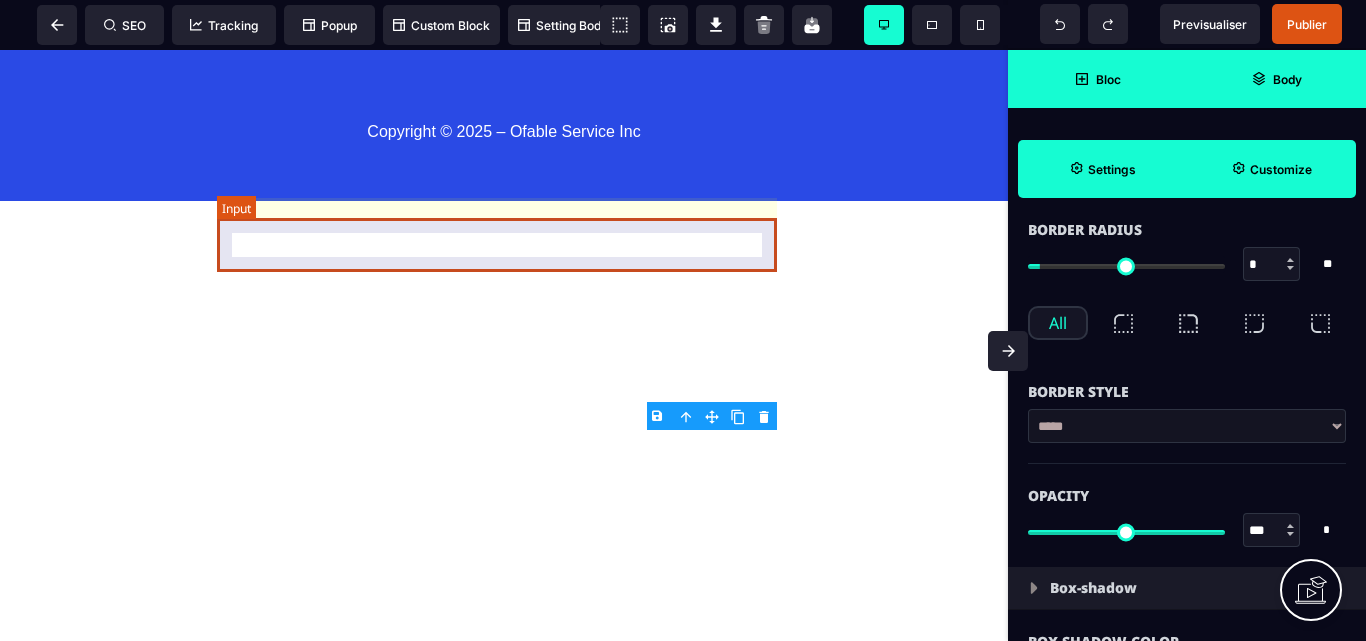 drag, startPoint x: 326, startPoint y: 244, endPoint x: 834, endPoint y: 320, distance: 513.65356 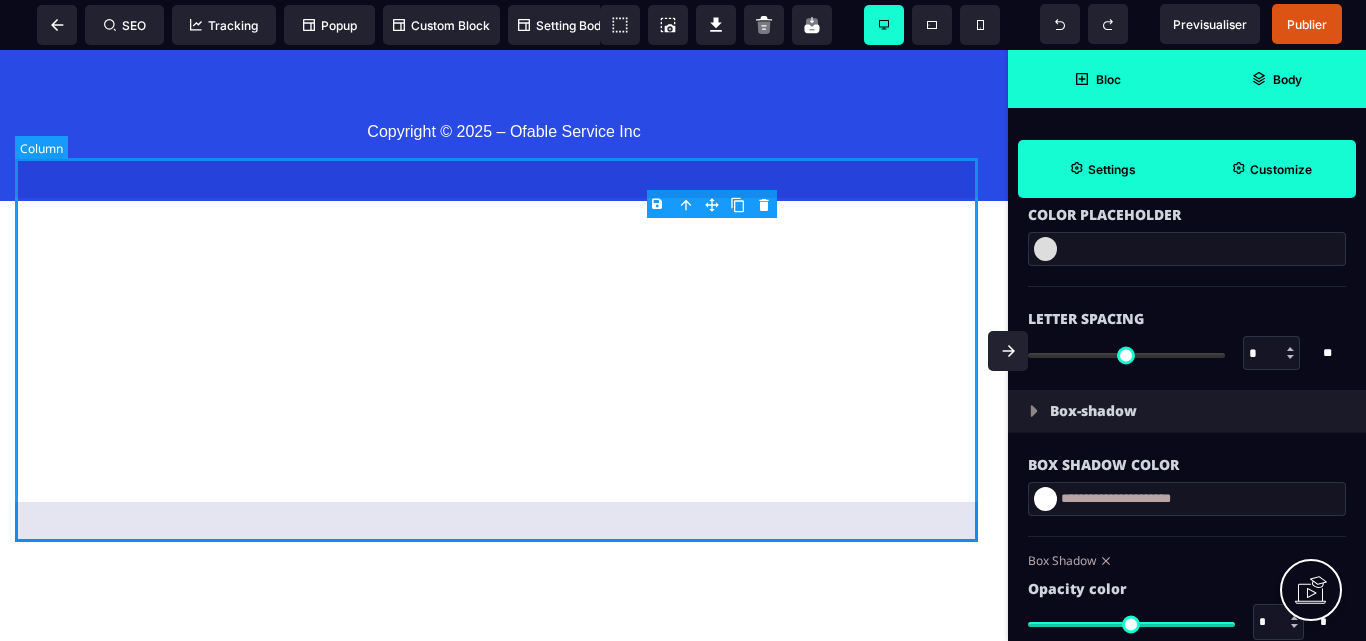 scroll, scrollTop: 0, scrollLeft: 0, axis: both 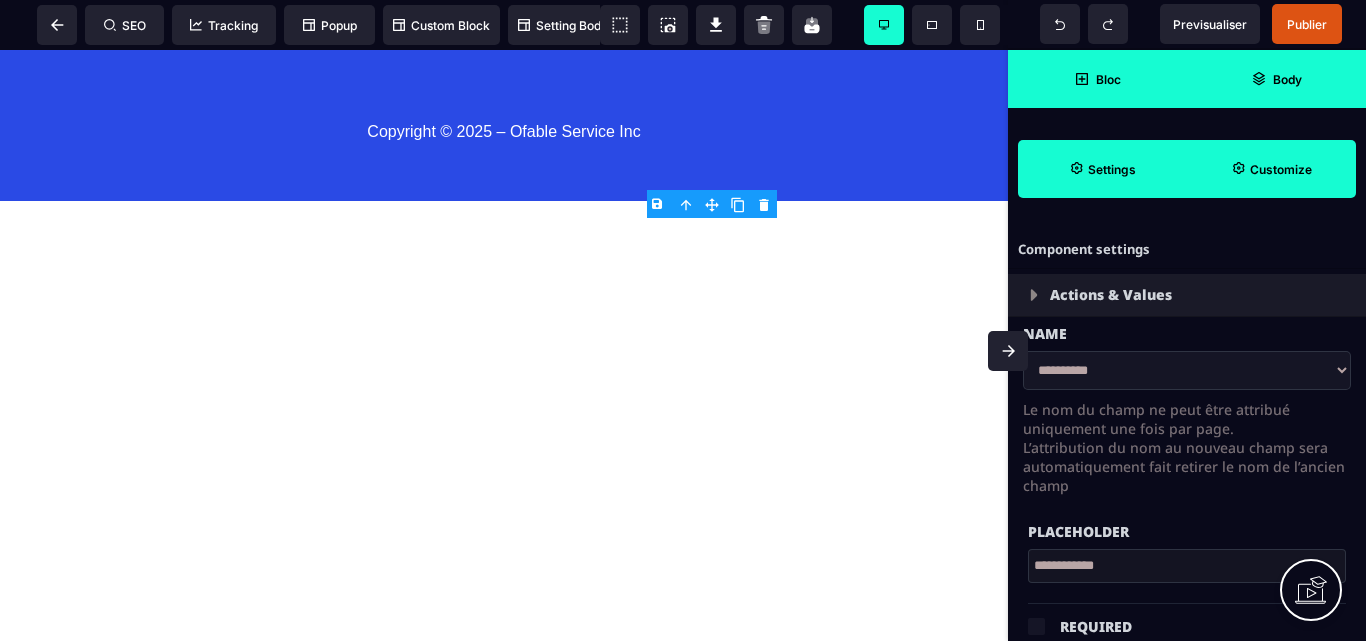 click 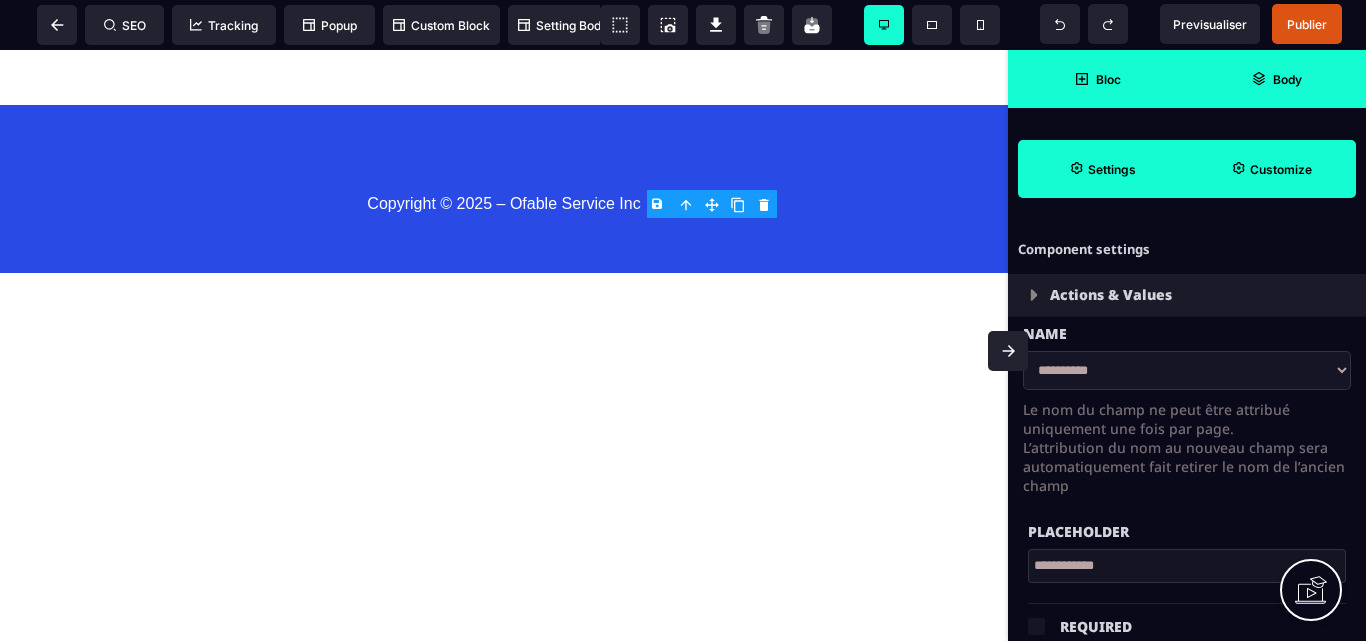 click 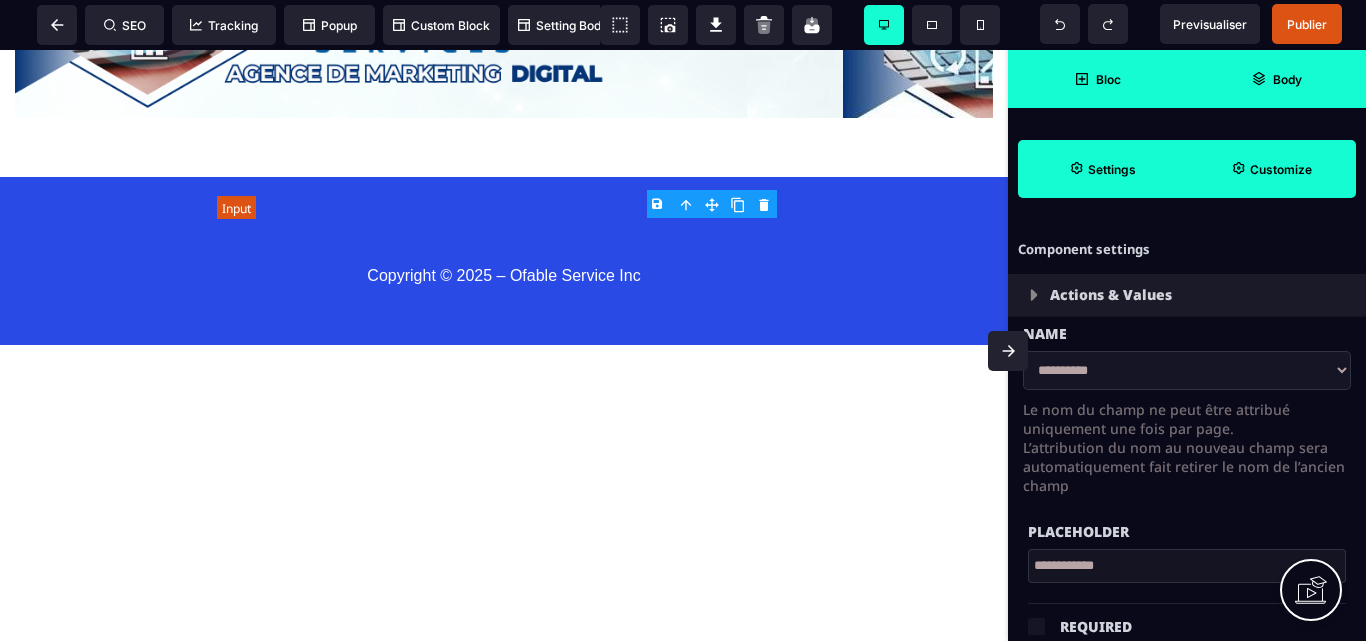 click at bounding box center (504, -658) 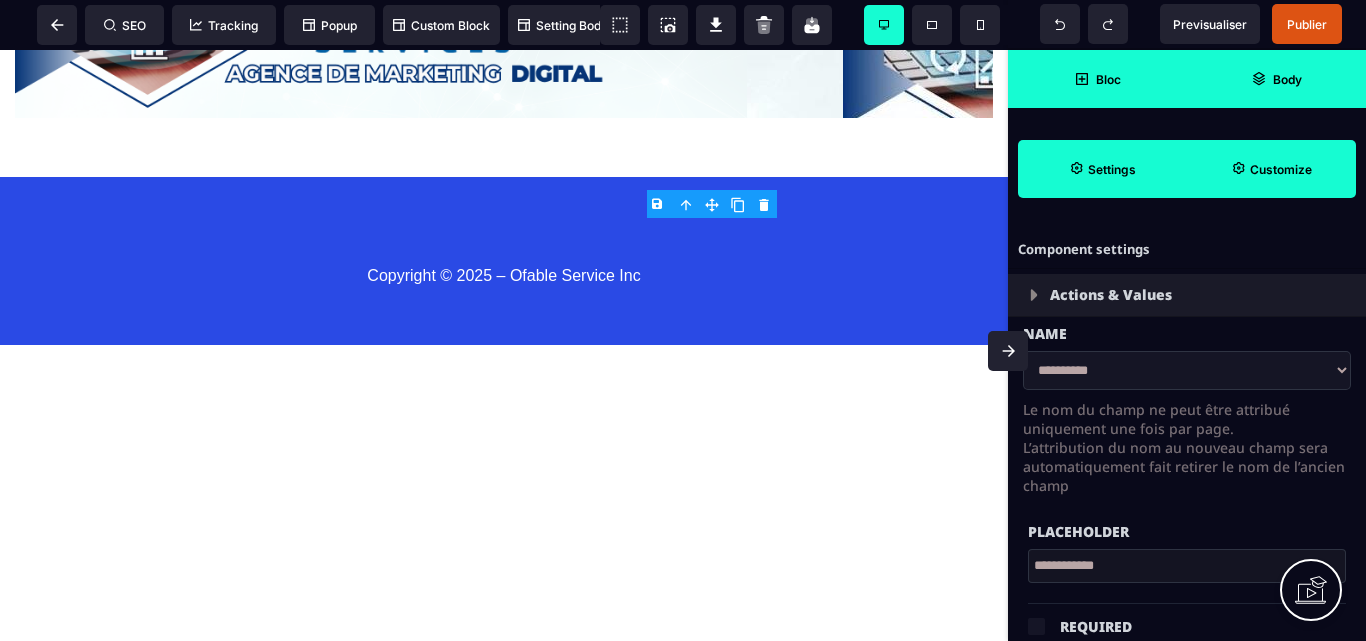 click on "**********" at bounding box center (1187, 370) 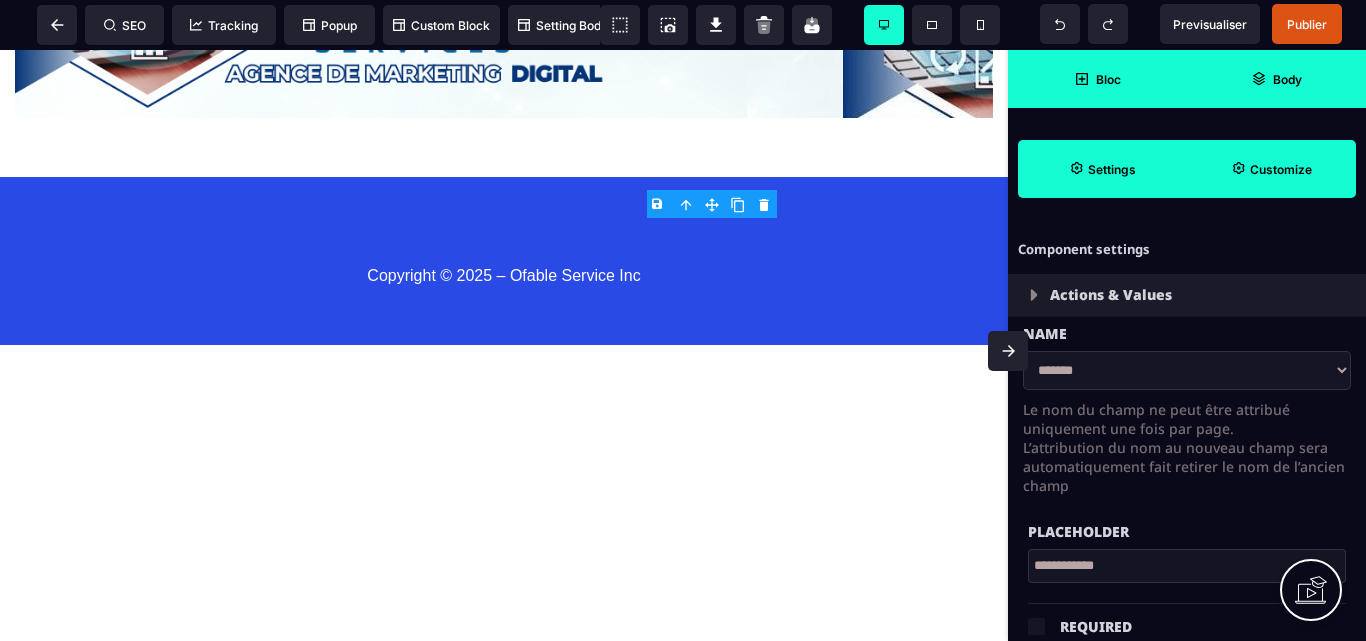 click on "**********" at bounding box center (1187, 370) 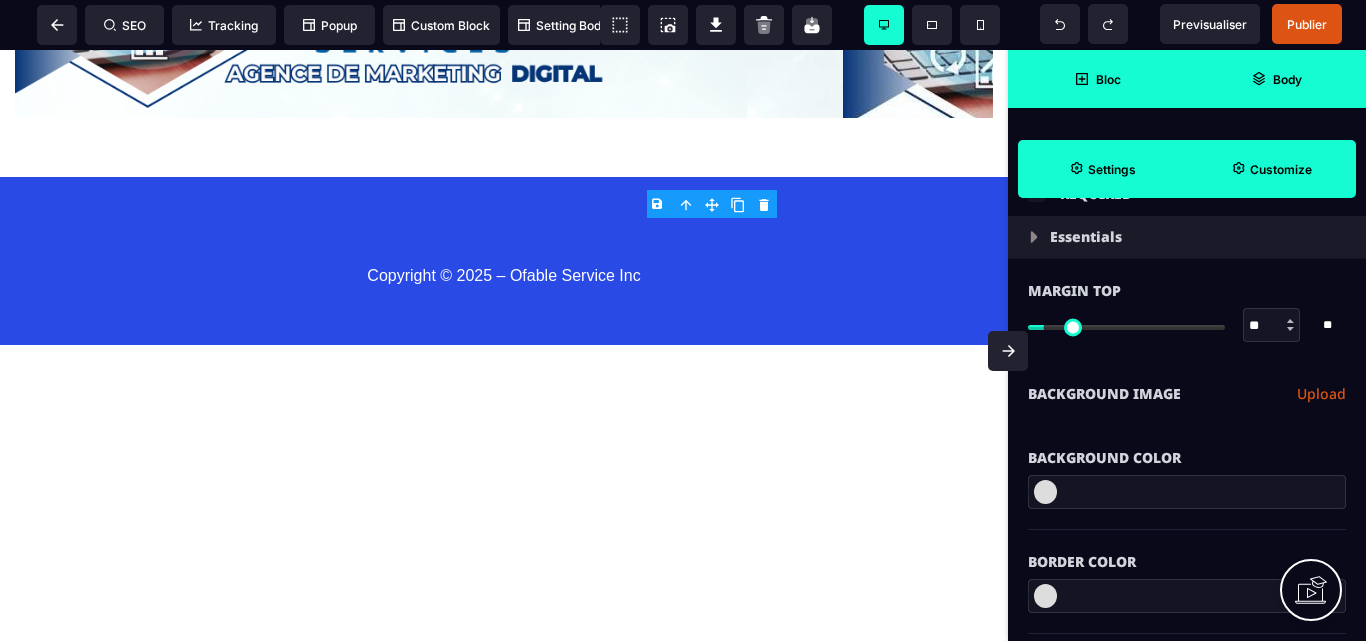 scroll, scrollTop: 0, scrollLeft: 0, axis: both 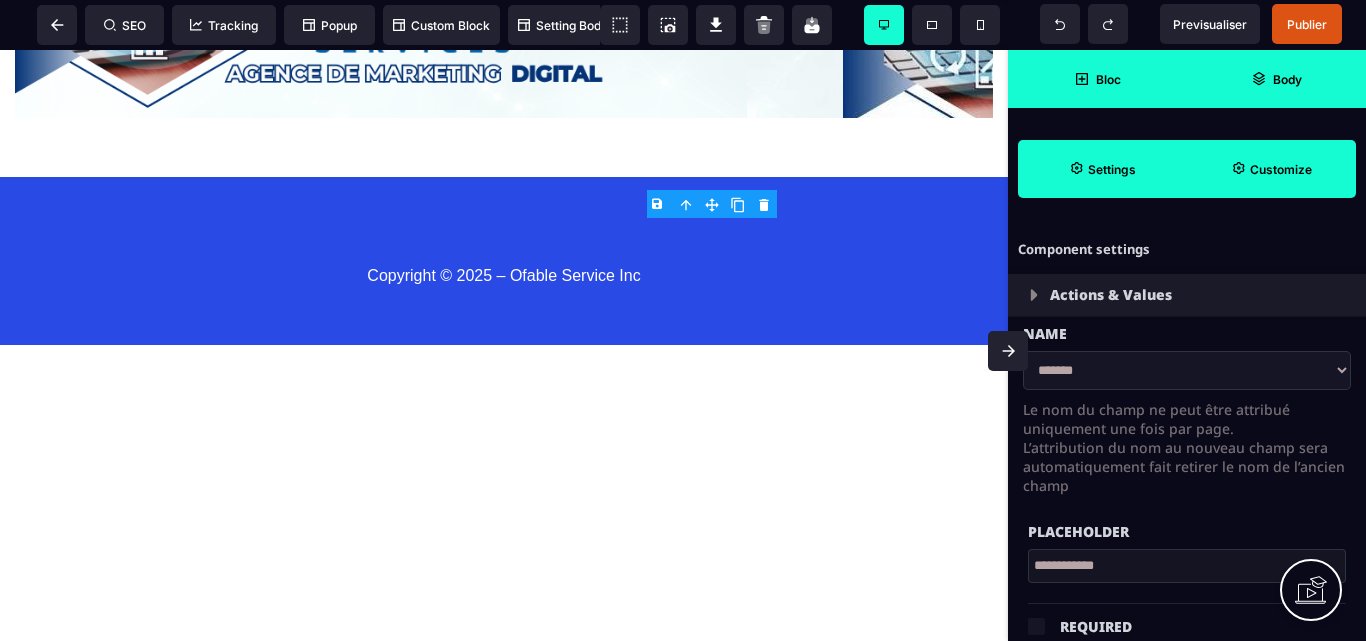click on "**********" at bounding box center [1187, 370] 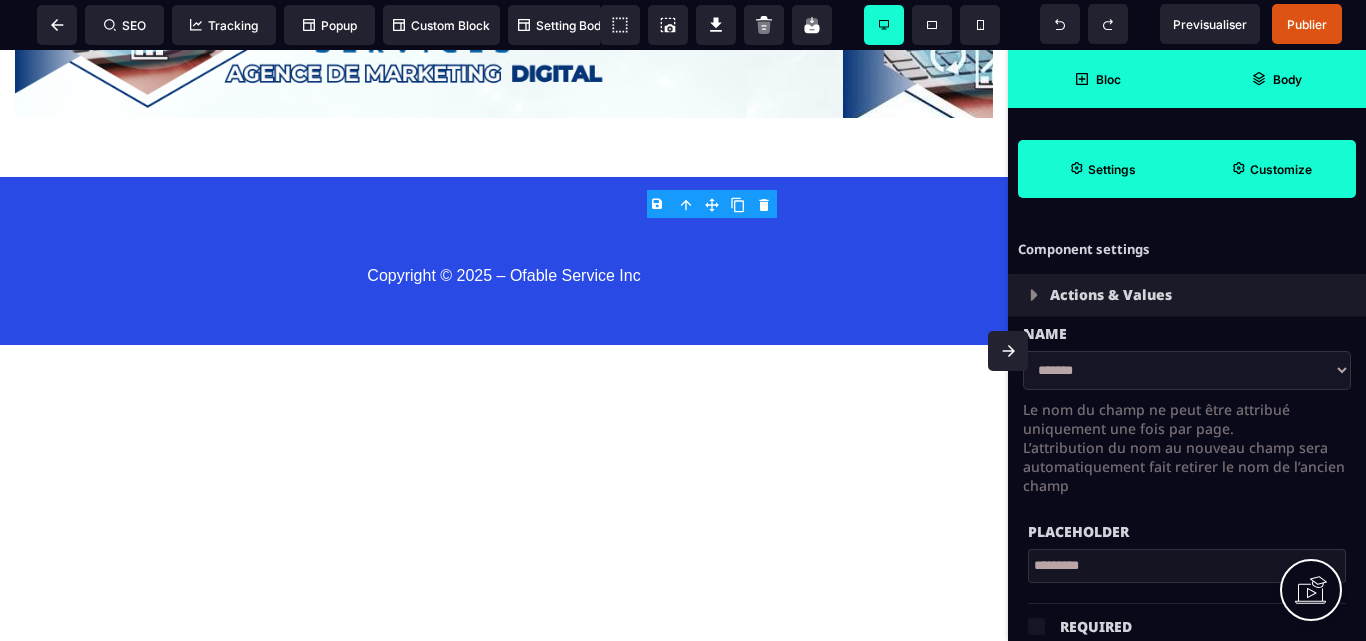 click on "*********" at bounding box center (1187, 566) 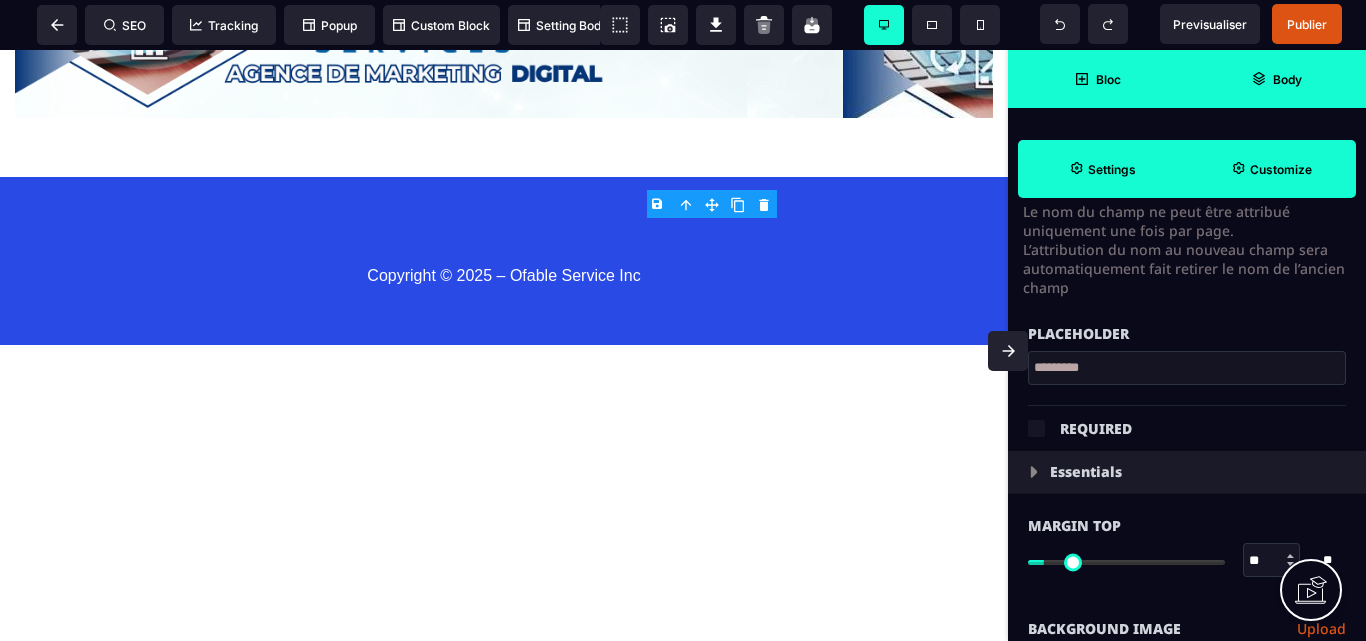 scroll, scrollTop: 200, scrollLeft: 0, axis: vertical 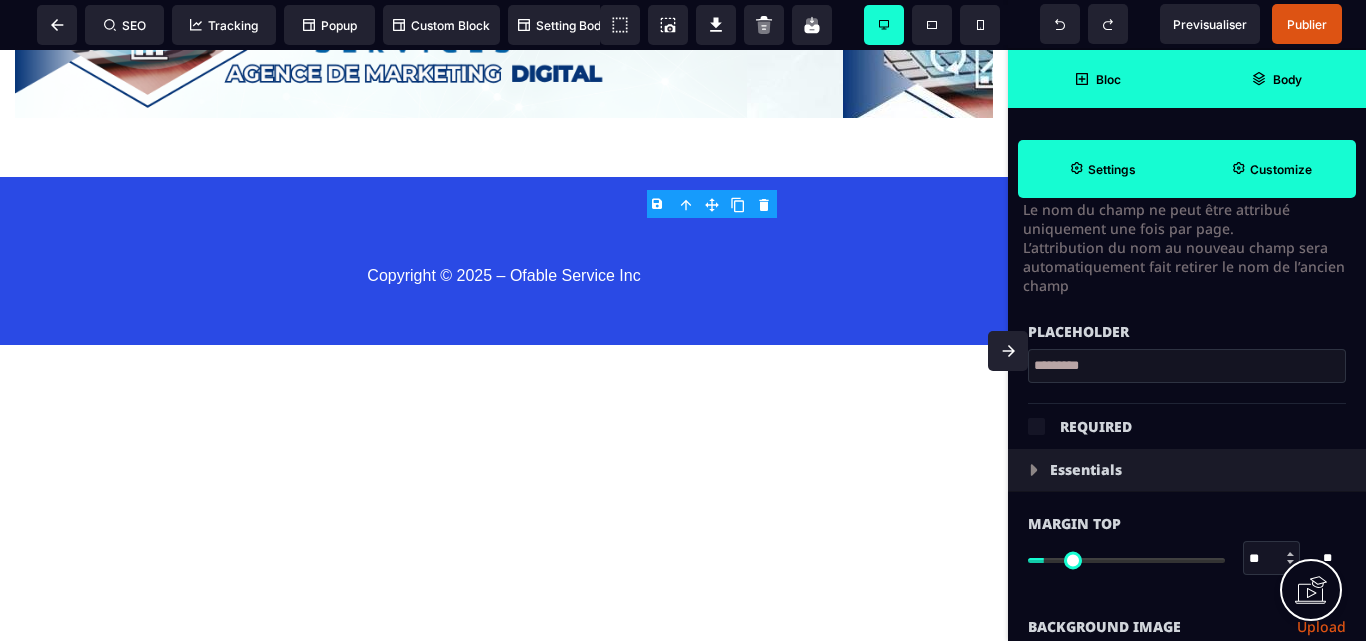 drag, startPoint x: 1169, startPoint y: 480, endPoint x: 253, endPoint y: 242, distance: 946.4143 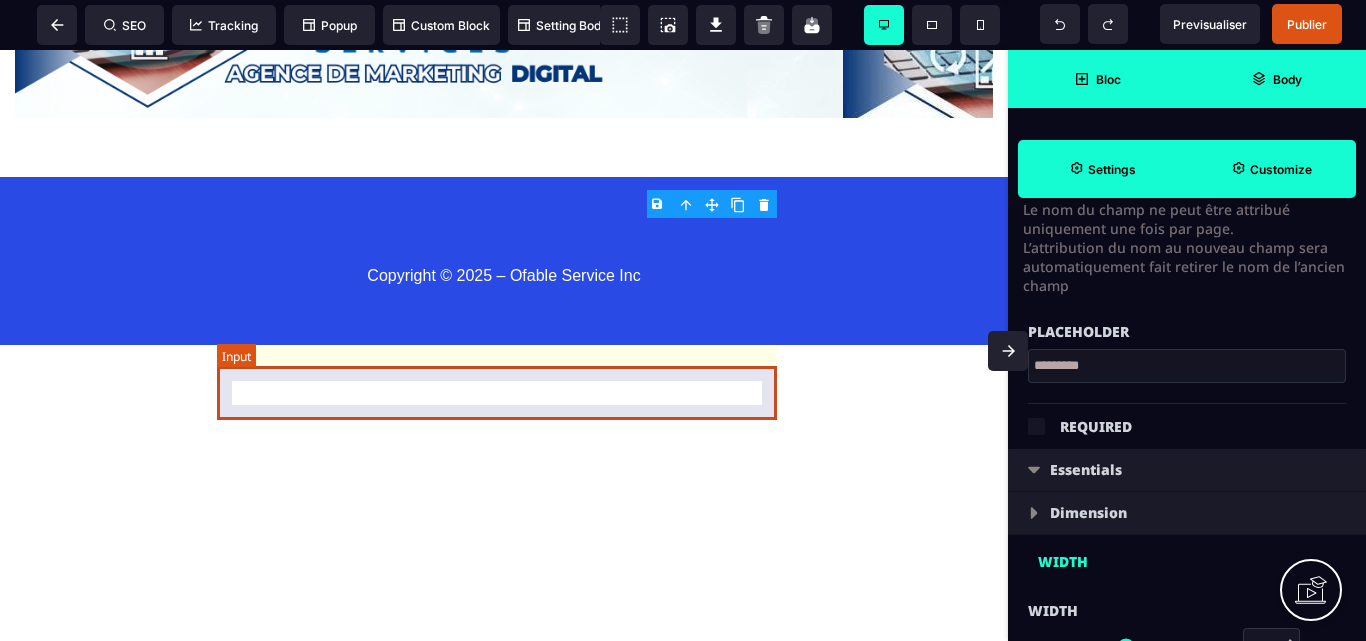 click at bounding box center [504, -514] 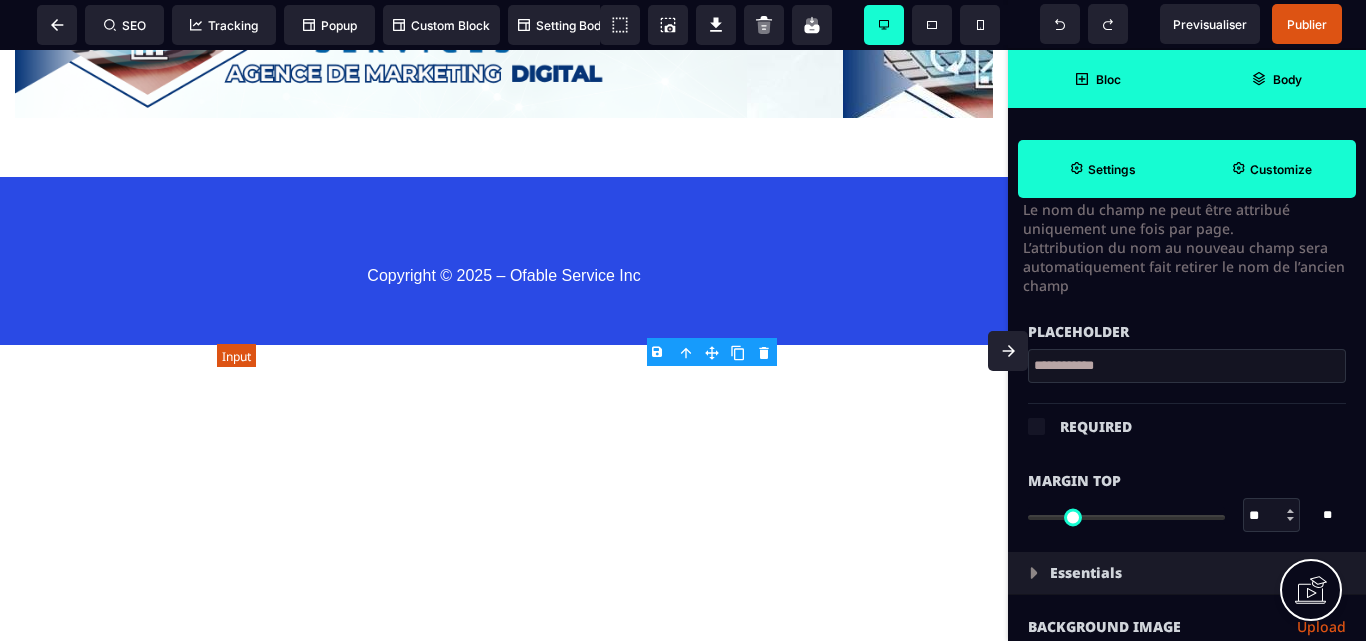 scroll, scrollTop: 0, scrollLeft: 0, axis: both 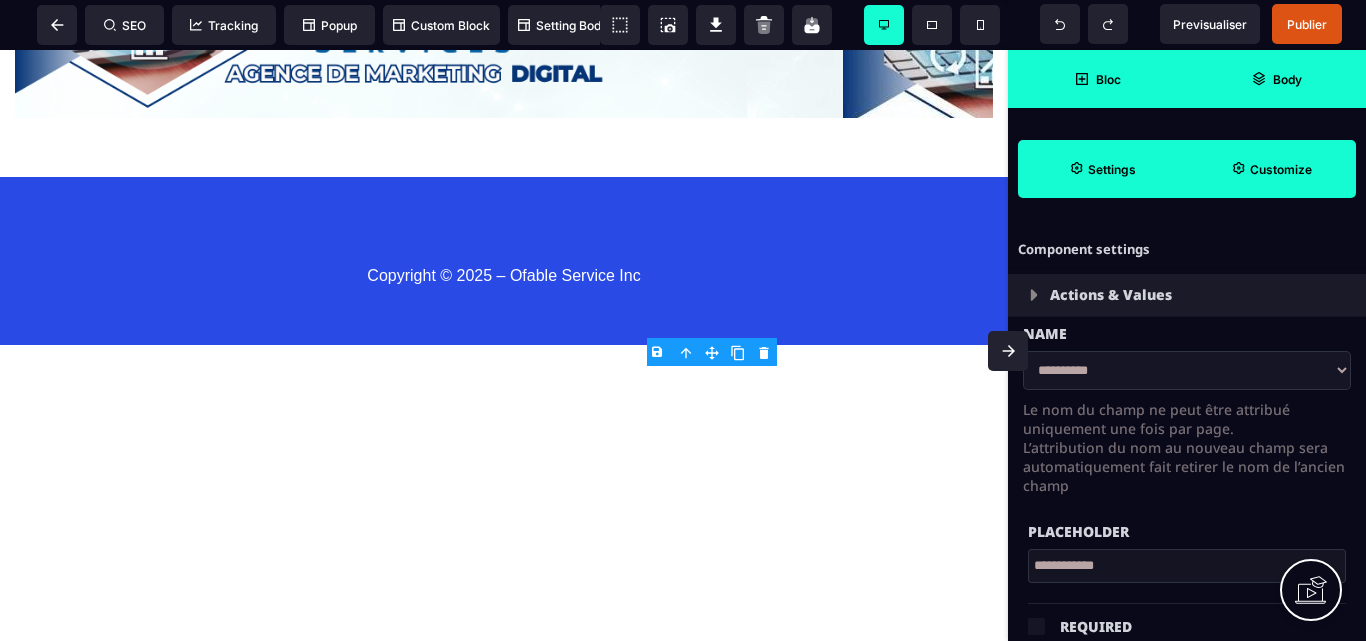 click on "**********" at bounding box center [1187, 370] 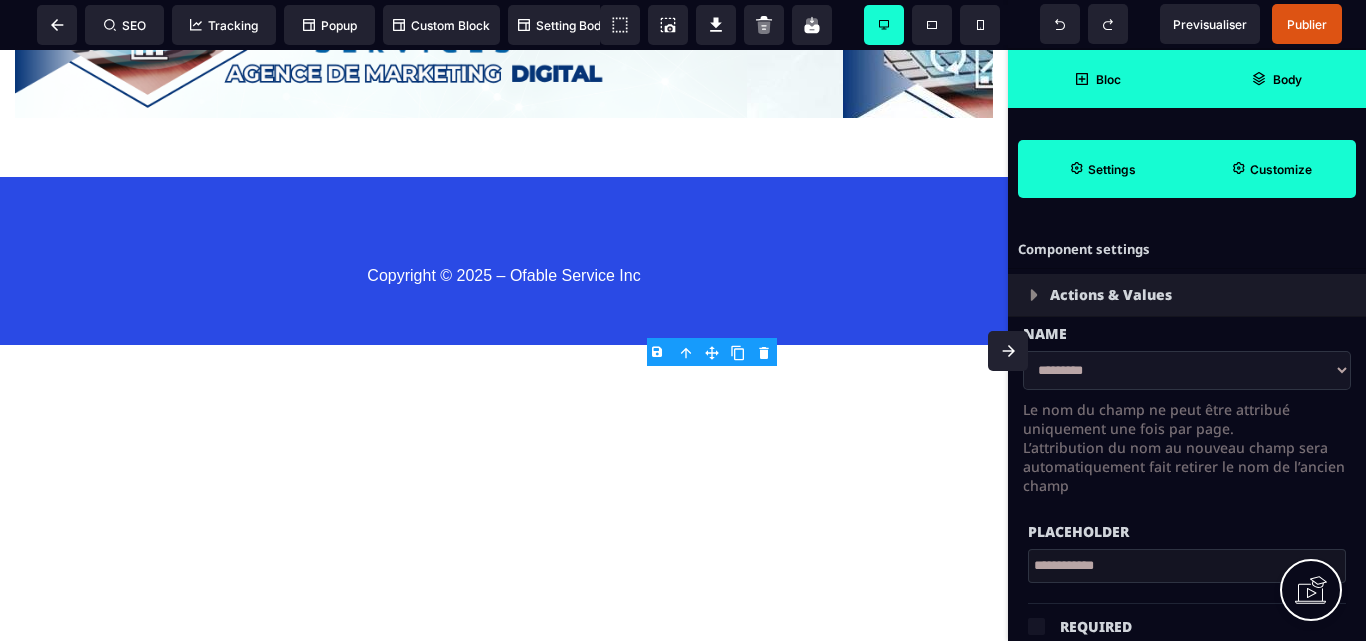 click on "**********" at bounding box center (1187, 370) 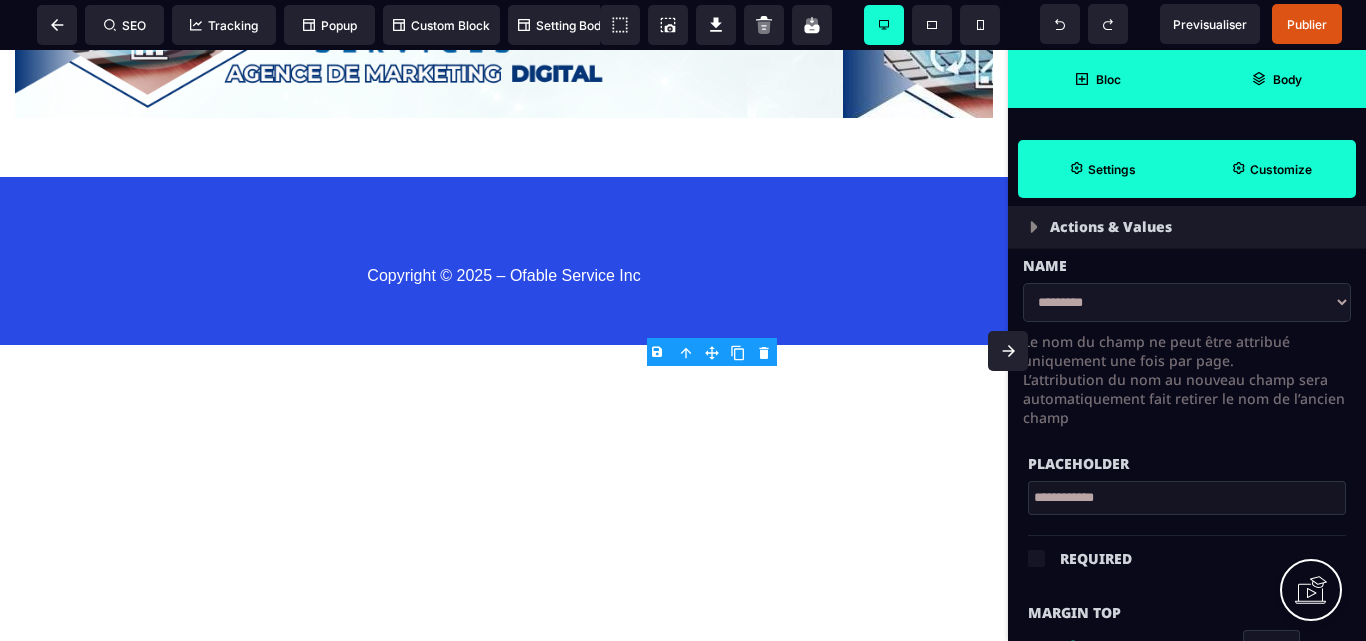 scroll, scrollTop: 100, scrollLeft: 0, axis: vertical 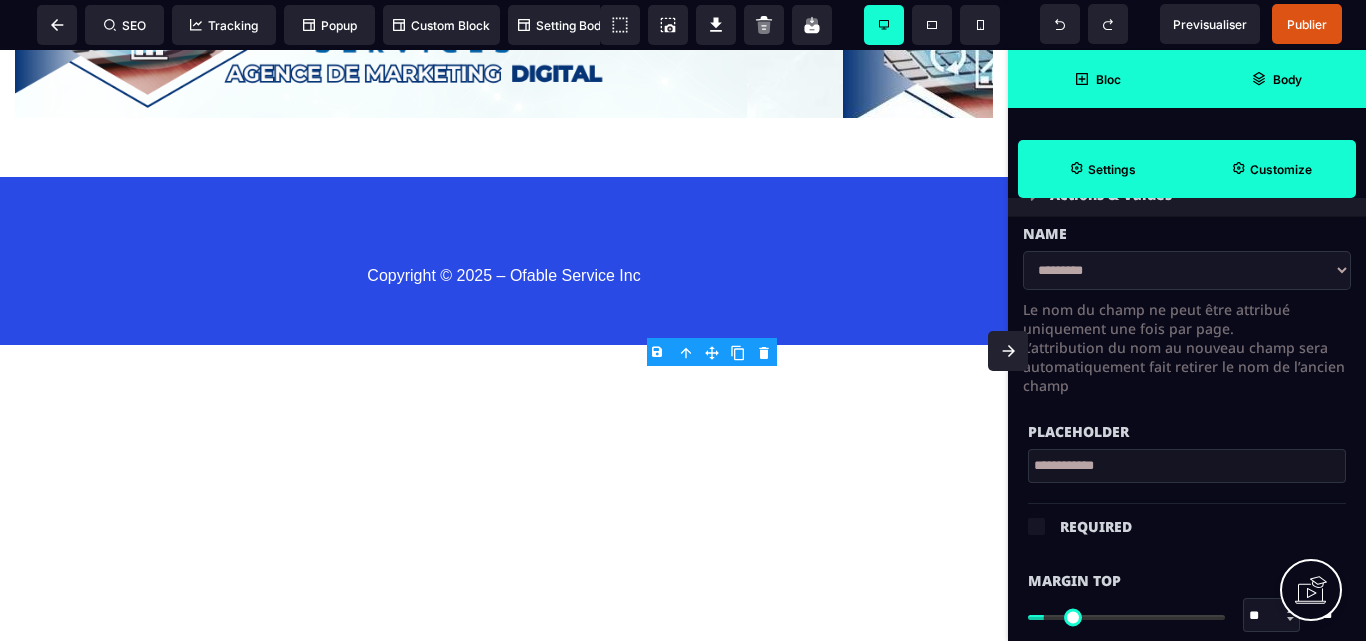 click on "**********" at bounding box center (1187, 466) 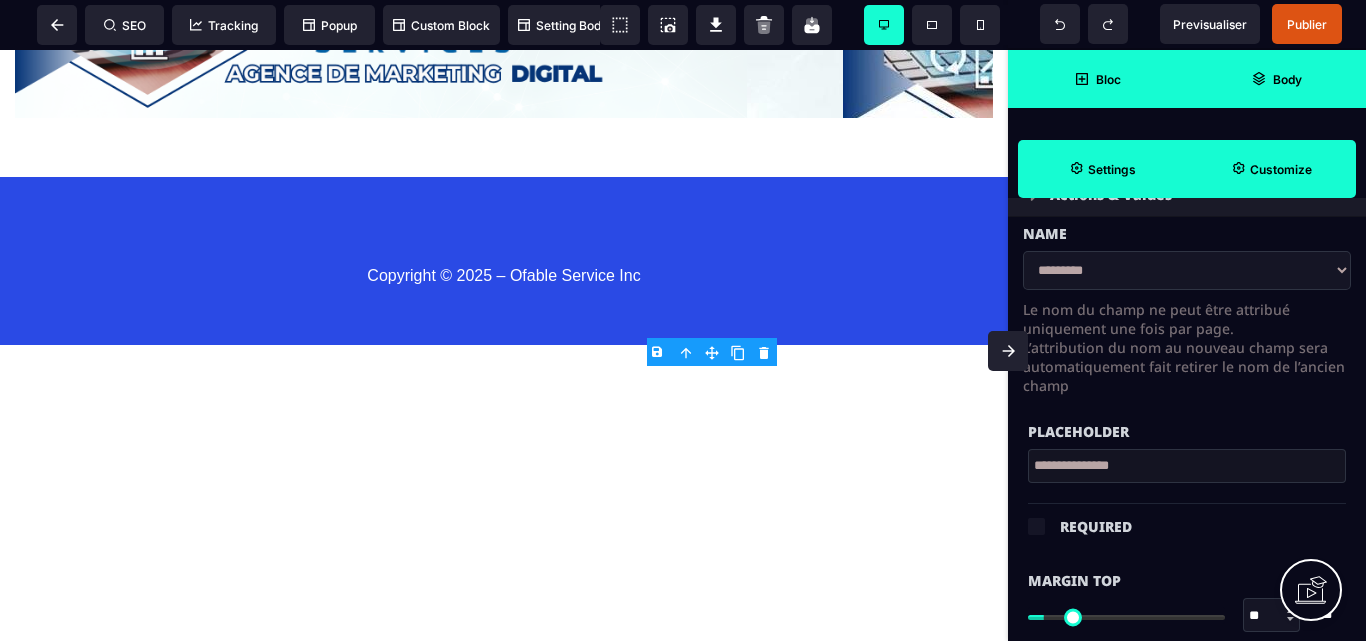 click on "B I U S
A *******
Input
SEO
Tracking
Popup" at bounding box center [683, 320] 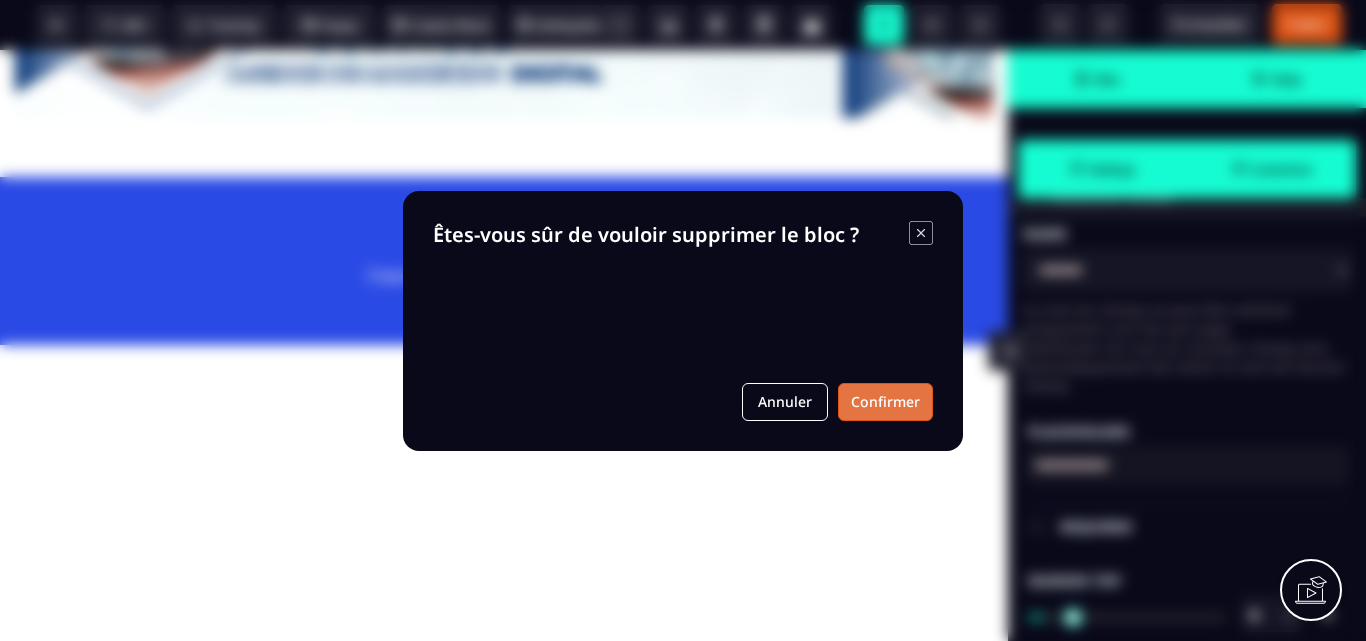 click on "Confirmer" at bounding box center (885, 402) 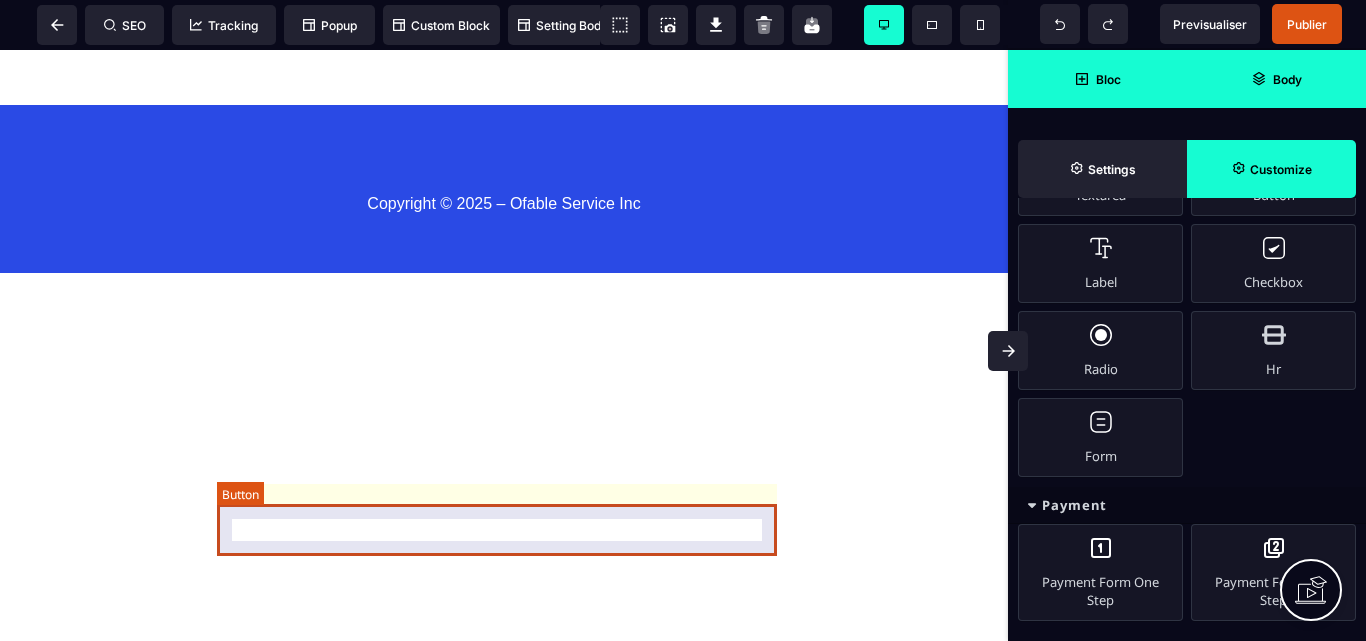 click on "ENVOYER LA DEMANDE" at bounding box center [504, -381] 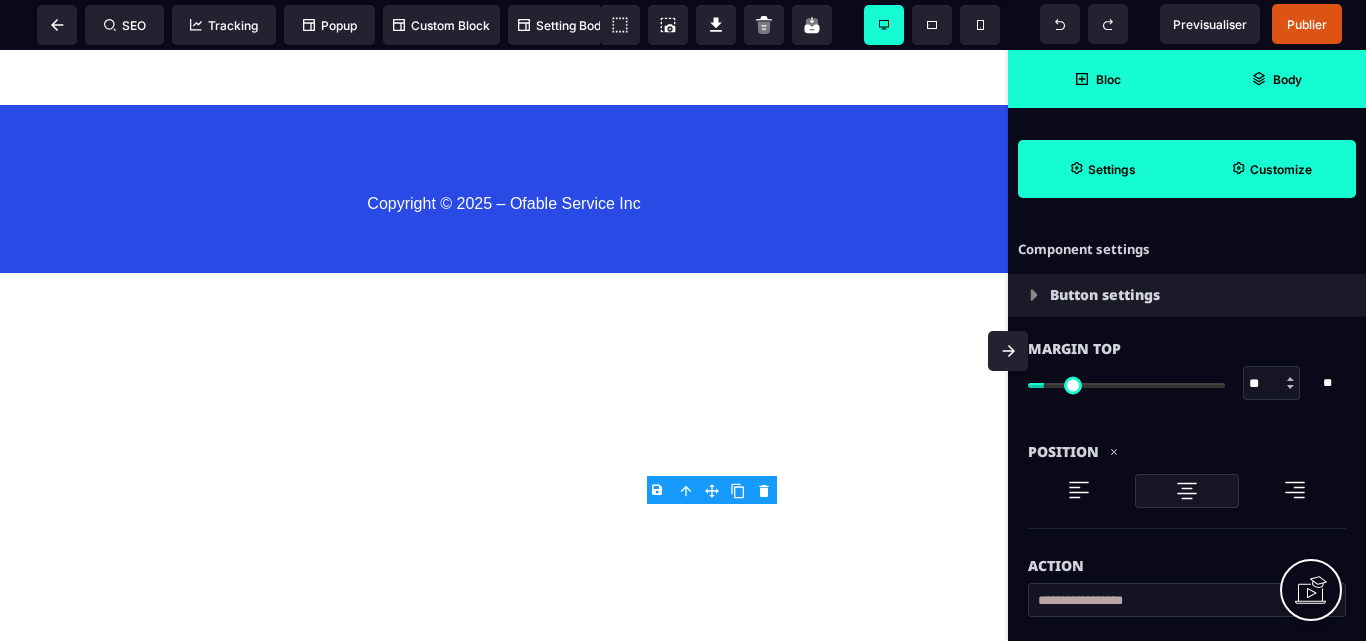 scroll, scrollTop: 400, scrollLeft: 0, axis: vertical 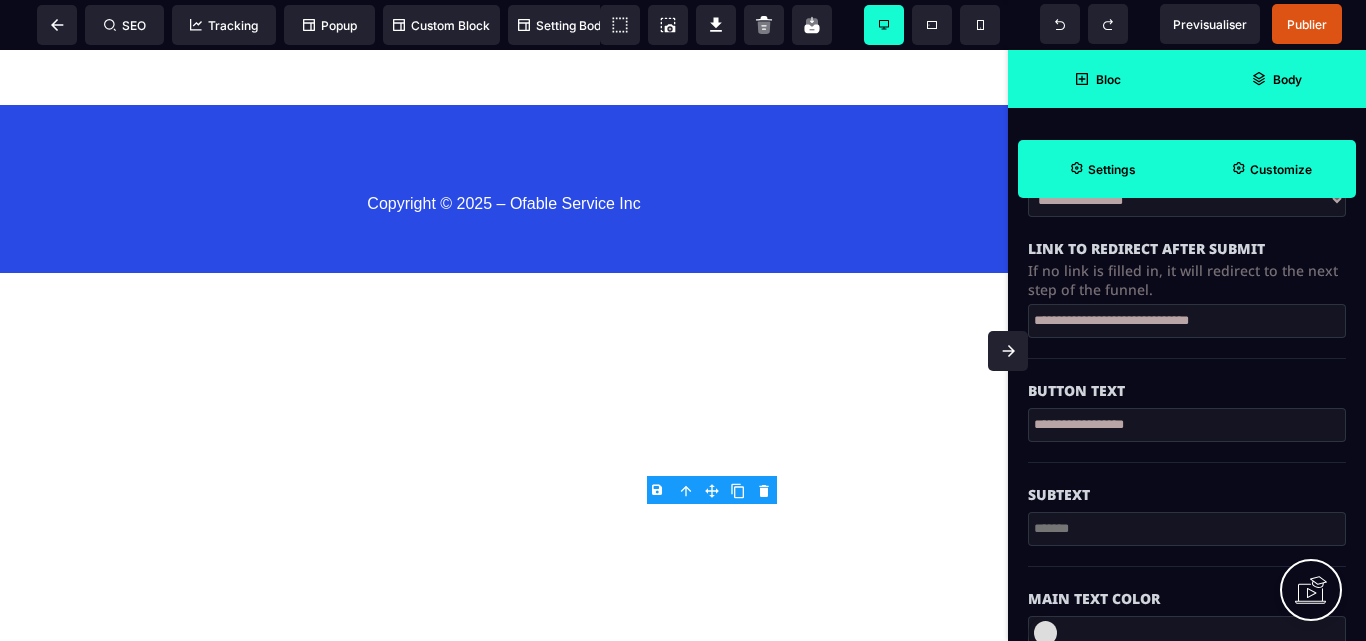 drag, startPoint x: 1201, startPoint y: 434, endPoint x: 1030, endPoint y: 429, distance: 171.07309 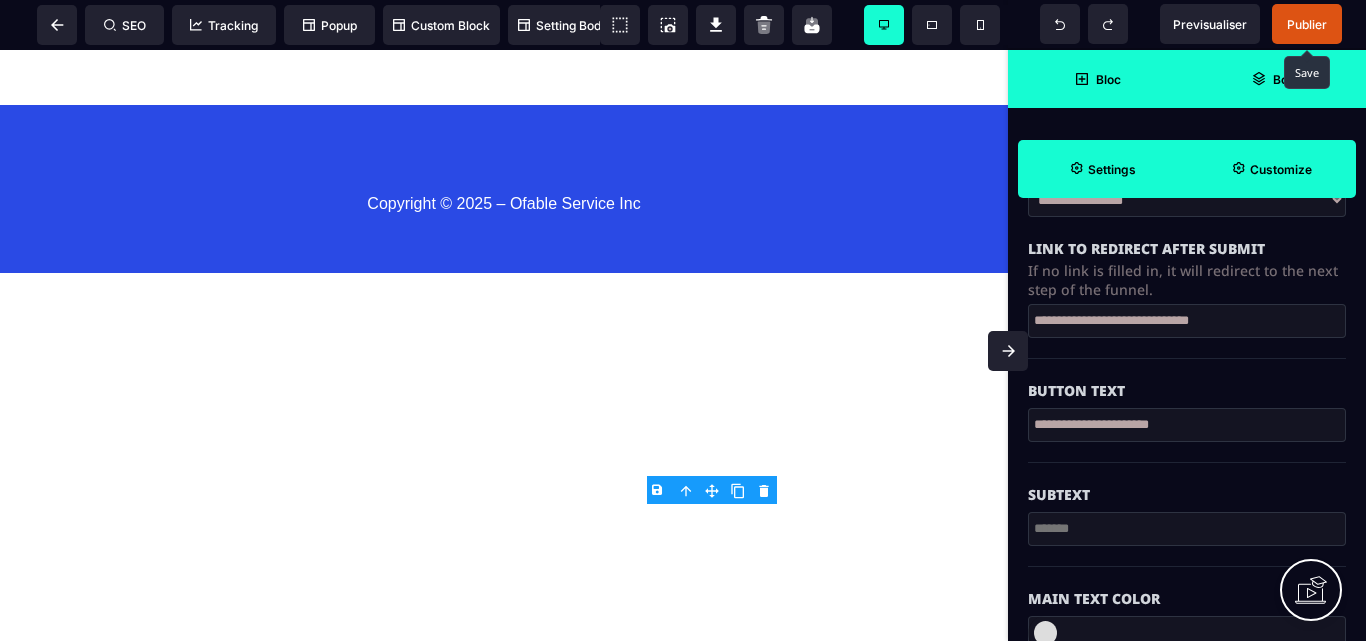 click on "Publier" at bounding box center (1307, 24) 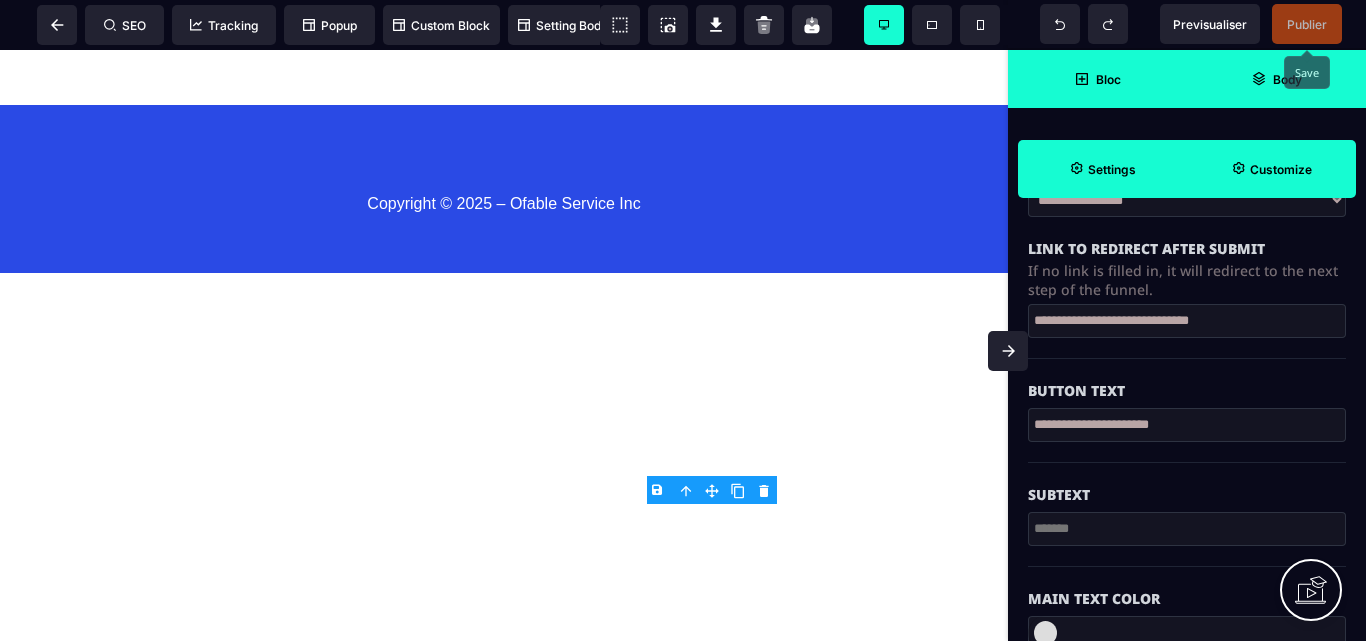 click at bounding box center [1187, 529] 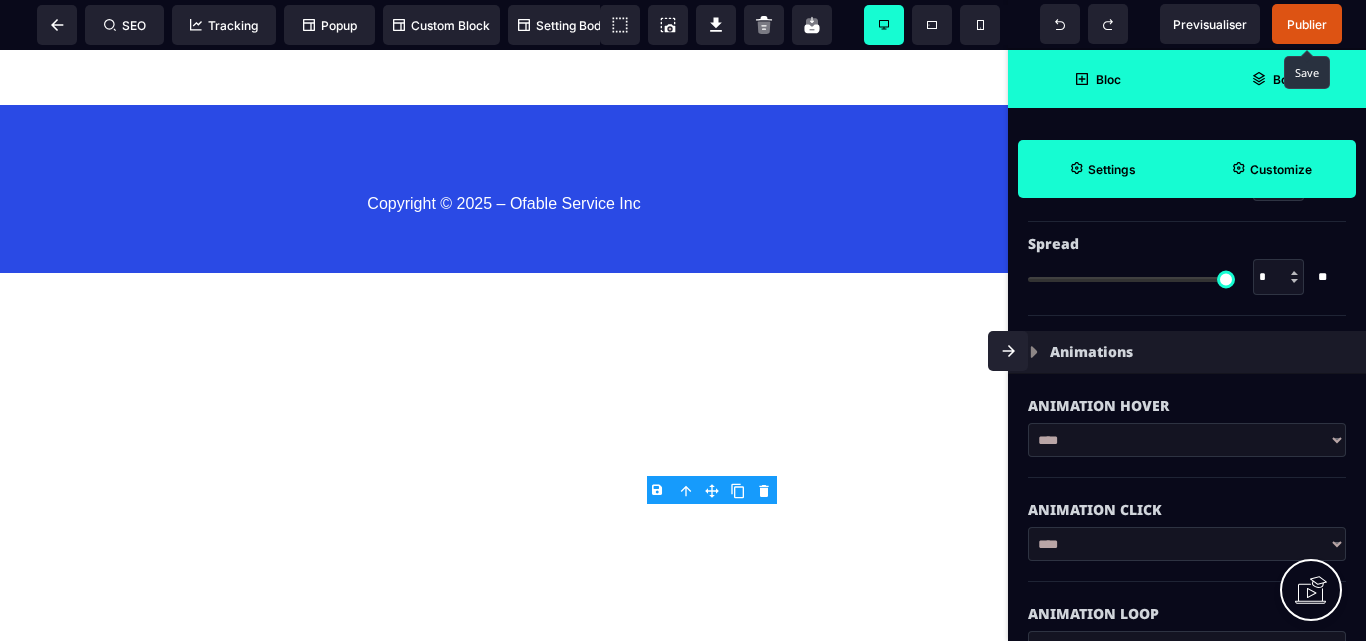 scroll, scrollTop: 3765, scrollLeft: 0, axis: vertical 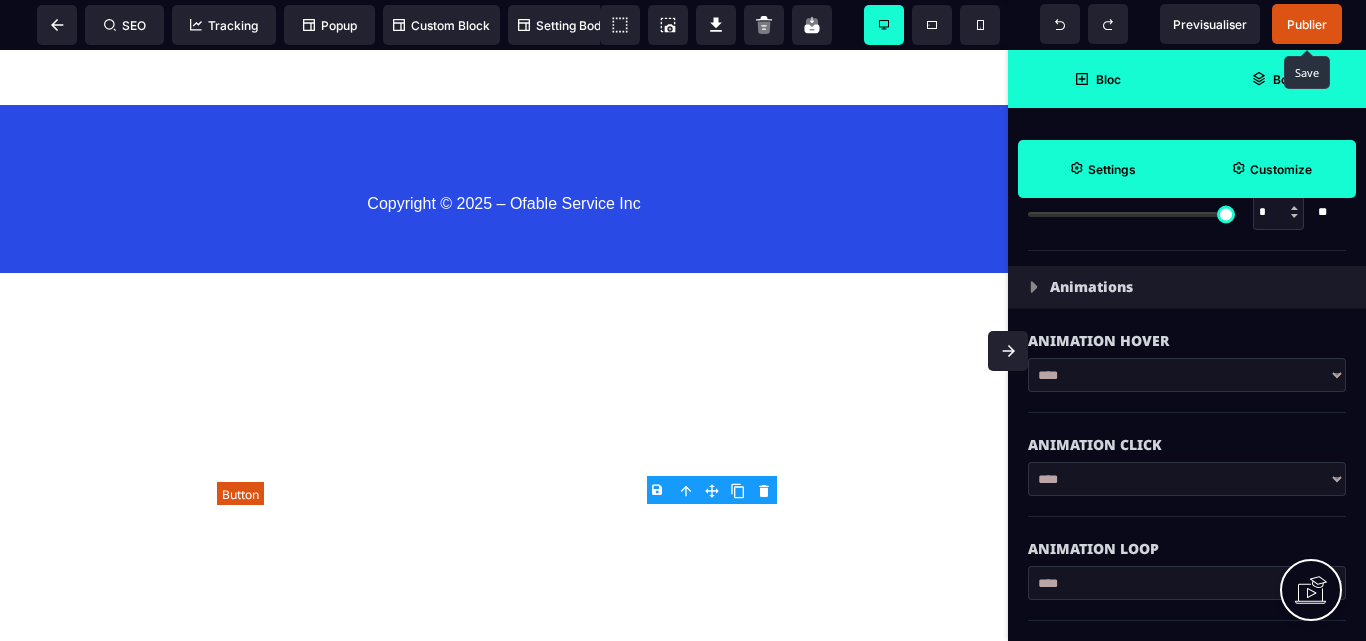 click on "Je m’inscris maintenant" at bounding box center [504, -381] 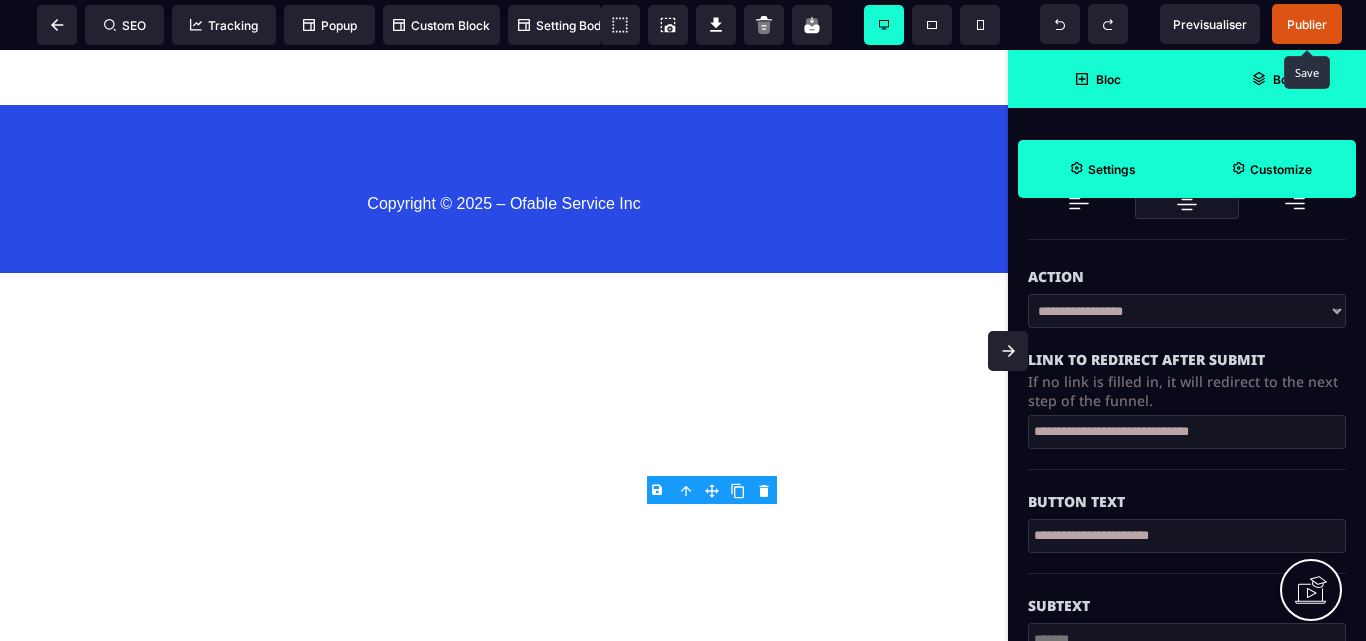 scroll, scrollTop: 300, scrollLeft: 0, axis: vertical 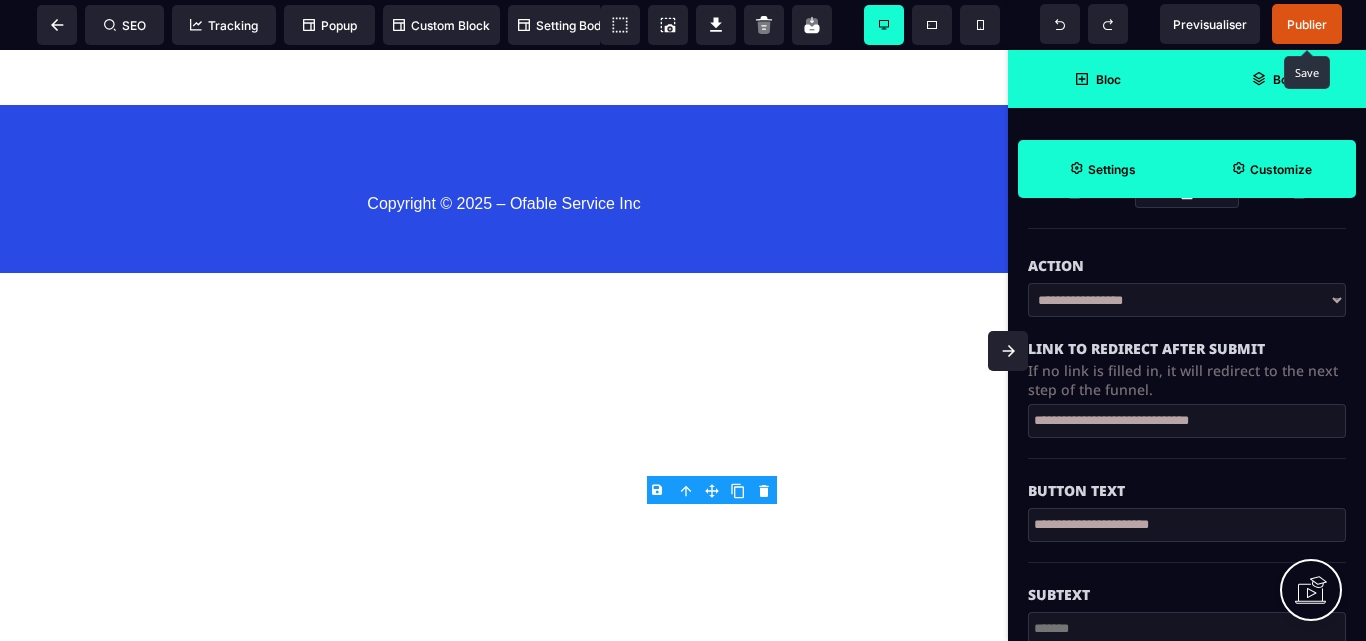 click on "**********" at bounding box center [1187, 300] 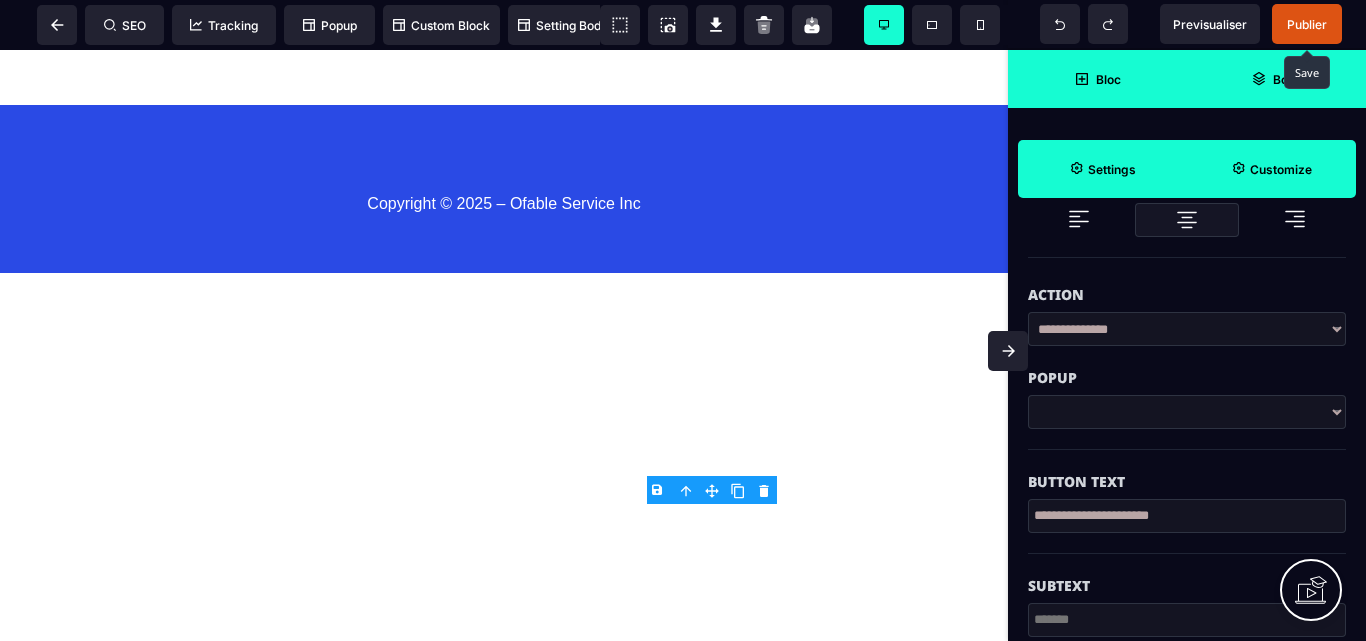 scroll, scrollTop: 300, scrollLeft: 0, axis: vertical 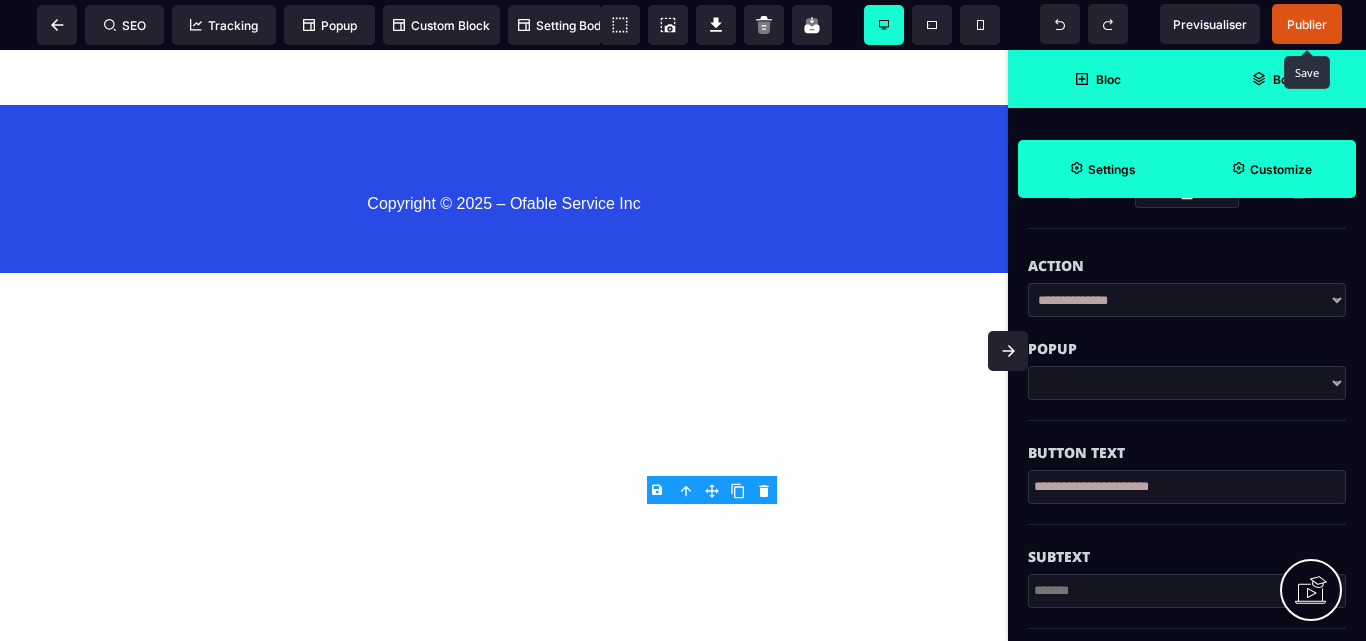 click at bounding box center (1187, 383) 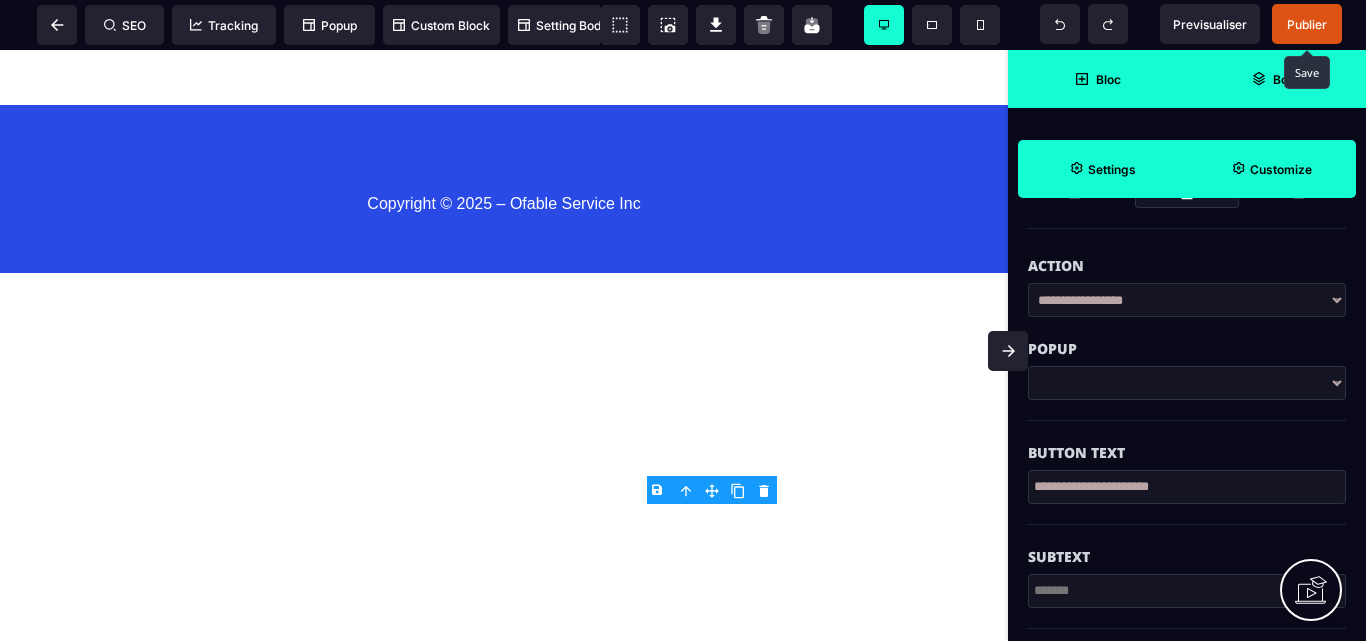 click on "**********" at bounding box center (1187, 300) 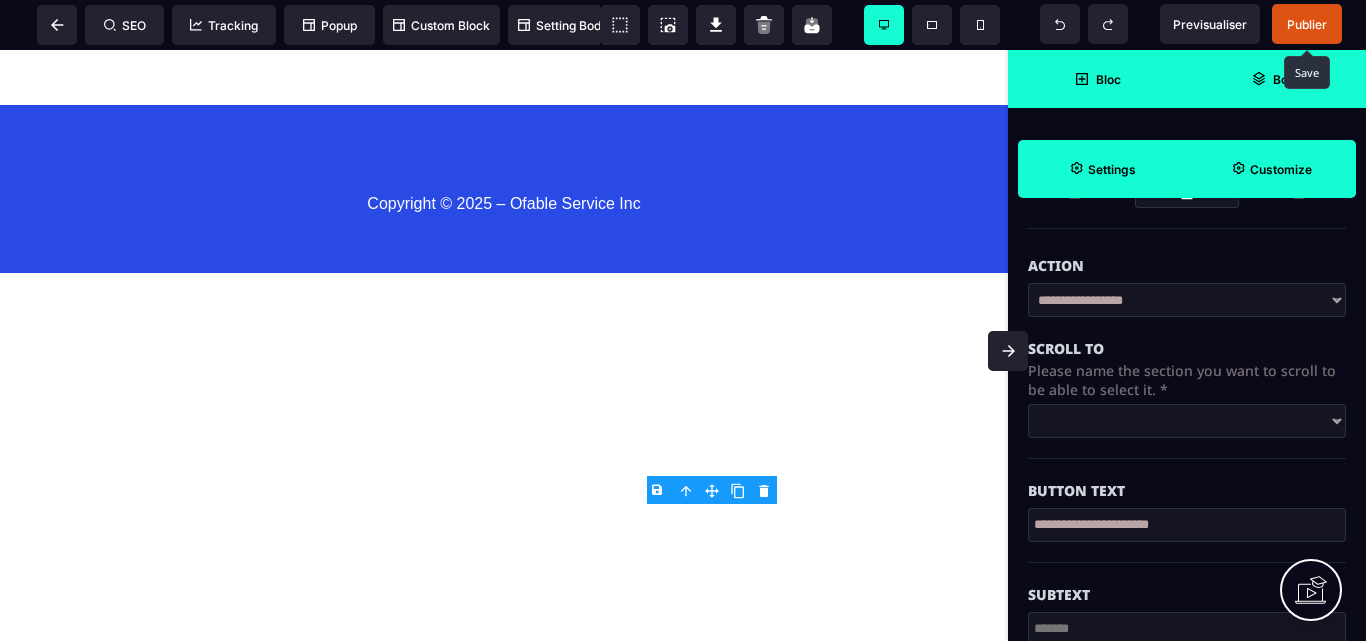 click on "**********" at bounding box center (1187, 421) 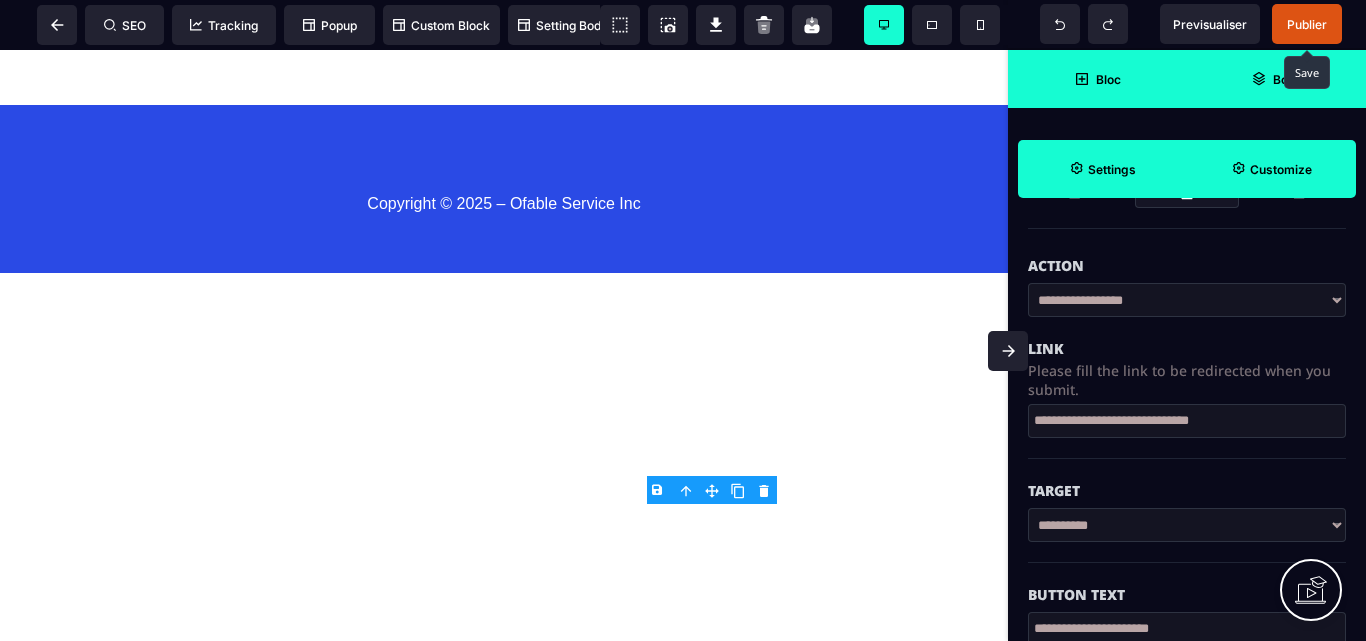 click on "**********" at bounding box center [1187, 421] 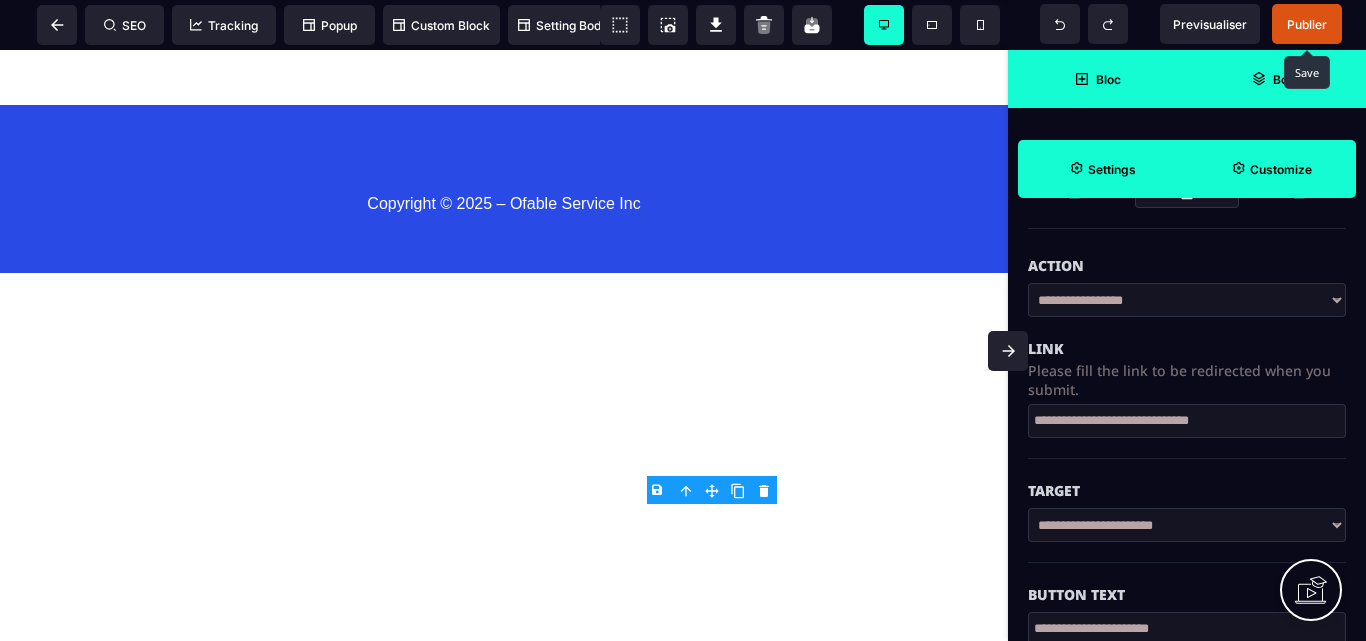 click on "**********" at bounding box center [1187, 525] 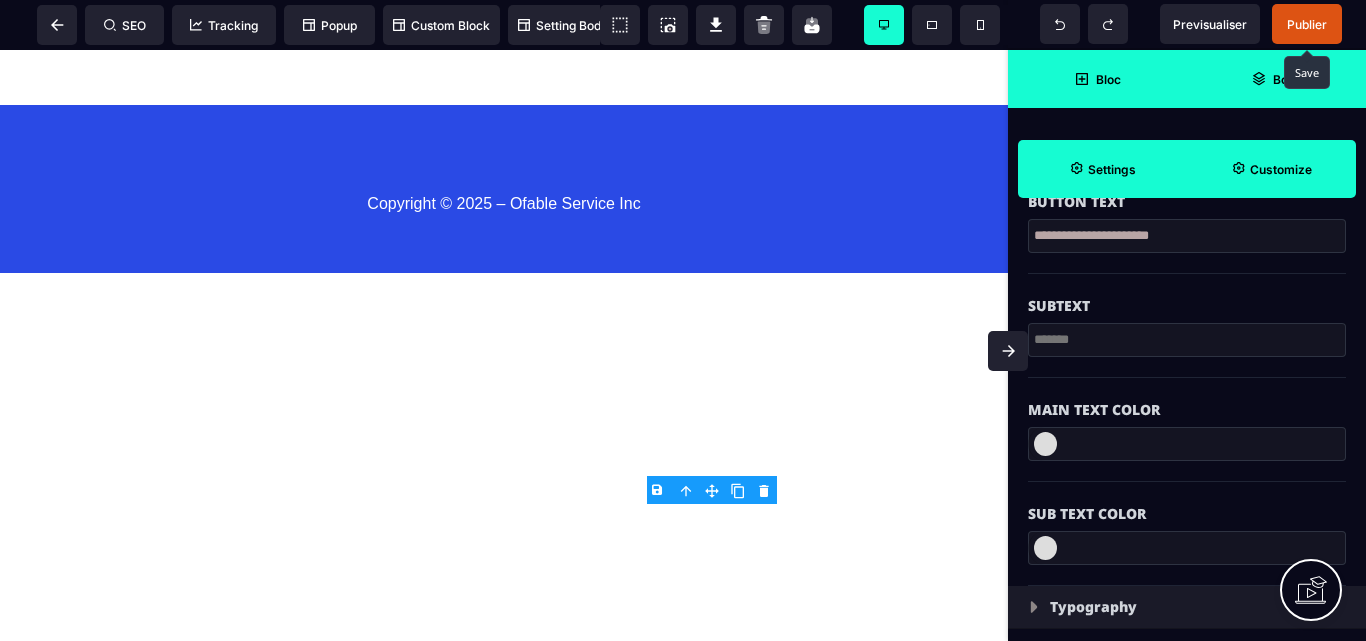 scroll, scrollTop: 700, scrollLeft: 0, axis: vertical 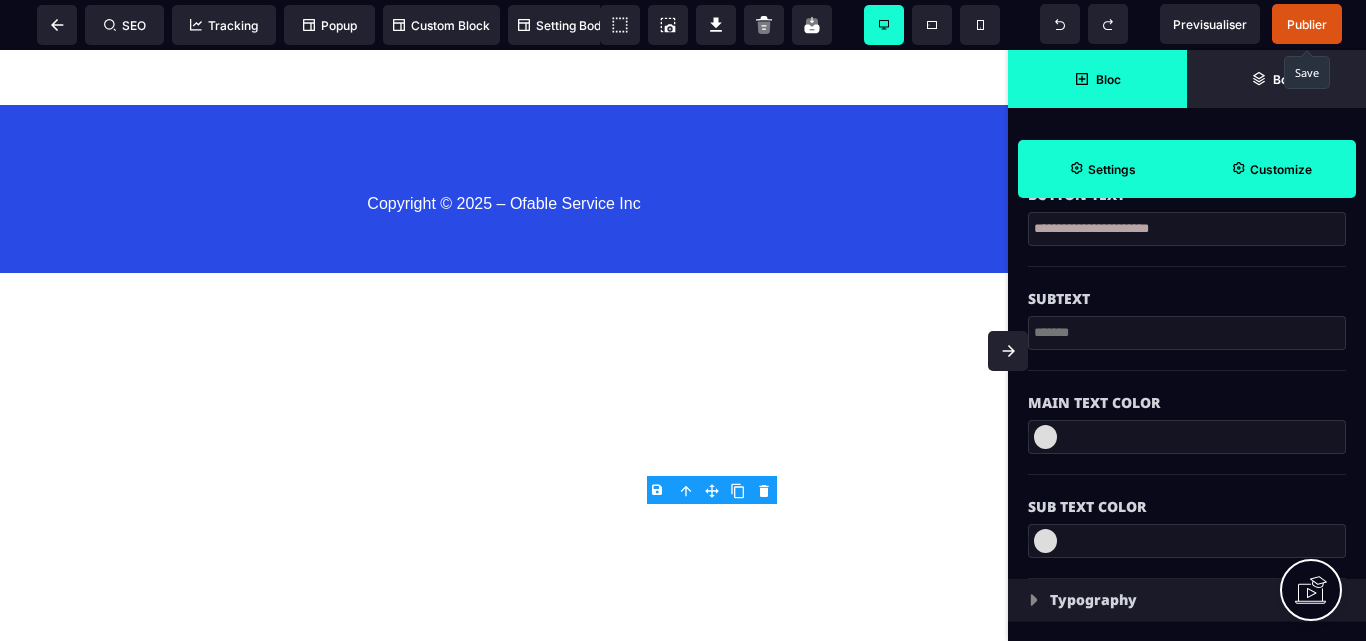 click on "Publier" at bounding box center [1307, 24] 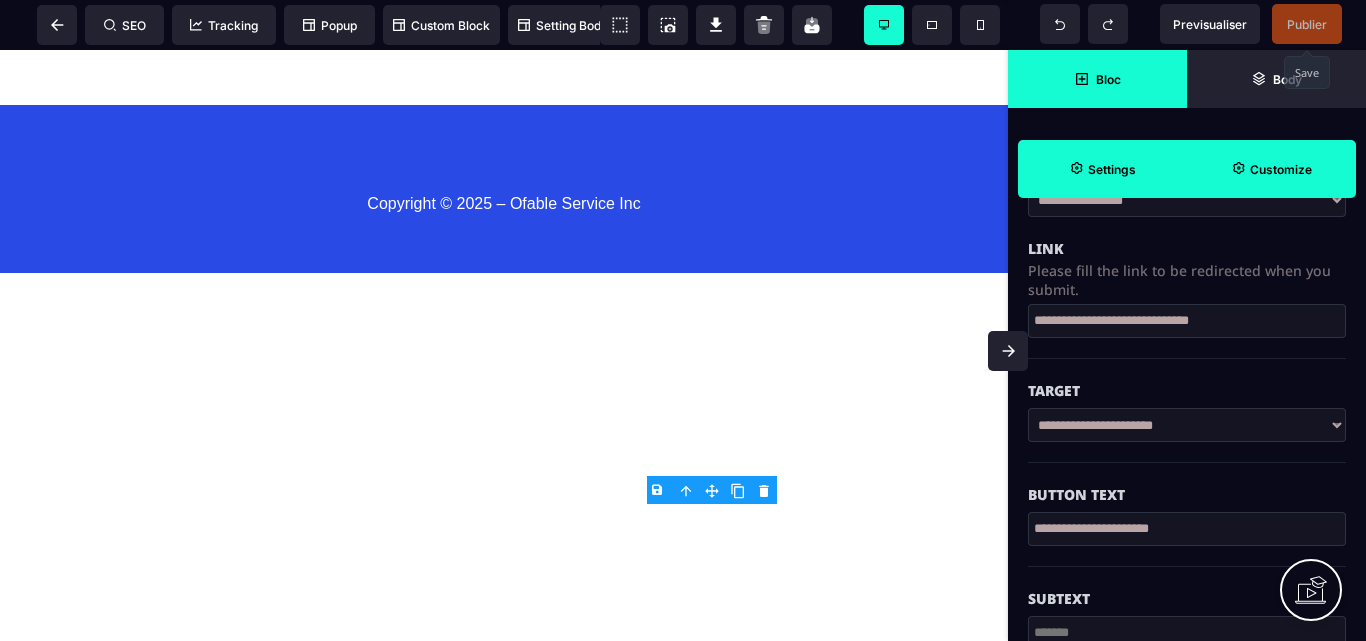 scroll, scrollTop: 300, scrollLeft: 0, axis: vertical 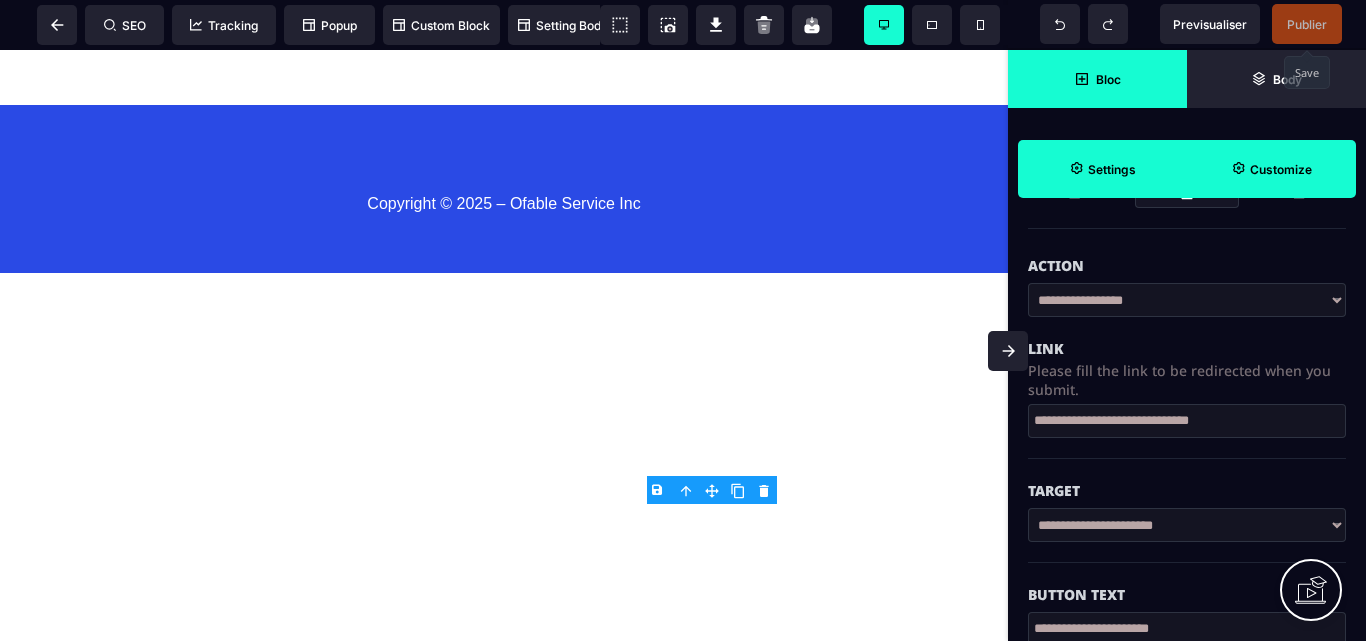 click on "**********" at bounding box center [1187, 300] 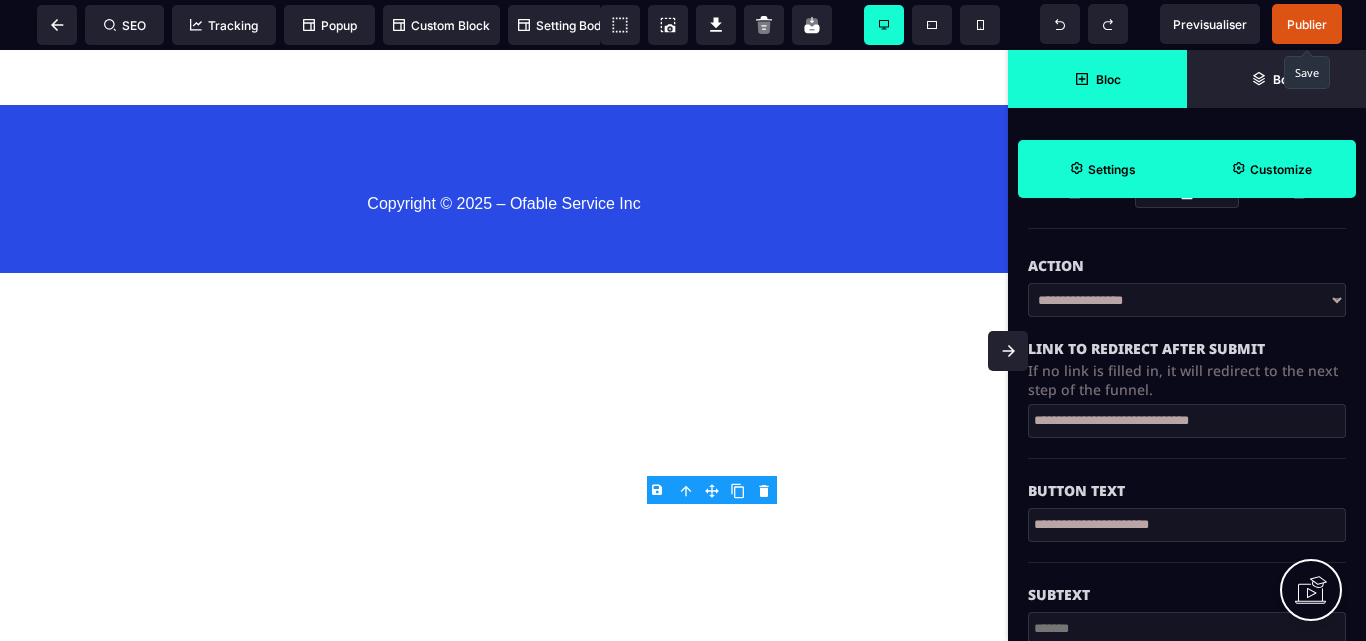 drag, startPoint x: 1264, startPoint y: 420, endPoint x: 1024, endPoint y: 434, distance: 240.40799 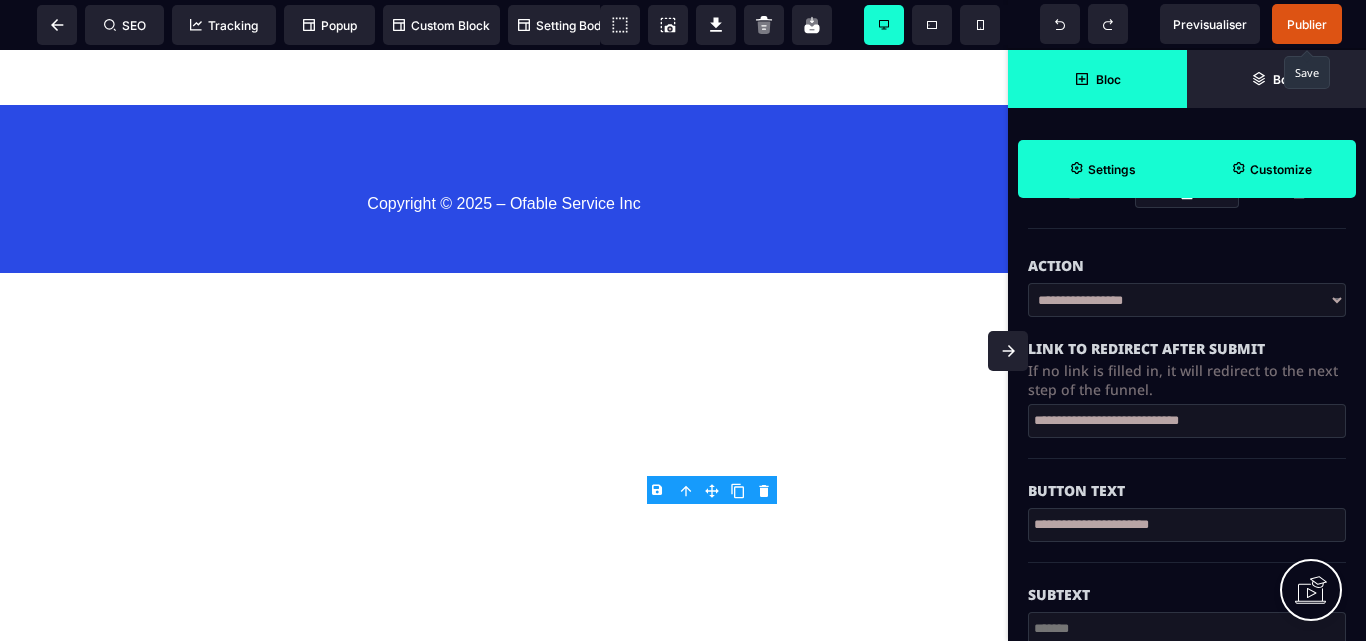 click on "Publier" at bounding box center (1307, 24) 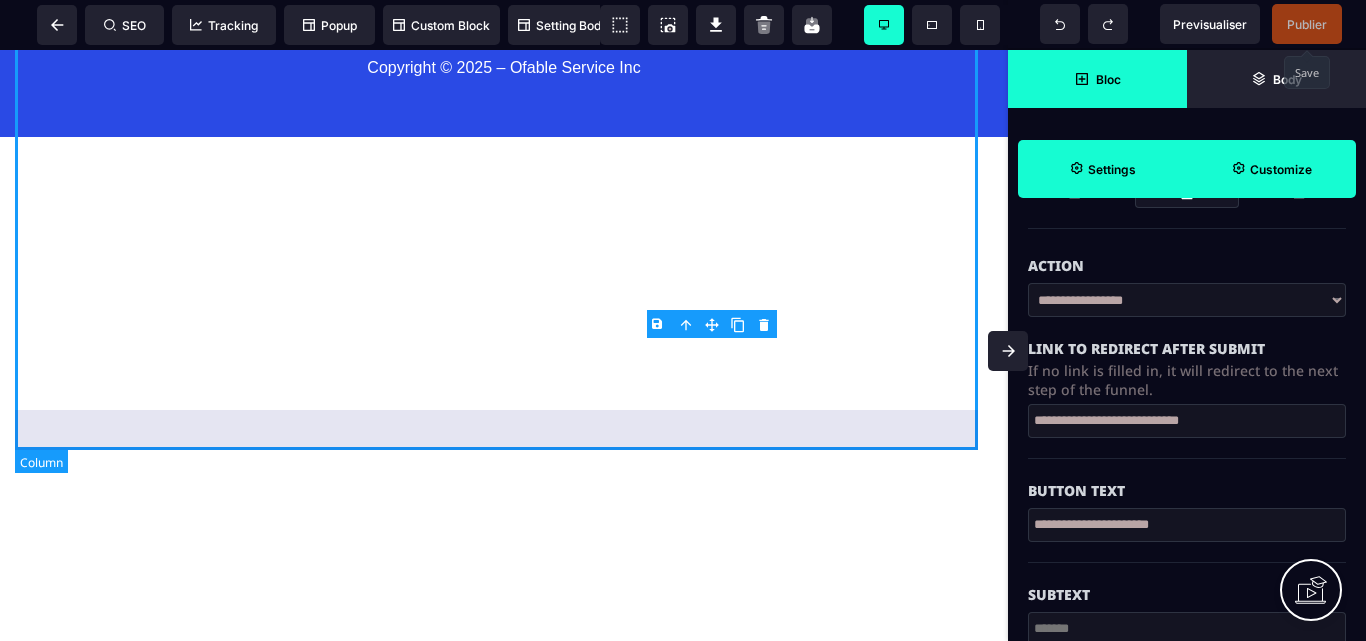 scroll, scrollTop: 19013, scrollLeft: 0, axis: vertical 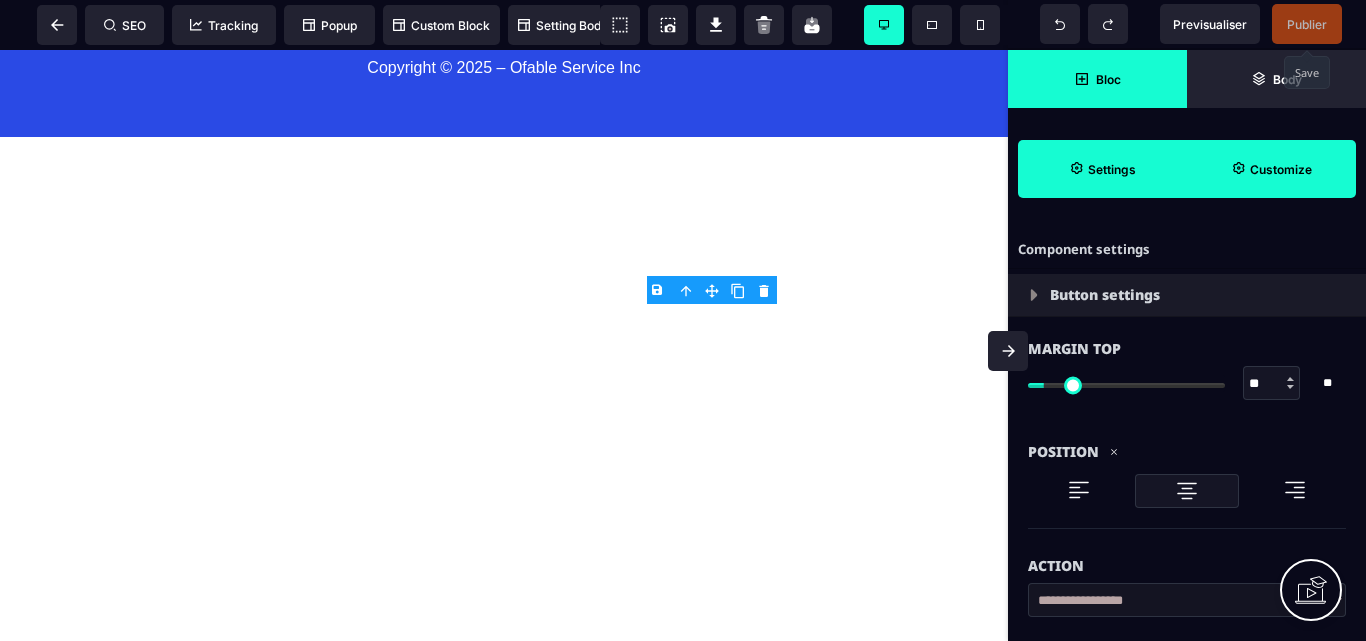 click 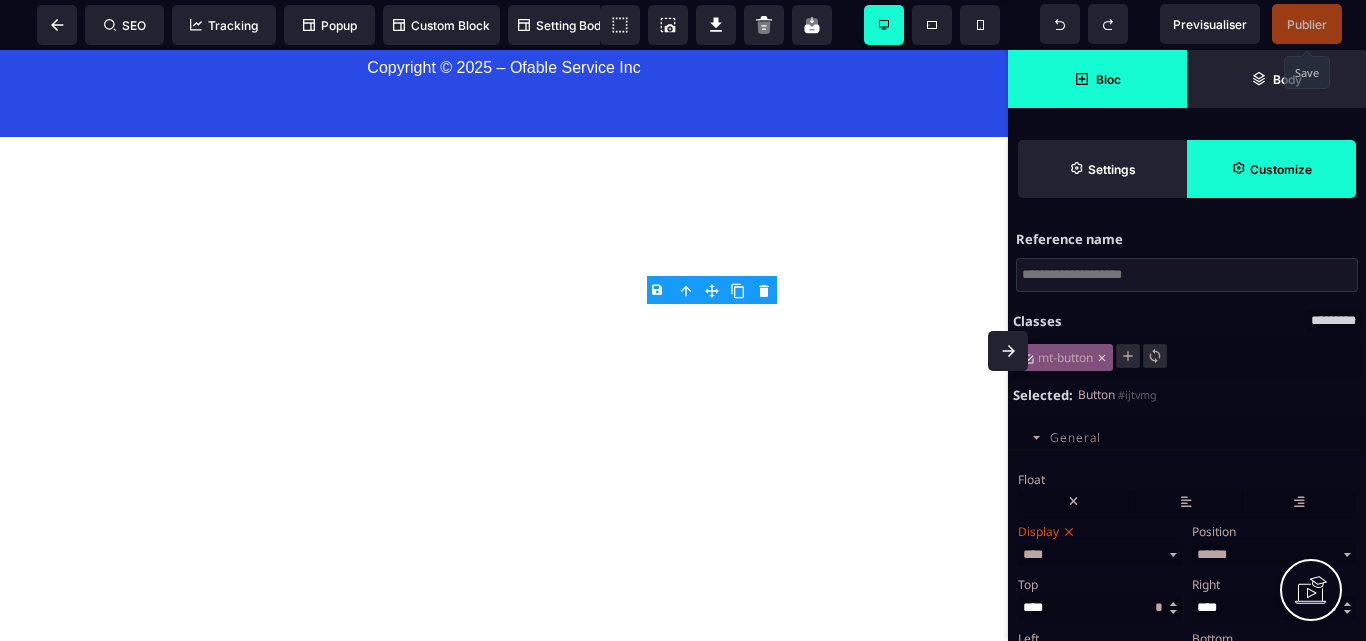 click at bounding box center (1187, 275) 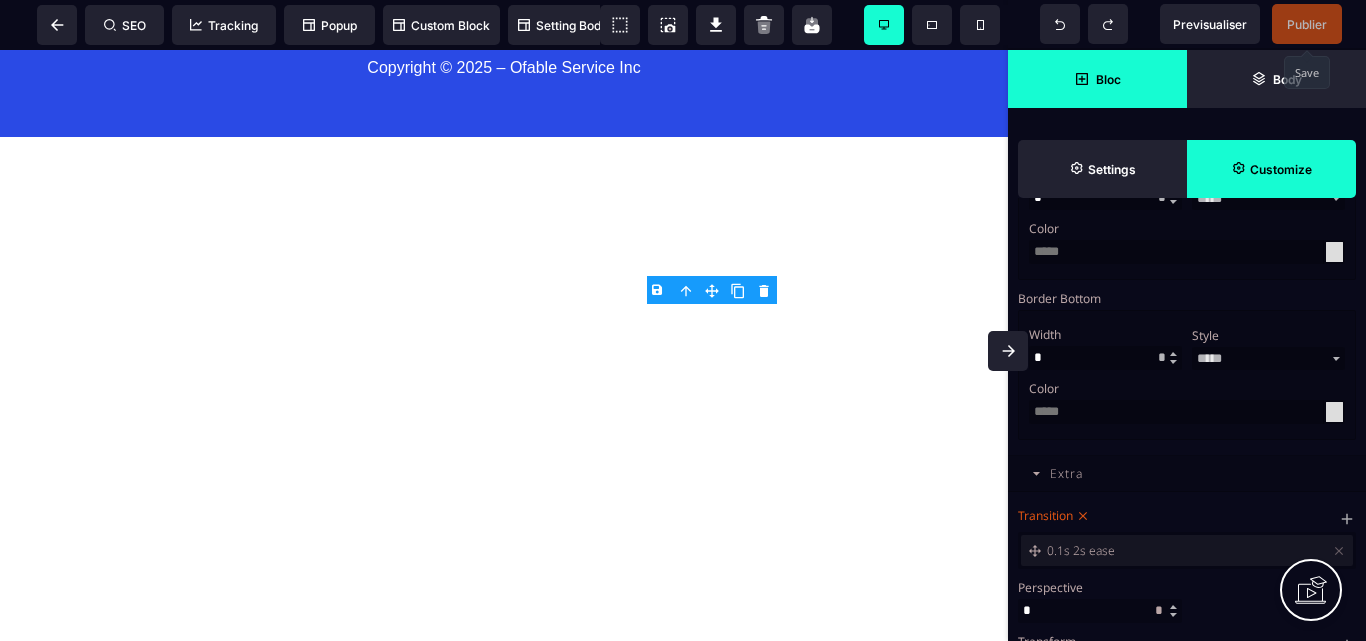 scroll, scrollTop: 1461, scrollLeft: 0, axis: vertical 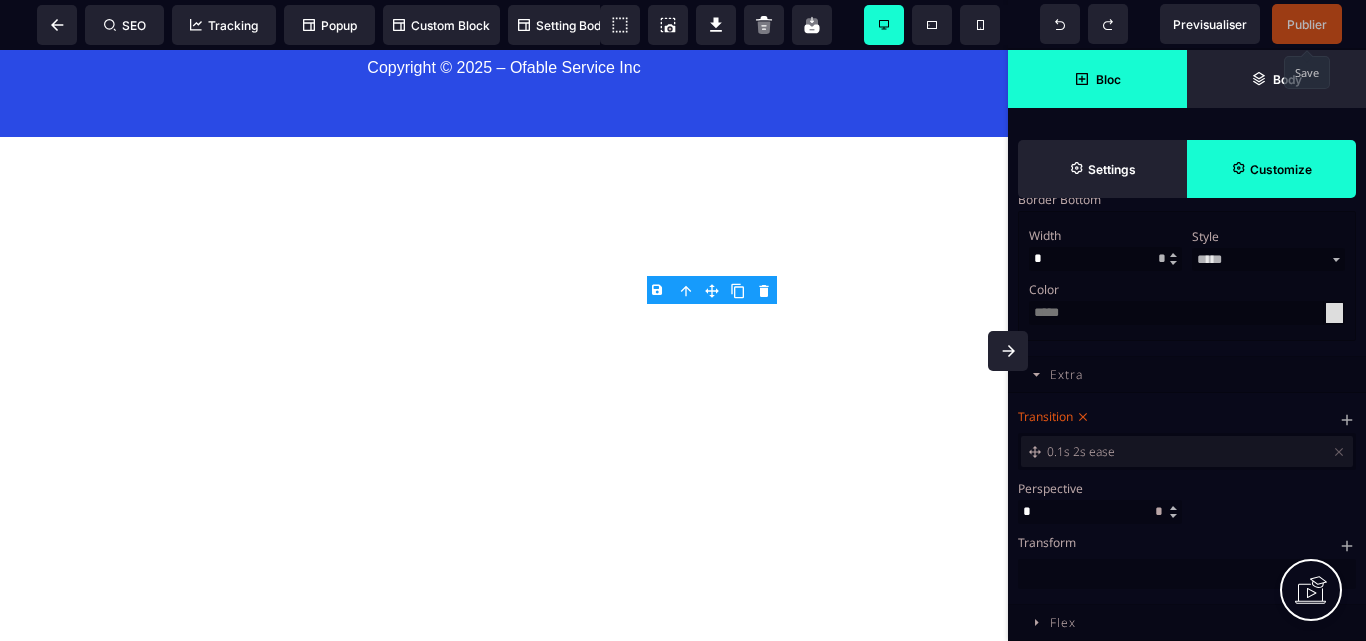 click 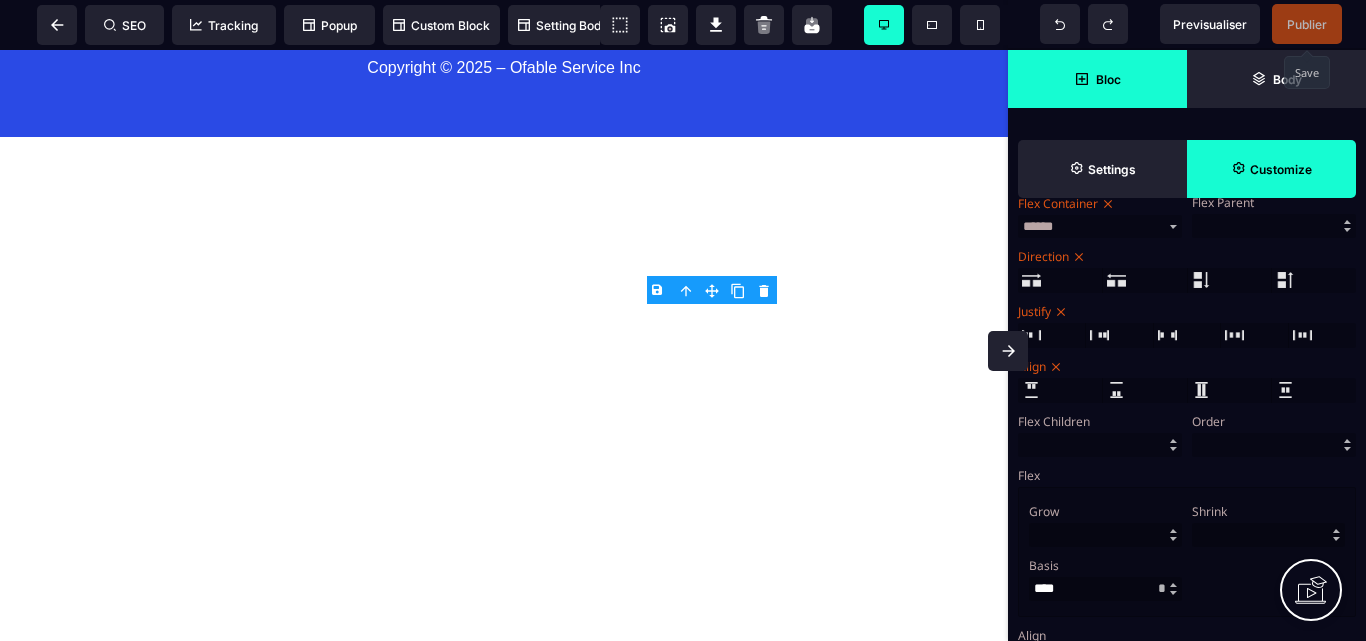scroll, scrollTop: 1843, scrollLeft: 0, axis: vertical 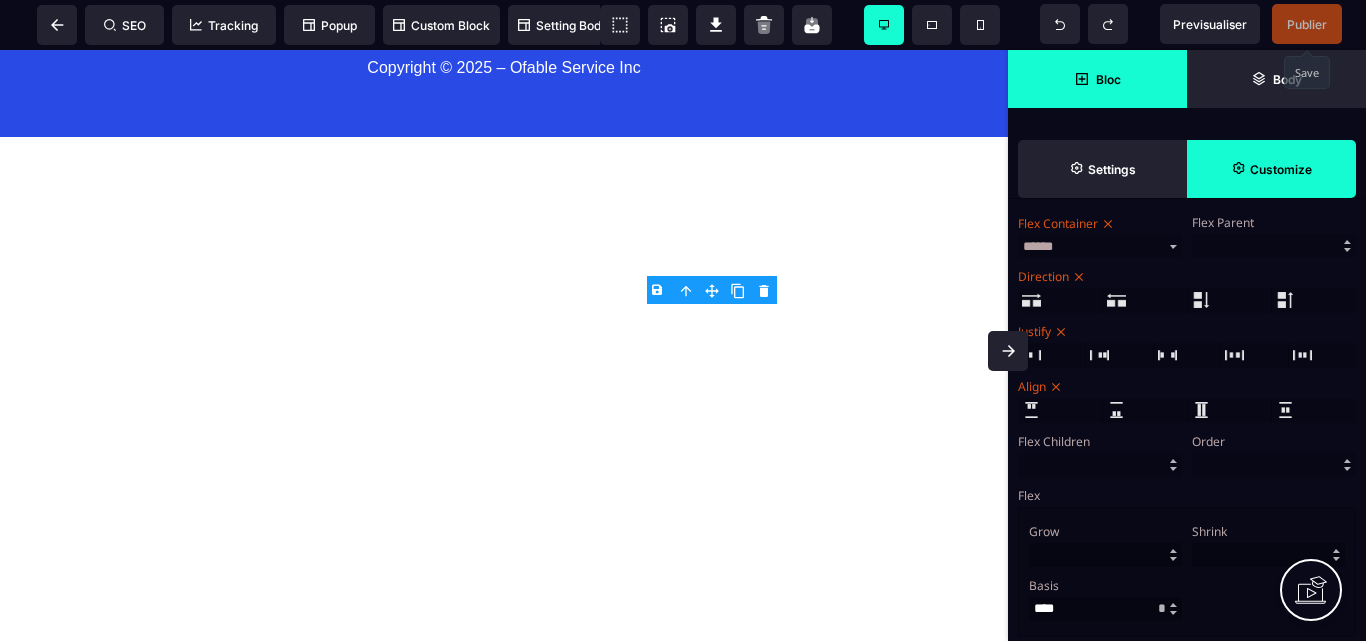click on "******* ******" at bounding box center (1100, 246) 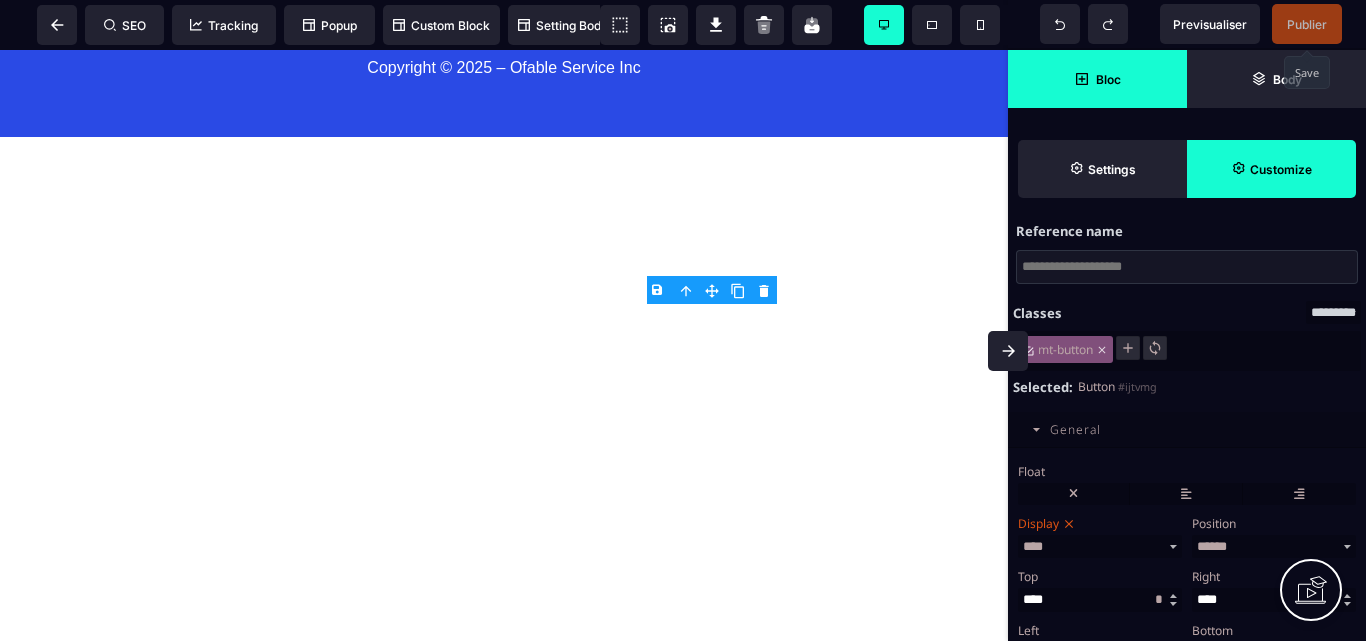 scroll, scrollTop: 0, scrollLeft: 0, axis: both 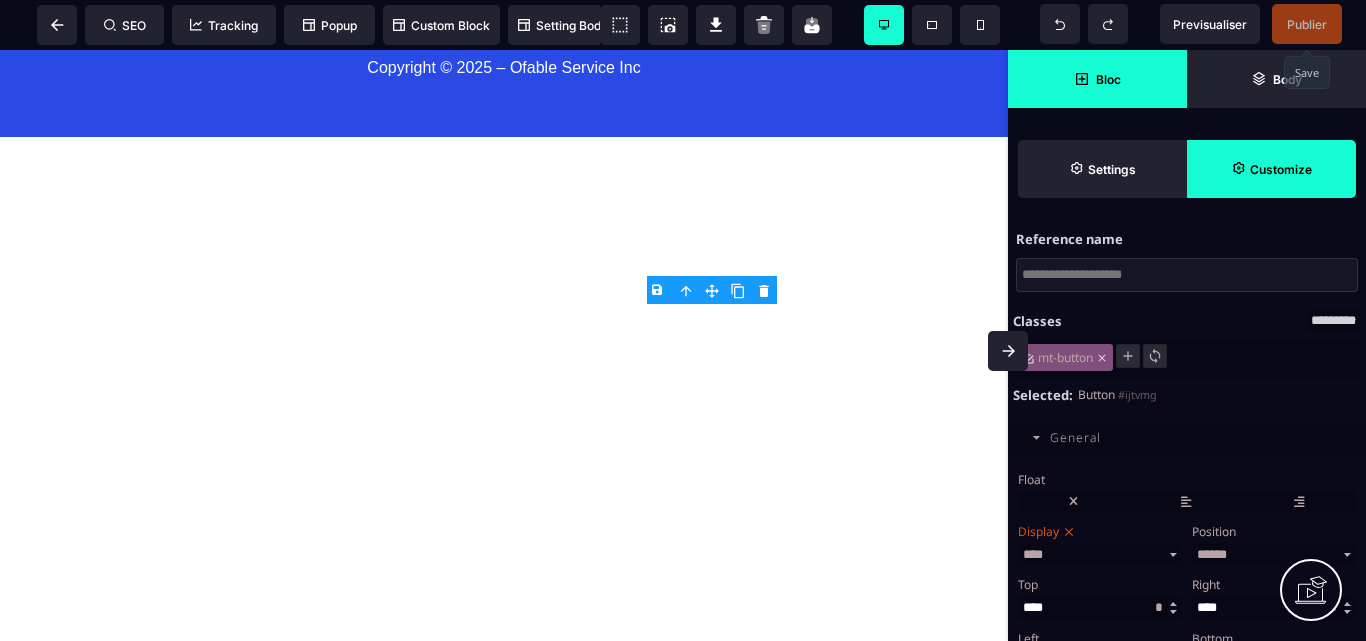 click on "********* ***** ***** ********" at bounding box center (1333, 320) 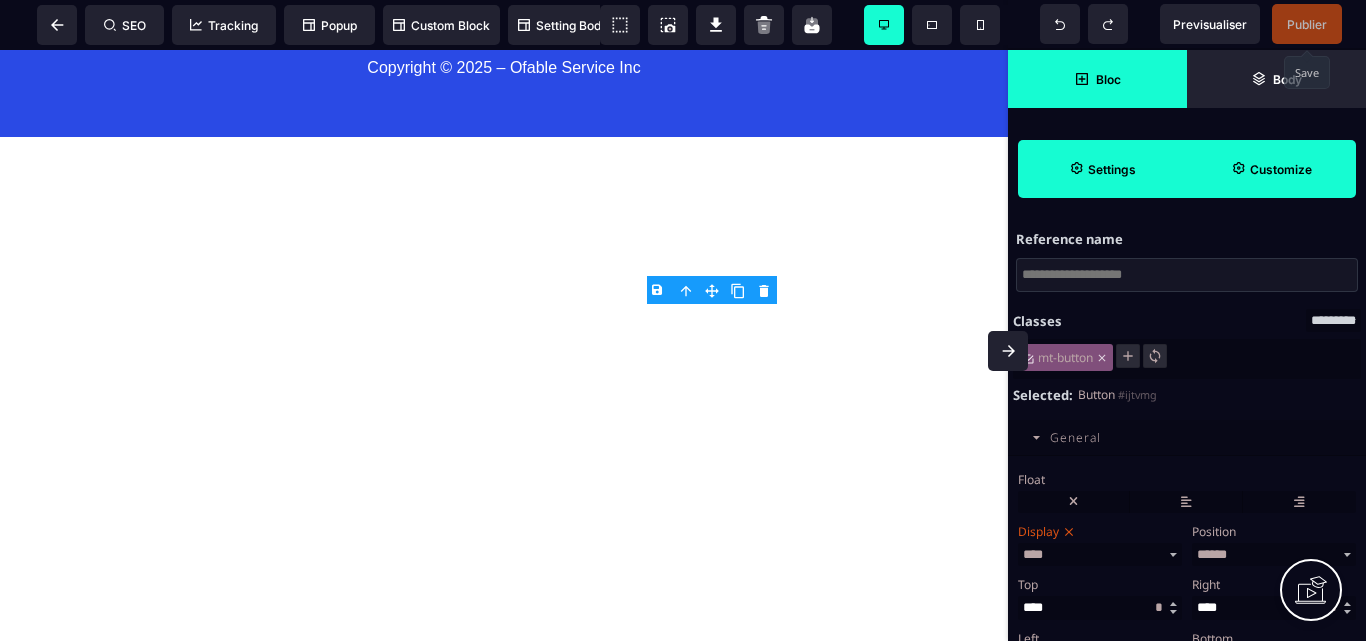 click on "Settings" at bounding box center (1102, 169) 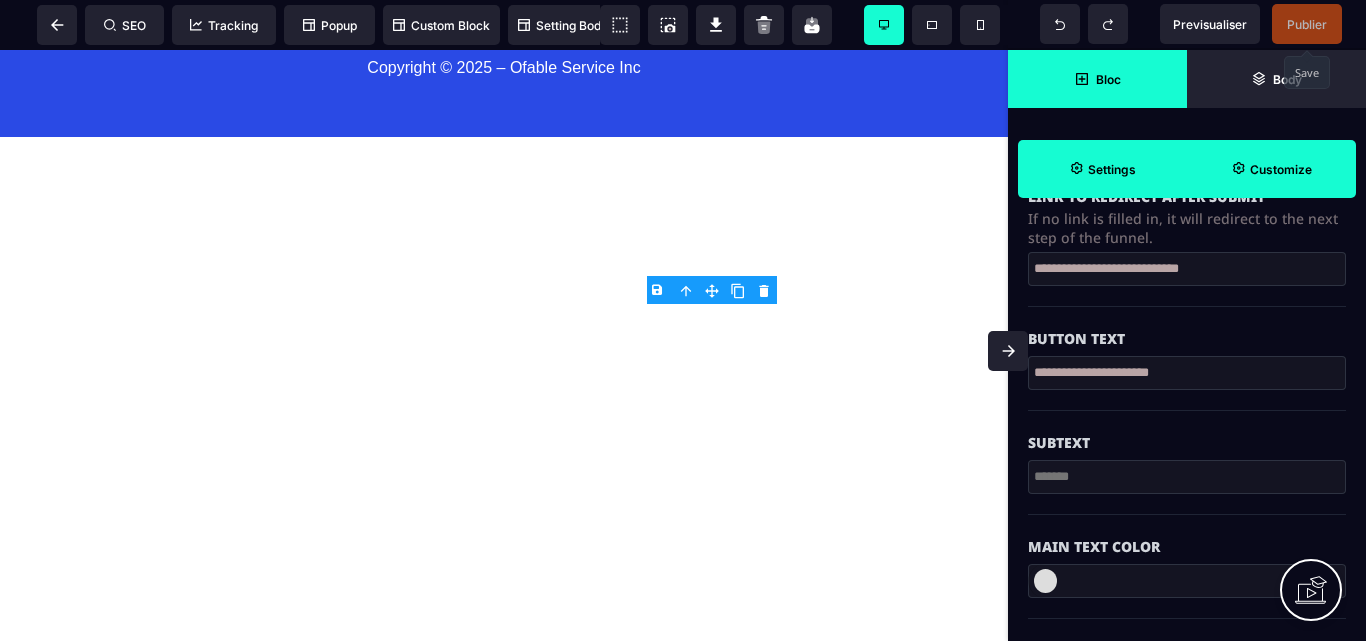 scroll, scrollTop: 500, scrollLeft: 0, axis: vertical 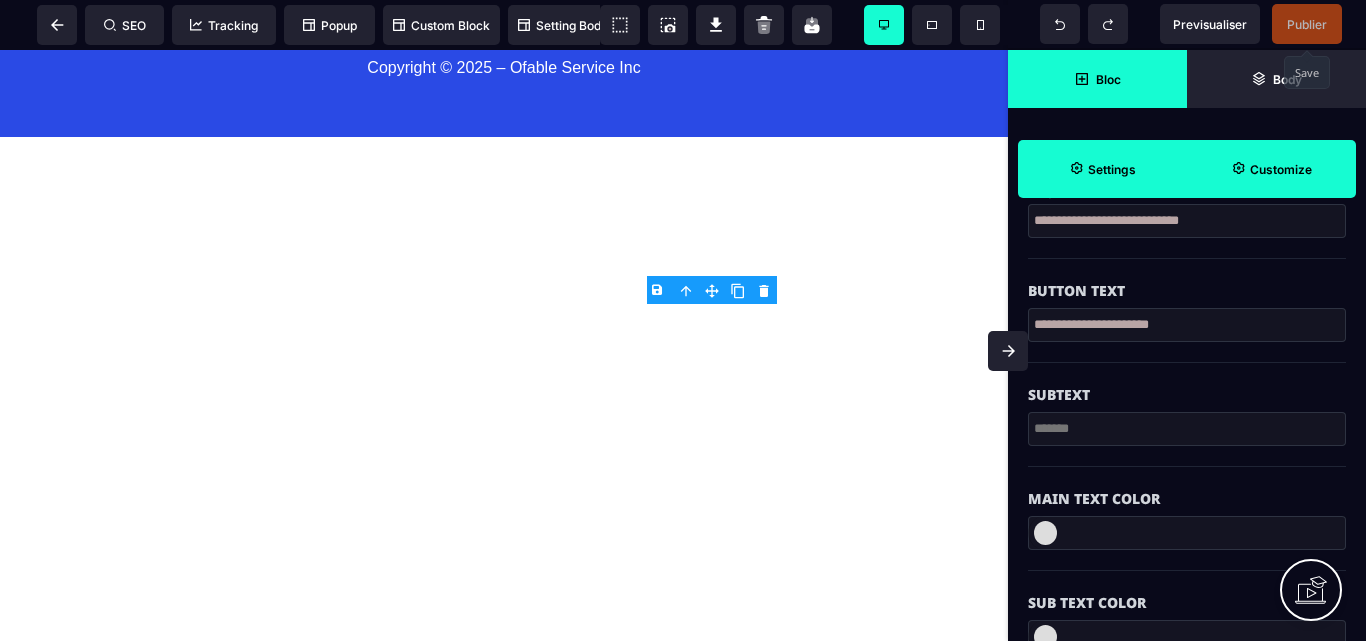 click at bounding box center [1187, 429] 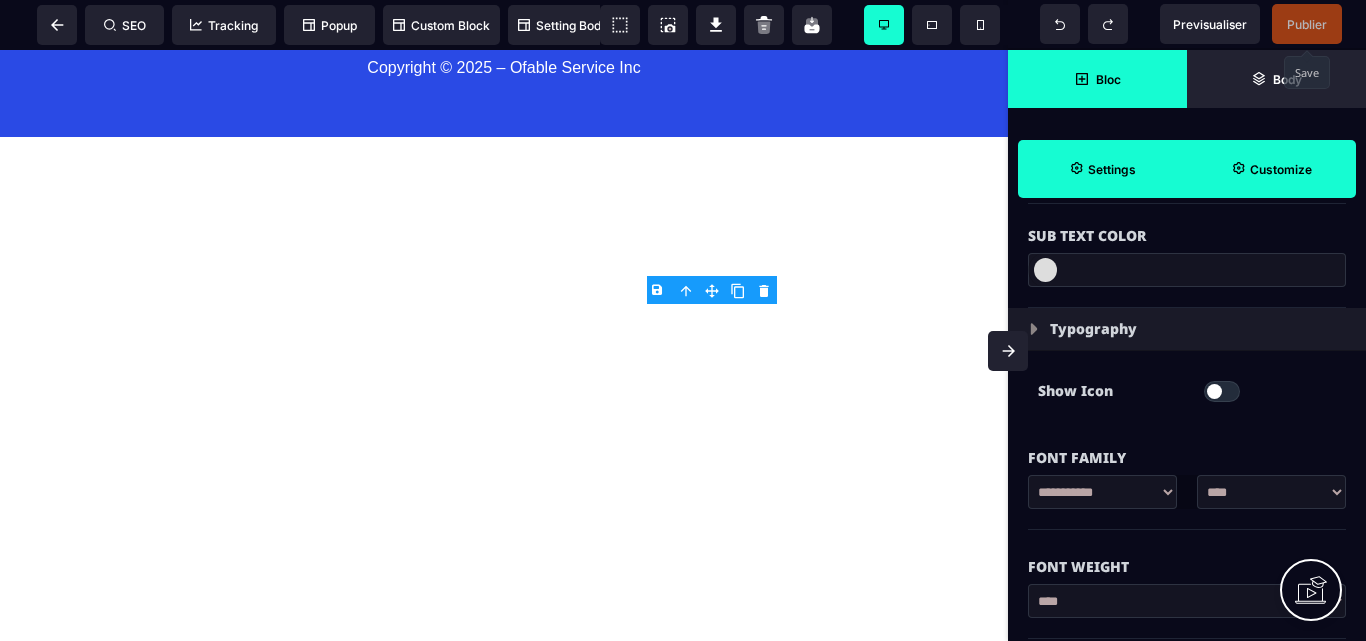 scroll, scrollTop: 900, scrollLeft: 0, axis: vertical 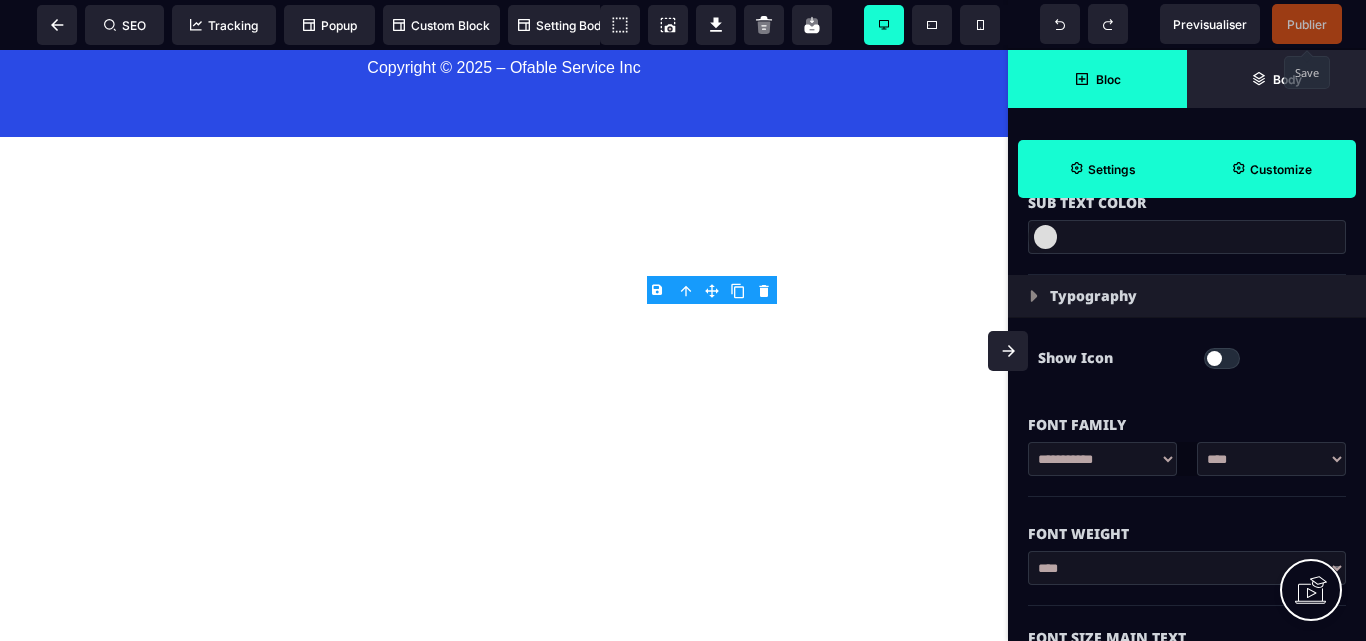 click on "**********" at bounding box center (1102, 459) 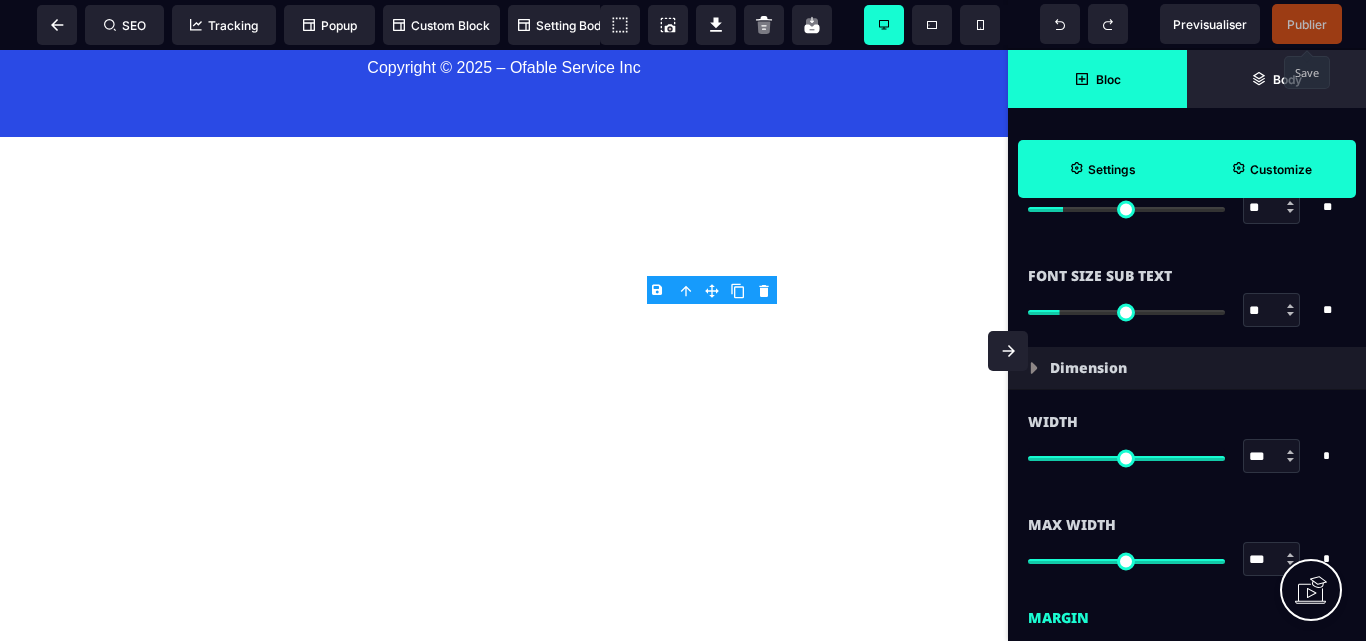 scroll, scrollTop: 765, scrollLeft: 0, axis: vertical 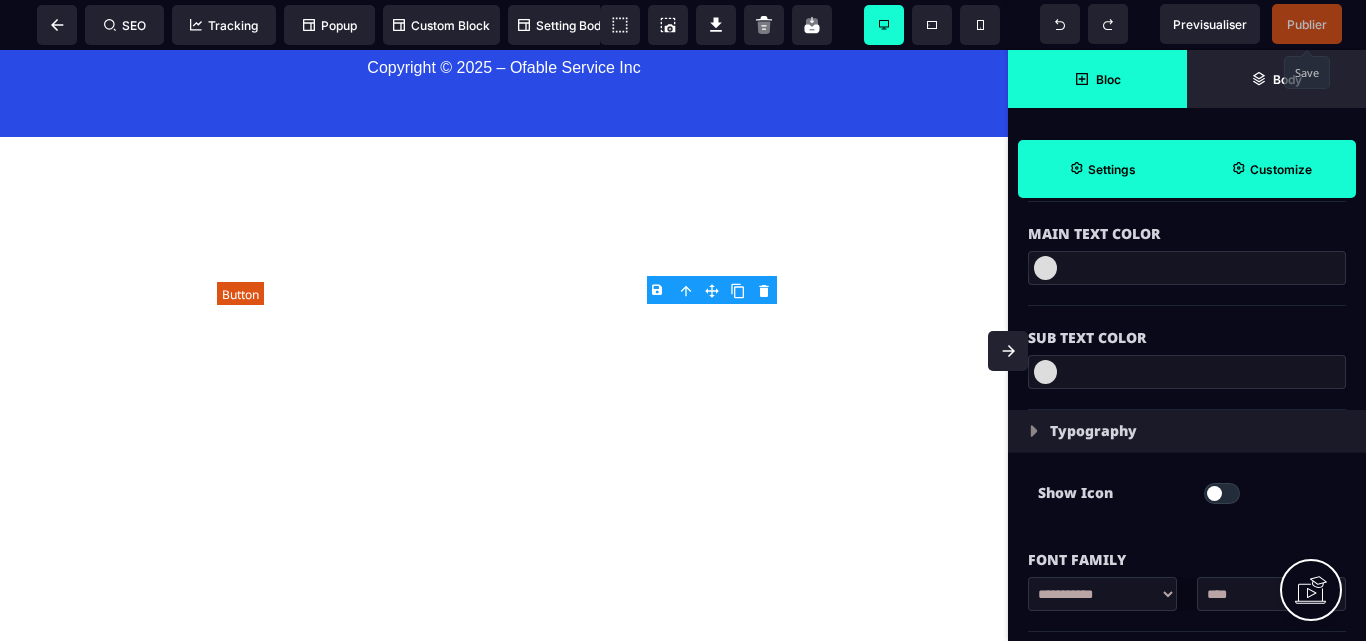 click on "Je m’inscris maintenant" at bounding box center [504, -517] 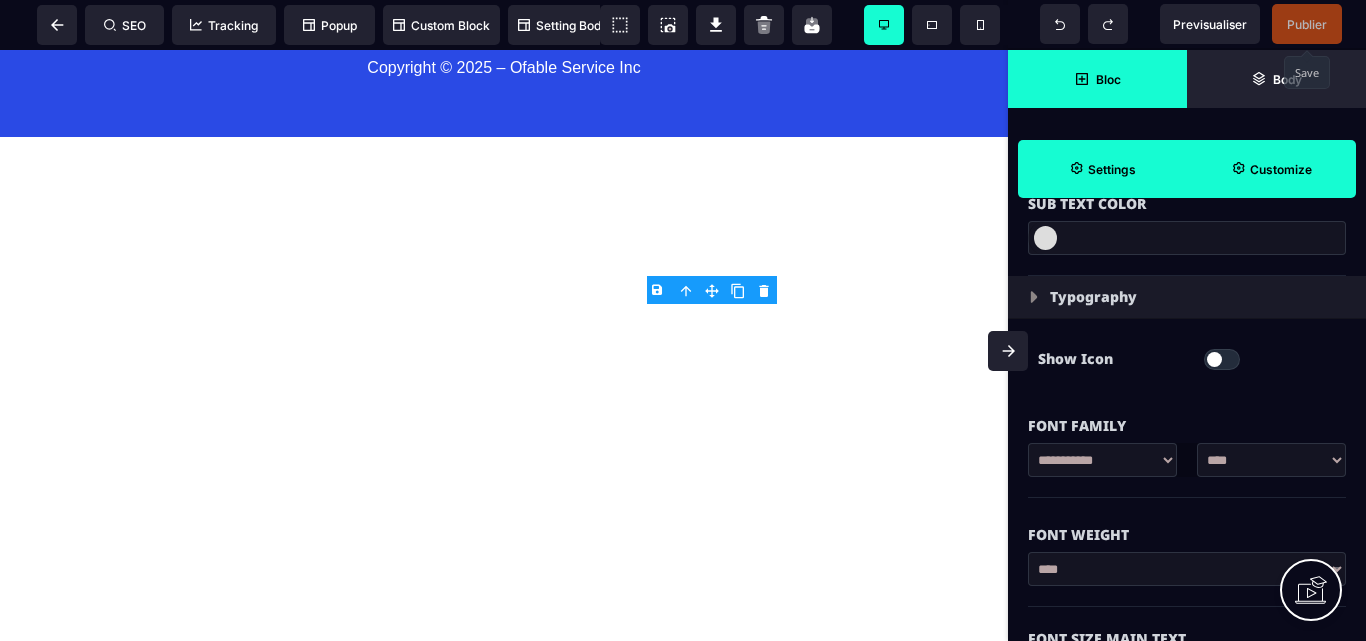 scroll, scrollTop: 900, scrollLeft: 0, axis: vertical 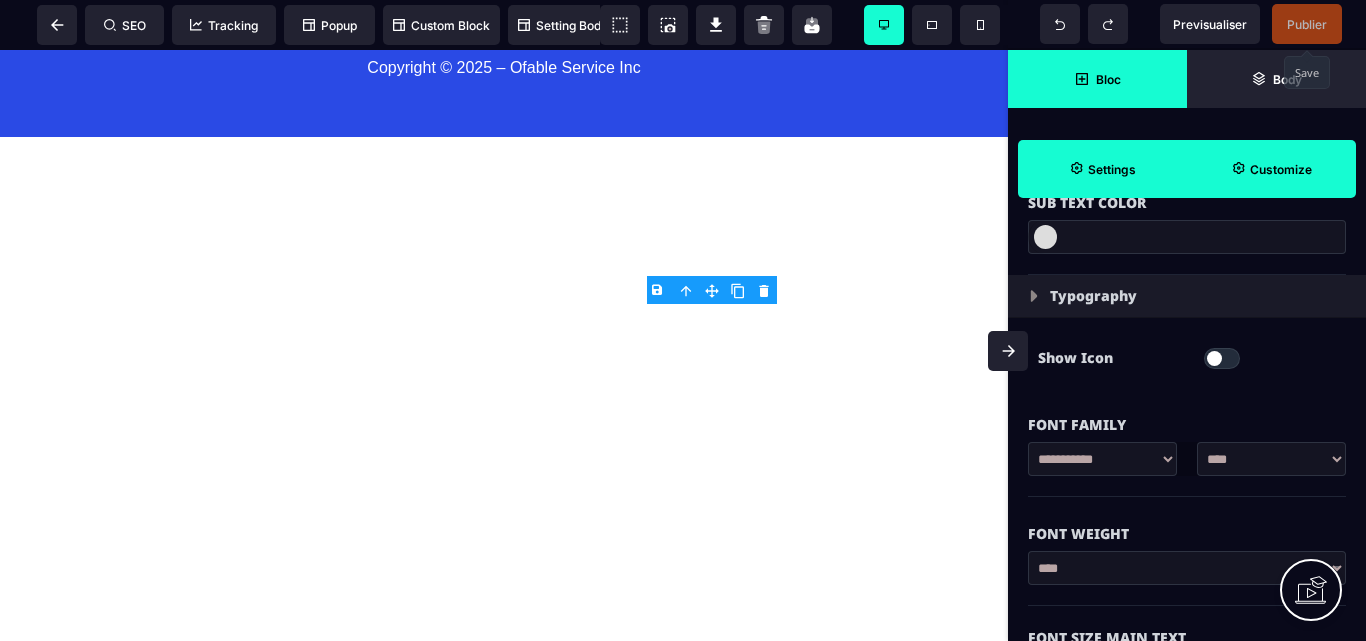click on "**********" at bounding box center [1102, 459] 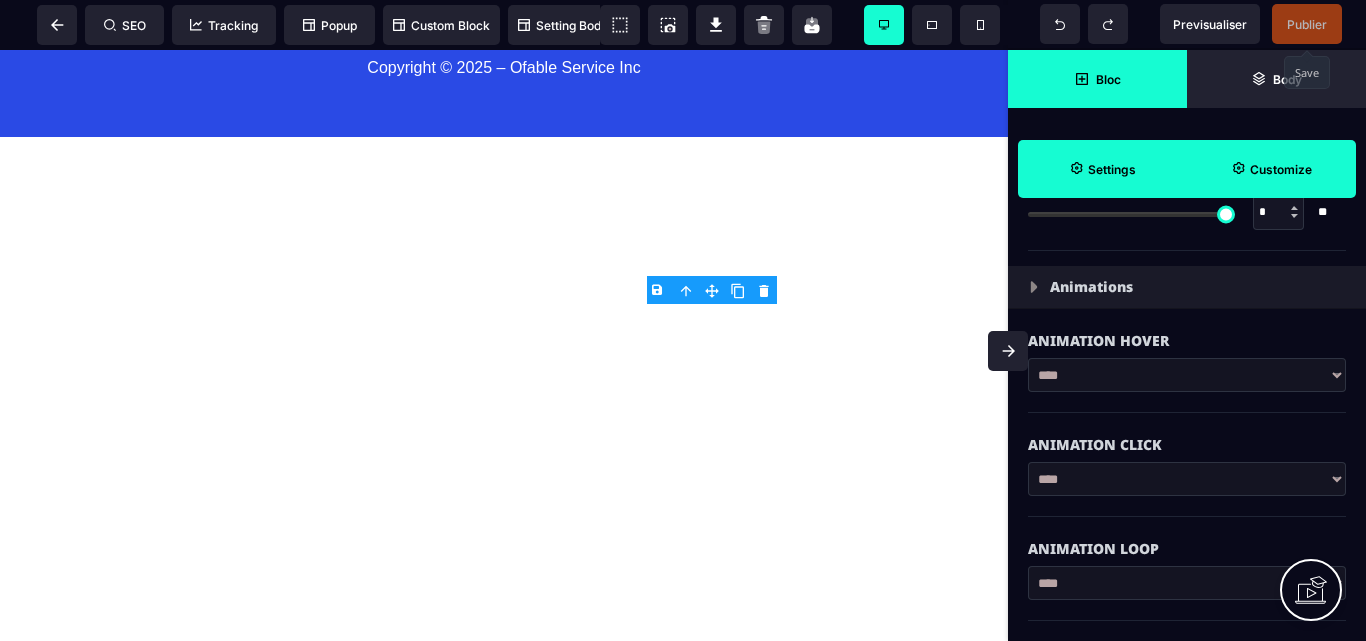 click on "Customize" at bounding box center [1281, 169] 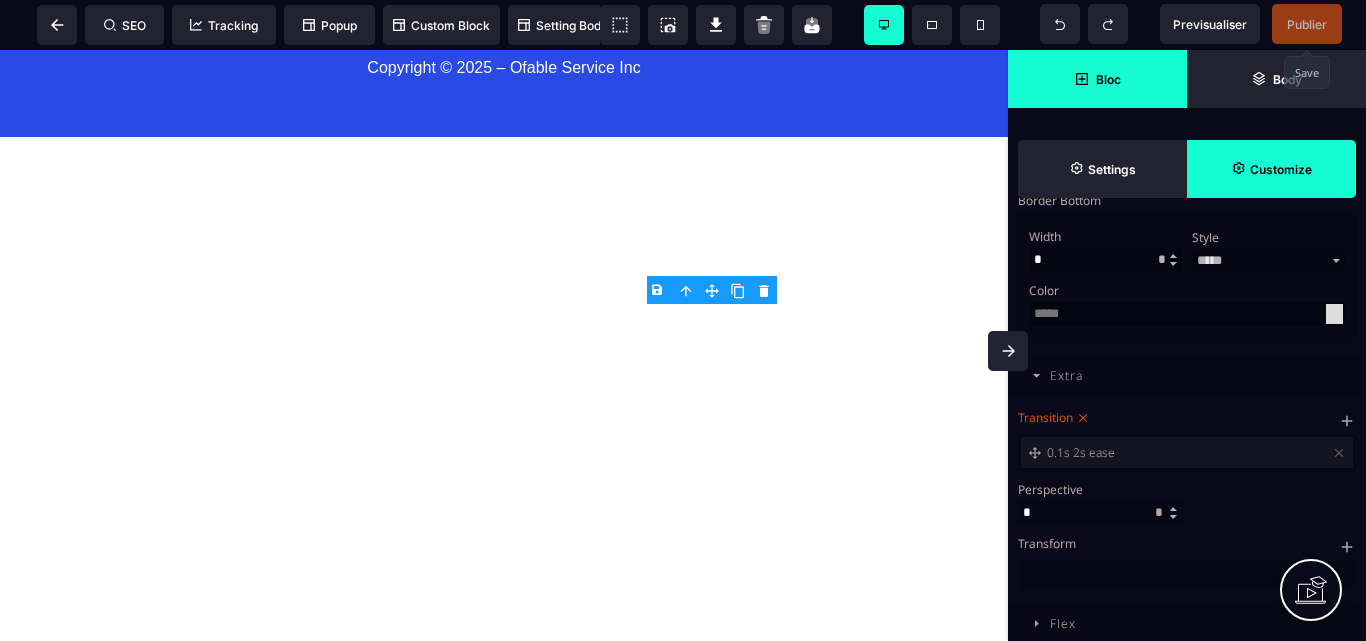 scroll, scrollTop: 1461, scrollLeft: 0, axis: vertical 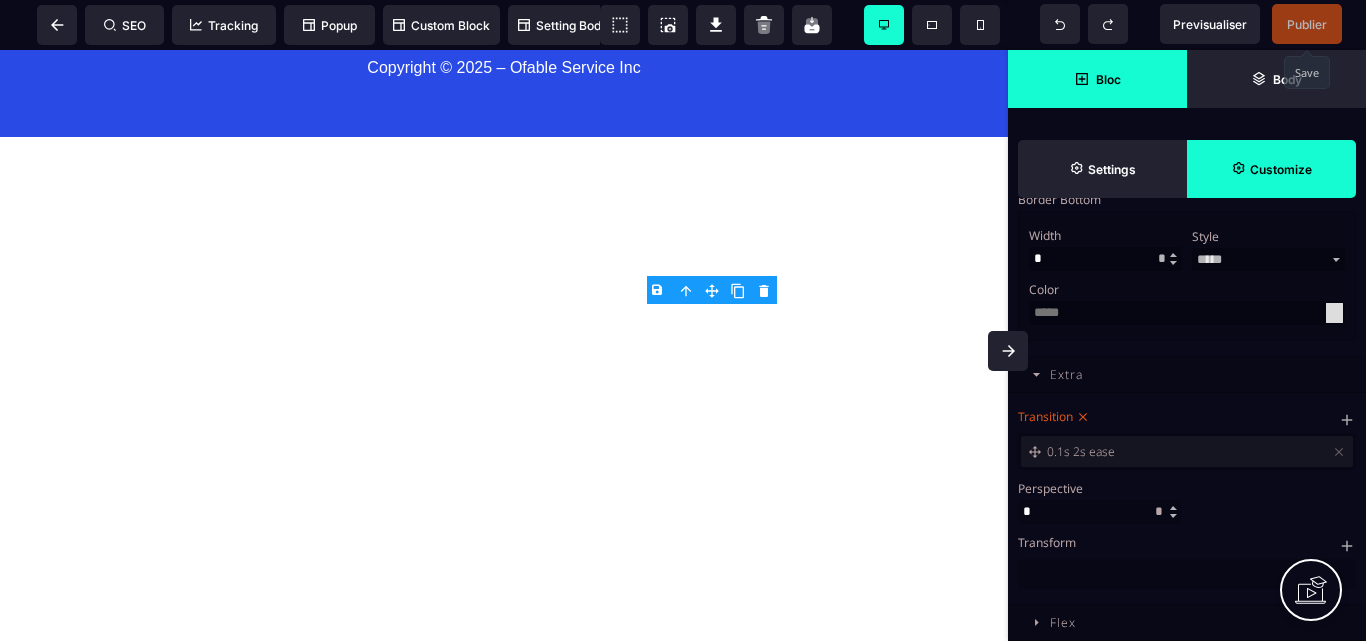 click 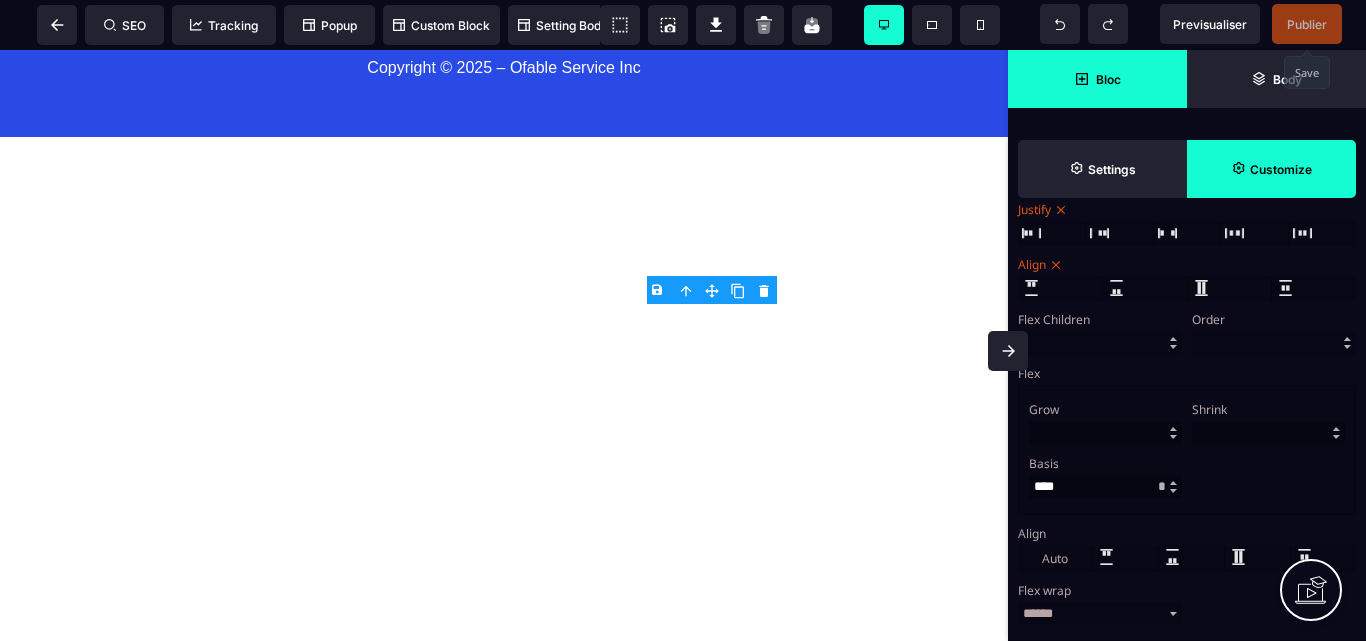 scroll, scrollTop: 2043, scrollLeft: 0, axis: vertical 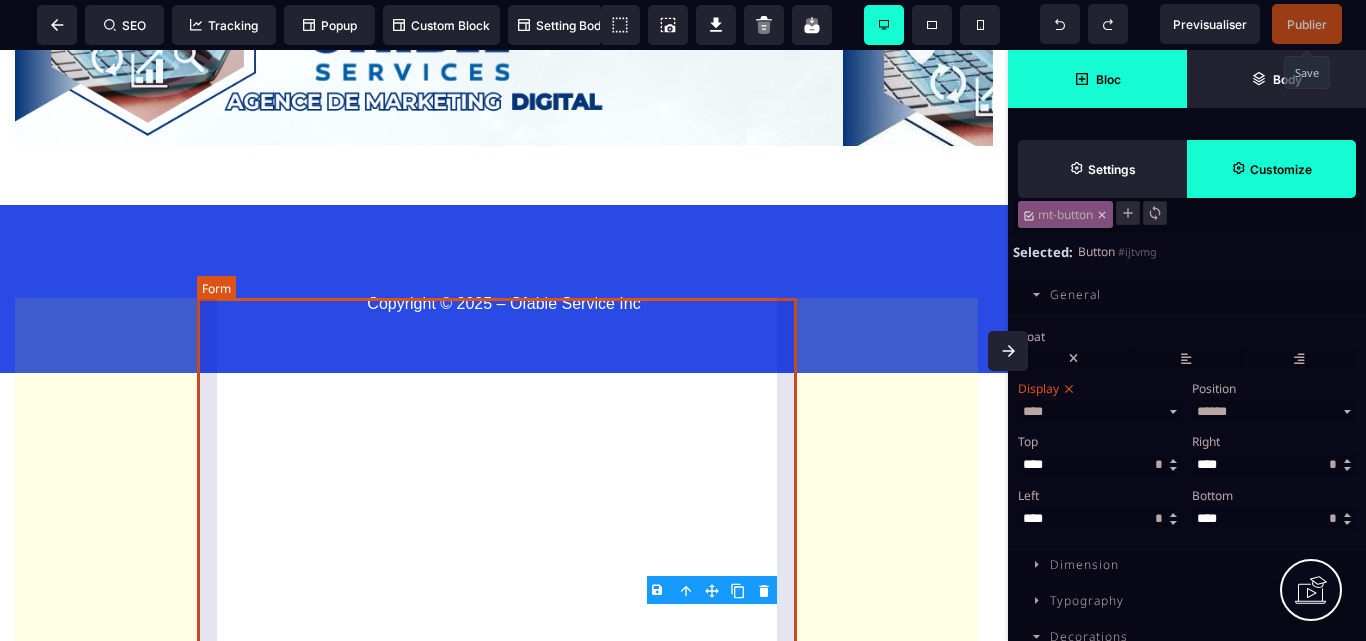click on "Je m’inscris maintenant" at bounding box center [504, -420] 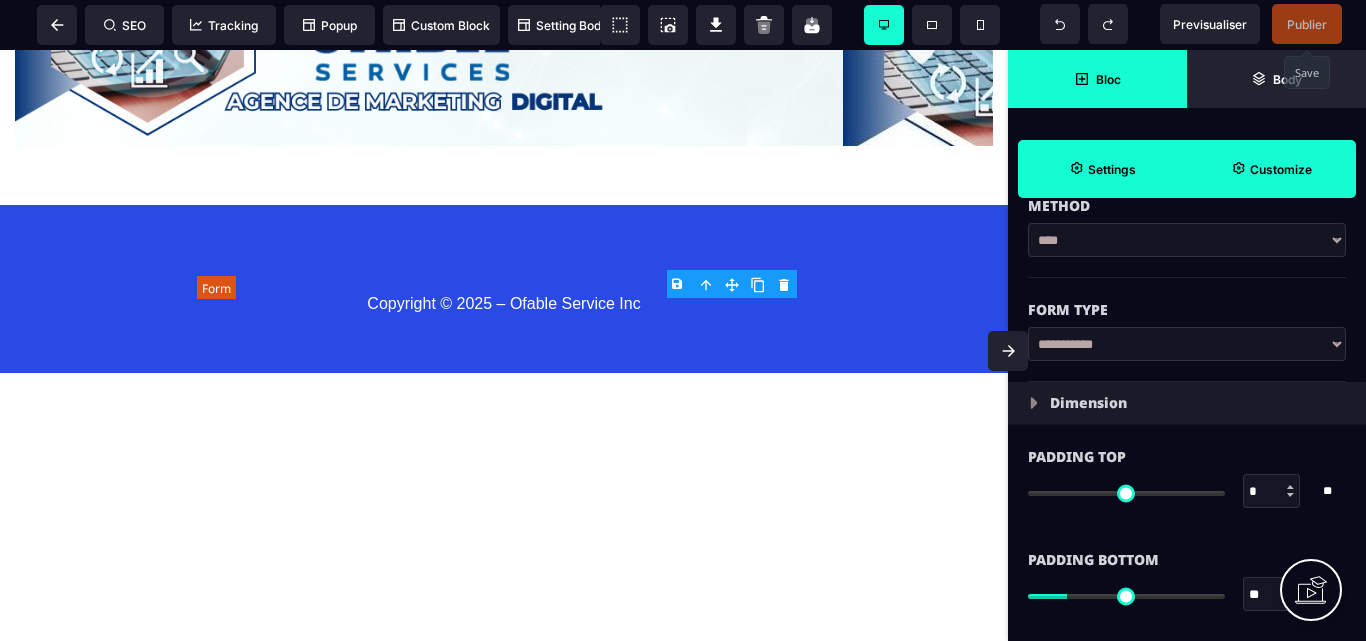scroll, scrollTop: 0, scrollLeft: 0, axis: both 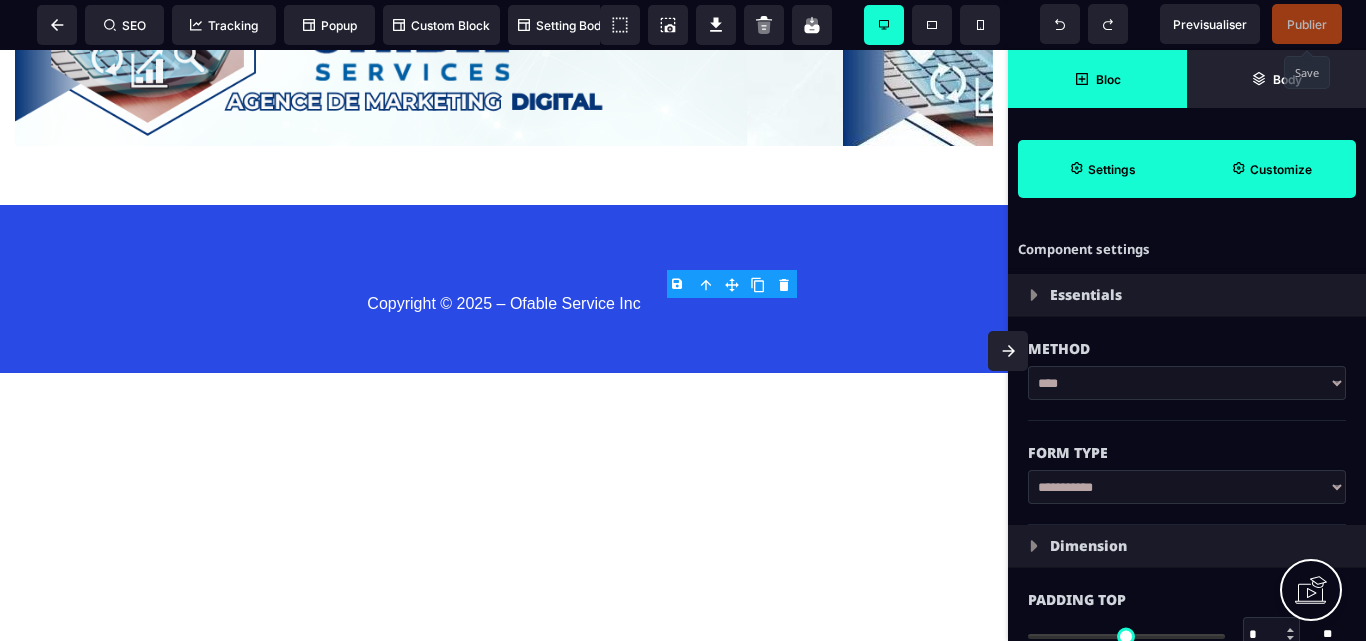 click on "****" at bounding box center [1187, 383] 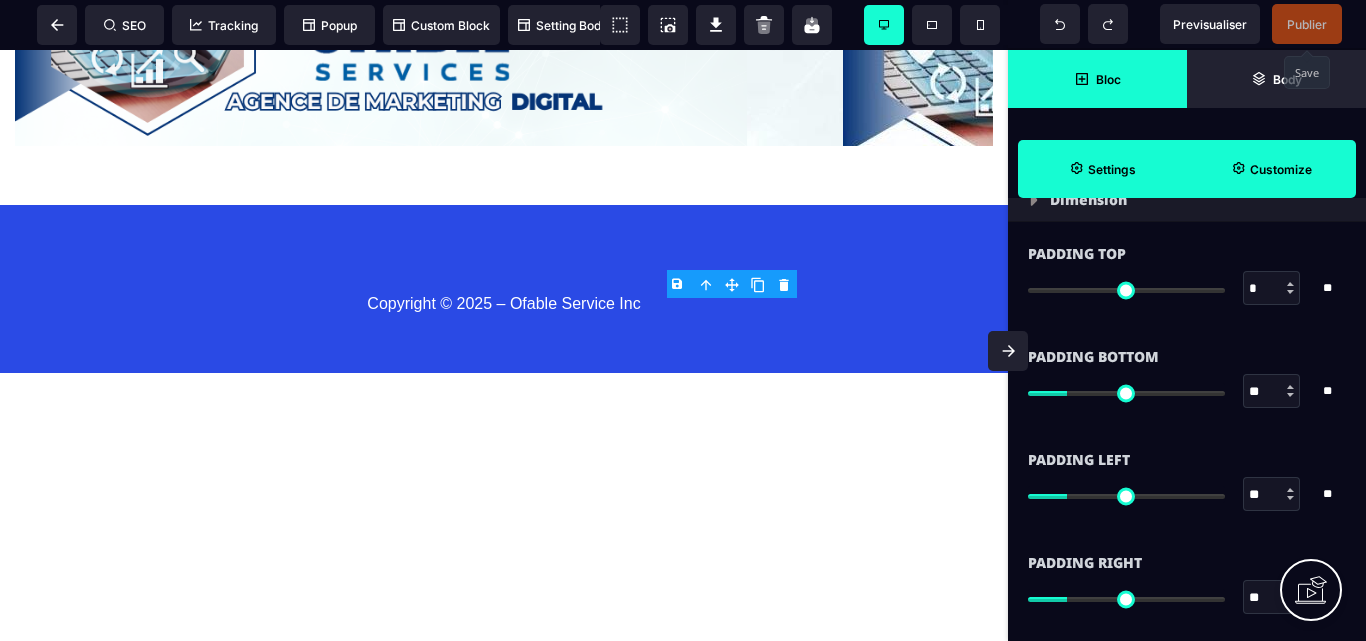 scroll, scrollTop: 359, scrollLeft: 0, axis: vertical 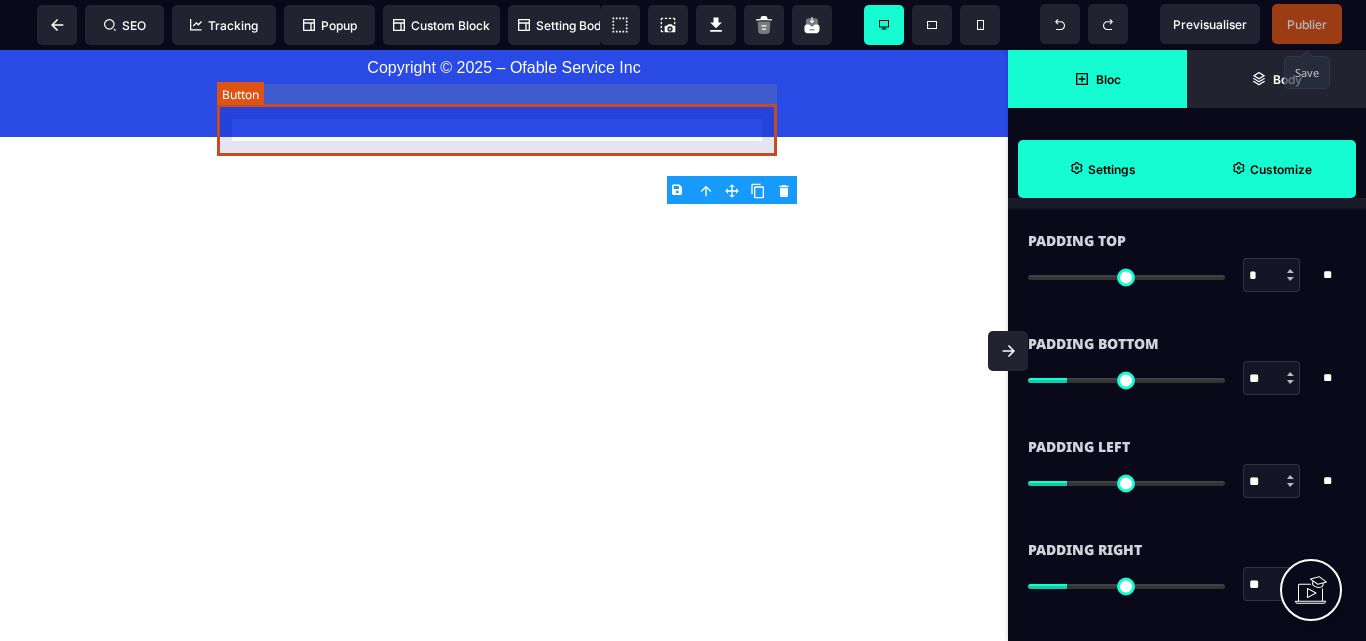 click on "Je m’inscris maintenant" at bounding box center (504, -516) 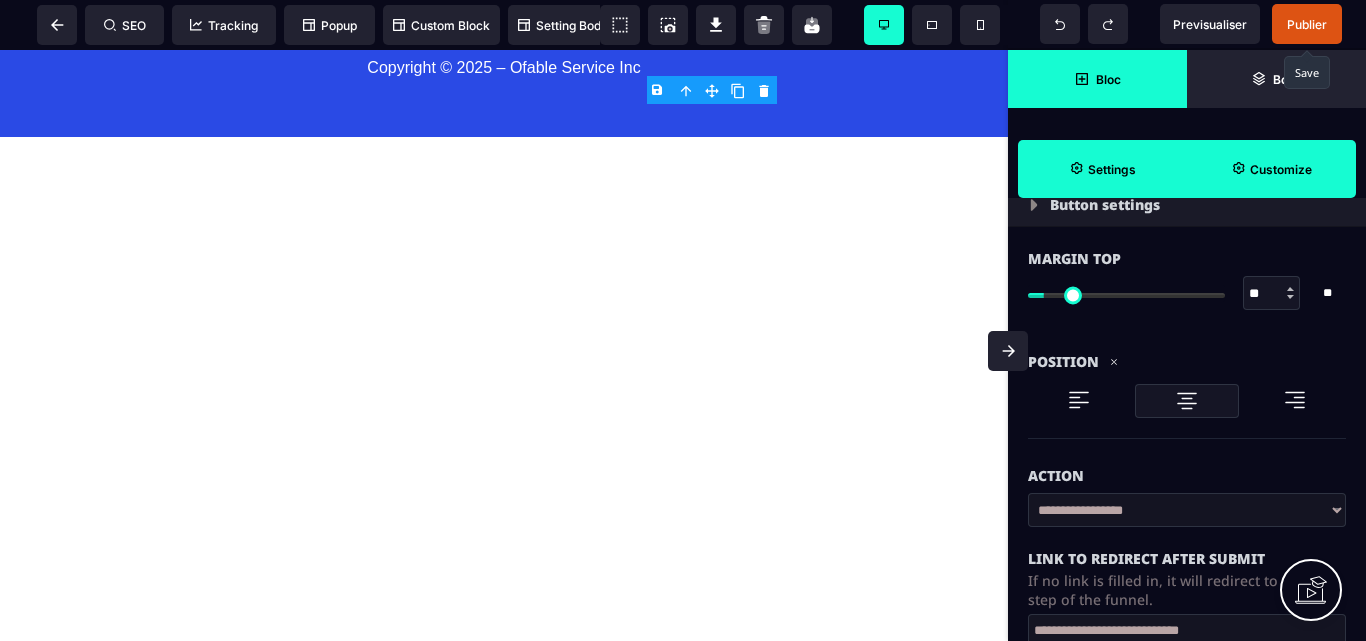 scroll, scrollTop: 200, scrollLeft: 0, axis: vertical 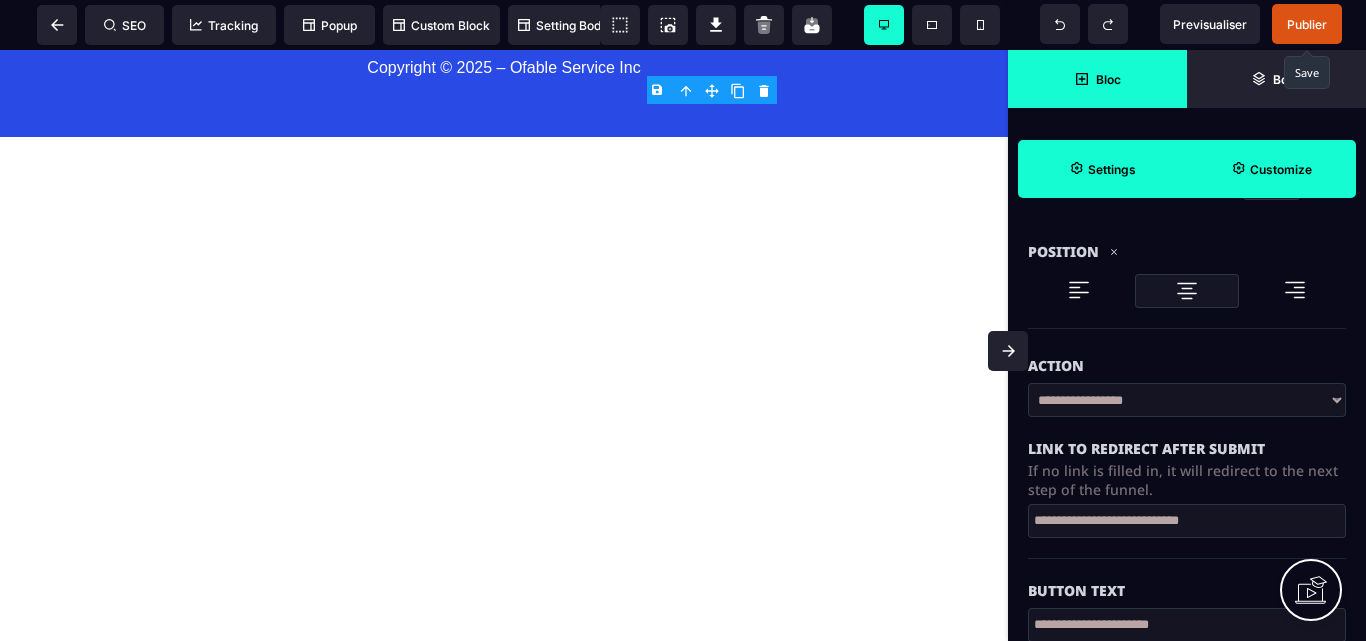 click on "**********" at bounding box center (1187, 400) 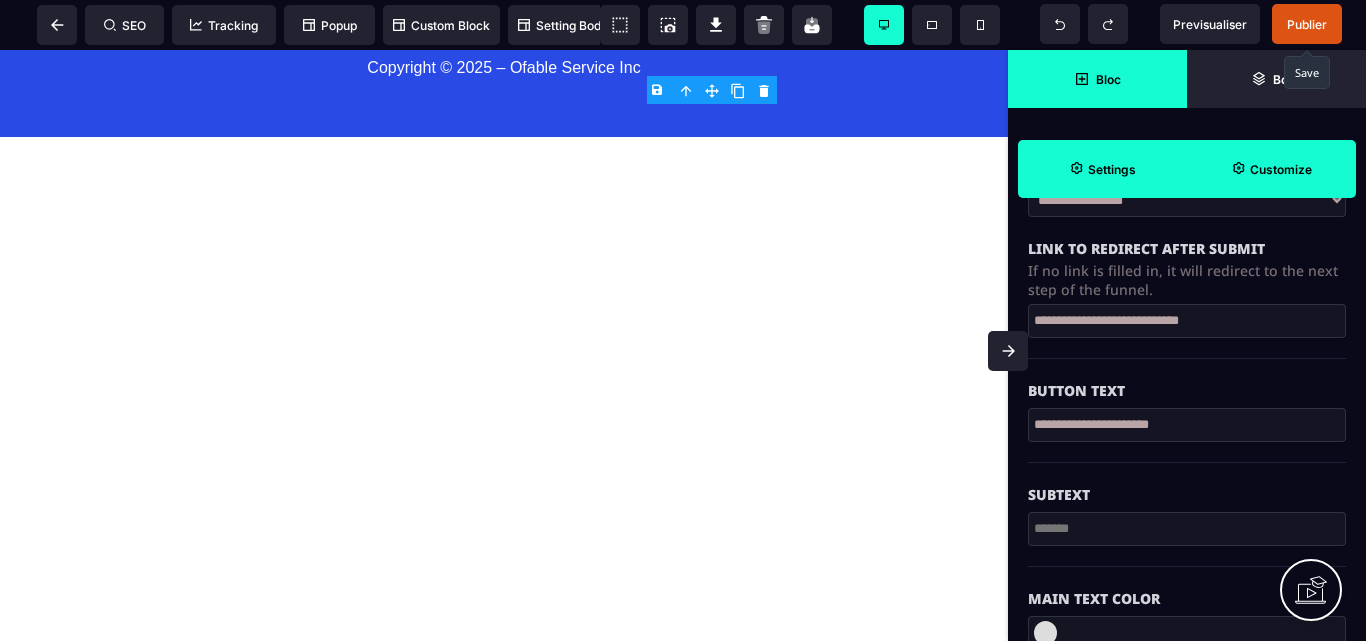 scroll, scrollTop: 300, scrollLeft: 0, axis: vertical 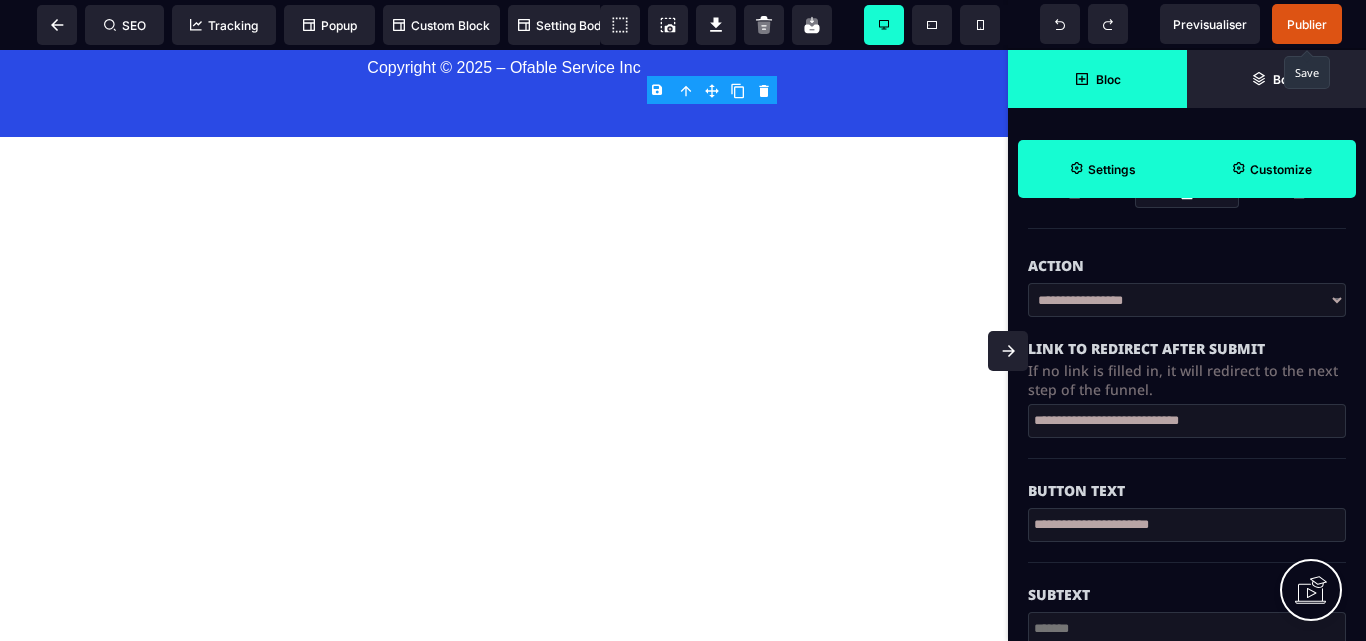 click on "**********" at bounding box center (1187, 421) 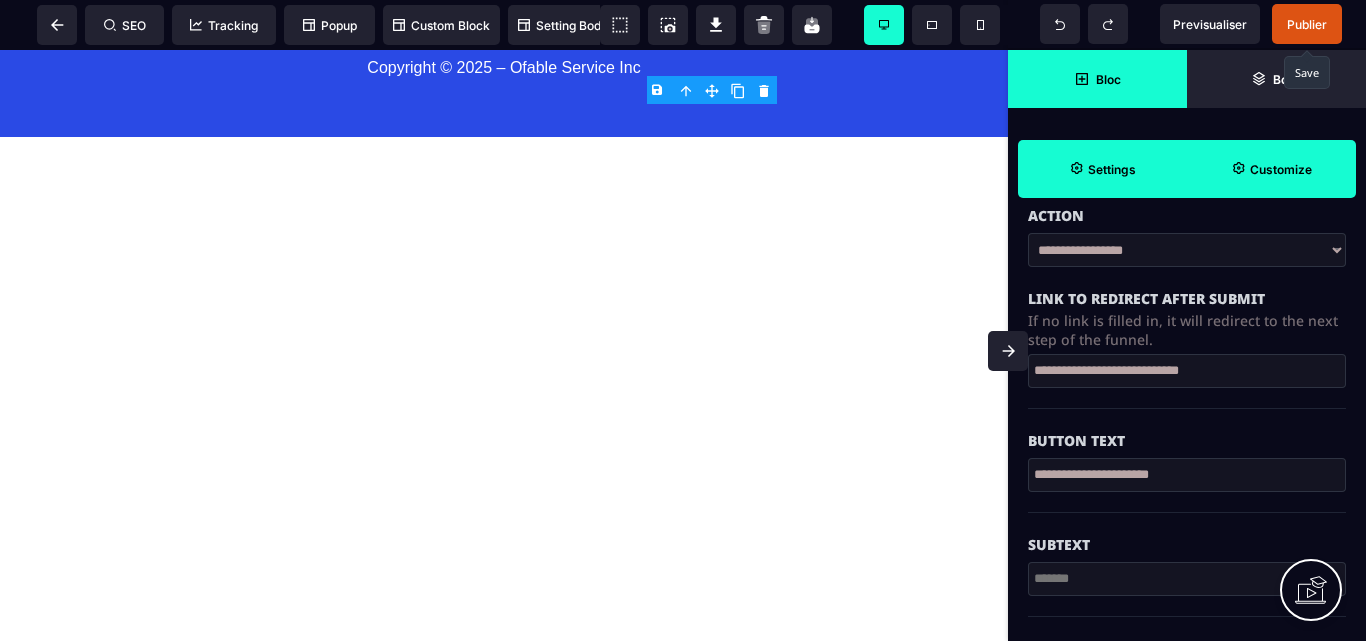 scroll, scrollTop: 300, scrollLeft: 0, axis: vertical 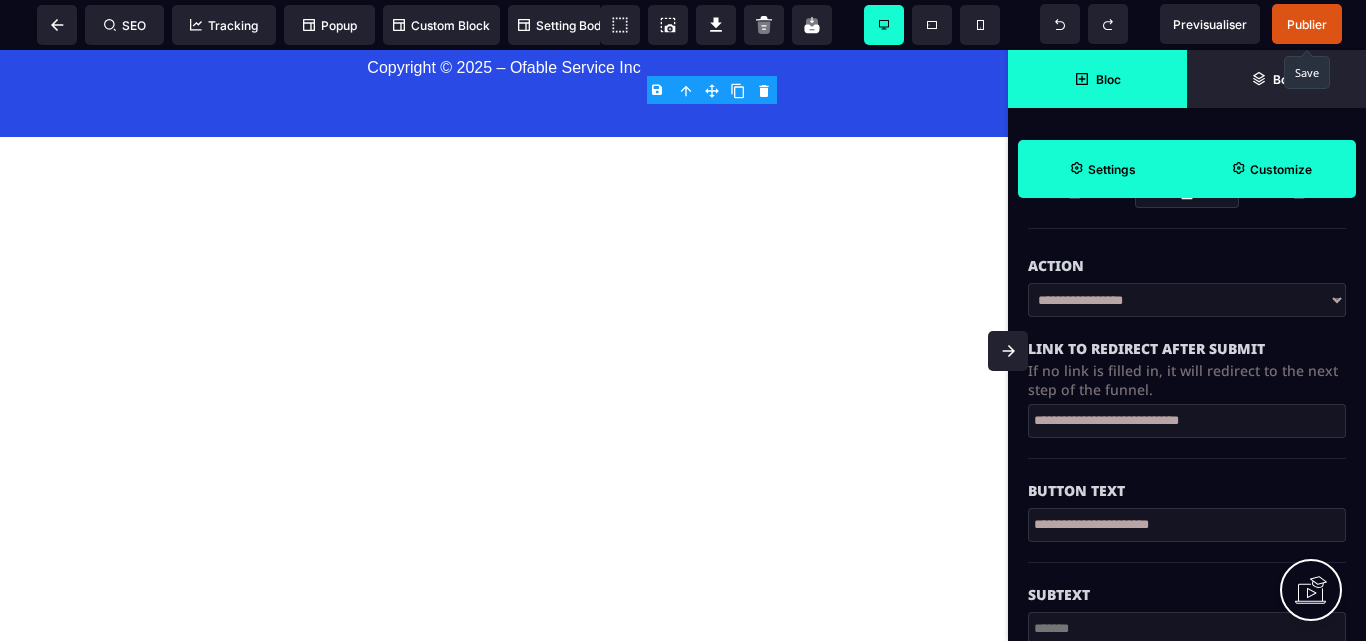 click on "**********" at bounding box center [1187, 300] 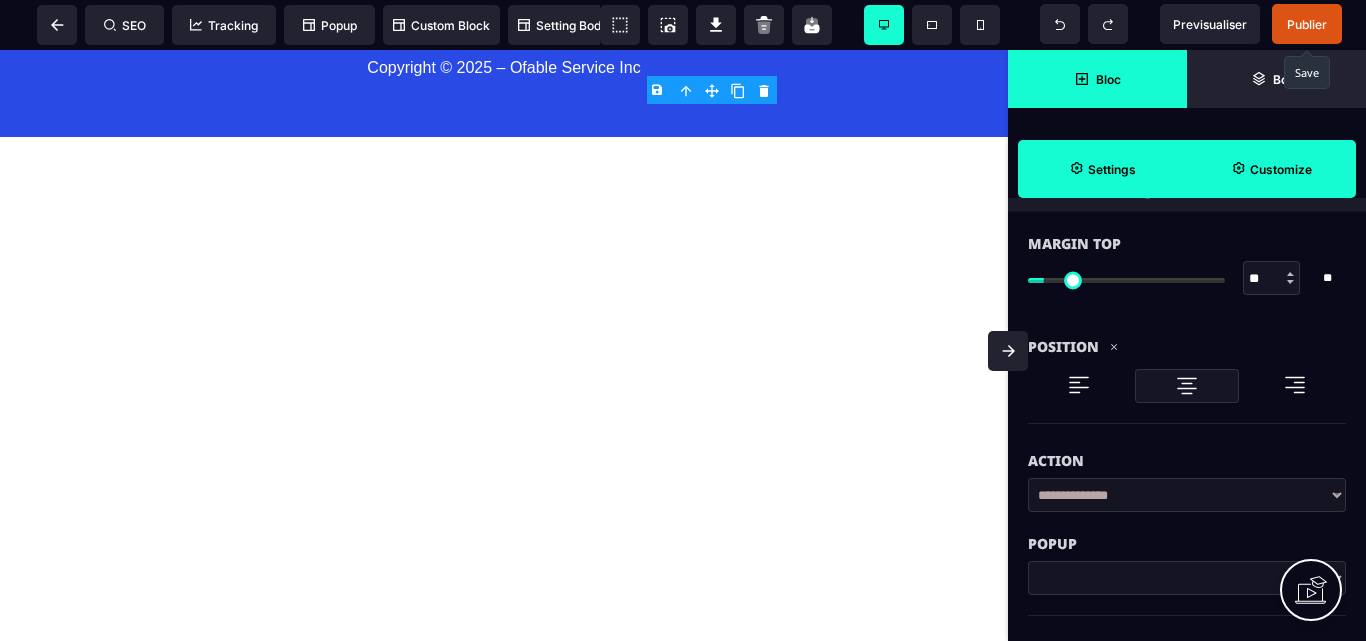 scroll, scrollTop: 140, scrollLeft: 0, axis: vertical 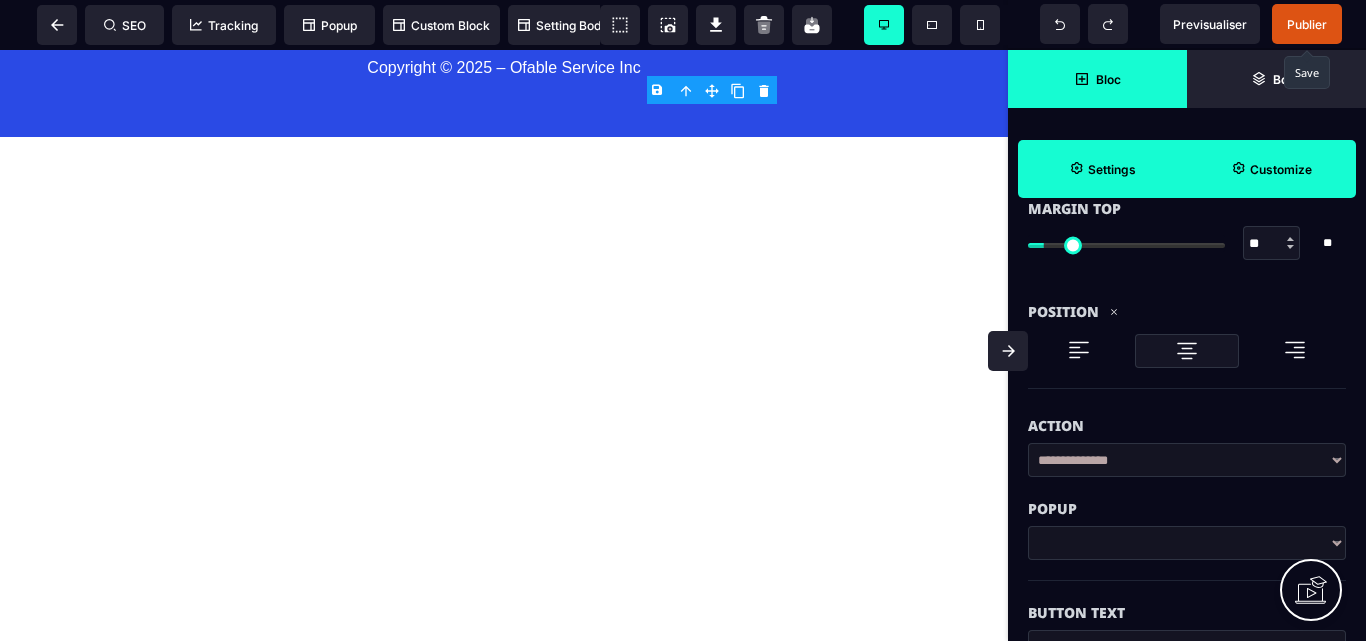 click at bounding box center (1187, 543) 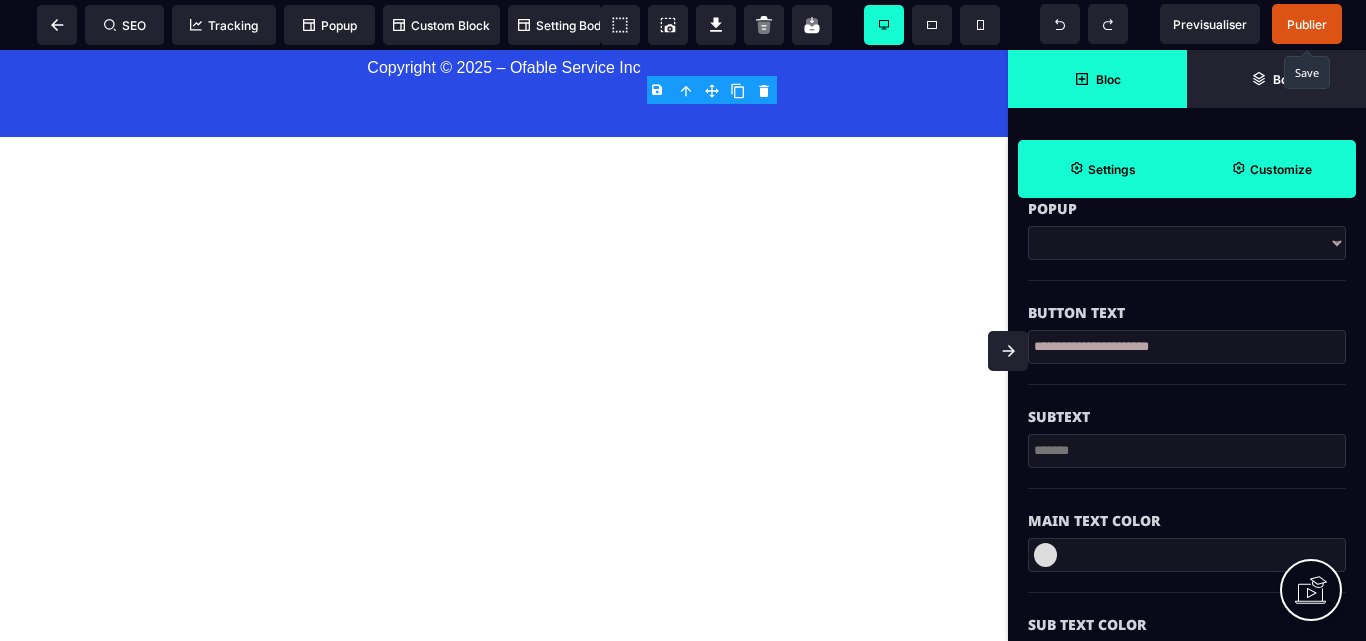 scroll, scrollTop: 240, scrollLeft: 0, axis: vertical 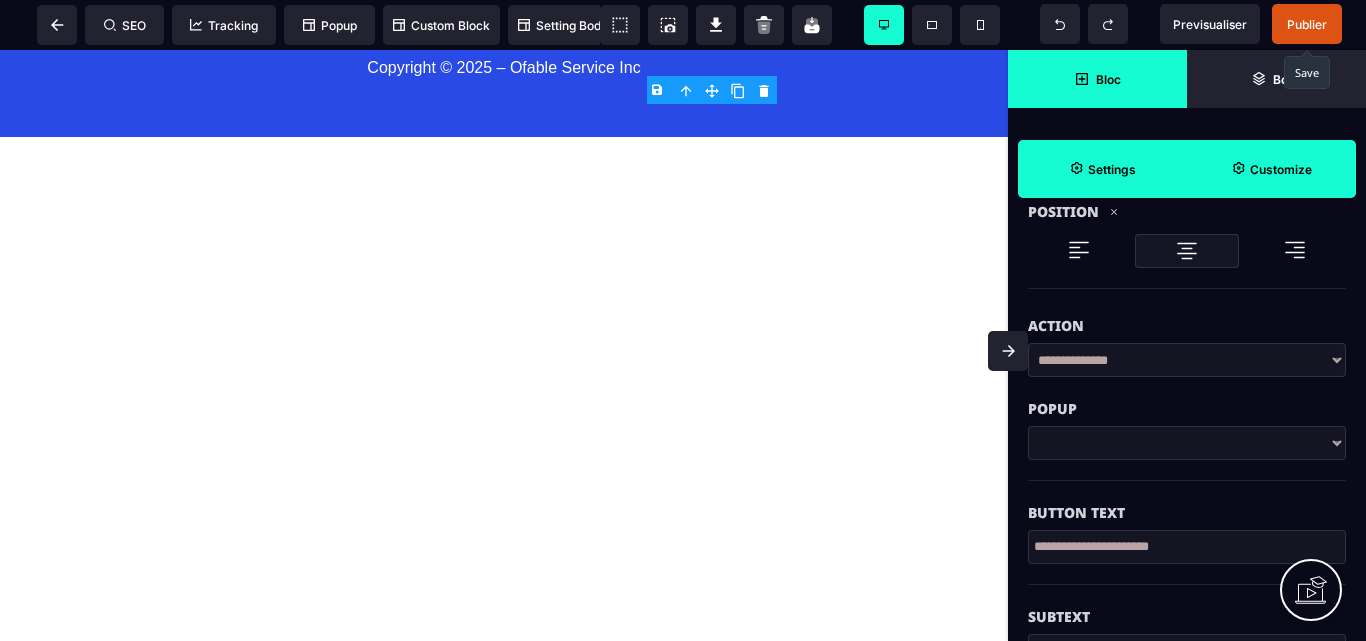 click at bounding box center (1187, 443) 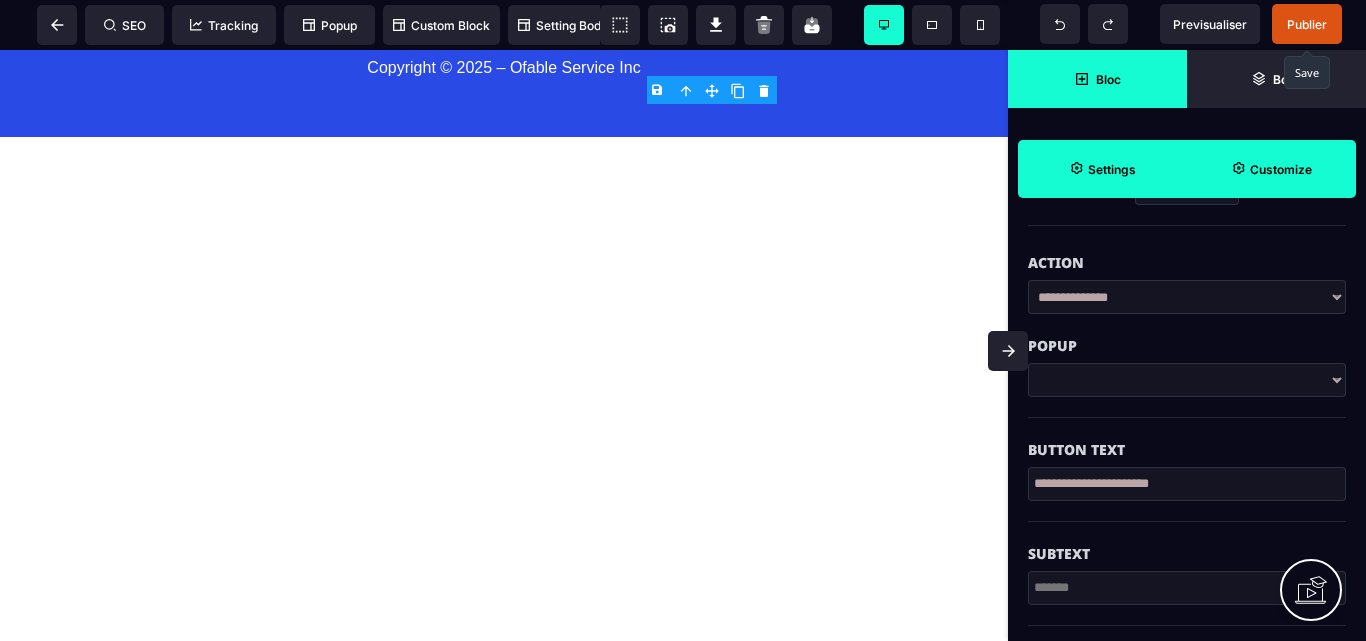 scroll, scrollTop: 440, scrollLeft: 0, axis: vertical 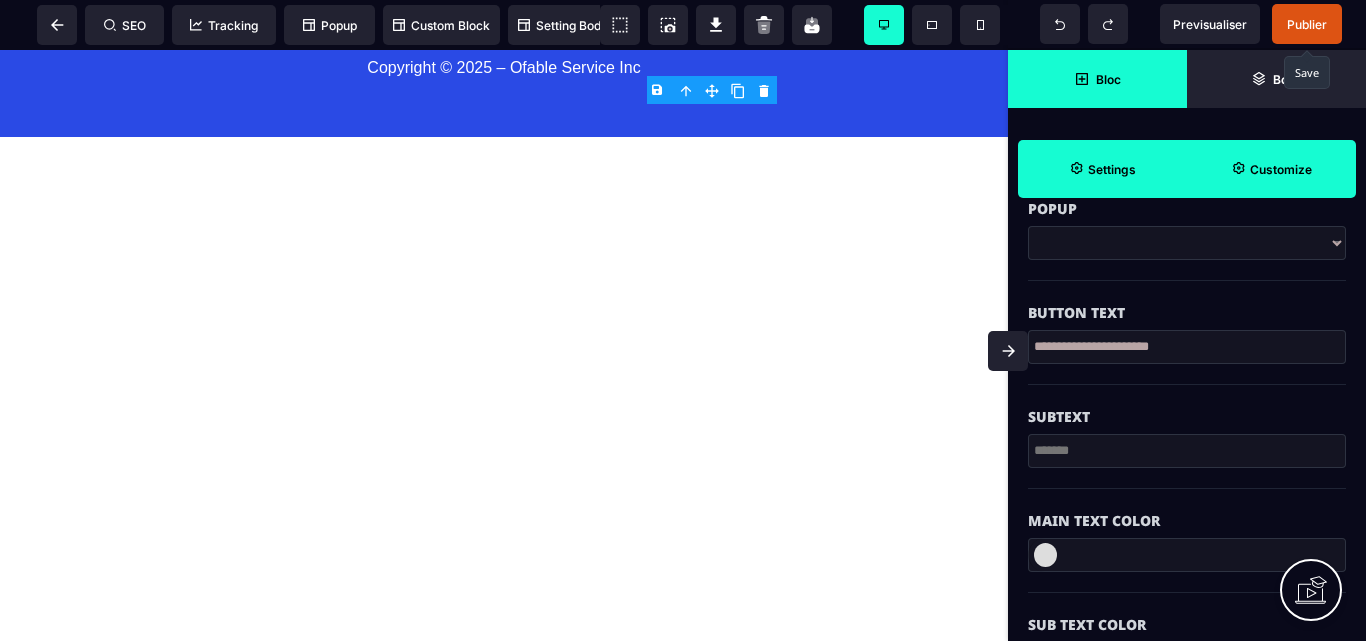 click at bounding box center [1187, 451] 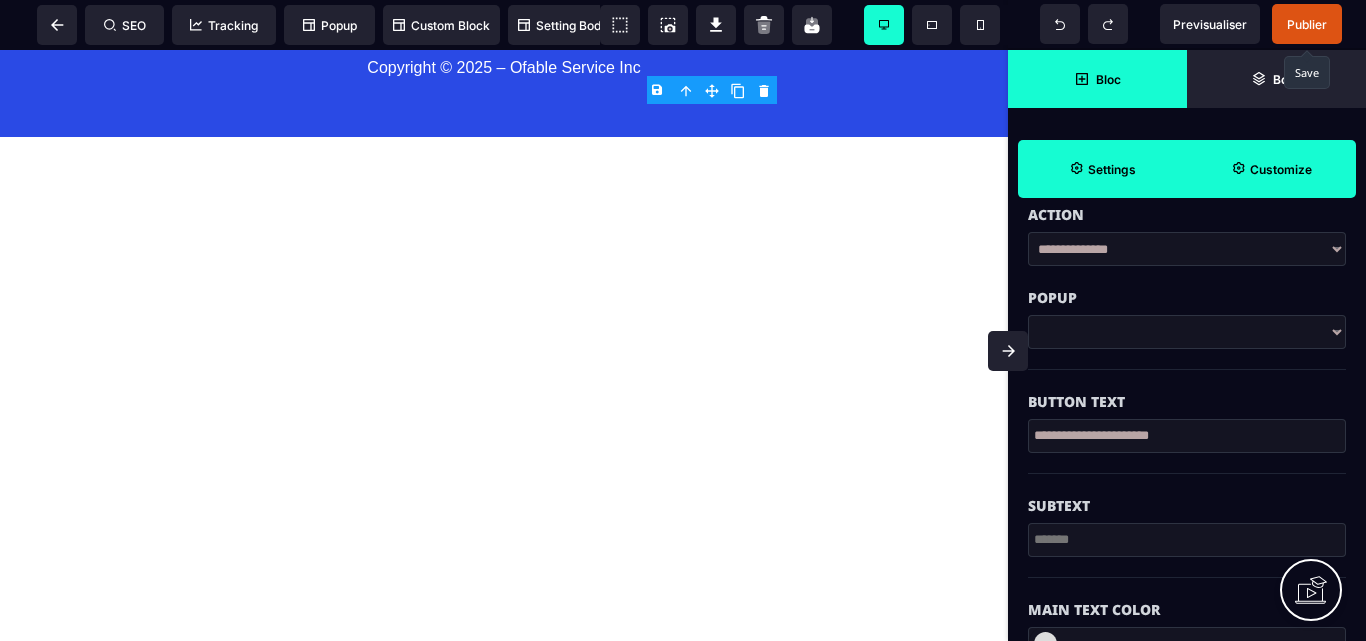 scroll, scrollTop: 240, scrollLeft: 0, axis: vertical 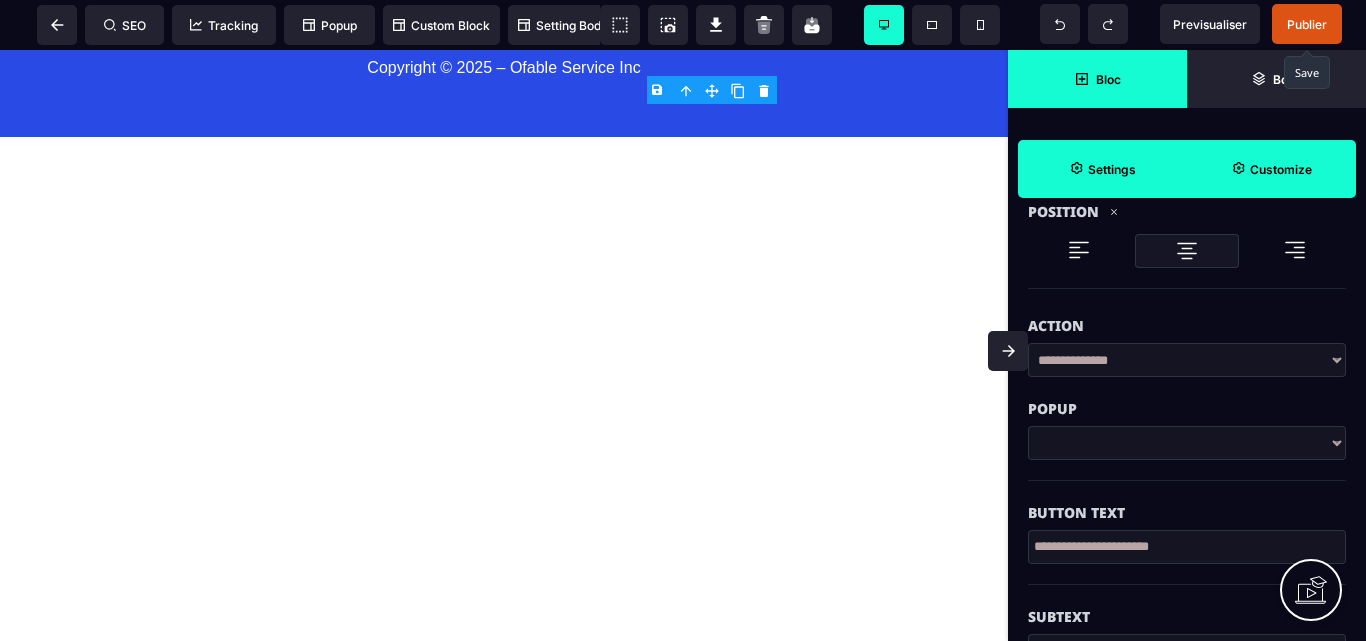 click at bounding box center [1187, 443] 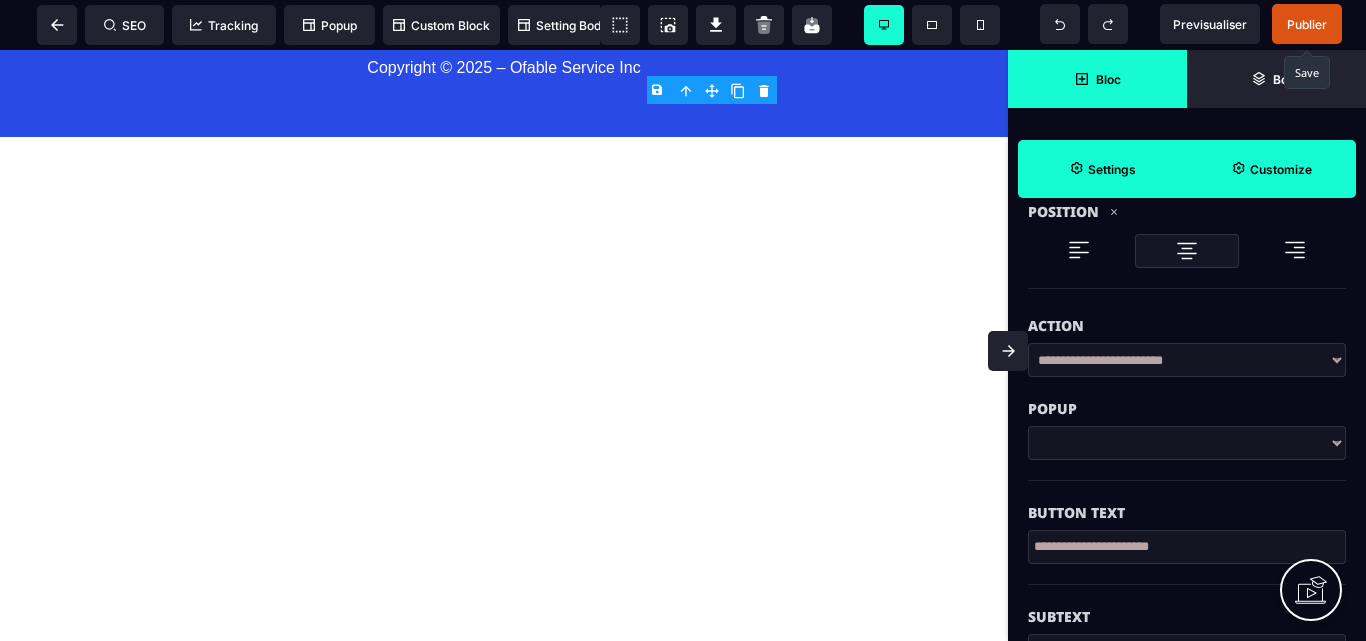 click on "**********" at bounding box center (1187, 360) 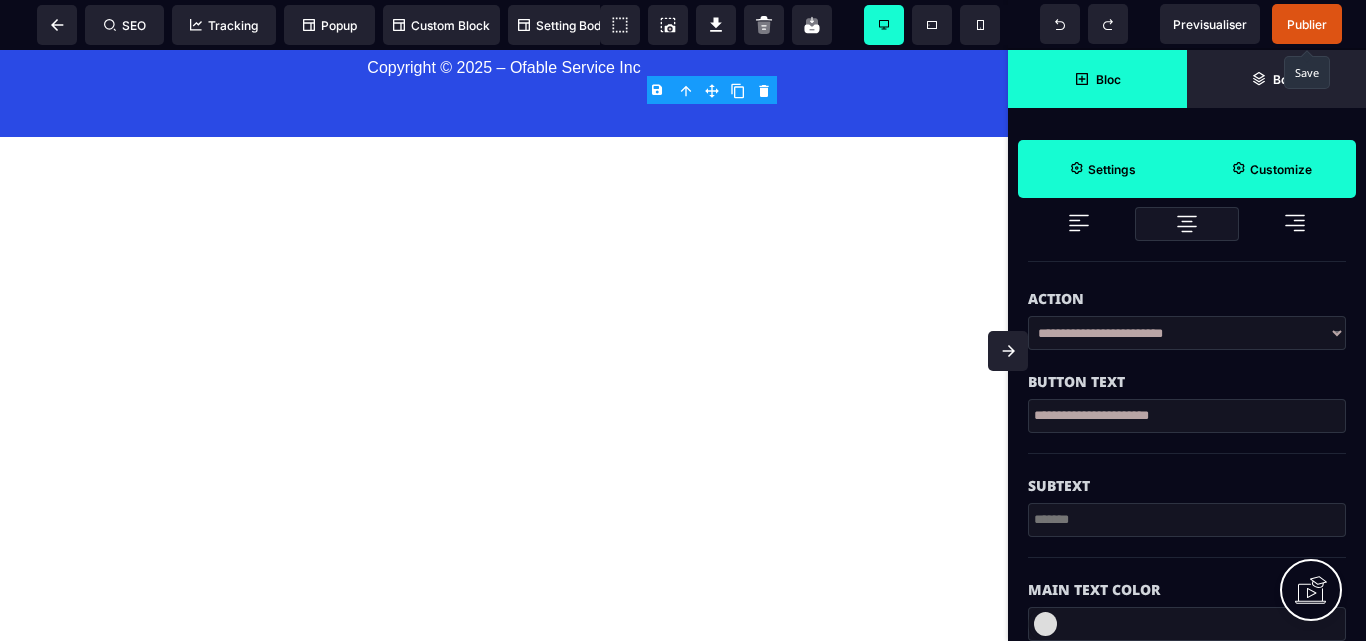 scroll, scrollTop: 300, scrollLeft: 0, axis: vertical 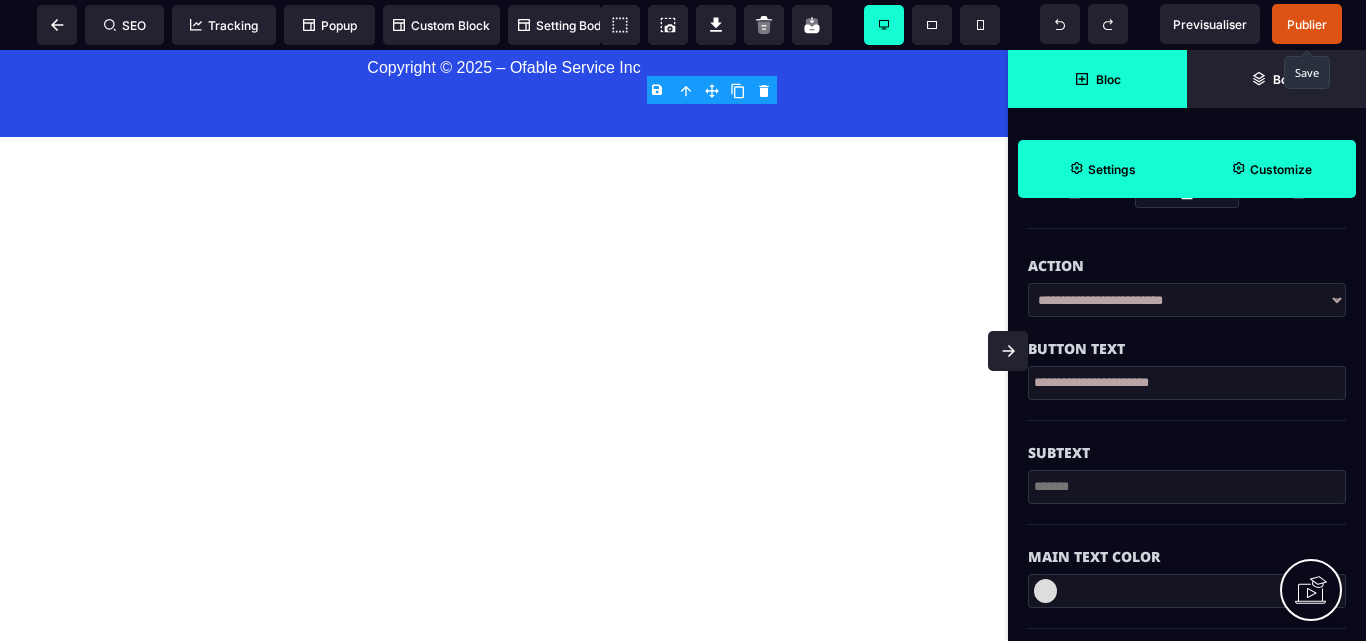 click on "**********" at bounding box center [1187, 300] 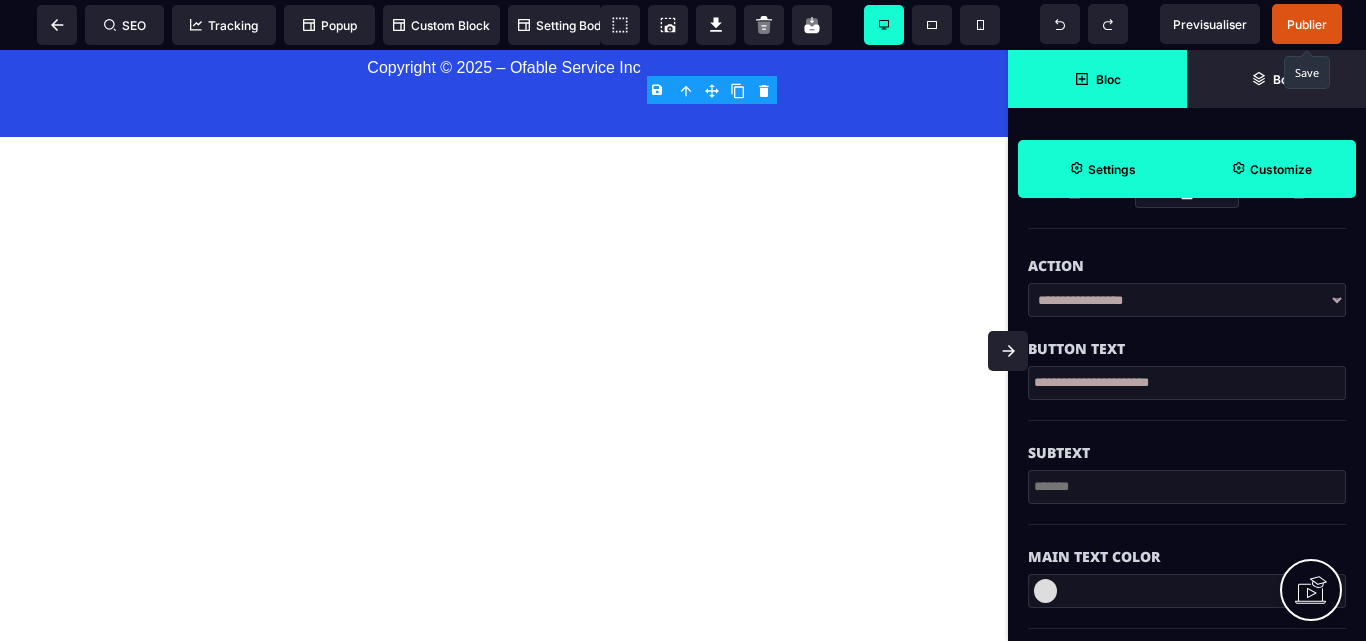 click on "**********" at bounding box center (1187, 300) 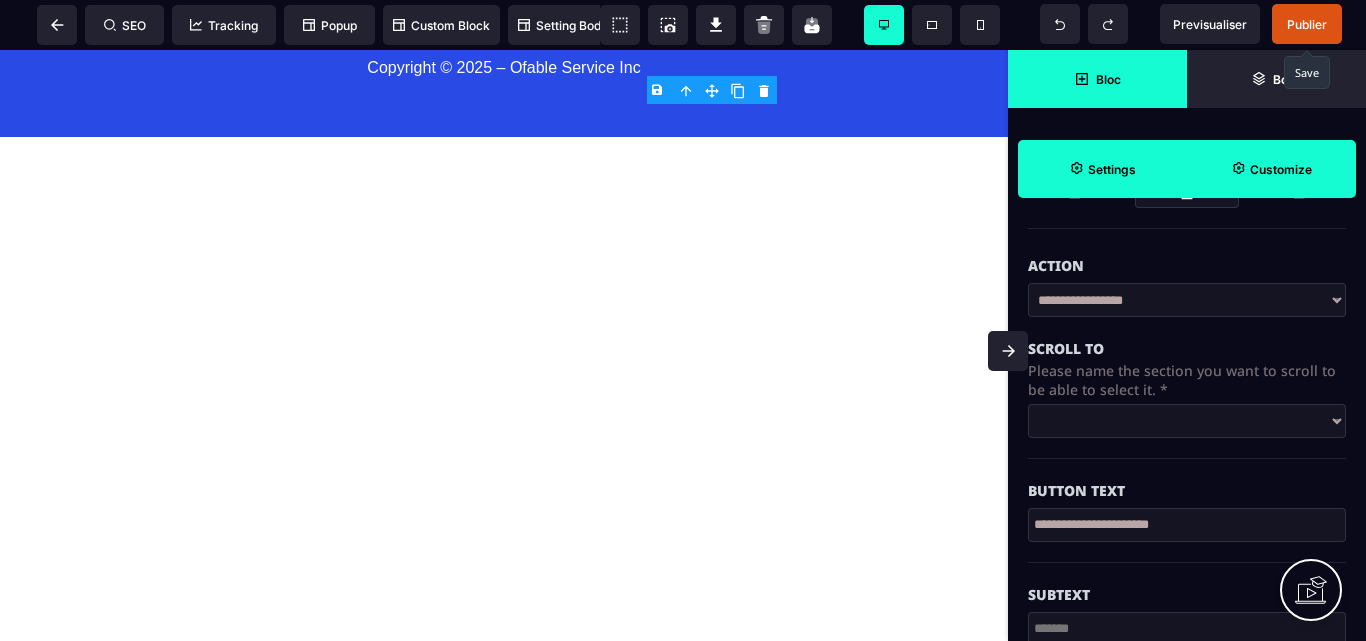 click on "**********" at bounding box center [1187, 421] 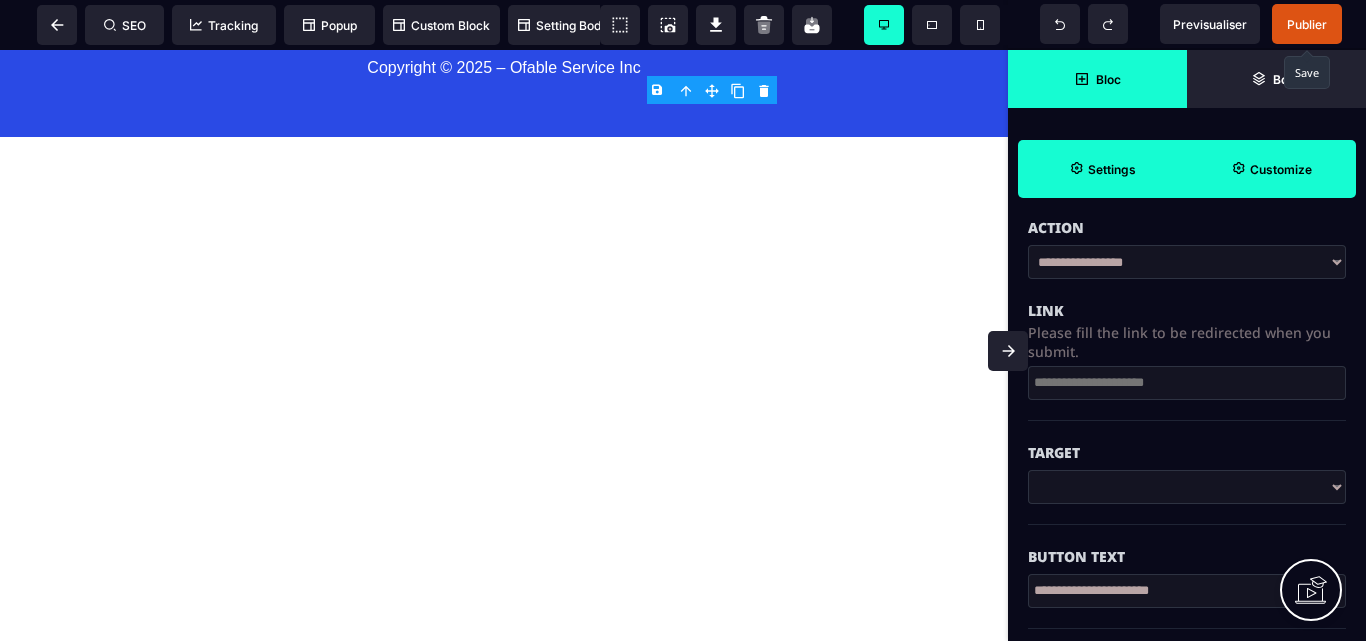 scroll, scrollTop: 340, scrollLeft: 0, axis: vertical 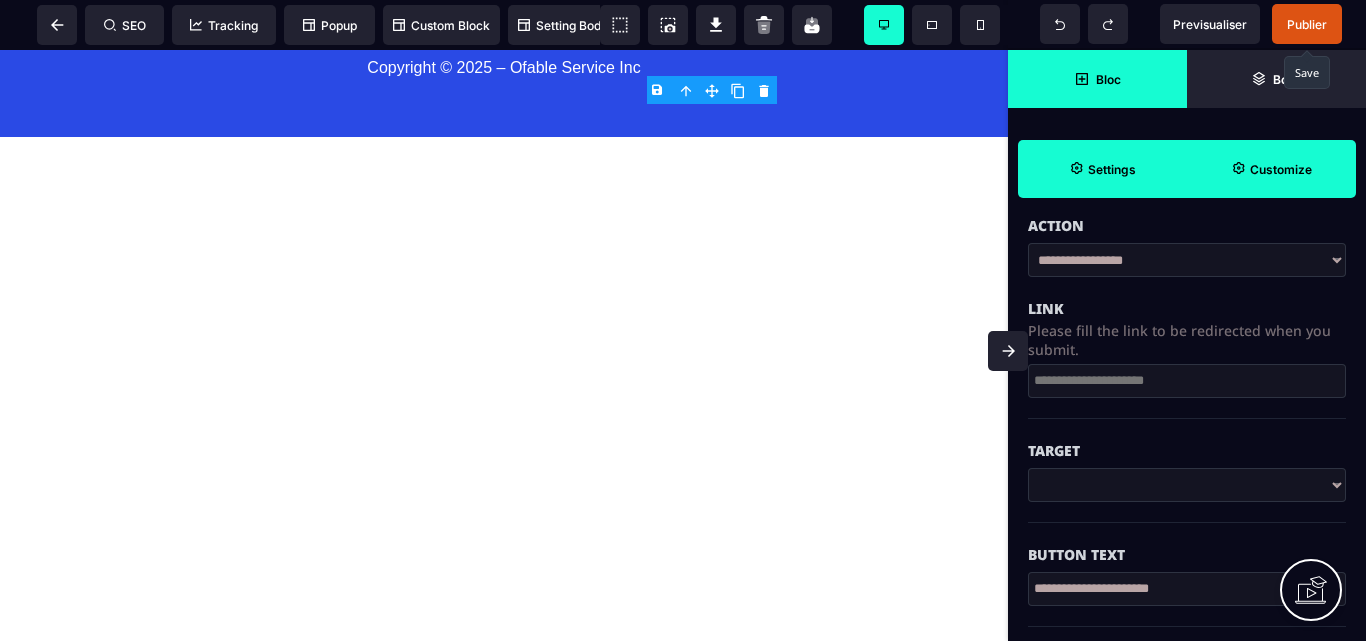 click on "**********" at bounding box center [1187, 260] 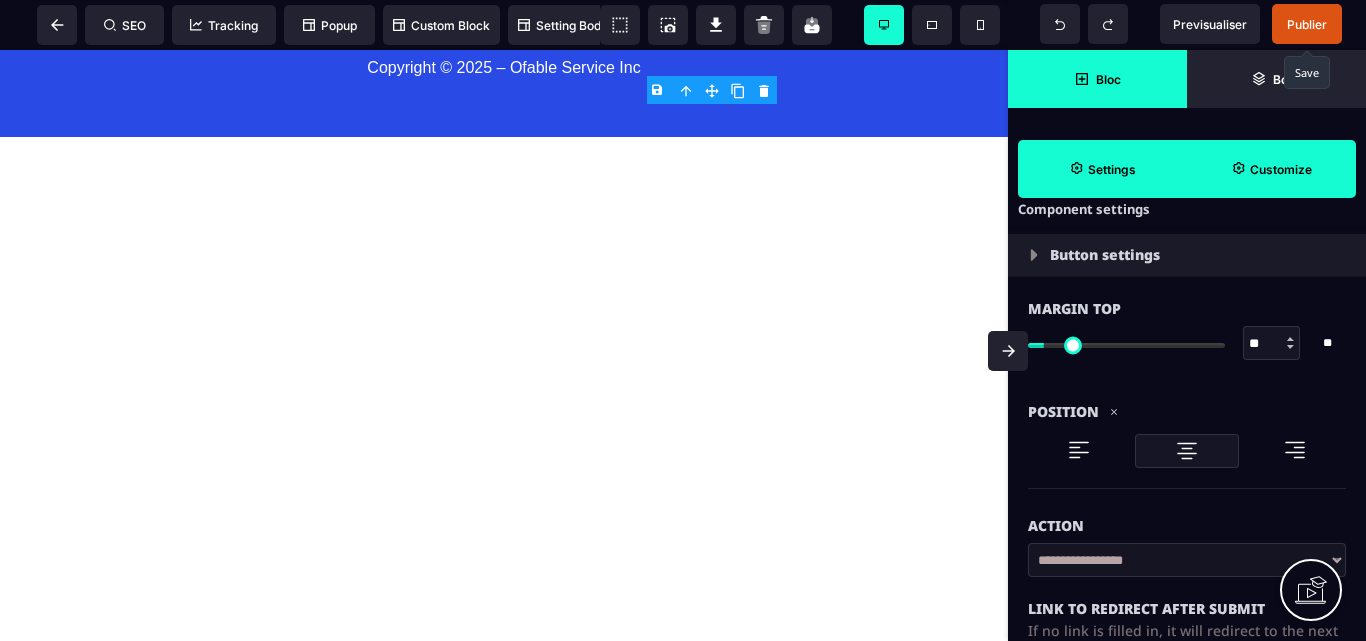 scroll, scrollTop: 240, scrollLeft: 0, axis: vertical 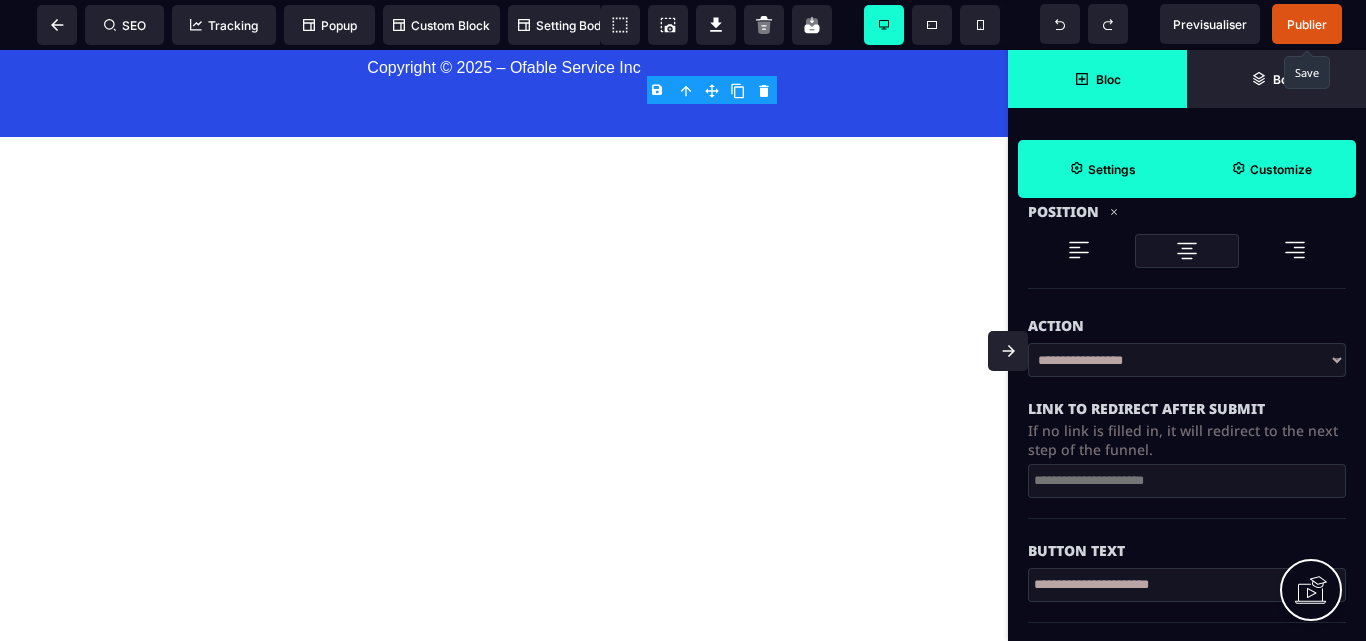 click at bounding box center [1187, 481] 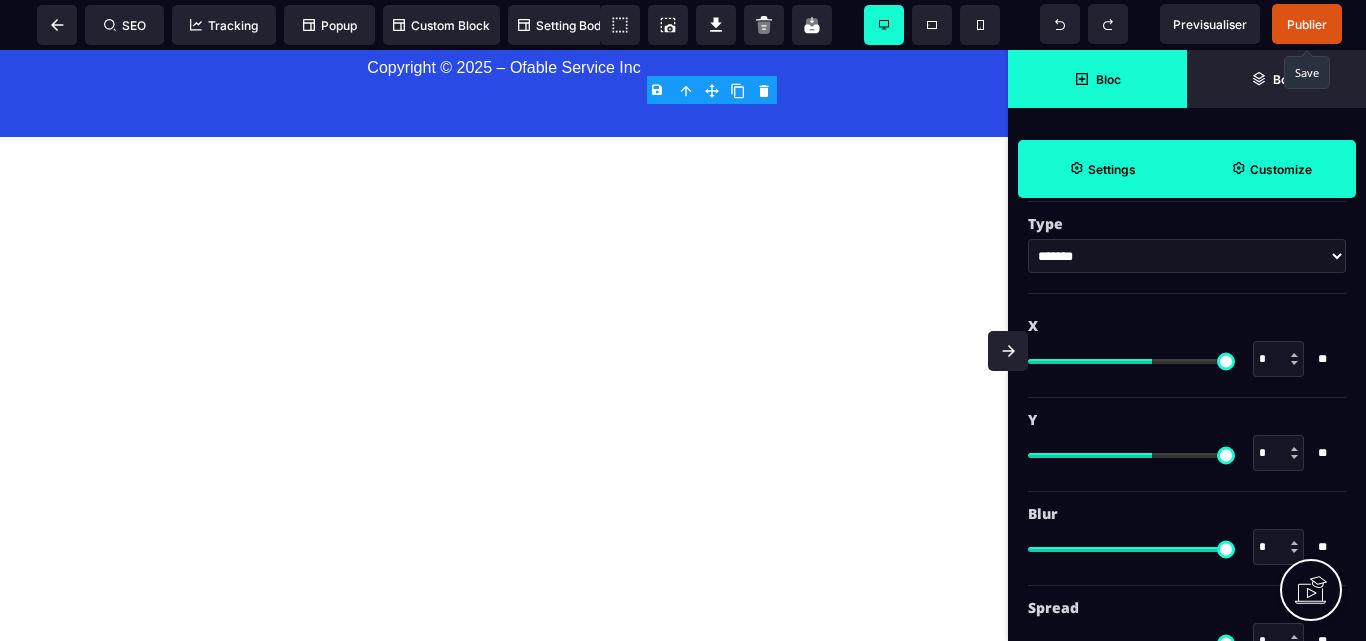 scroll, scrollTop: 3340, scrollLeft: 0, axis: vertical 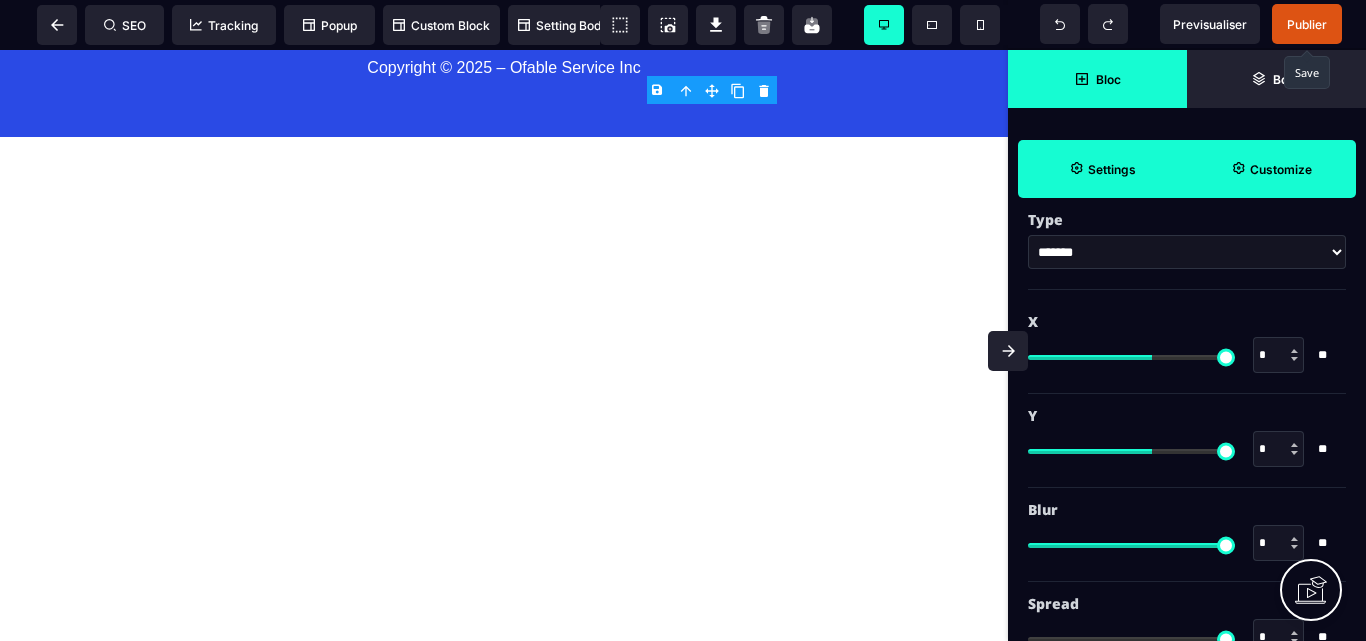 click on "******* * ******" at bounding box center [1187, 252] 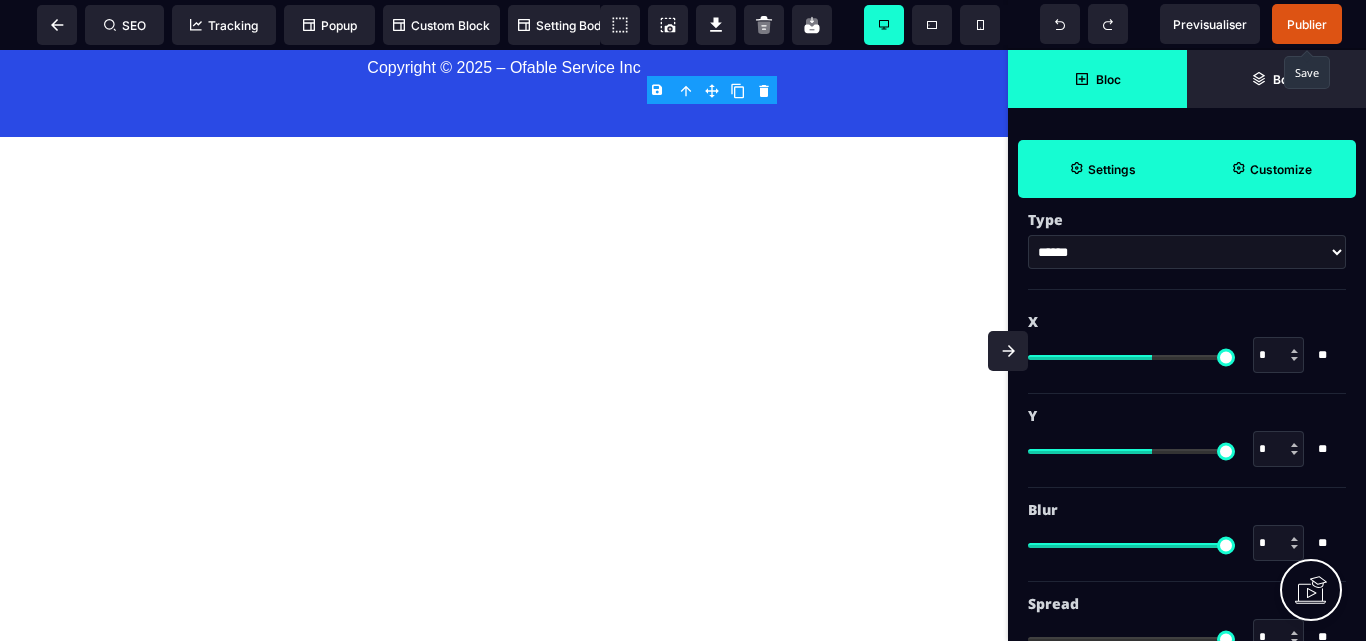 click on "******* * ******" at bounding box center [1187, 252] 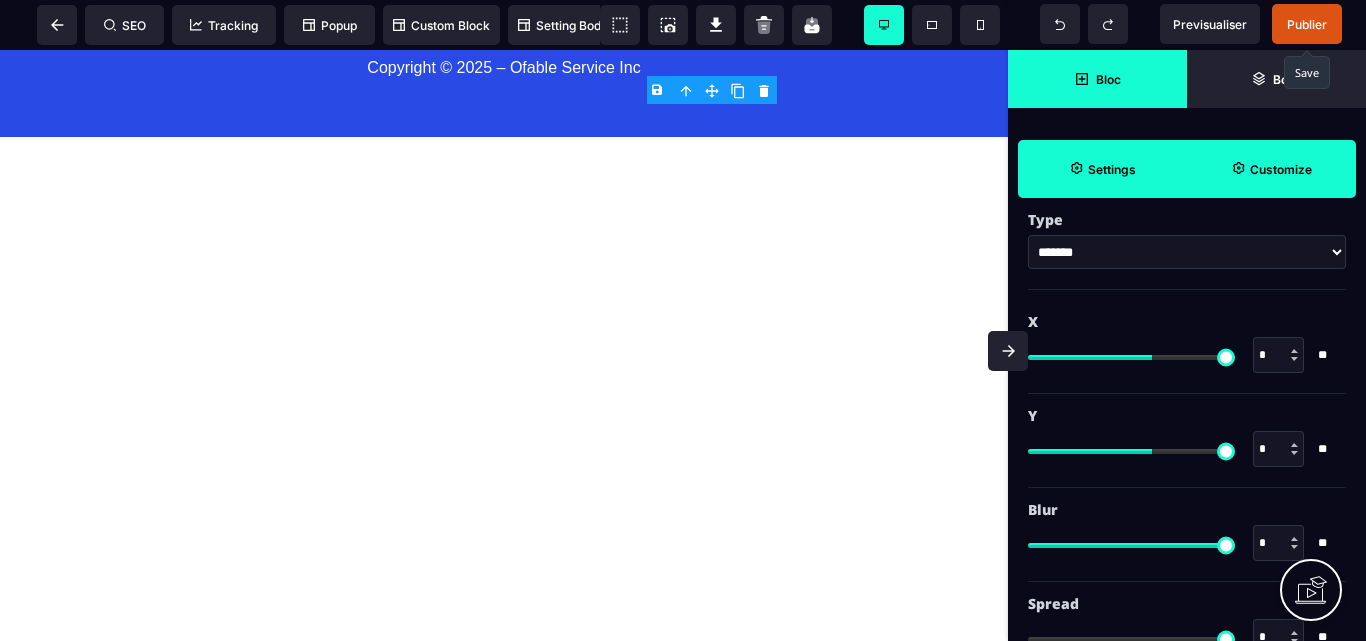 click on "******* * ******" at bounding box center (1187, 252) 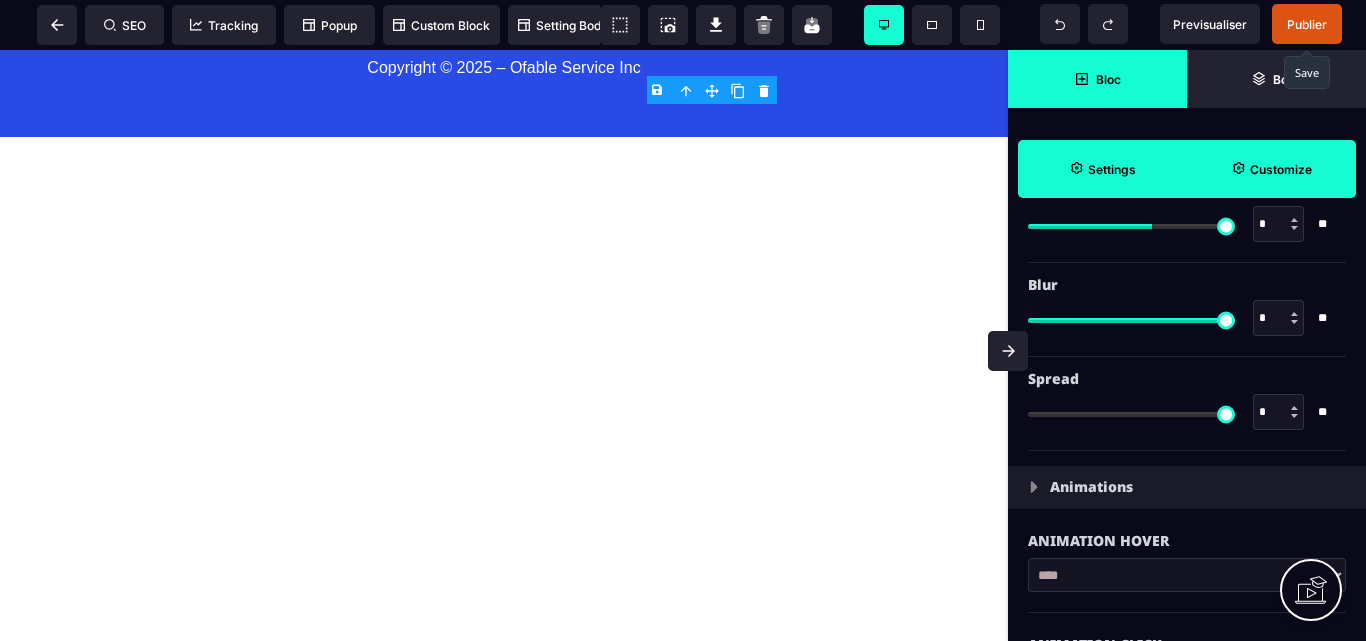 scroll, scrollTop: 3765, scrollLeft: 0, axis: vertical 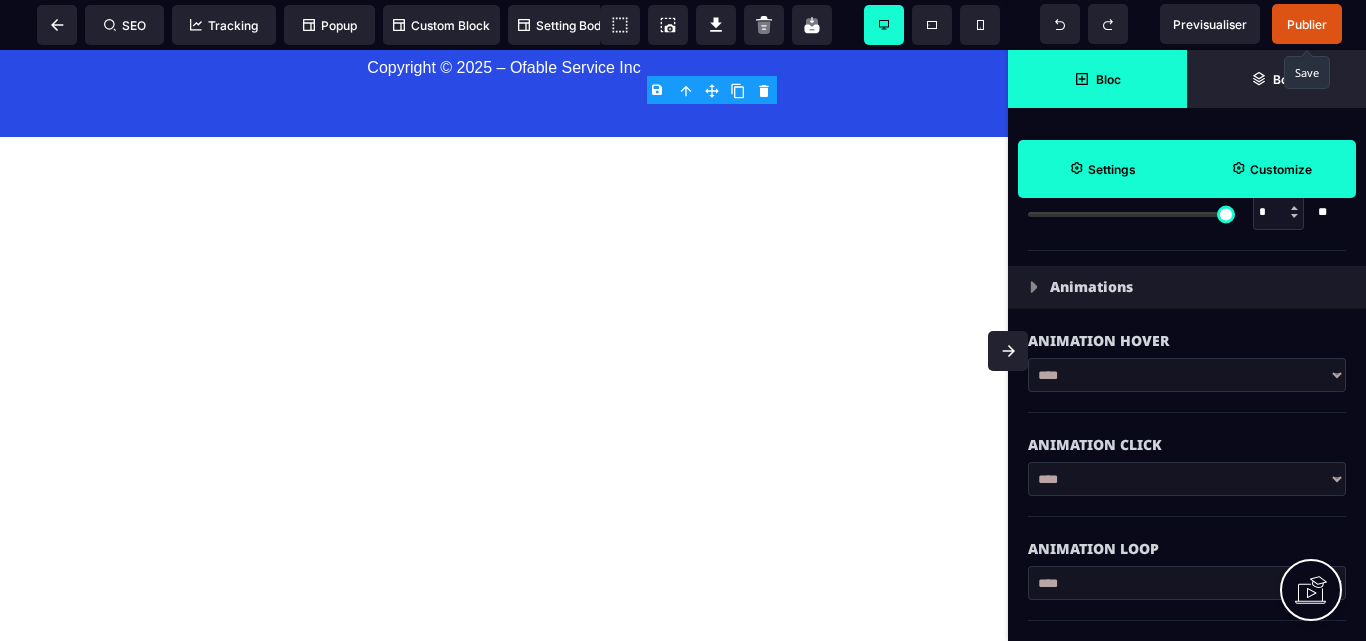 click on "**********" at bounding box center (1187, 583) 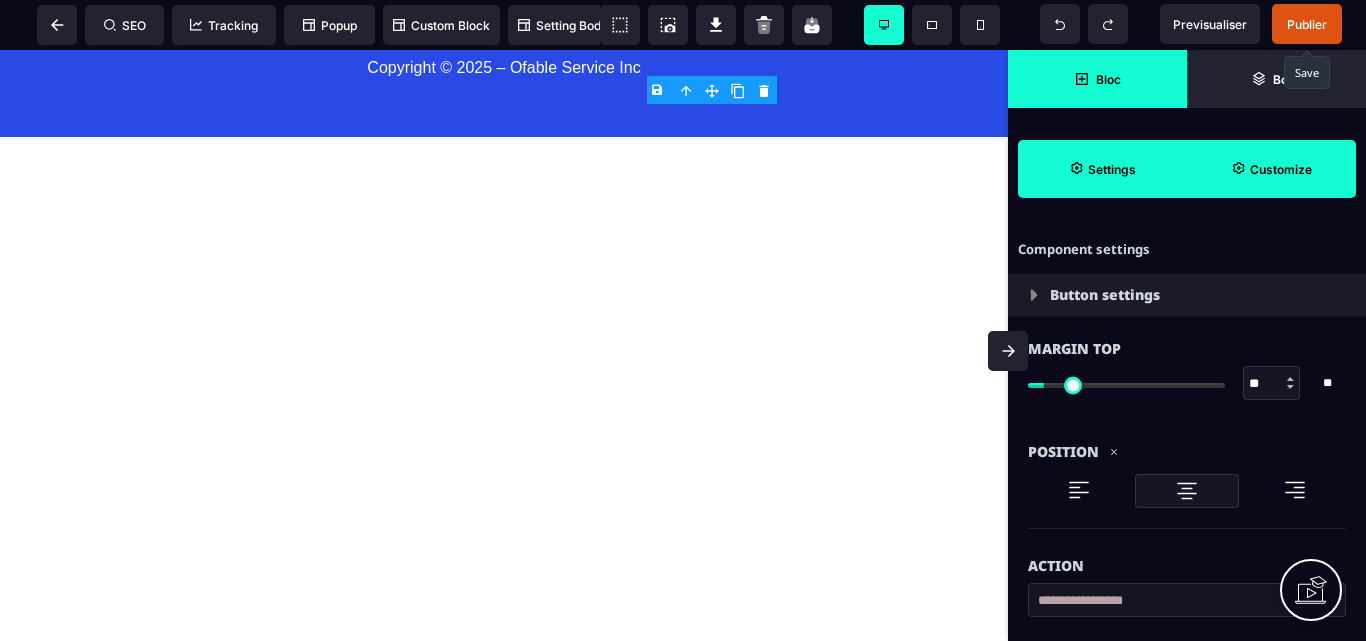 scroll, scrollTop: 300, scrollLeft: 0, axis: vertical 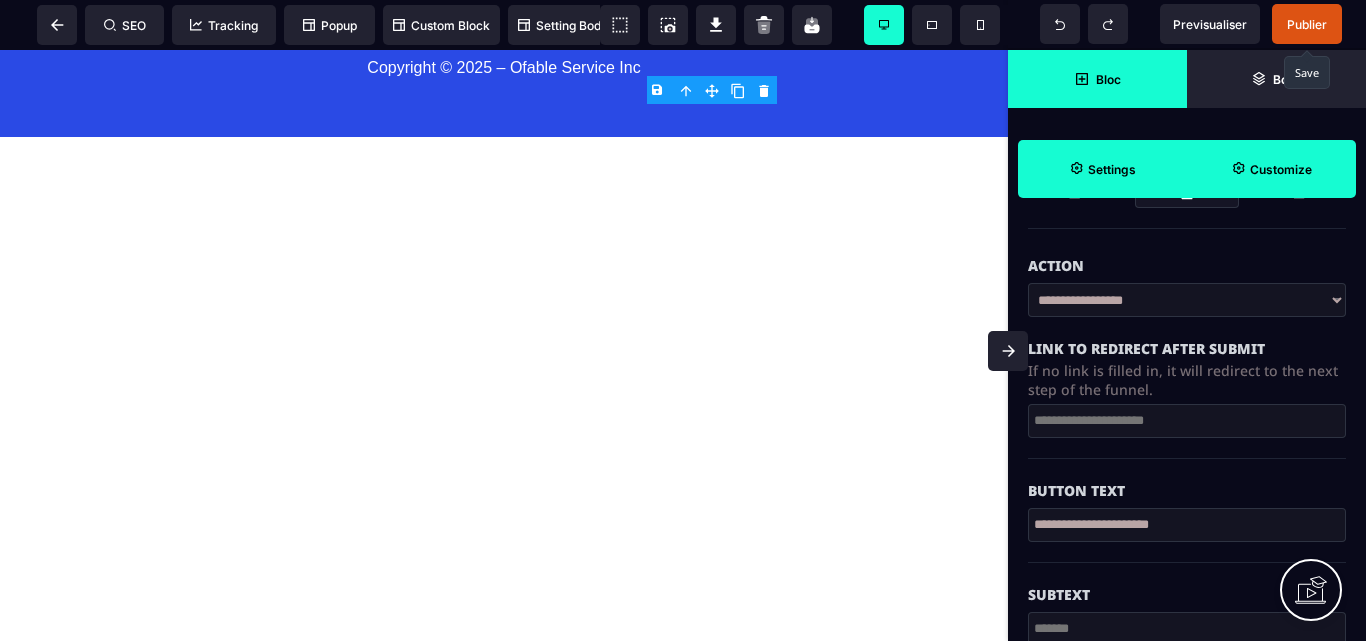 click at bounding box center (1187, 421) 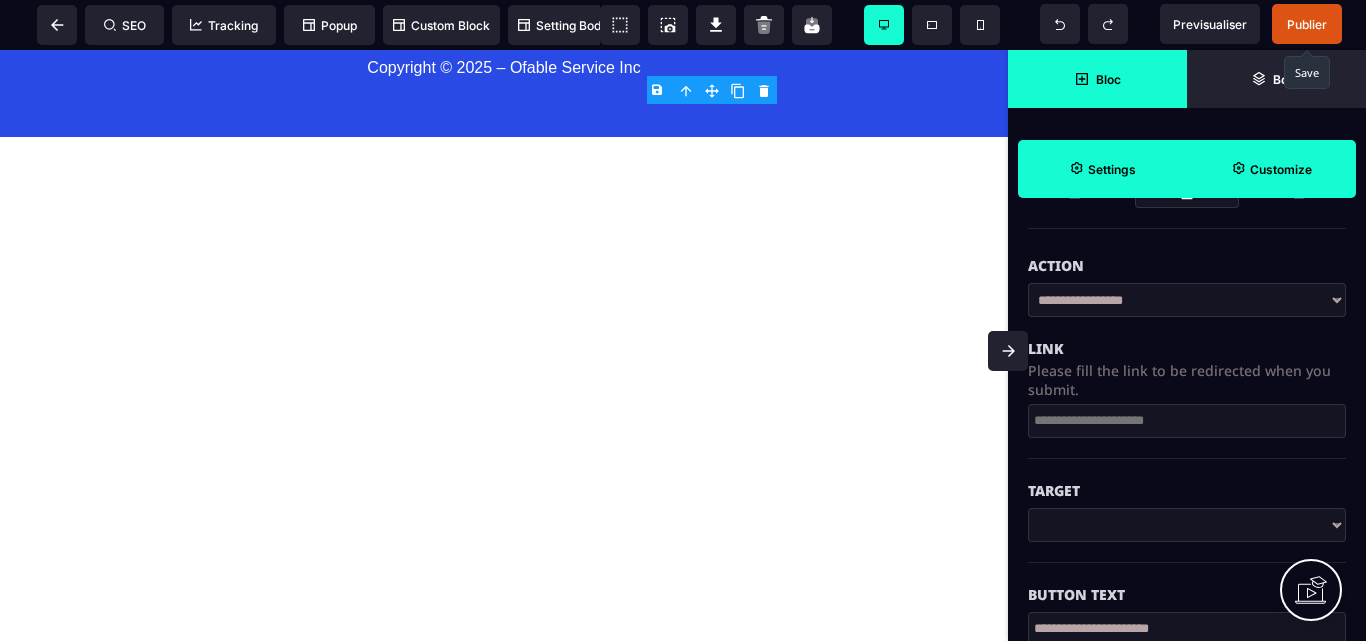 click at bounding box center [1187, 421] 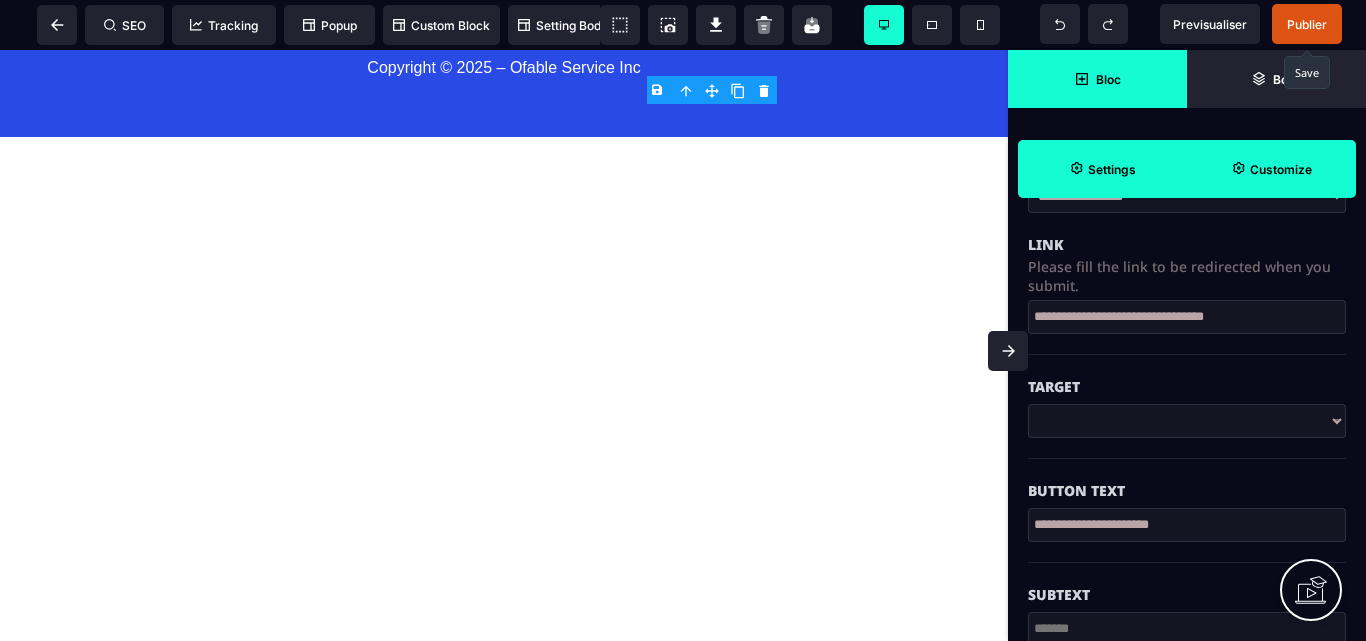 scroll, scrollTop: 500, scrollLeft: 0, axis: vertical 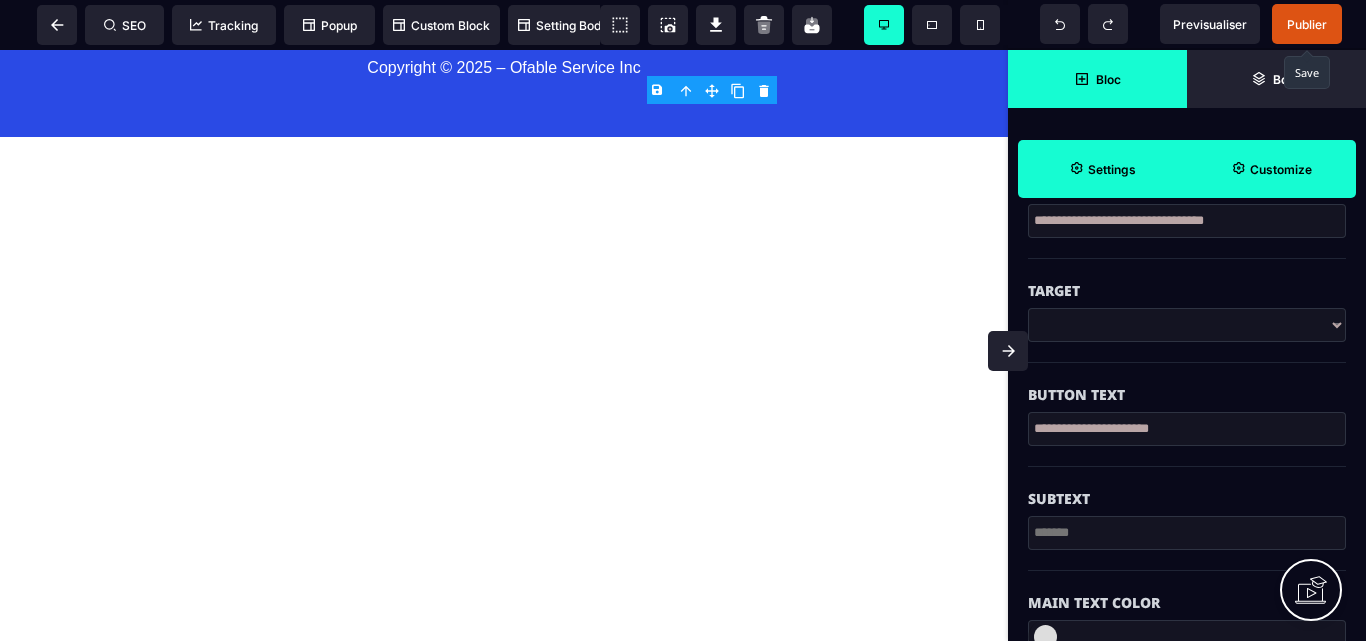 click on "**********" at bounding box center (1187, 325) 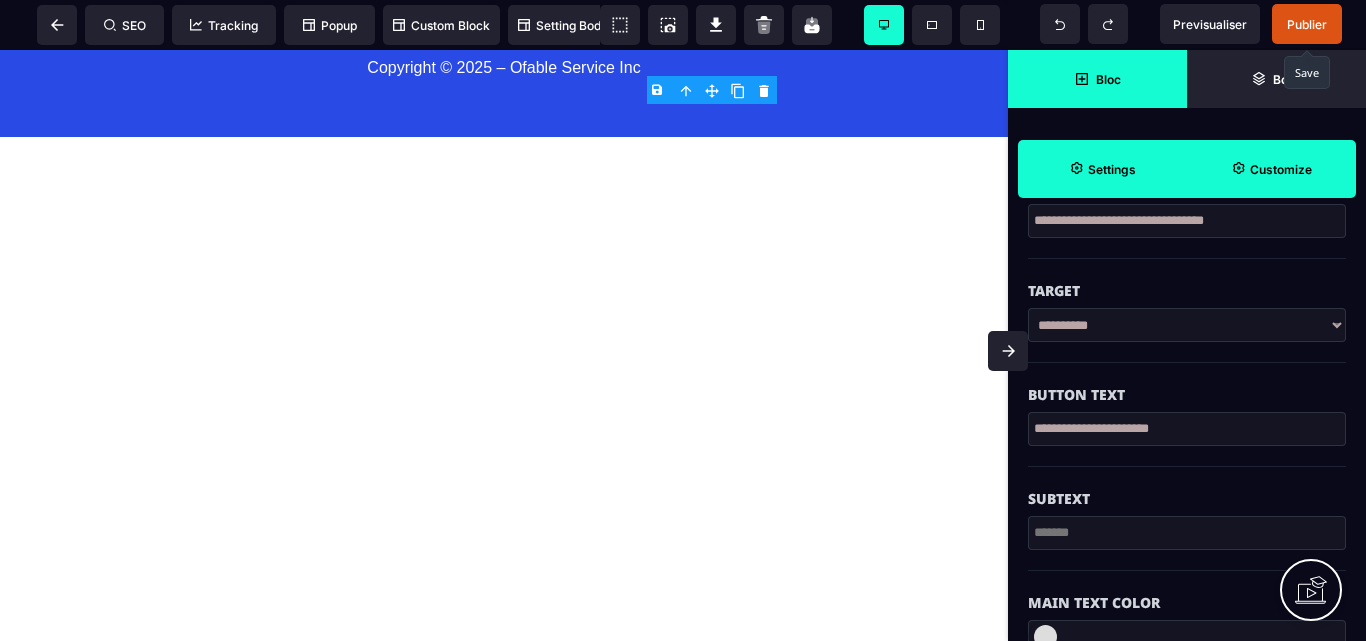 click on "**********" at bounding box center (1187, 429) 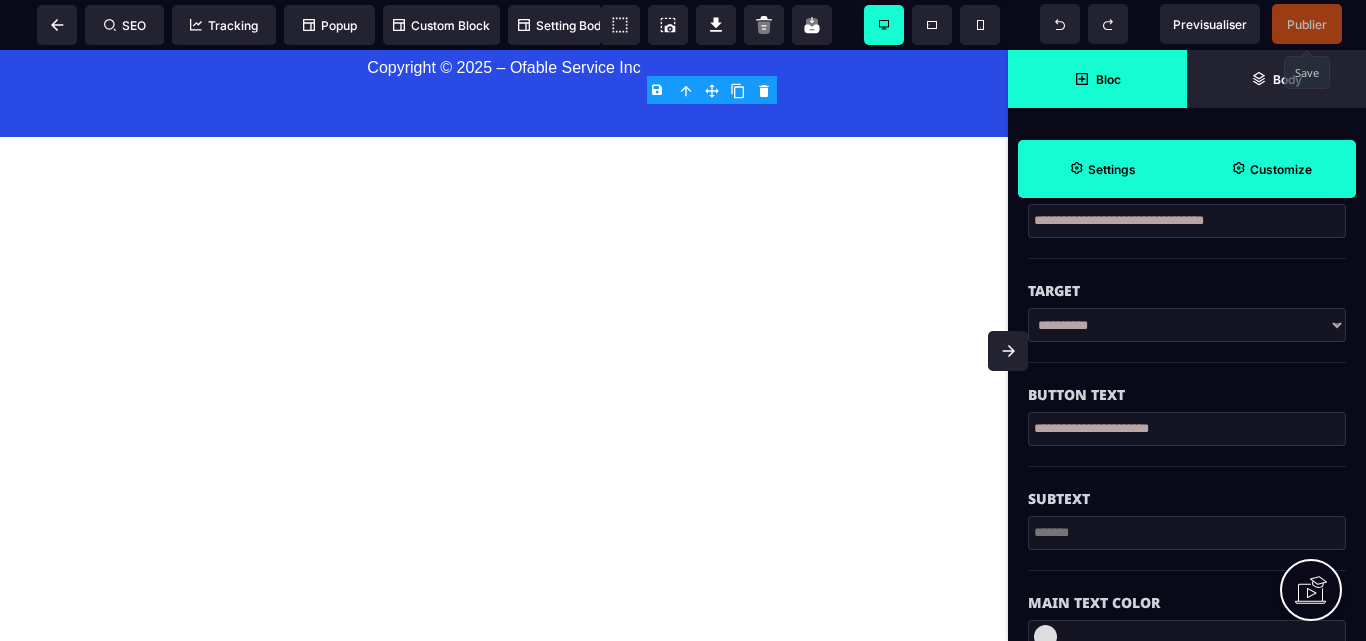 click on "**********" at bounding box center [1187, 325] 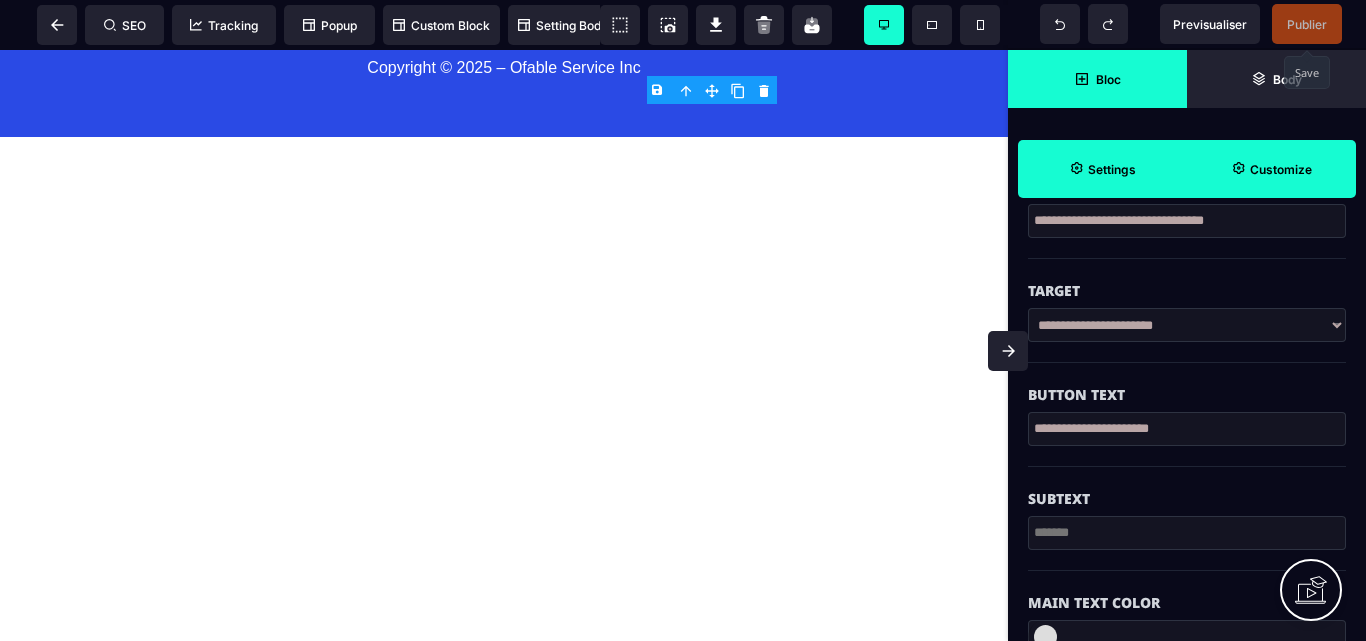 click on "**********" at bounding box center (1187, 325) 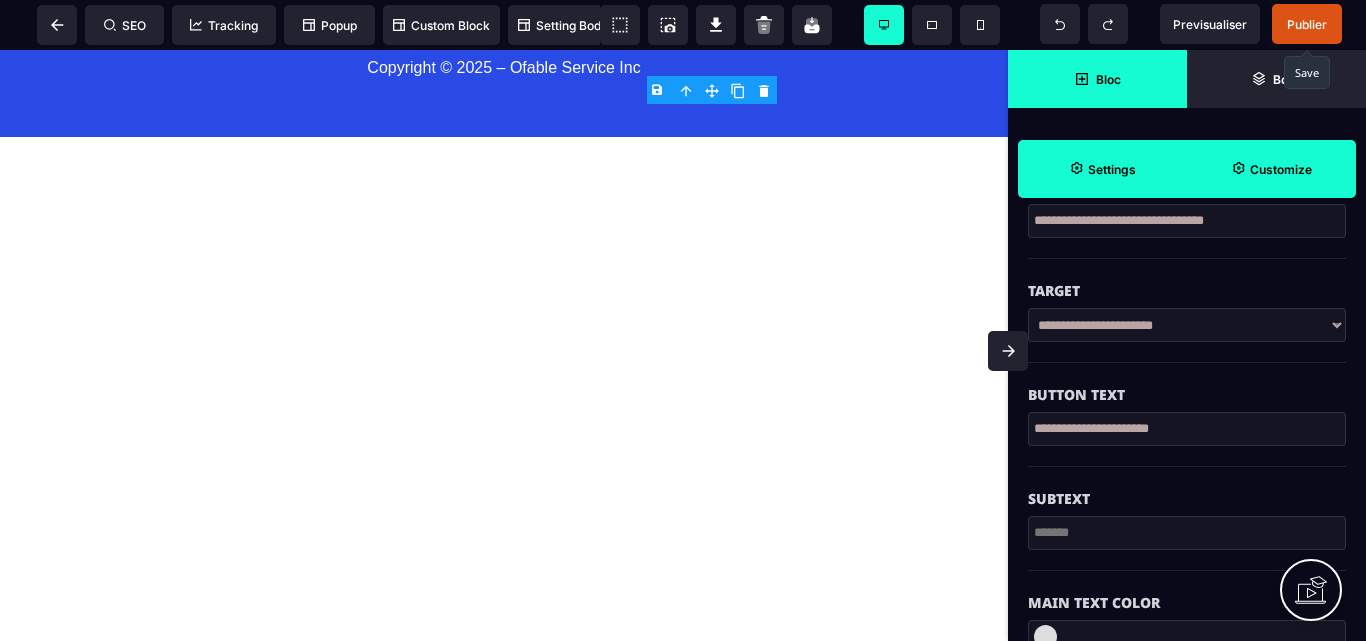 click on "Publier" at bounding box center [1307, 24] 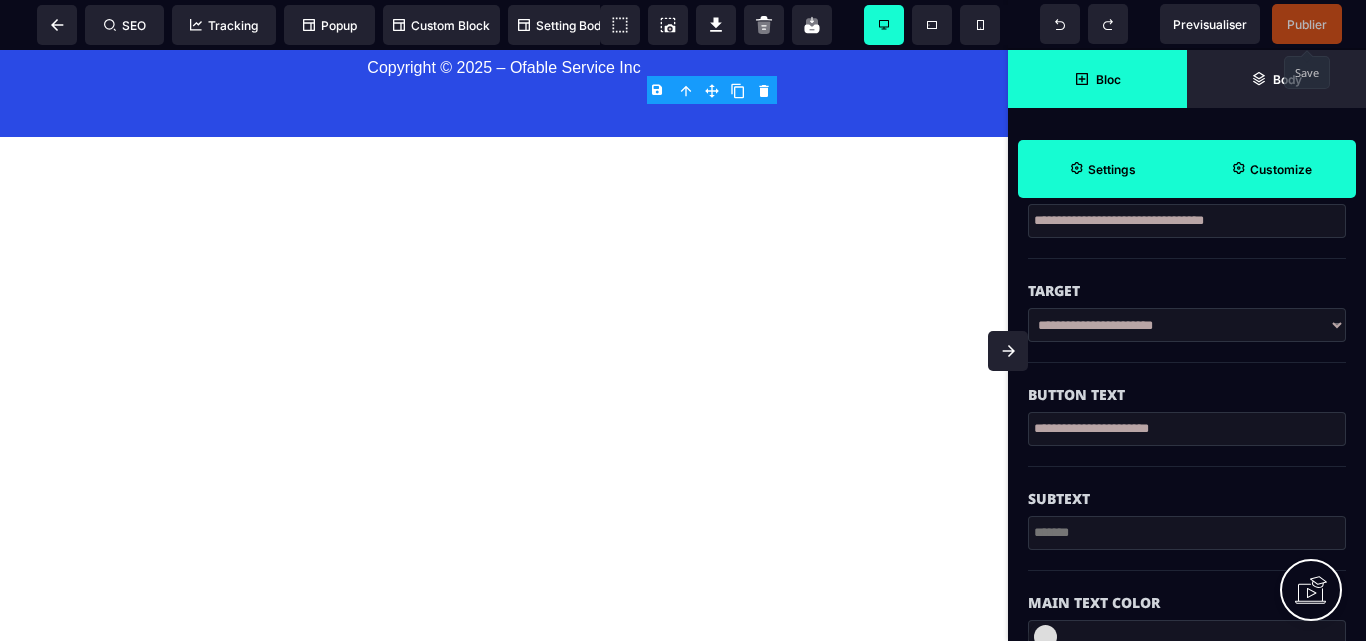 click on "**********" at bounding box center [1187, 325] 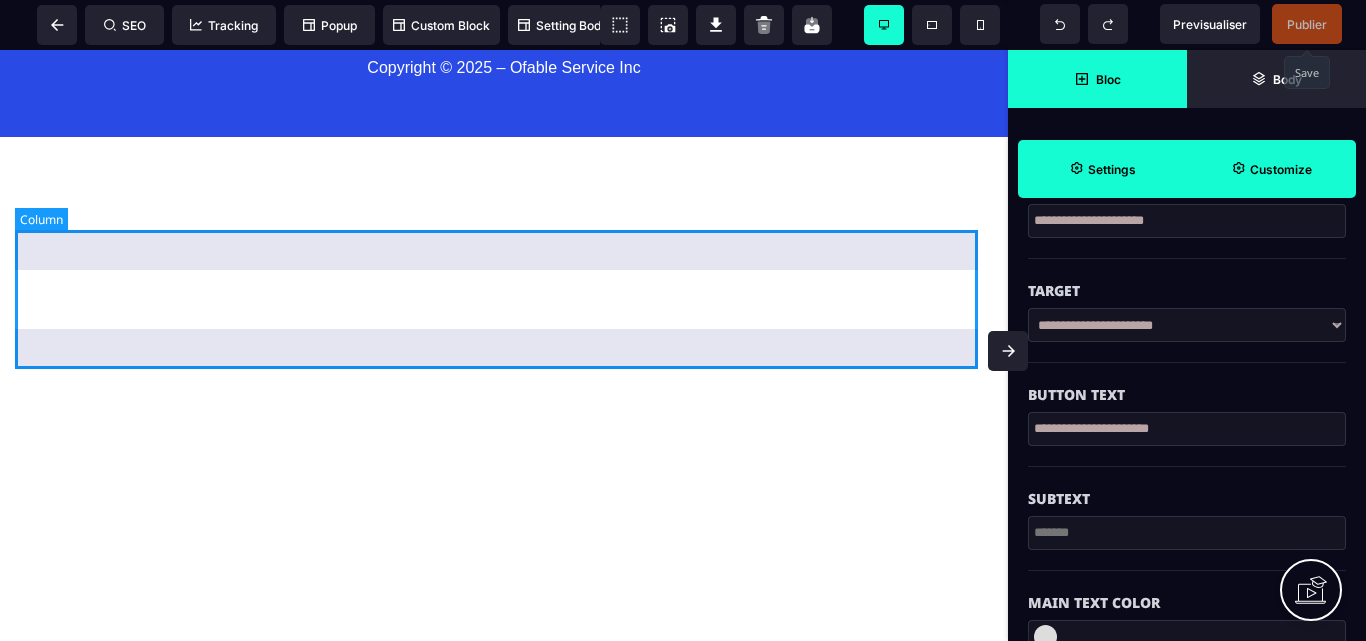 scroll, scrollTop: 19613, scrollLeft: 0, axis: vertical 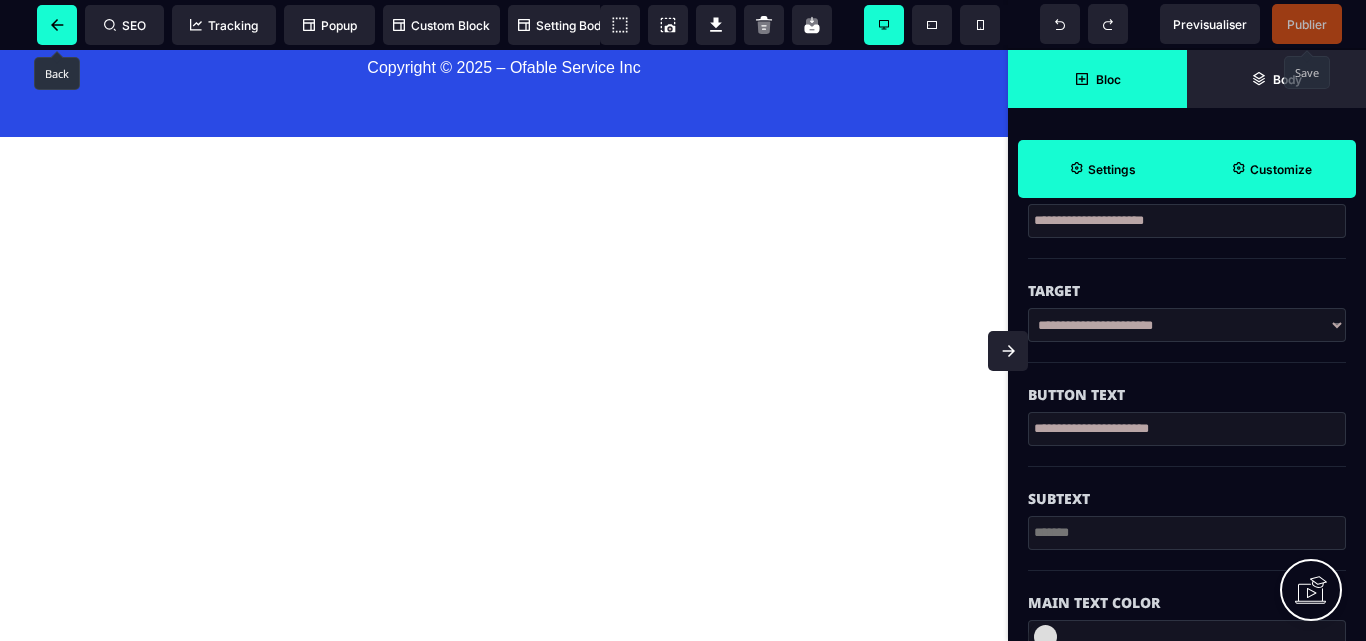 click at bounding box center (57, 25) 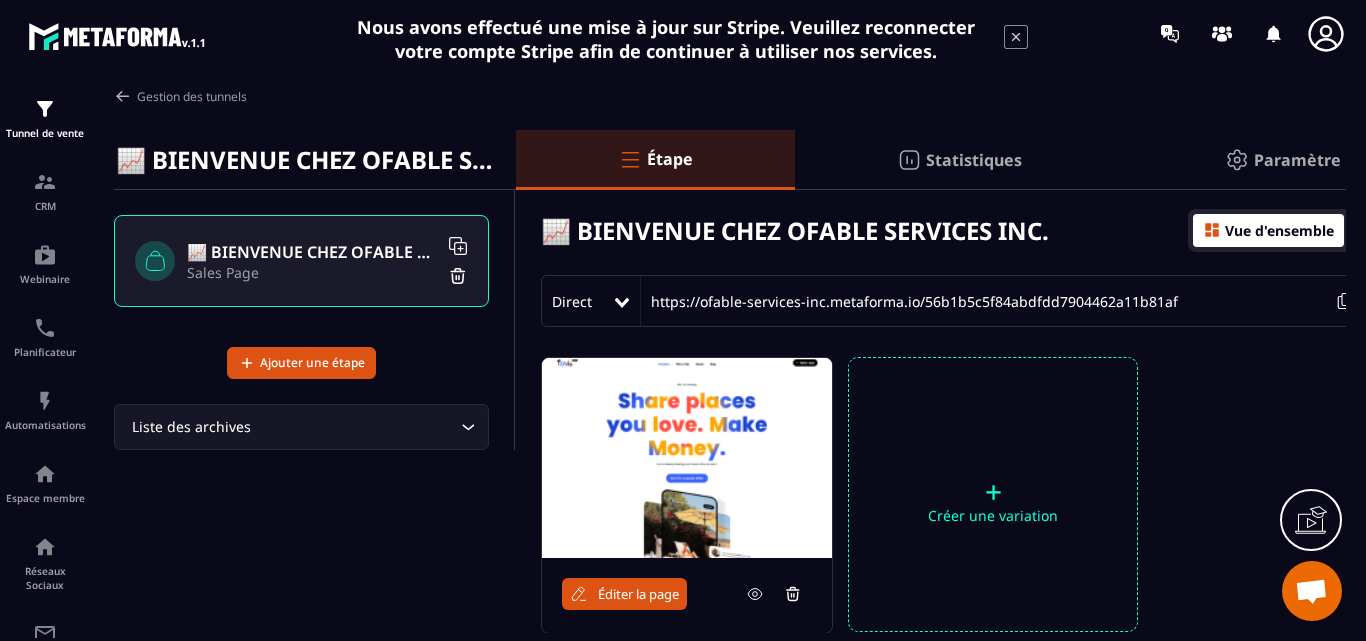 click on "Éditer la page" at bounding box center [638, 594] 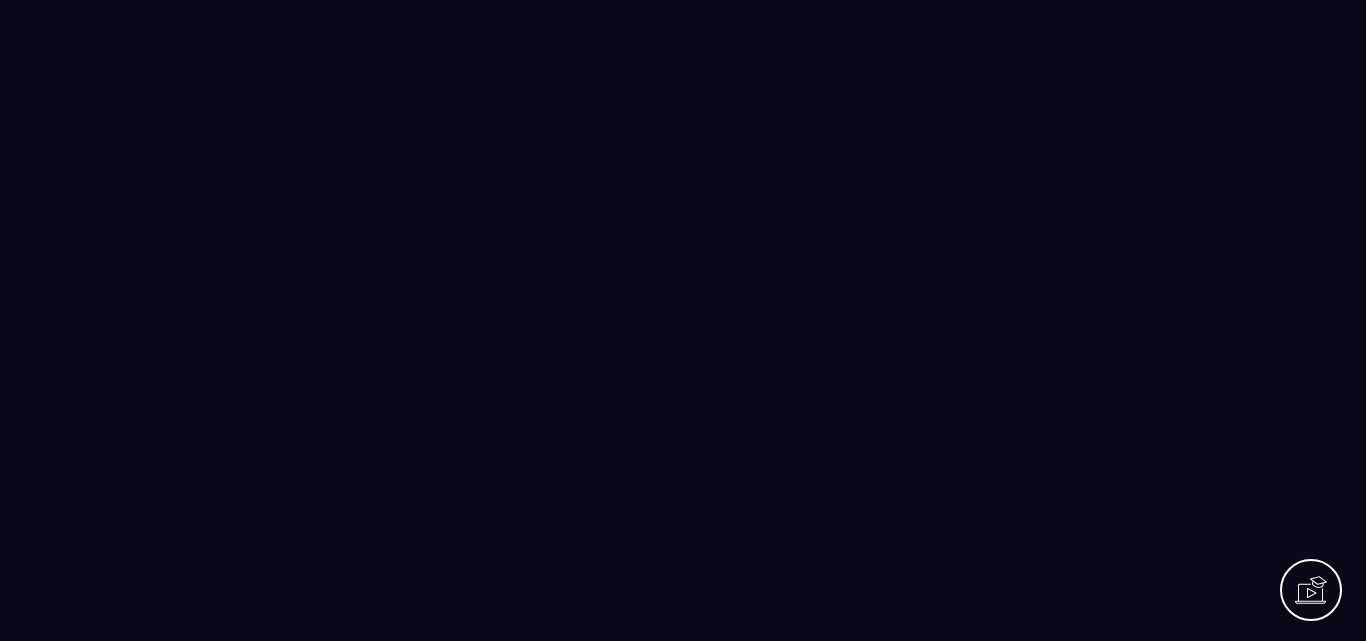 scroll, scrollTop: 0, scrollLeft: 0, axis: both 